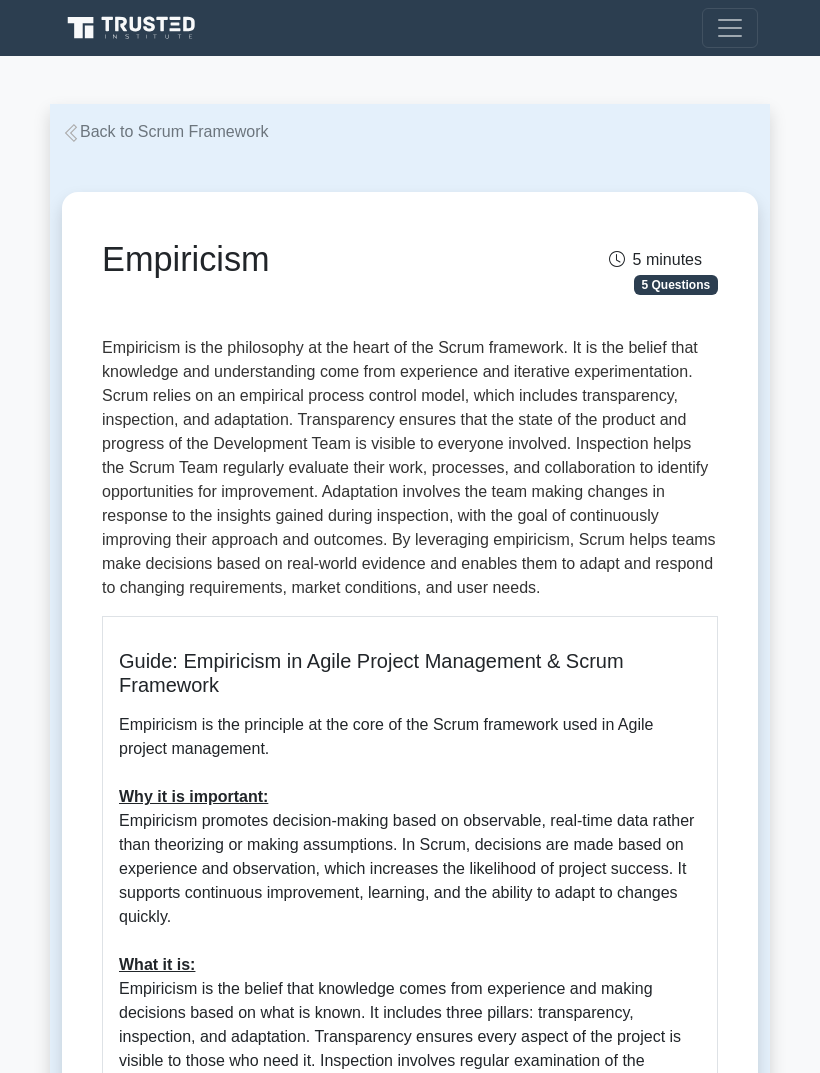 scroll, scrollTop: 72, scrollLeft: 0, axis: vertical 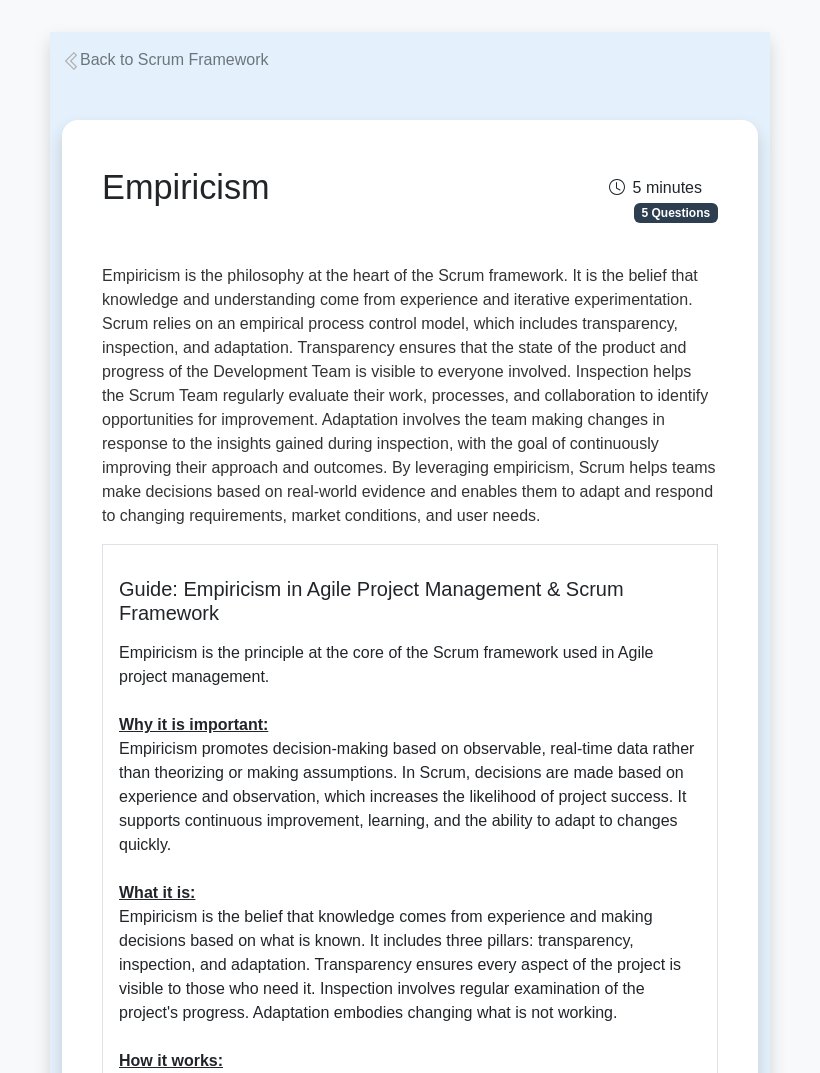 click on "Empiricism" at bounding box center (303, 191) 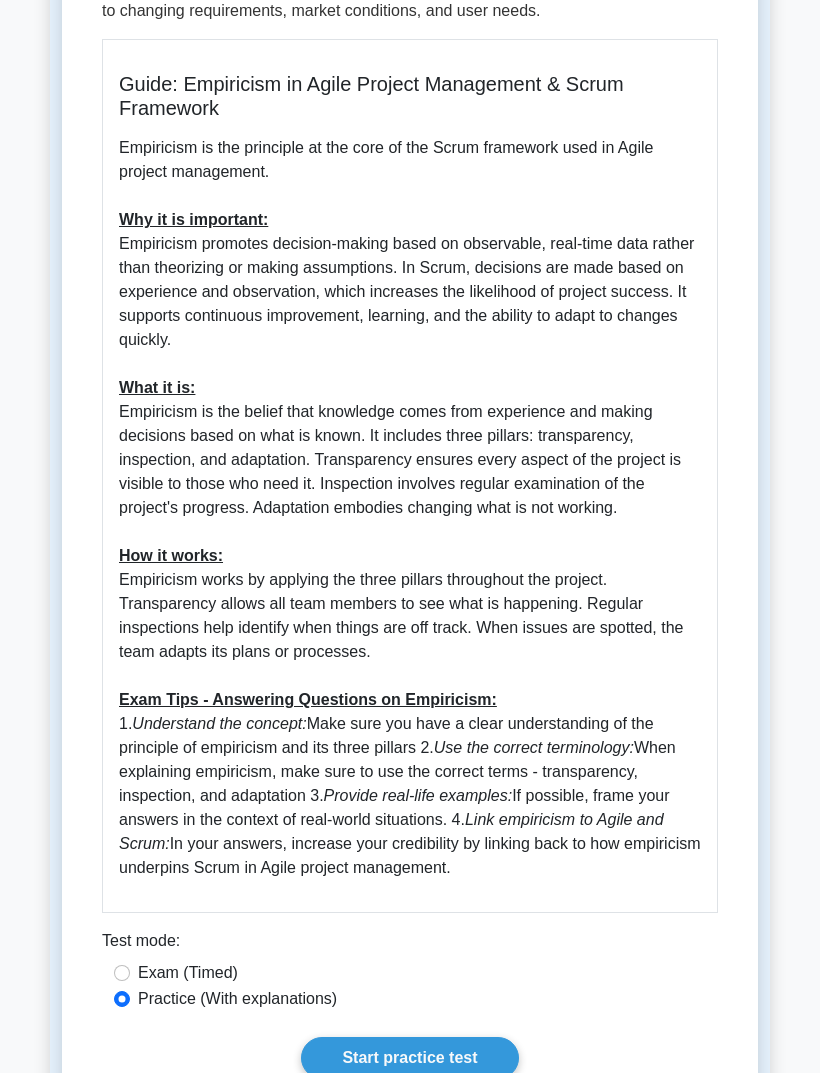 scroll, scrollTop: 583, scrollLeft: 0, axis: vertical 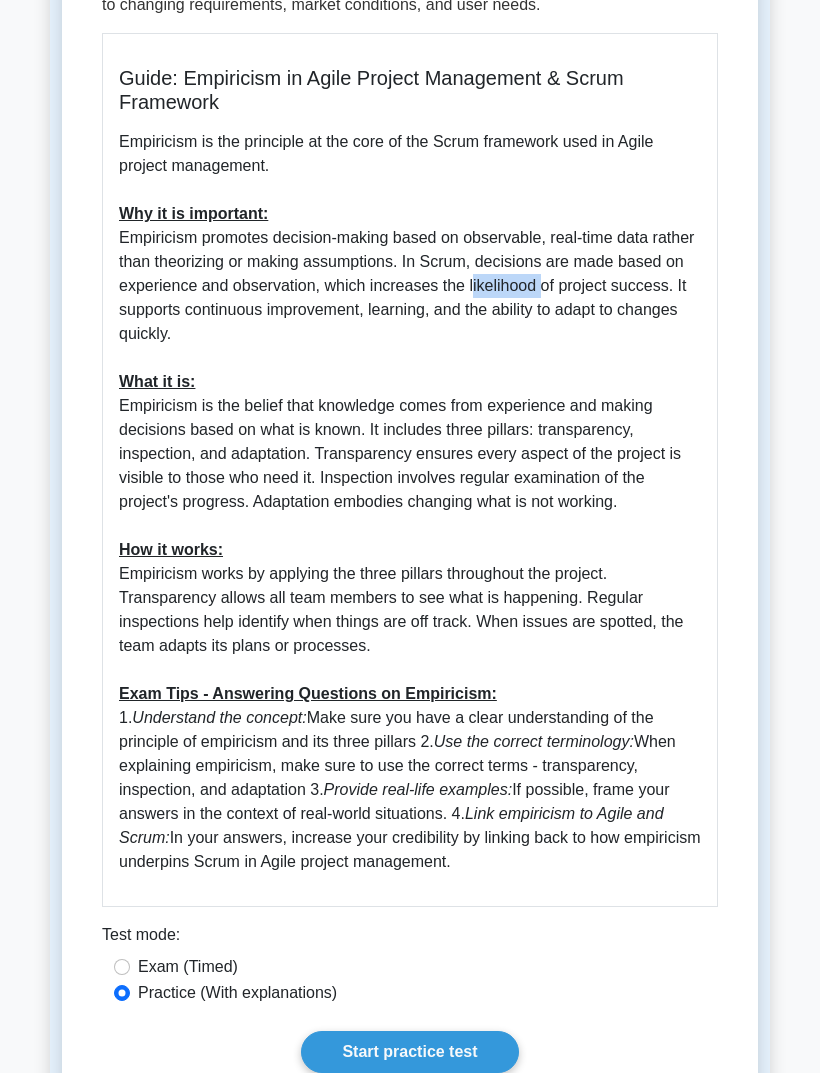 click on "Empiricism is the principle at the core of the Scrum framework used in Agile project management.        Why it is important:  Empiricism promotes decision-making based on observable, real-time data rather than theorizing or making assumptions. In Scrum, decisions are made based on experience and observation, which increases the likelihood of project success. It supports continuous improvement, learning, and the ability to adapt to changes quickly.        What it is:  Empiricism is the belief that knowledge comes from experience and making decisions based on what is known. It includes three pillars: transparency, inspection, and adaptation. Transparency ensures every aspect of the project is visible to those who need it. Inspection involves regular examination of the project's progress. Adaptation embodies changing what is not working.        How it works:       Exam Tips - Answering Questions on Empiricism:    1.  Understand the concept: Use the correct terminology: Provide real-life examples:" at bounding box center (410, 502) 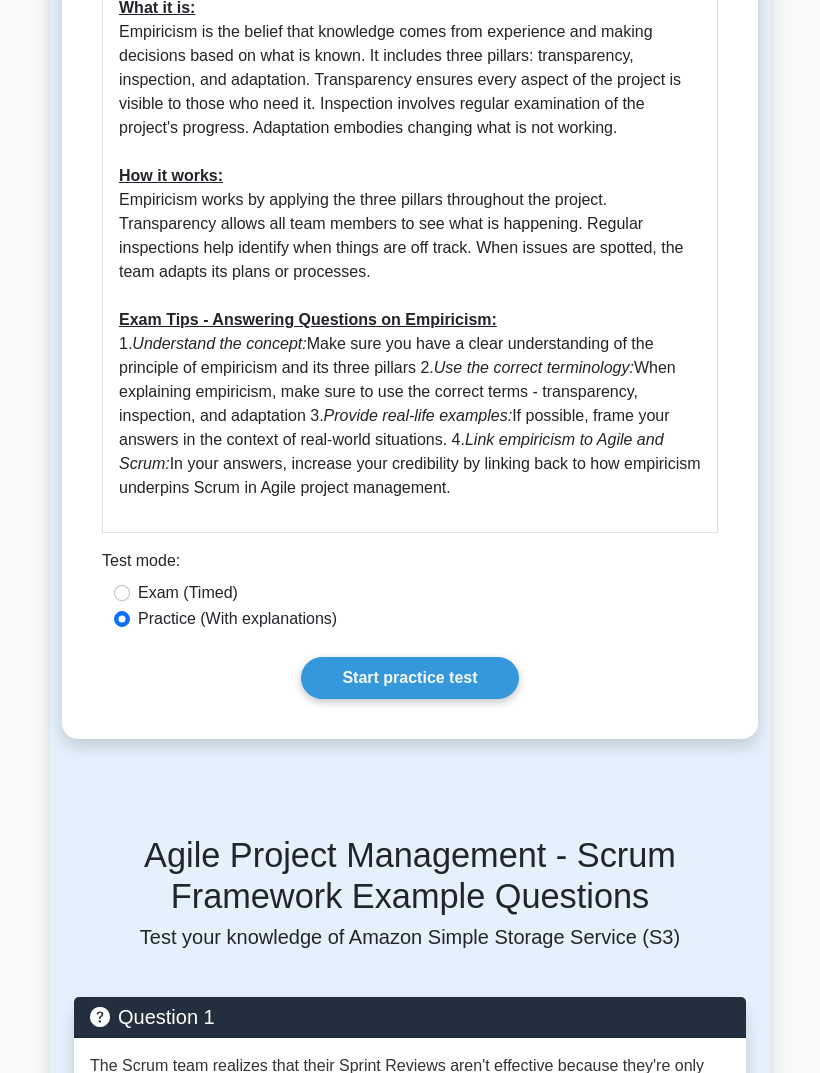 scroll, scrollTop: 957, scrollLeft: 0, axis: vertical 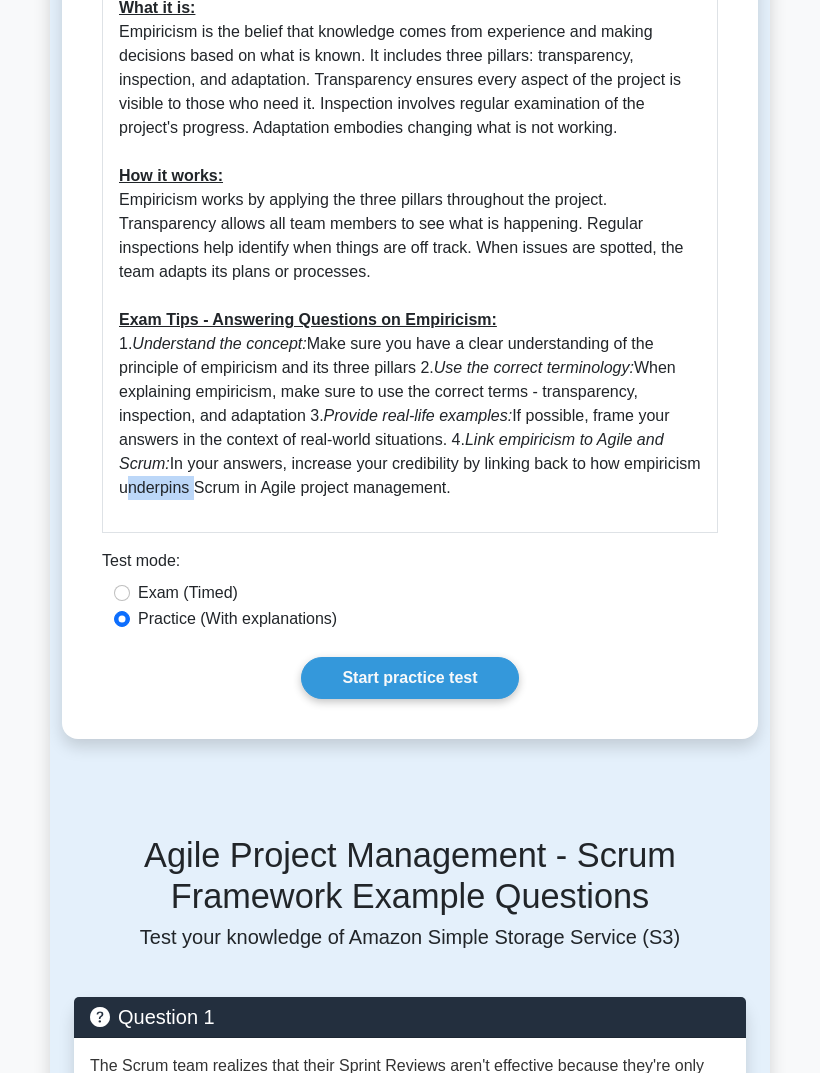 click on "Practice (With explanations)" at bounding box center (410, 620) 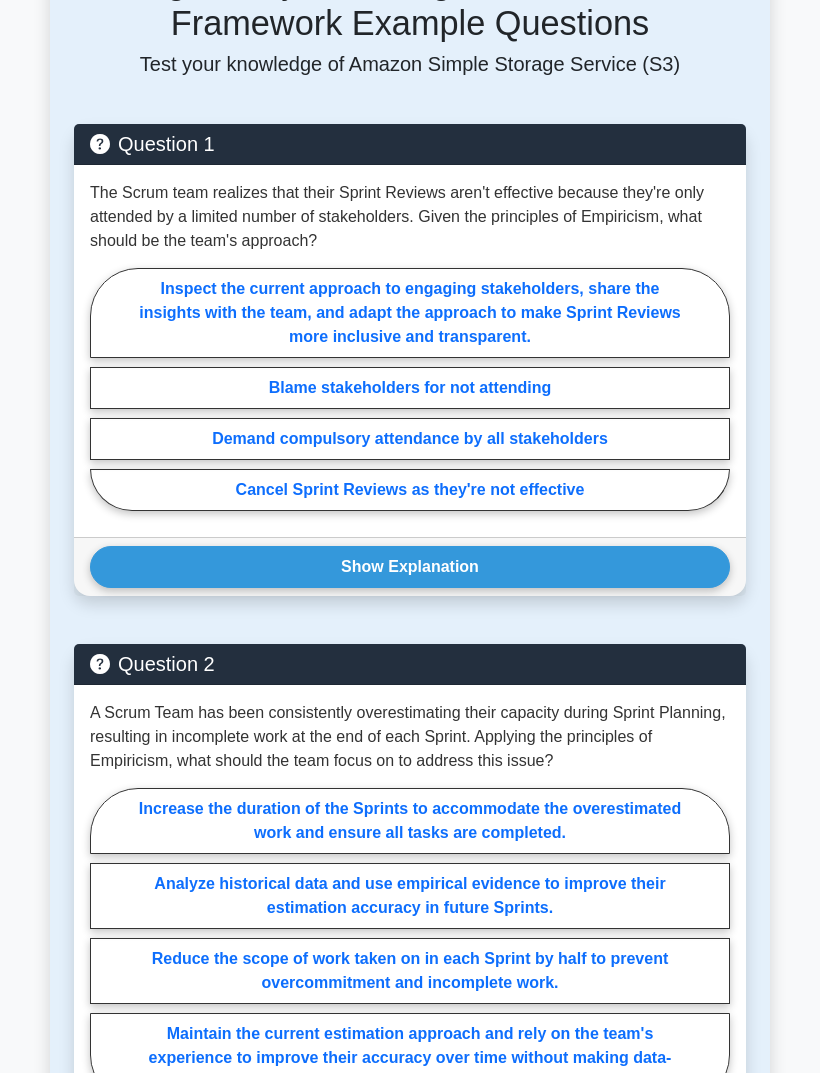 scroll, scrollTop: 1829, scrollLeft: 0, axis: vertical 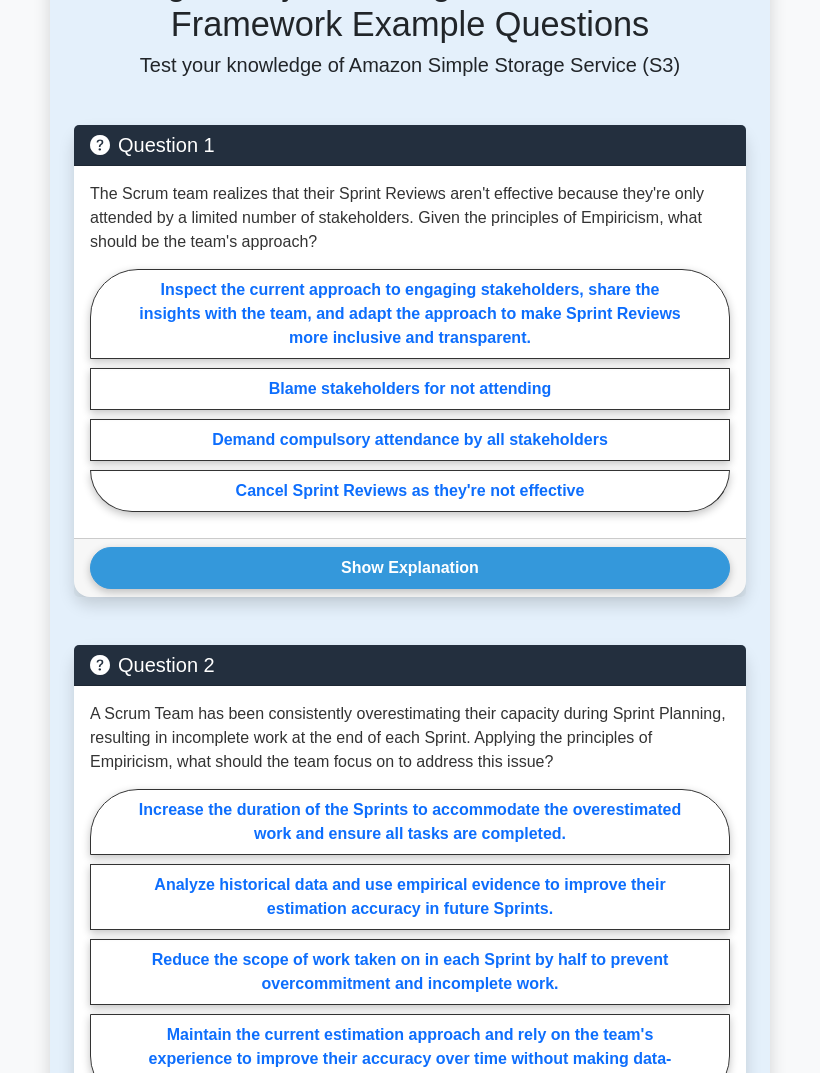 click on "Inspect the current approach to engaging stakeholders, share the insights with the team, and adapt the approach to make Sprint Reviews more inclusive and transparent." at bounding box center (410, 314) 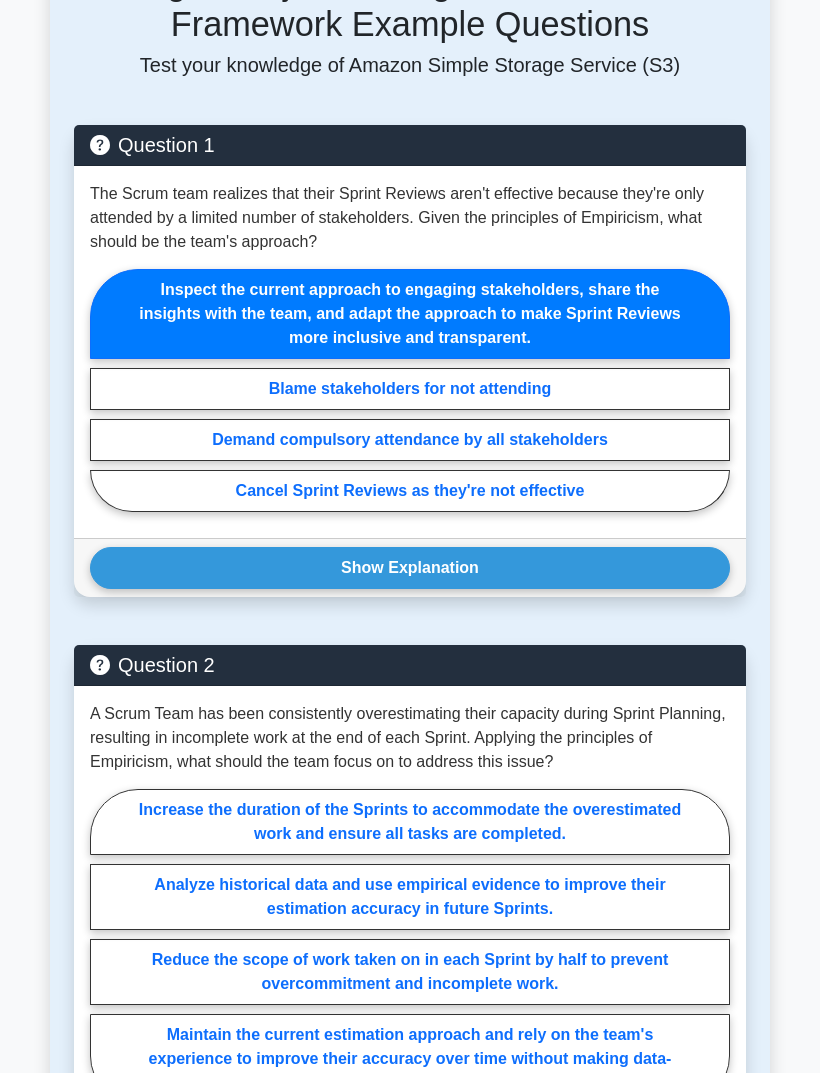 click on "Show Explanation" at bounding box center (410, 568) 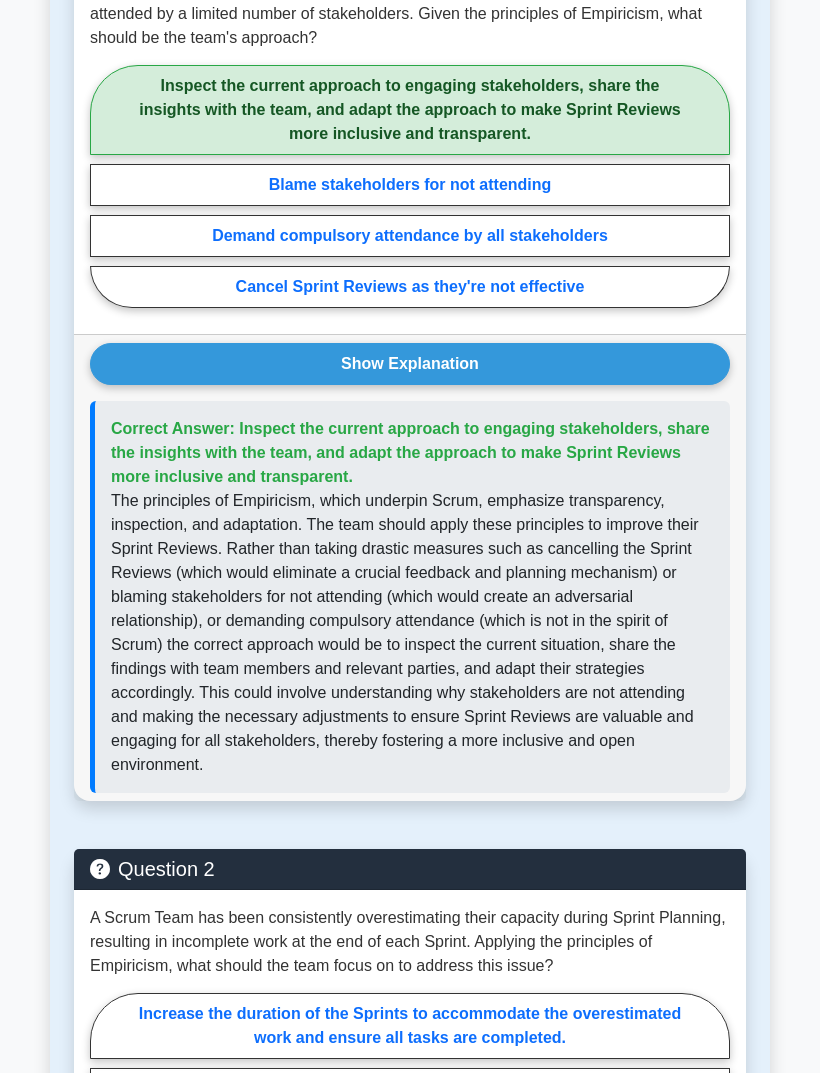 scroll, scrollTop: 2033, scrollLeft: 0, axis: vertical 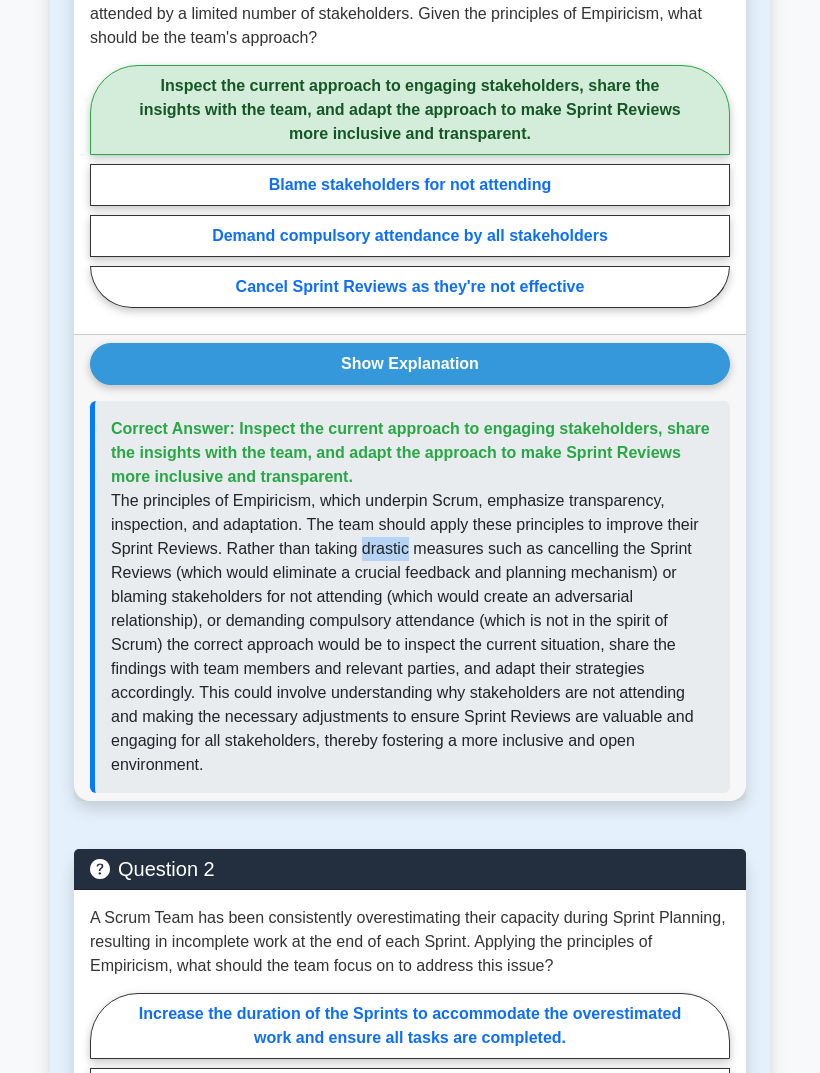 click on "Back to Scrum Framework
Empiricism
5 minutes
5 Questions
Guide: Empiricism in Agile Project Management & Scrum Framework
Empiricism is the principle at the core of the Scrum framework used in Agile project management.        Why it is important:" at bounding box center (410, 399) 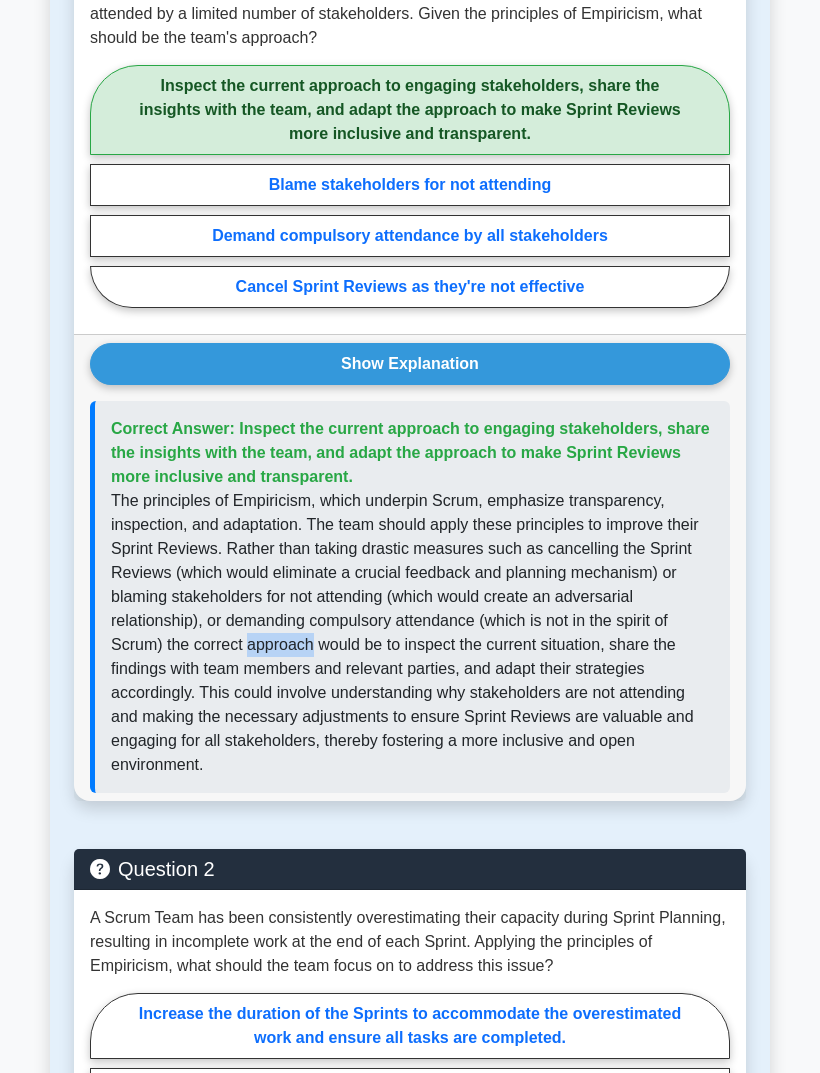 click on "The principles of Empiricism, which underpin Scrum, emphasize transparency, inspection, and adaptation. The team should apply these principles to improve their Sprint Reviews. Rather than taking drastic measures such as cancelling the Sprint Reviews (which would eliminate a crucial feedback and planning mechanism) or blaming stakeholders for not attending (which would create an adversarial relationship), or demanding compulsory attendance (which is not in the spirit of Scrum) the correct approach would be to inspect the current situation, share the findings with team members and relevant parties, and adapt their strategies accordingly. This could involve understanding why stakeholders are not attending and making the necessary adjustments to ensure Sprint Reviews are valuable and engaging for all stakeholders, thereby fostering a more inclusive and open environment." at bounding box center (412, 633) 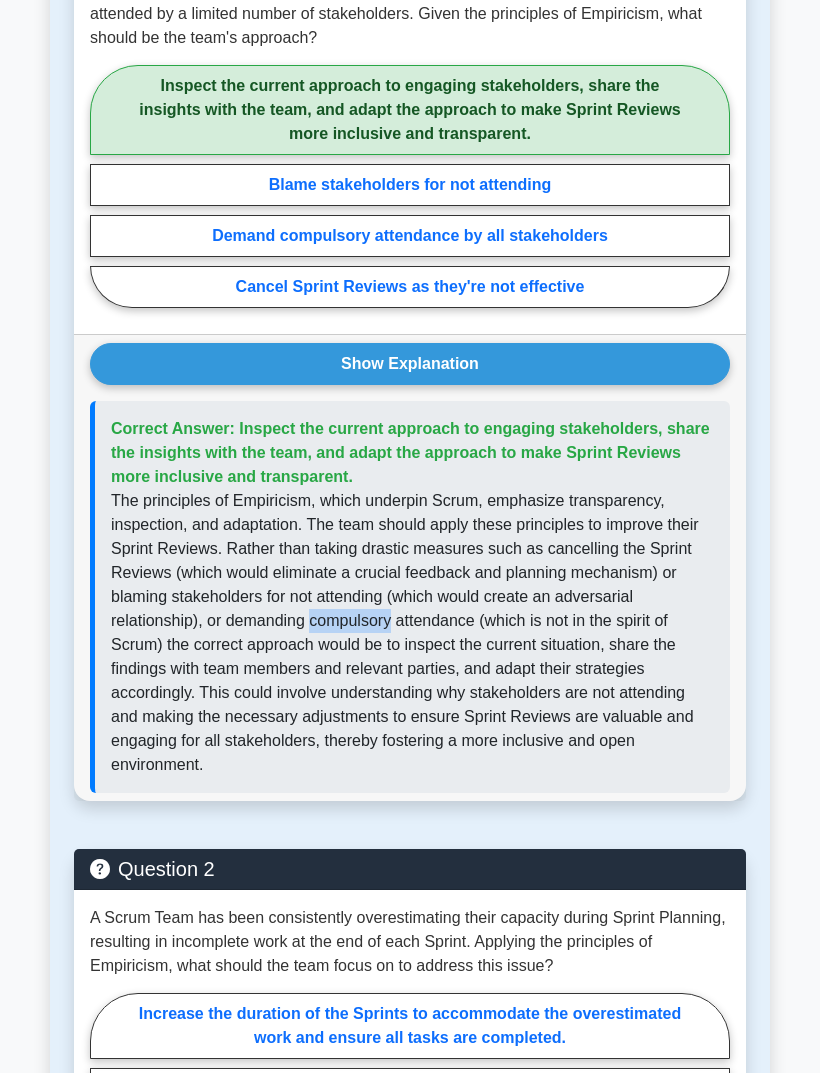 click on "Show Explanation
Correct Answer:
Inspect the current approach to engaging stakeholders, share the insights with the team, and adapt the approach to make Sprint Reviews more inclusive and transparent." at bounding box center (410, 567) 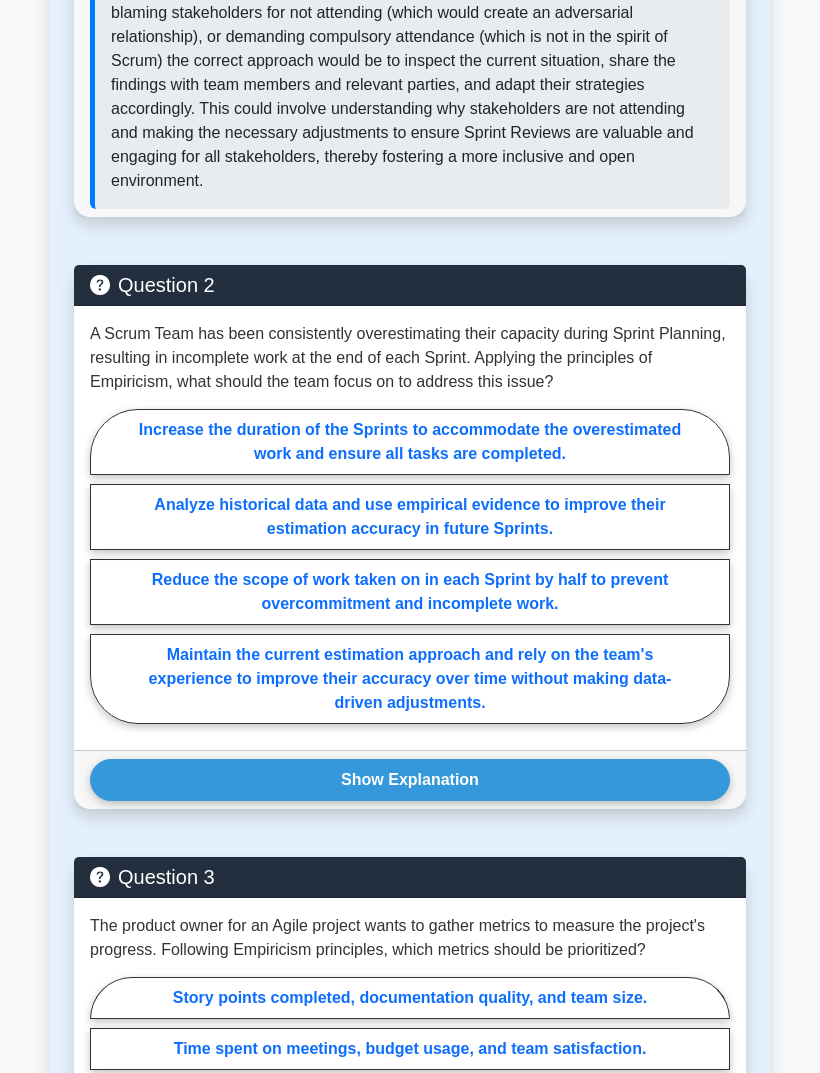 scroll, scrollTop: 2614, scrollLeft: 0, axis: vertical 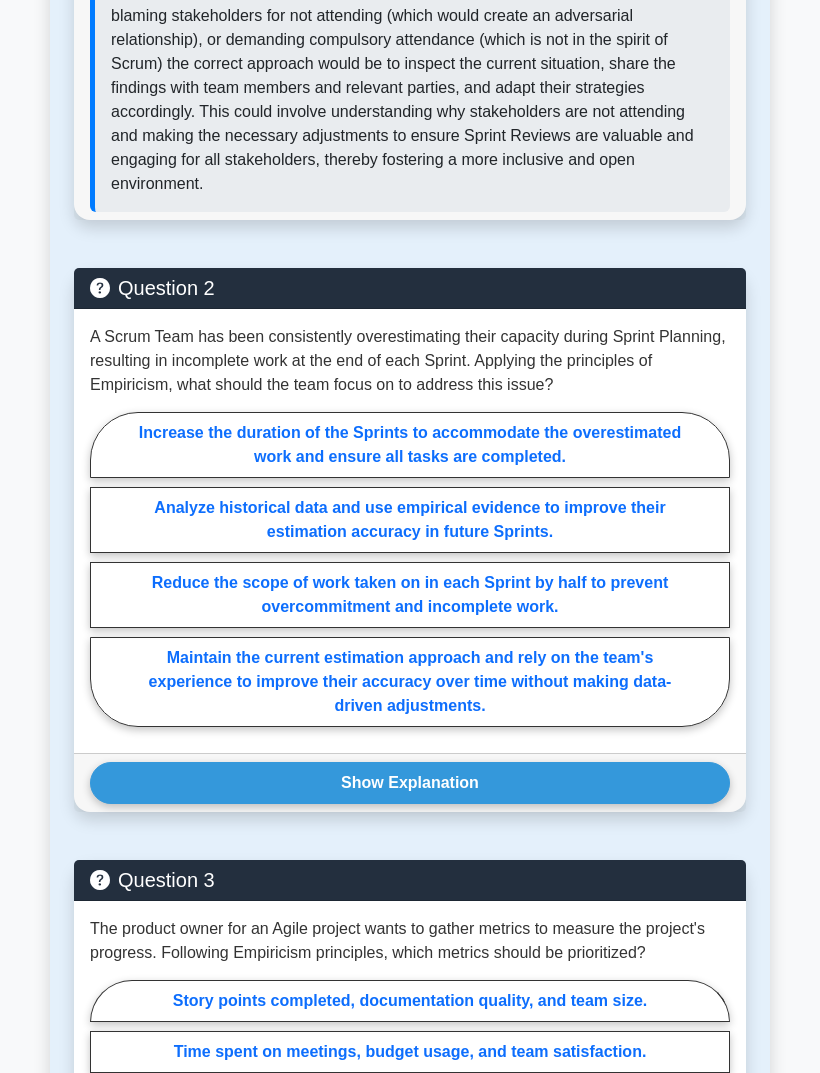 click on "Maintain the current estimation approach and rely on the team's experience to improve their accuracy over time without making data-driven adjustments." at bounding box center (410, 682) 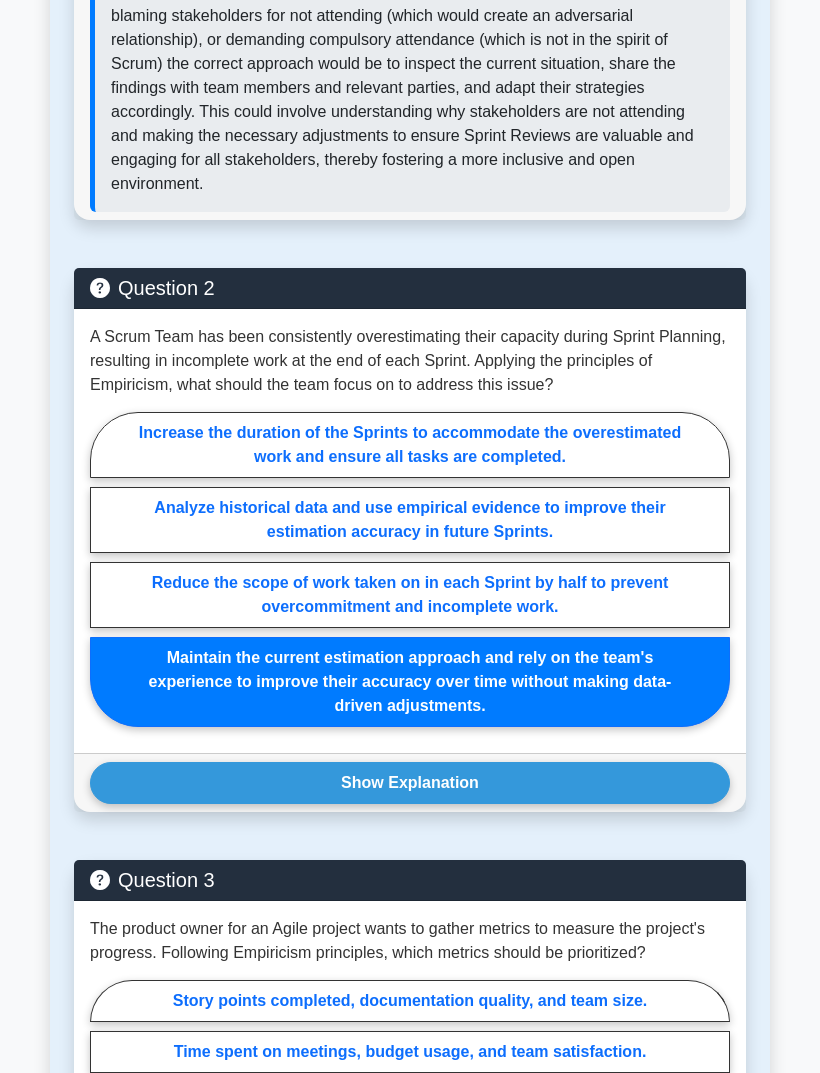 click on "Show Explanation" at bounding box center (410, 783) 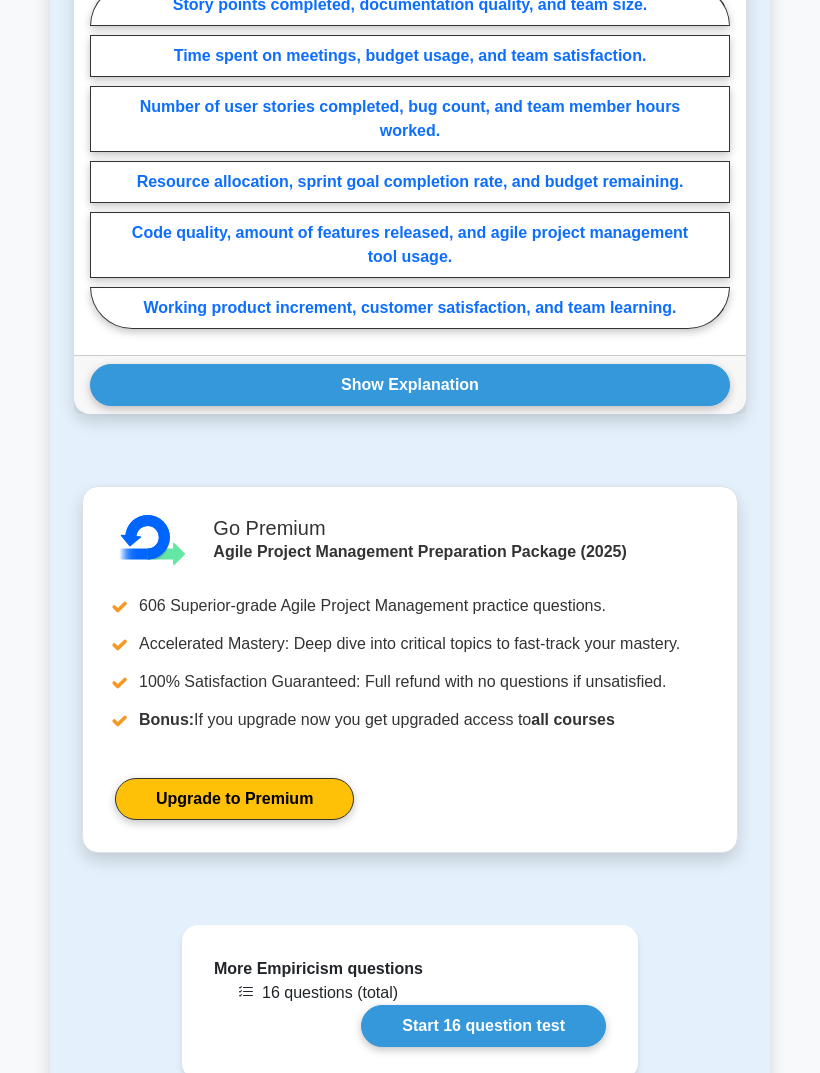 scroll, scrollTop: 3898, scrollLeft: 0, axis: vertical 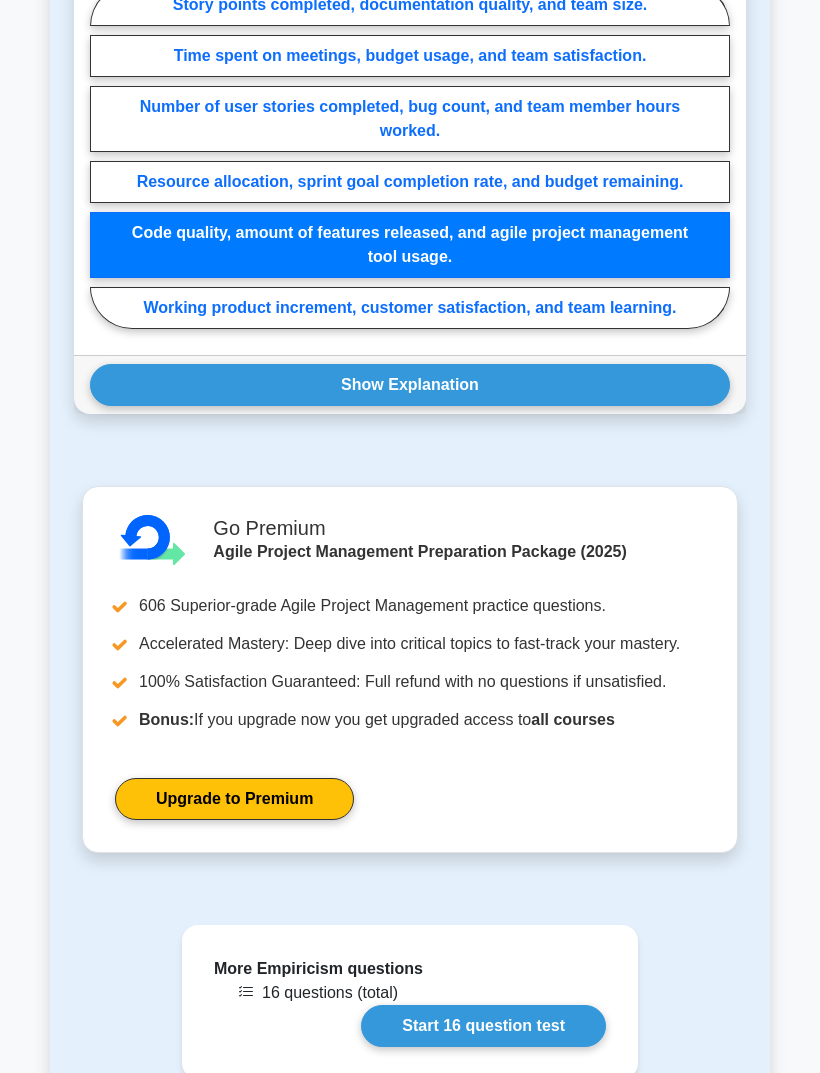 click on "Show Explanation" at bounding box center (410, 385) 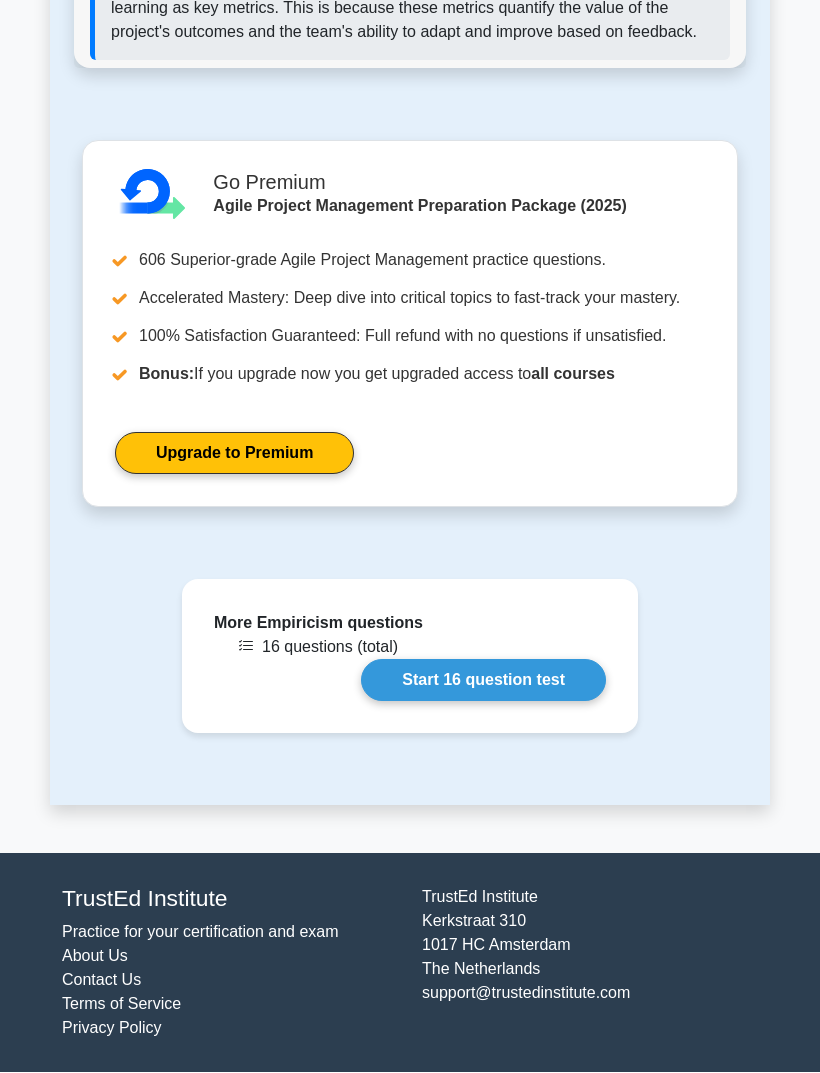 scroll, scrollTop: 4448, scrollLeft: 0, axis: vertical 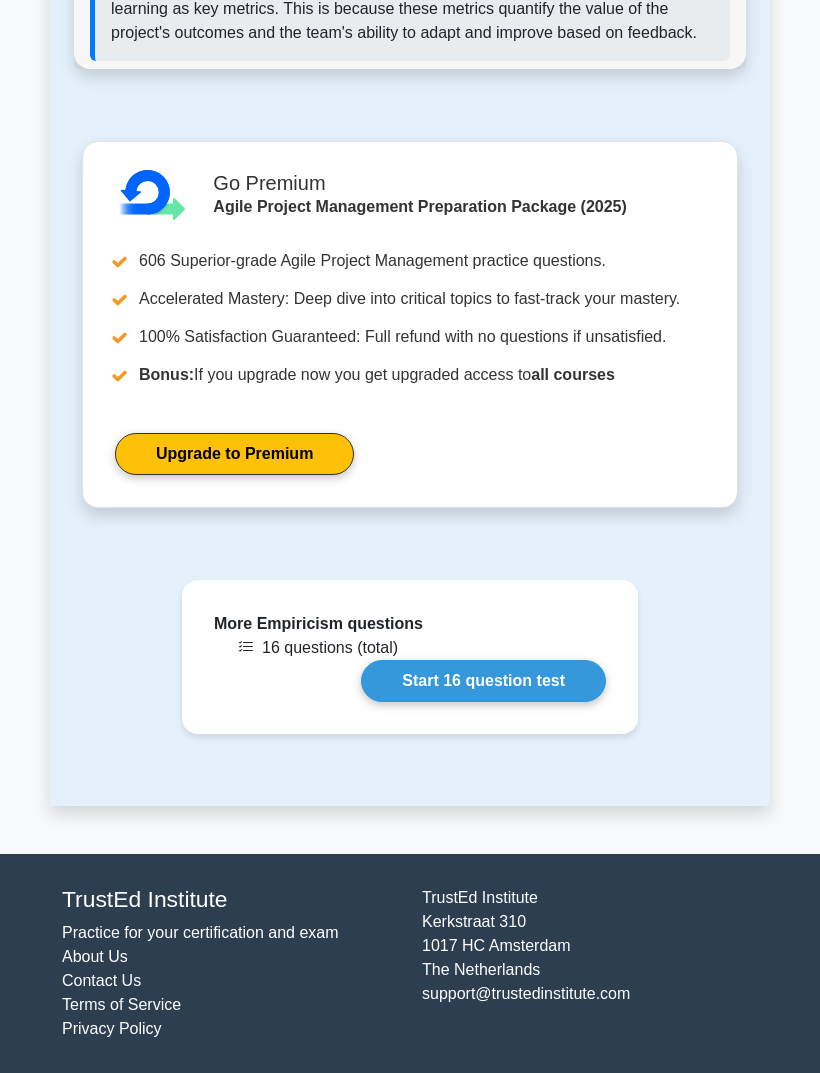click on "Start 16 question test" at bounding box center [483, 681] 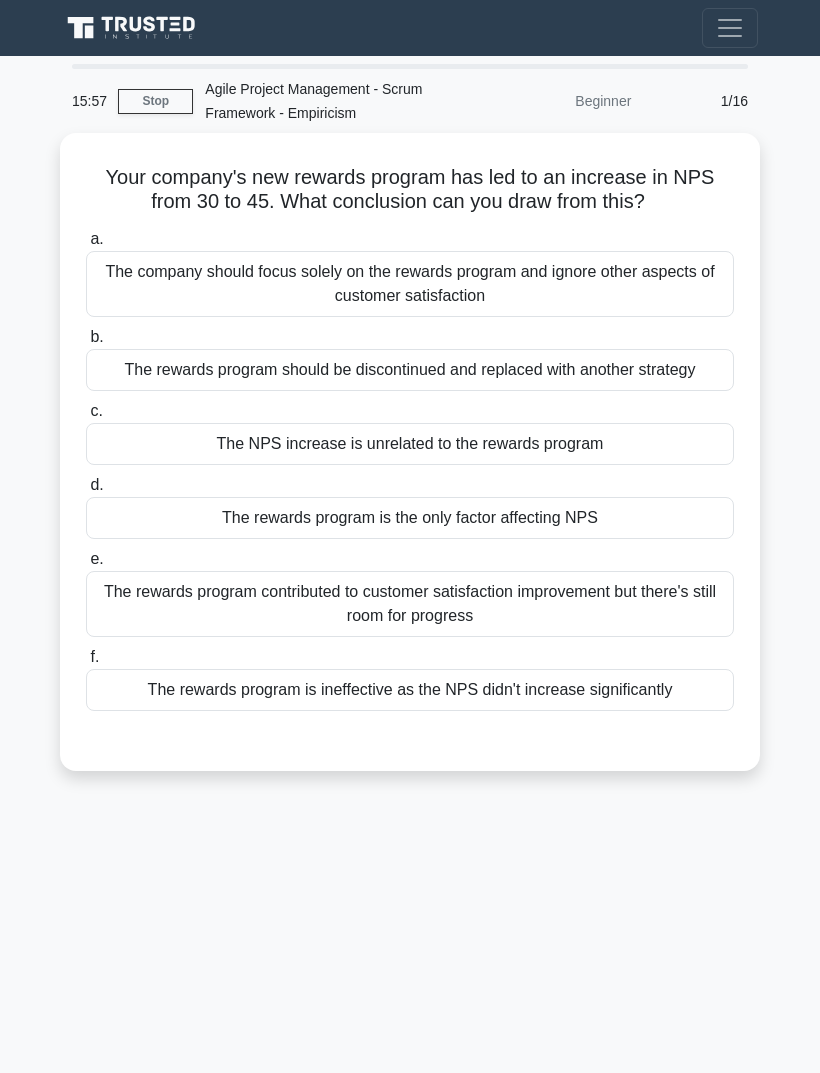 scroll, scrollTop: 0, scrollLeft: 0, axis: both 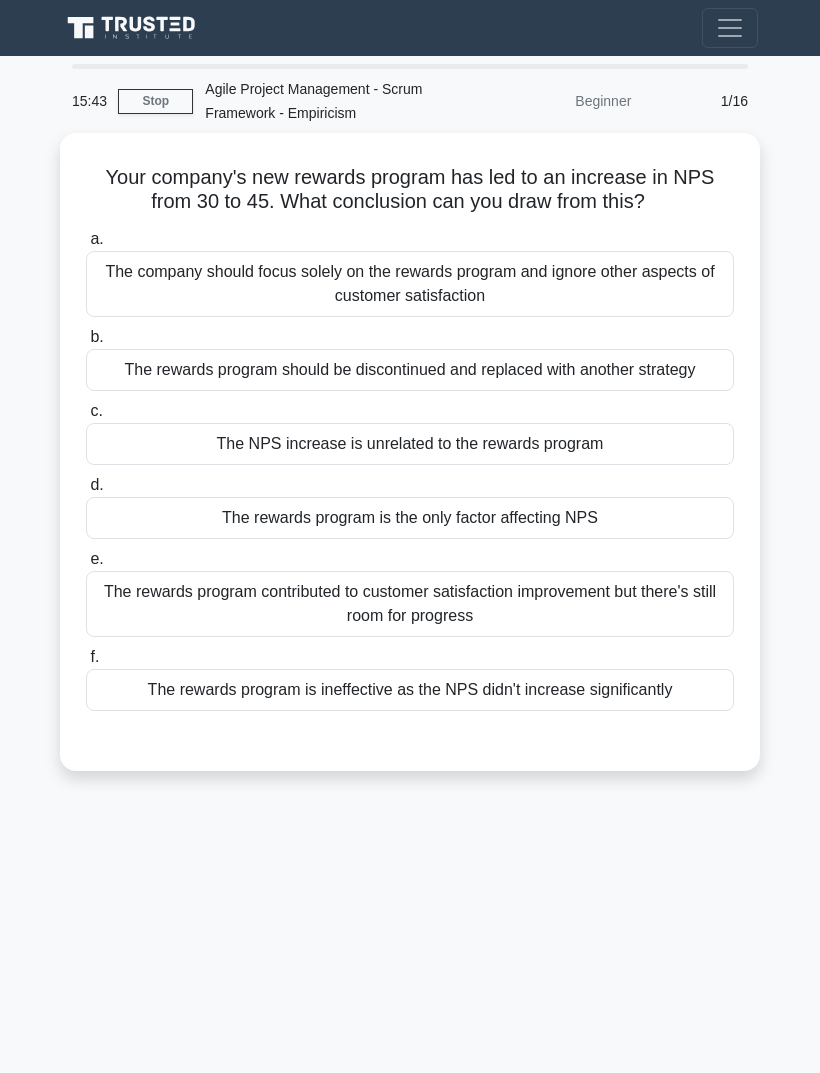 click on "The rewards program contributed to customer satisfaction improvement but there's still room for progress" at bounding box center [410, 604] 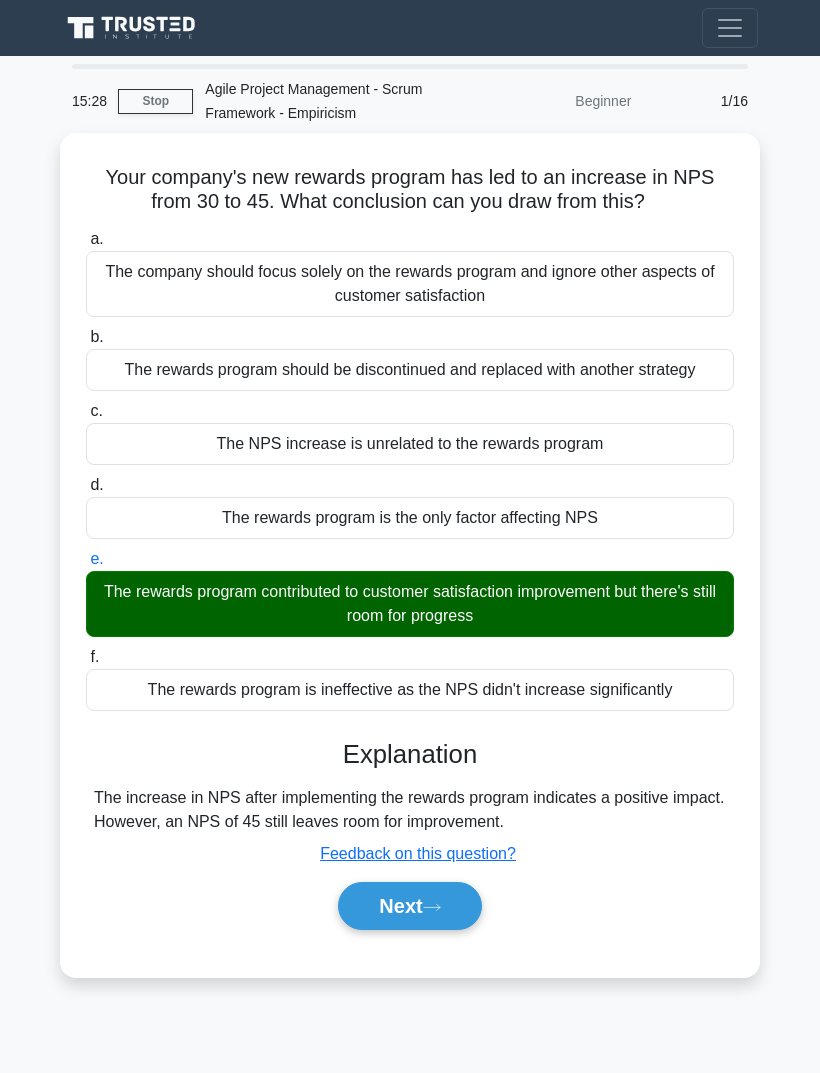 click on "Next" at bounding box center (409, 906) 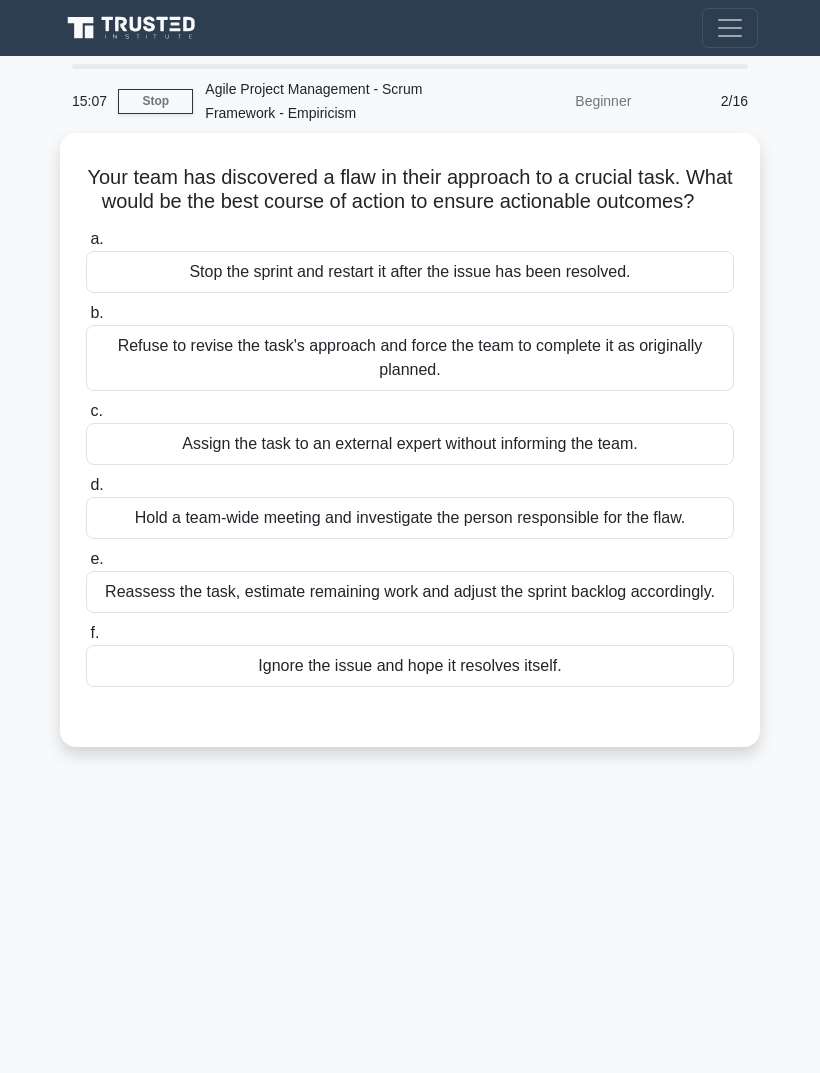 click on "Reassess the task, estimate remaining work and adjust the sprint backlog accordingly." at bounding box center [410, 592] 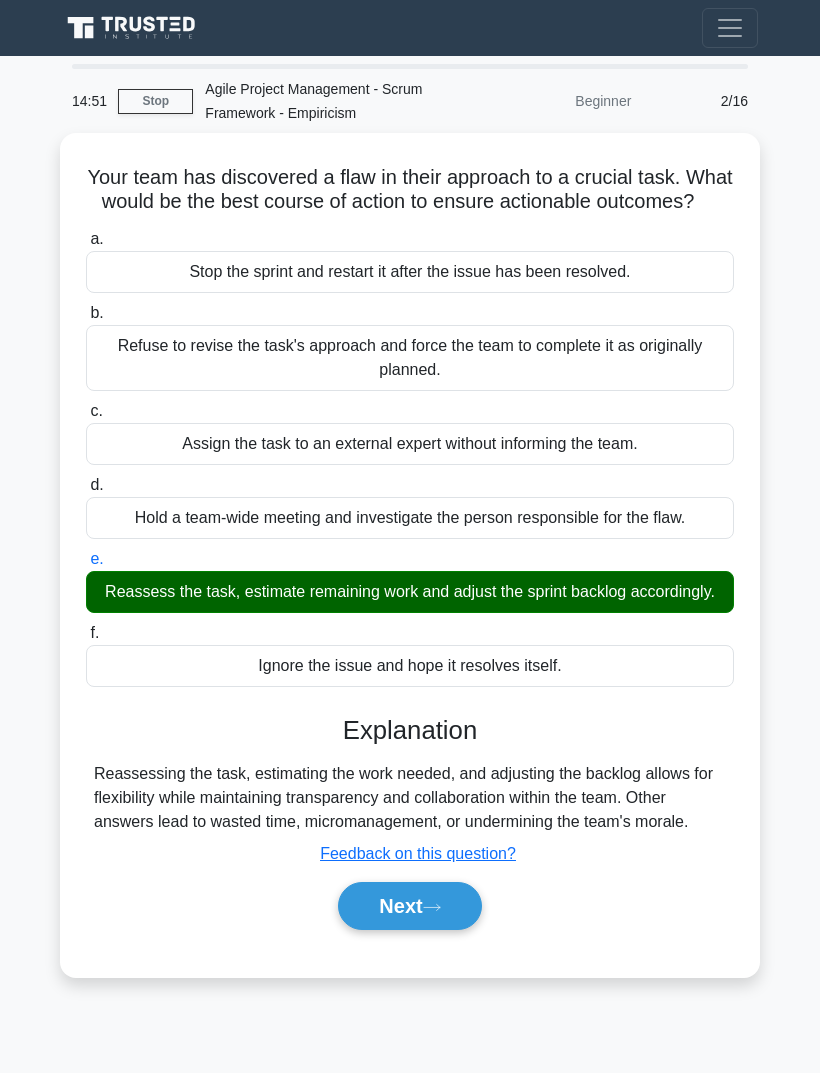 click 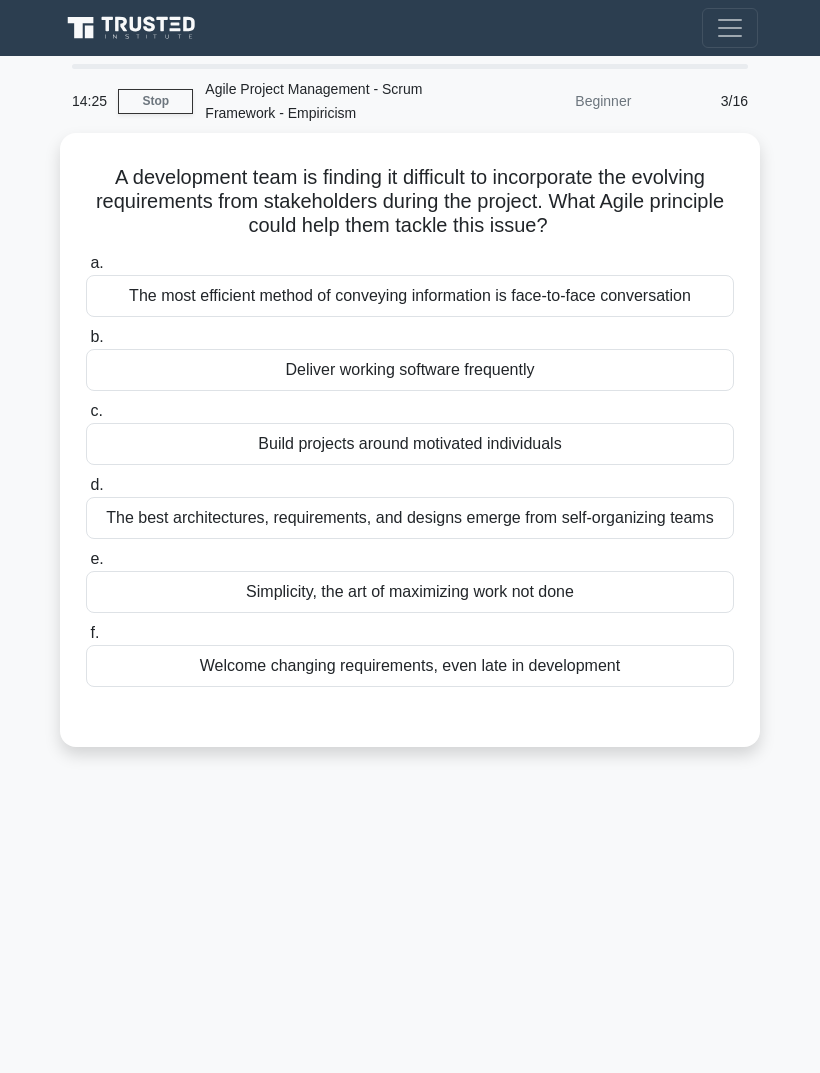 click on "Welcome changing requirements, even late in development" at bounding box center (410, 666) 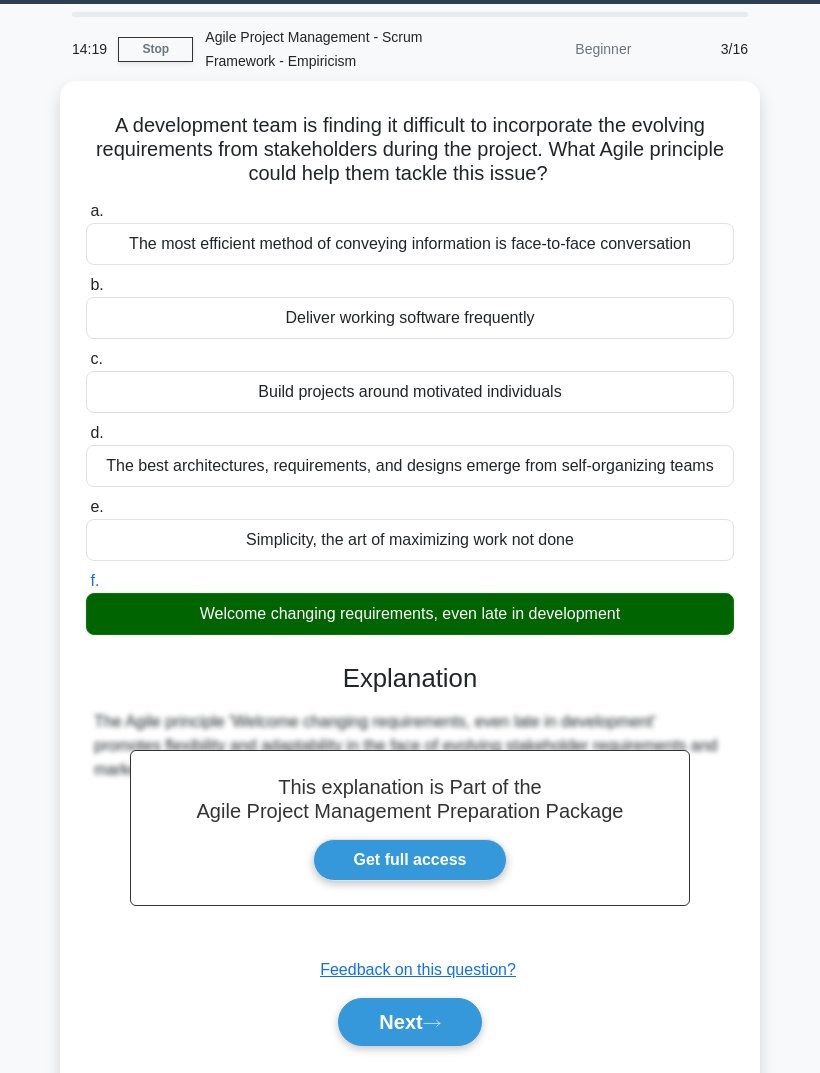 scroll, scrollTop: 89, scrollLeft: 0, axis: vertical 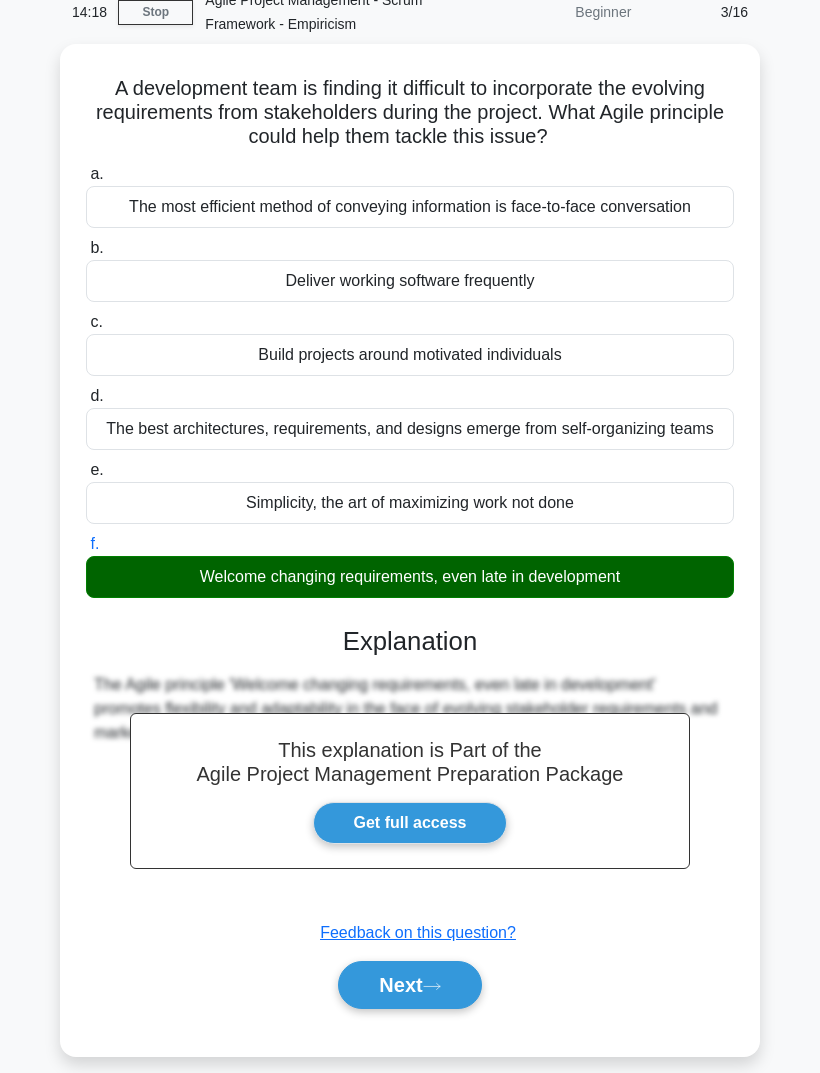 click on "Next" at bounding box center (409, 985) 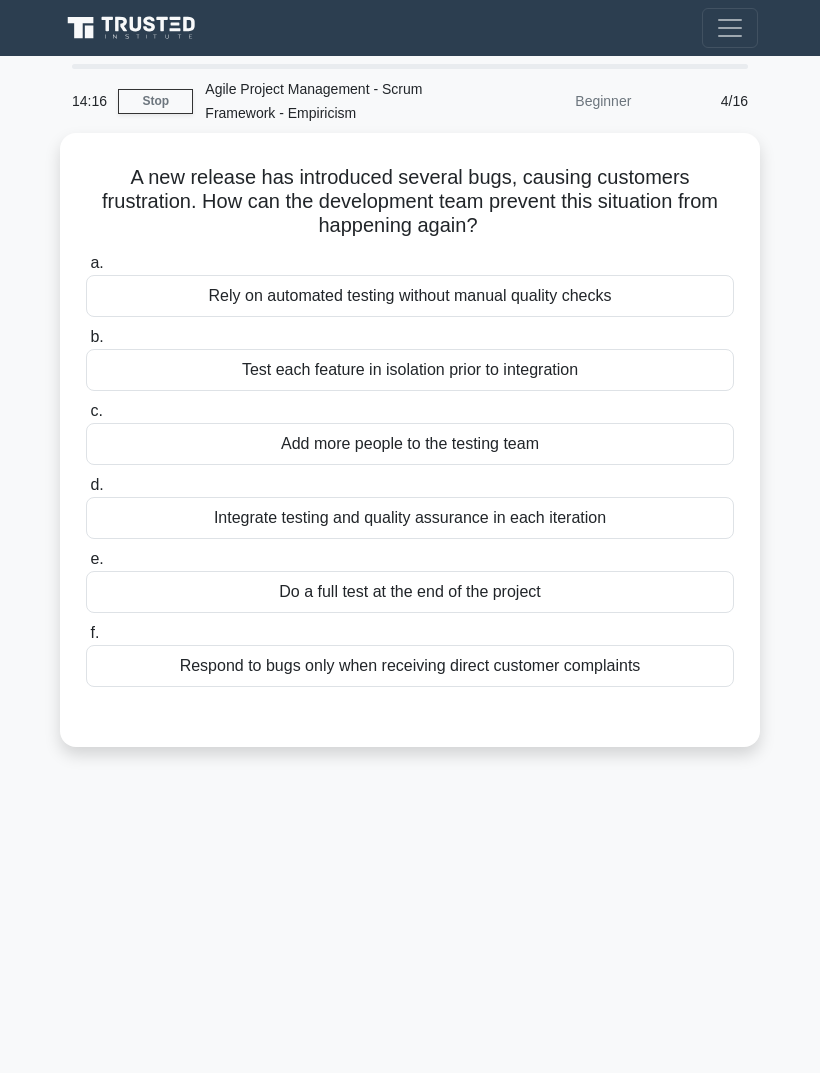scroll, scrollTop: 0, scrollLeft: 0, axis: both 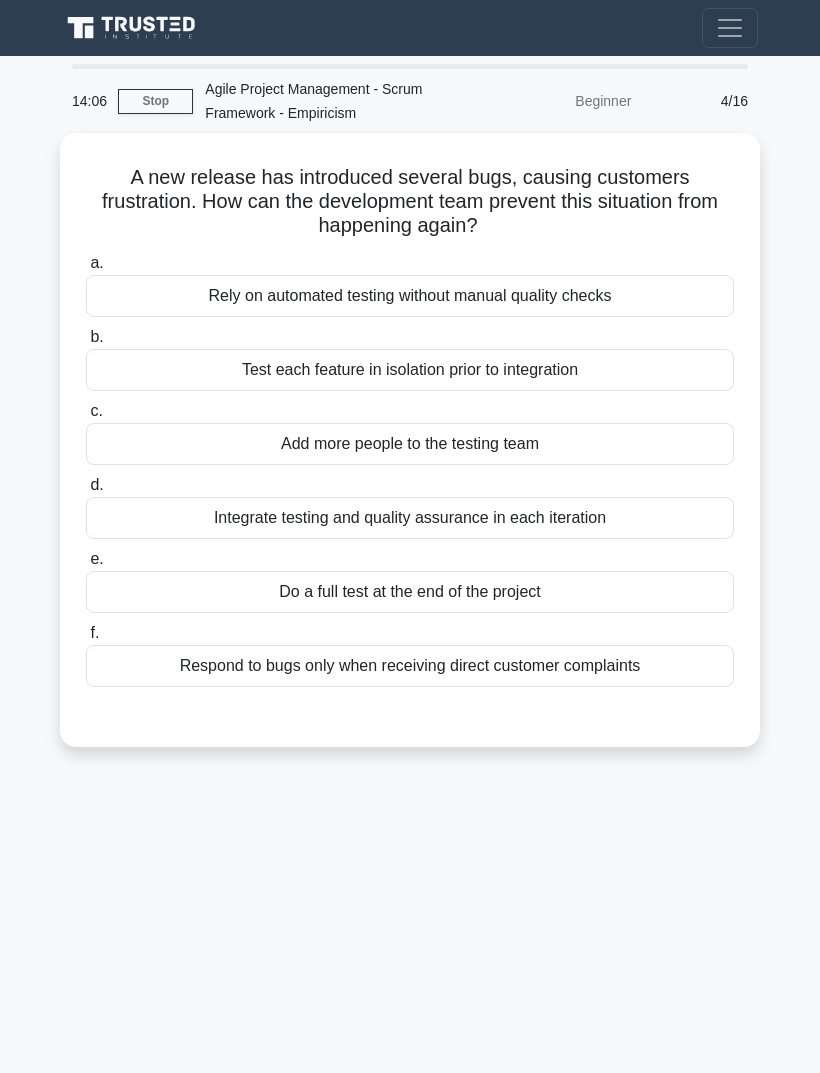 click on "Rely on automated testing without manual quality checks" at bounding box center (410, 296) 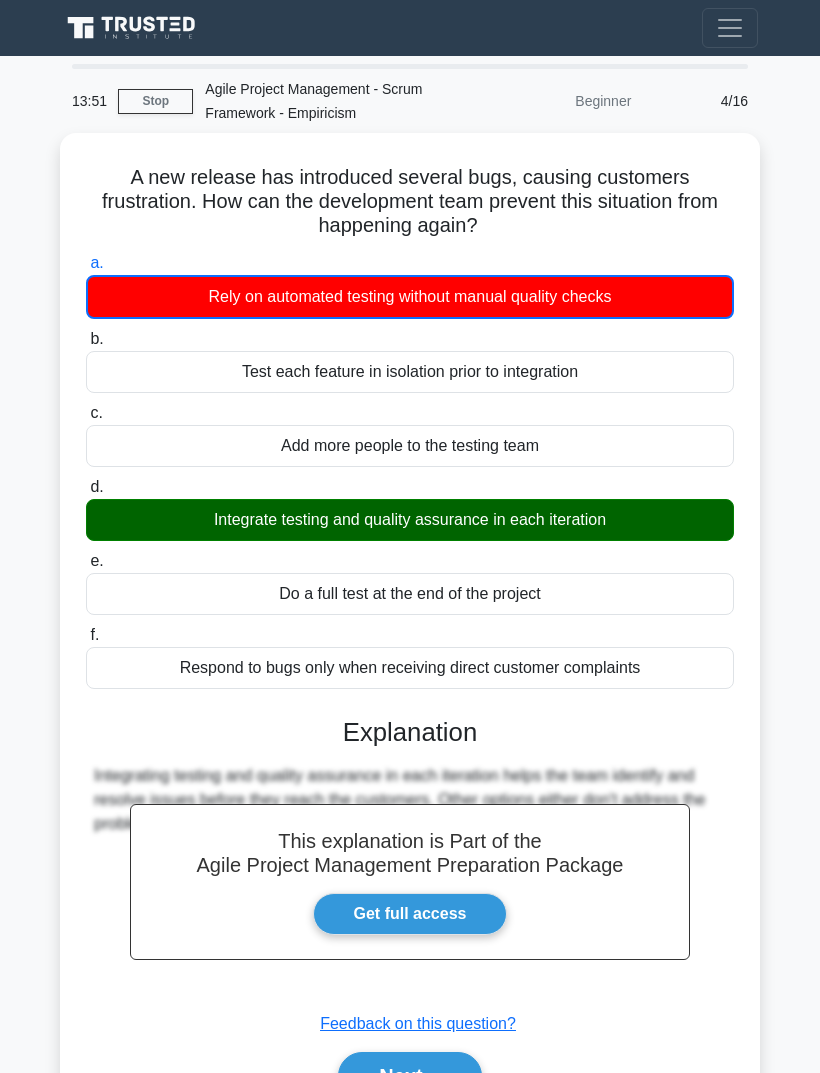 click on "Next" at bounding box center [409, 1076] 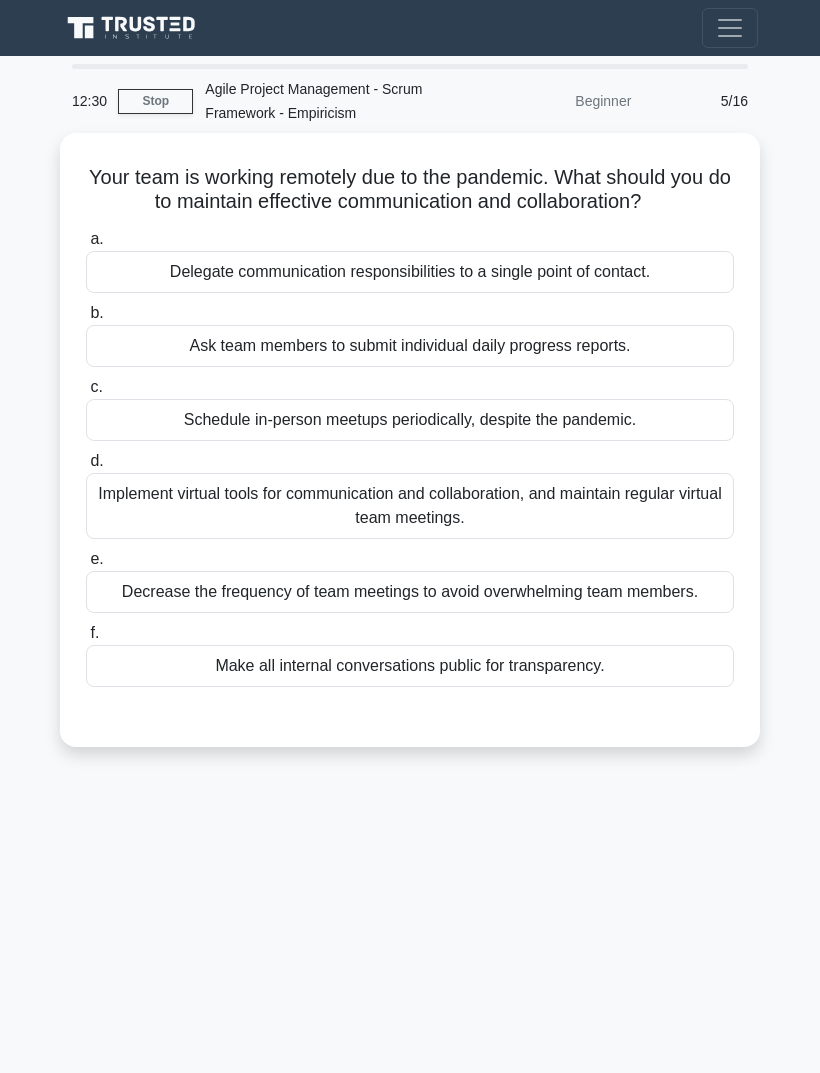 click on "Implement virtual tools for communication and collaboration, and maintain regular virtual team meetings." at bounding box center [410, 506] 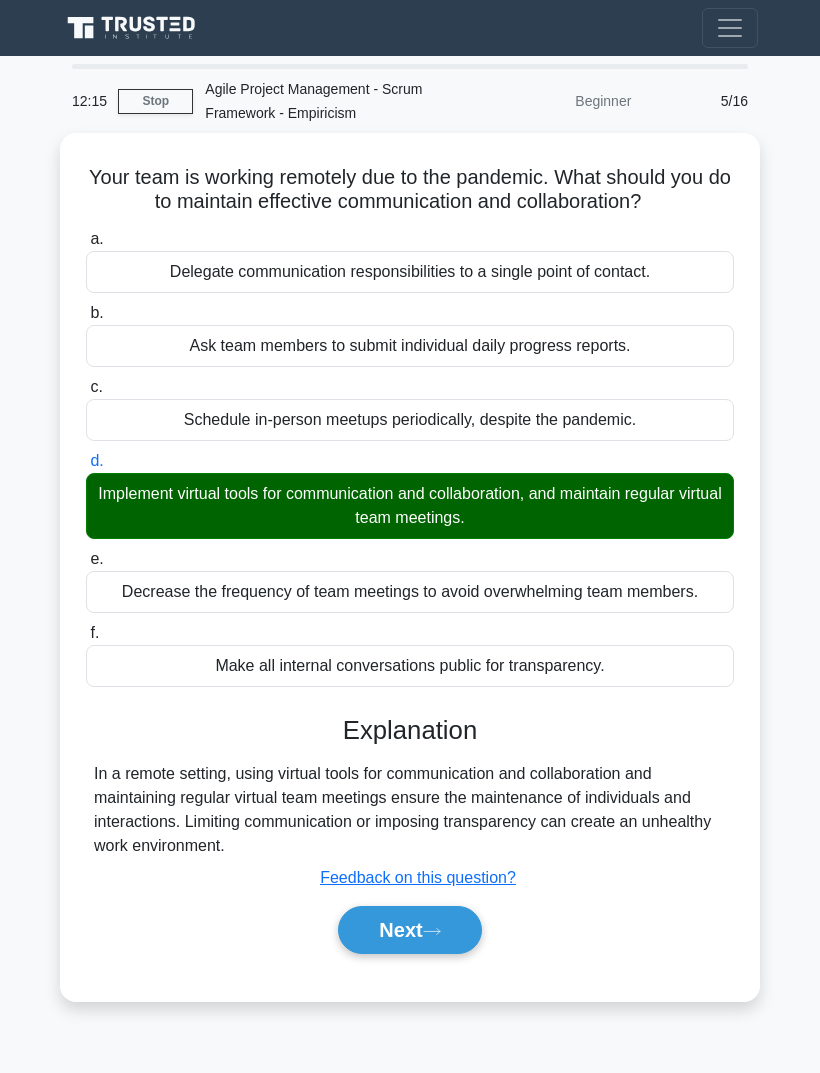 click on "Next" at bounding box center (409, 930) 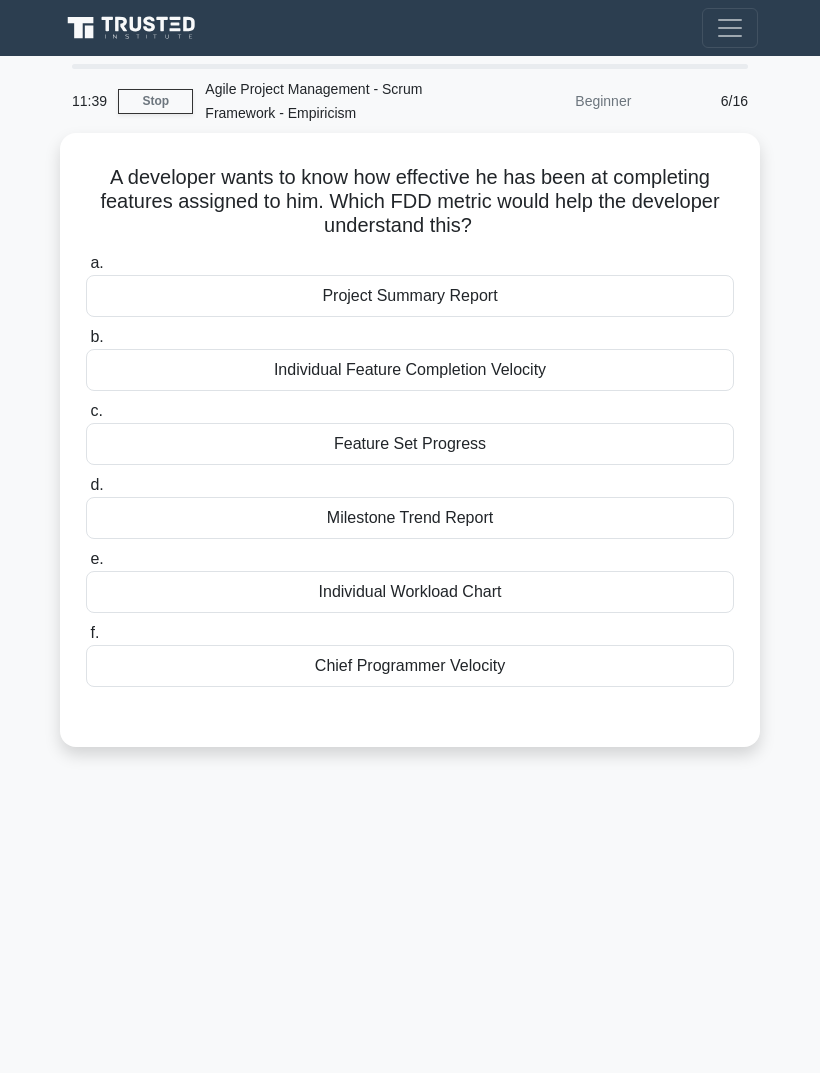 click on "11:39
Stop
Agile Project Management  - Scrum Framework  - Empiricism
Beginner
6/16
A developer wants to know how effective he has been at completing features assigned to him. Which FDD metric would help the developer understand this?
.spinner_0XTQ{transform-origin:center;animation:spinner_y6GP .75s linear infinite}@keyframes spinner_y6GP{100%{transform:rotate(360deg)}}
a.
b. c. d. e. f." at bounding box center (410, 564) 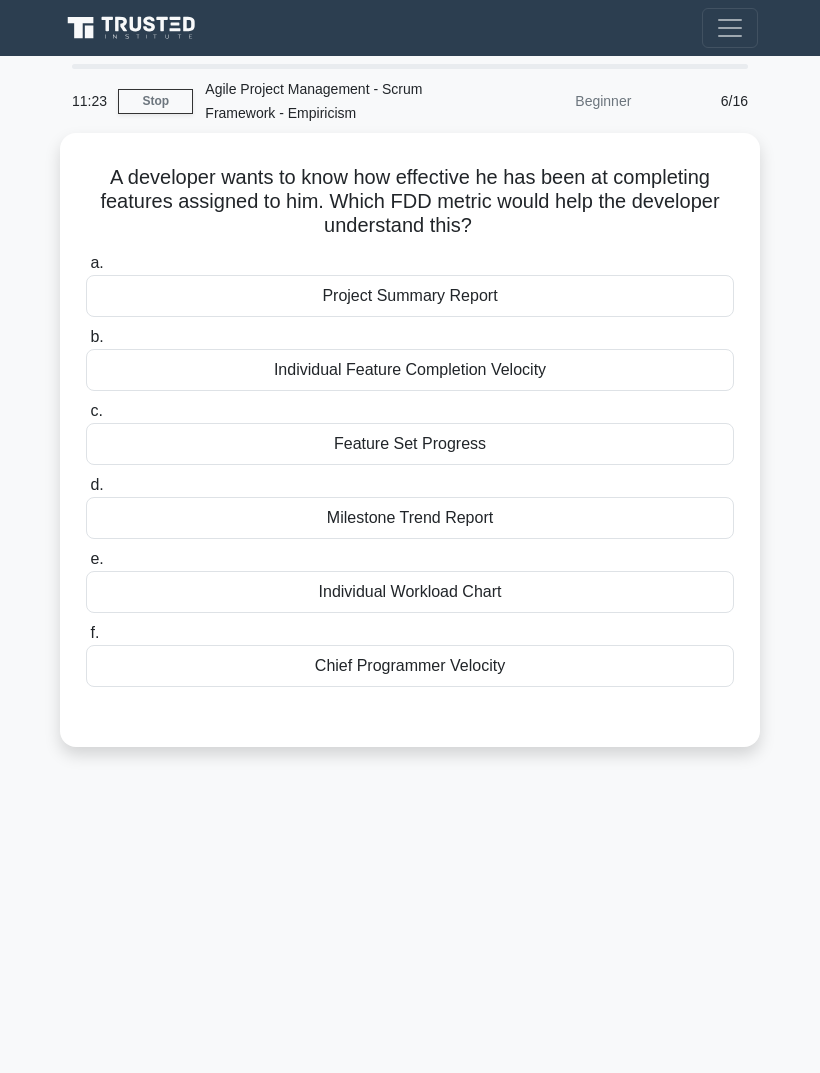 click on "Feature Set Progress" at bounding box center (410, 444) 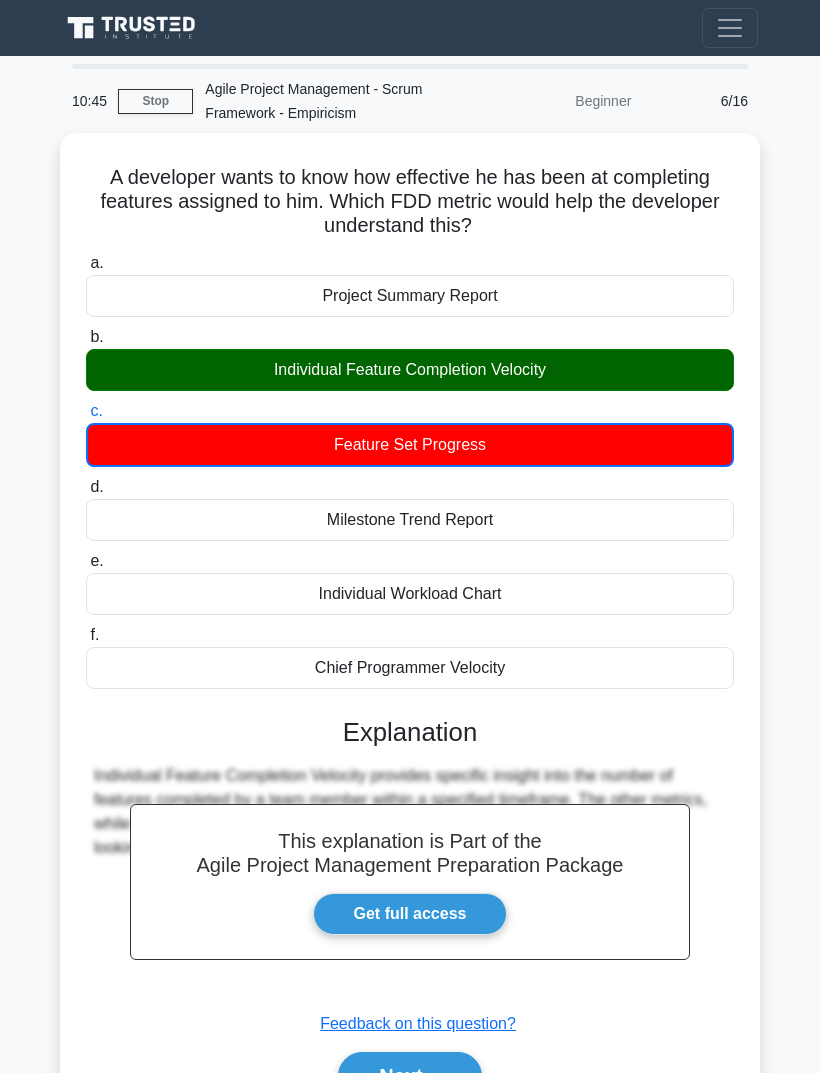 scroll, scrollTop: 43, scrollLeft: 0, axis: vertical 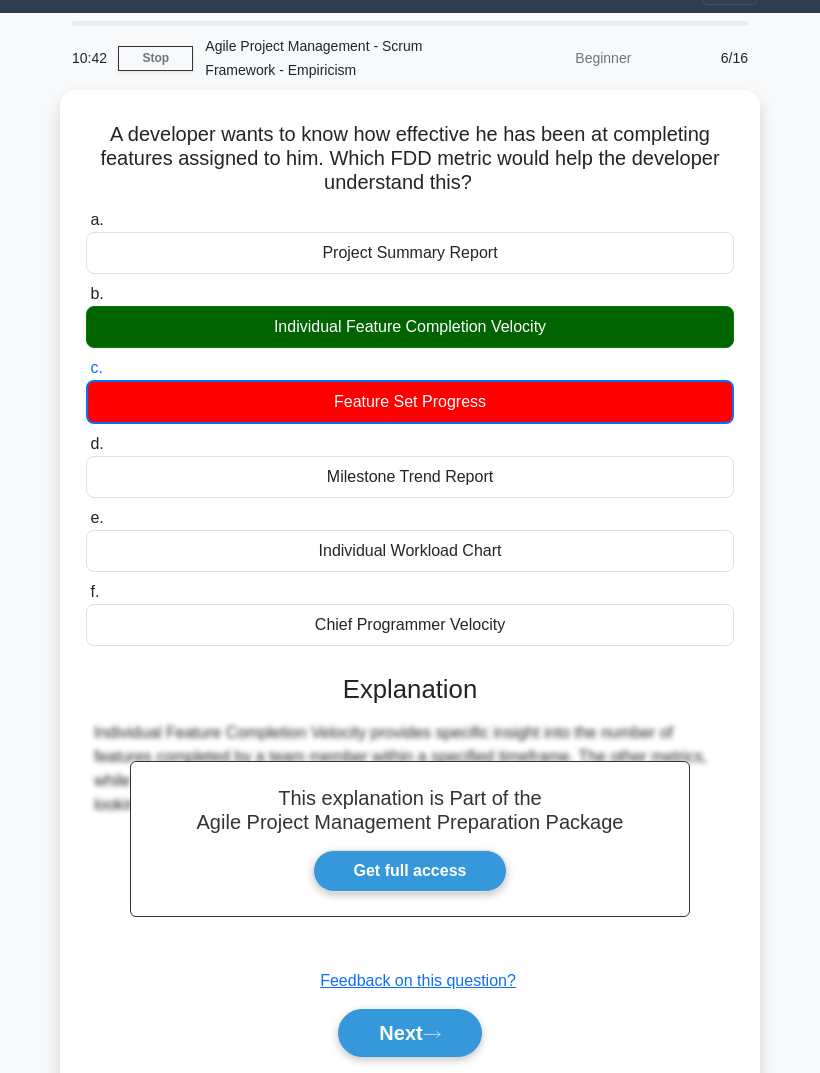 click on "Next" at bounding box center (409, 1033) 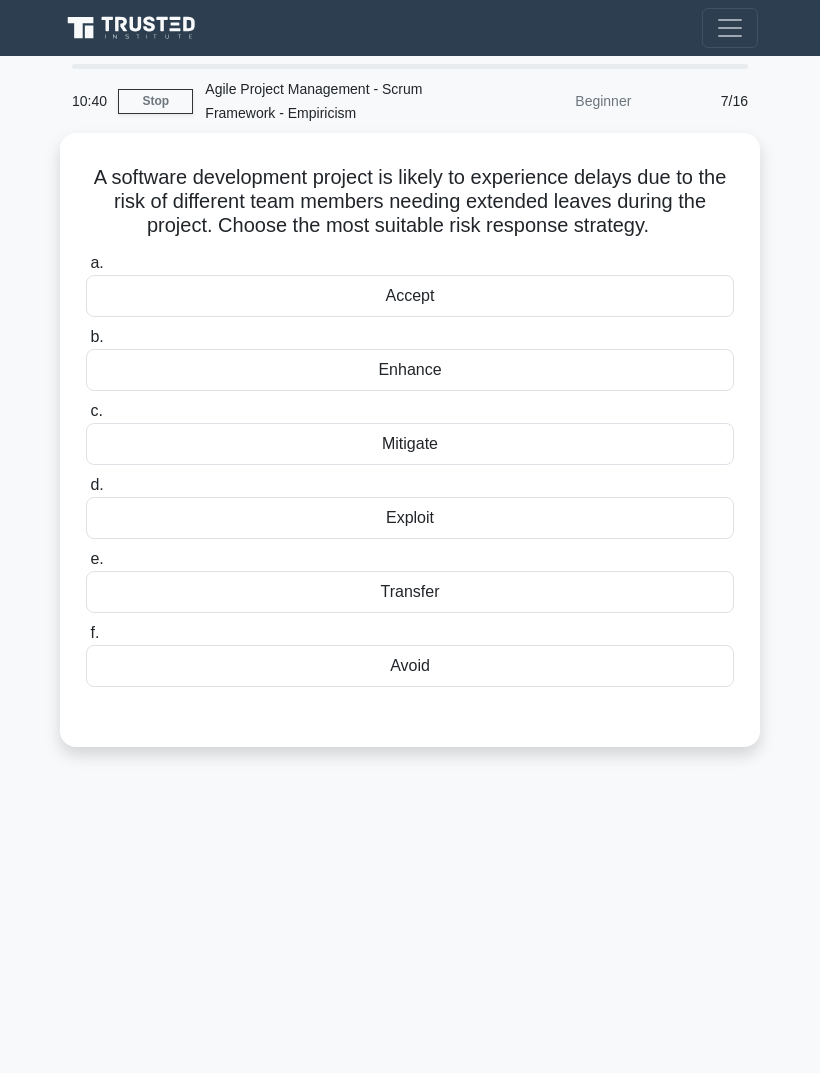 scroll, scrollTop: 0, scrollLeft: 0, axis: both 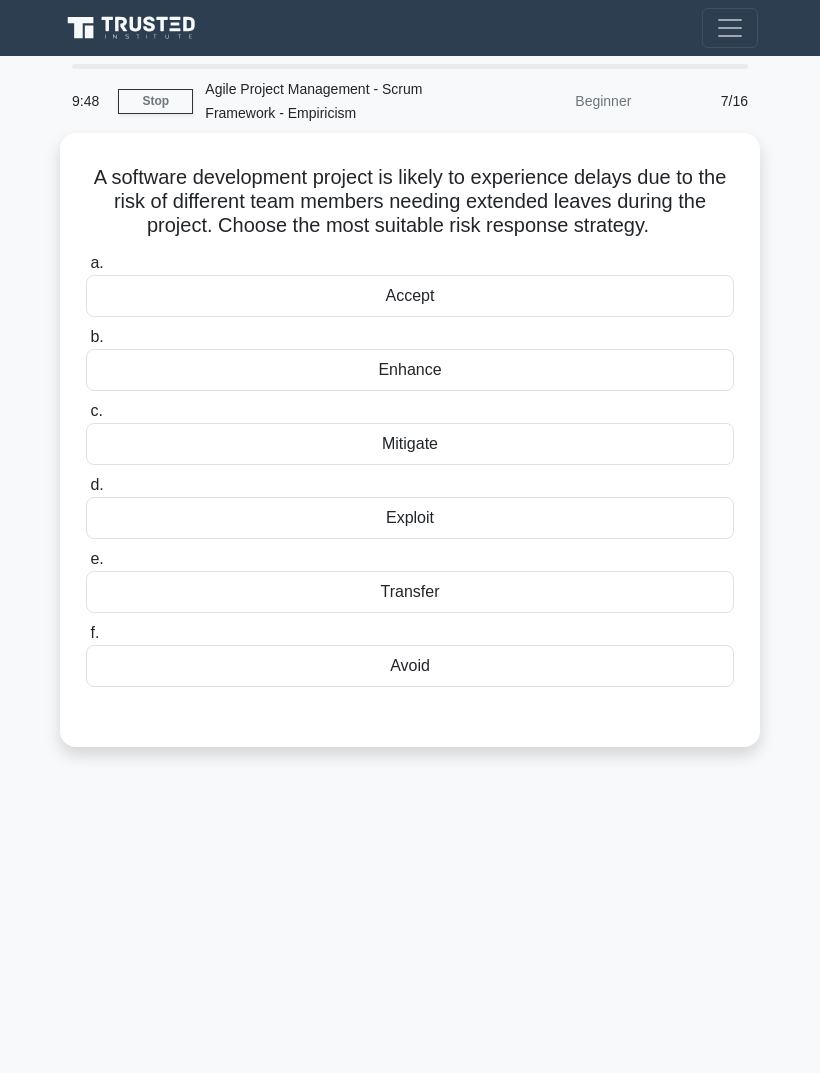 click on "Mitigate" at bounding box center [410, 444] 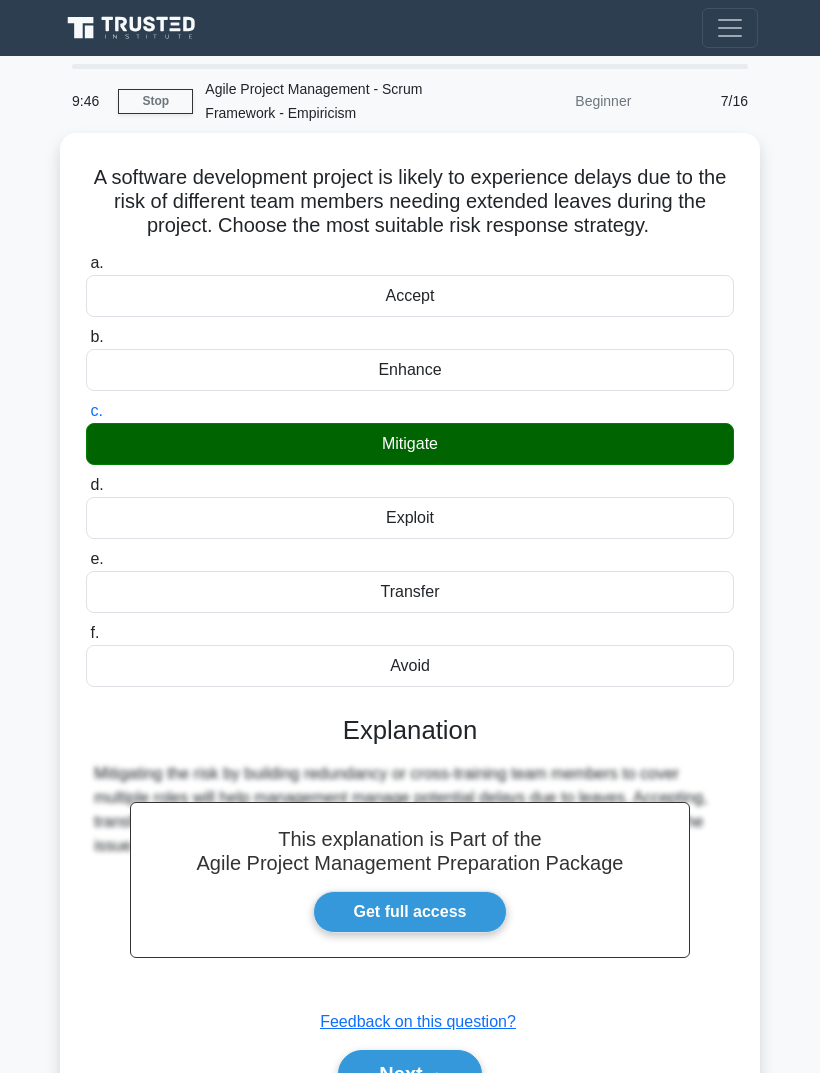 click on "Next" at bounding box center (409, 1074) 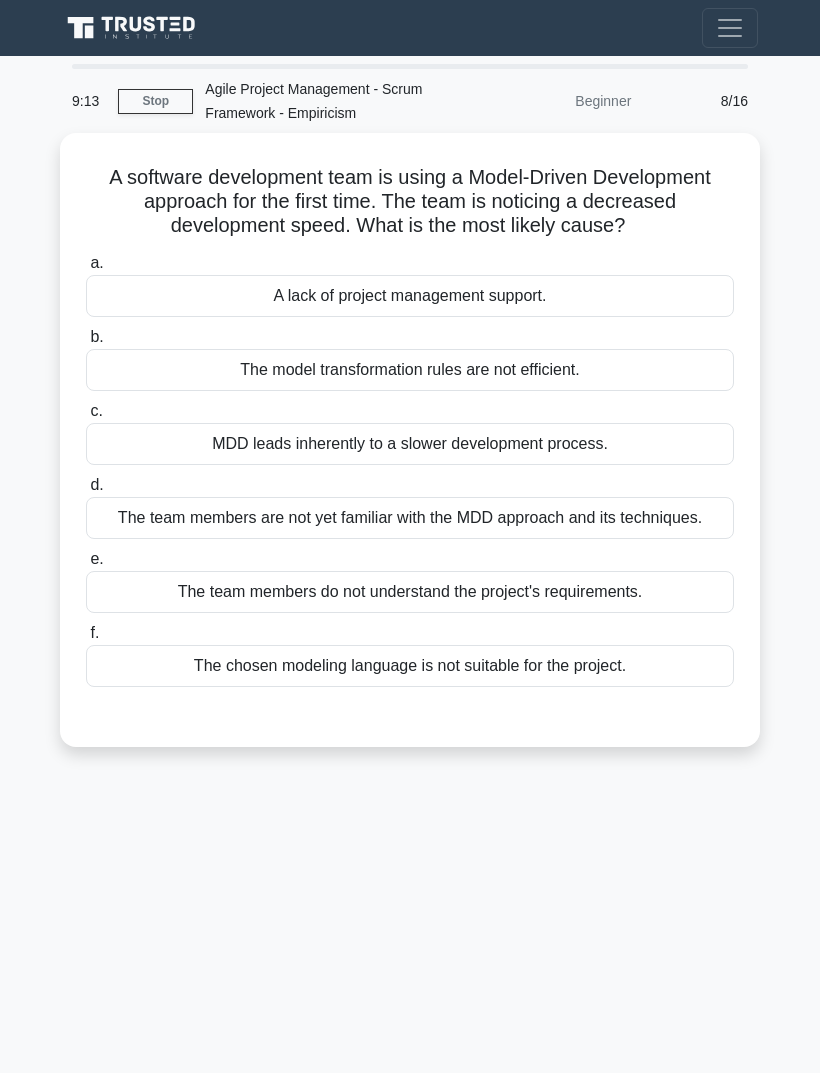 click on "The team members are not yet familiar with the MDD approach and its techniques." at bounding box center (410, 518) 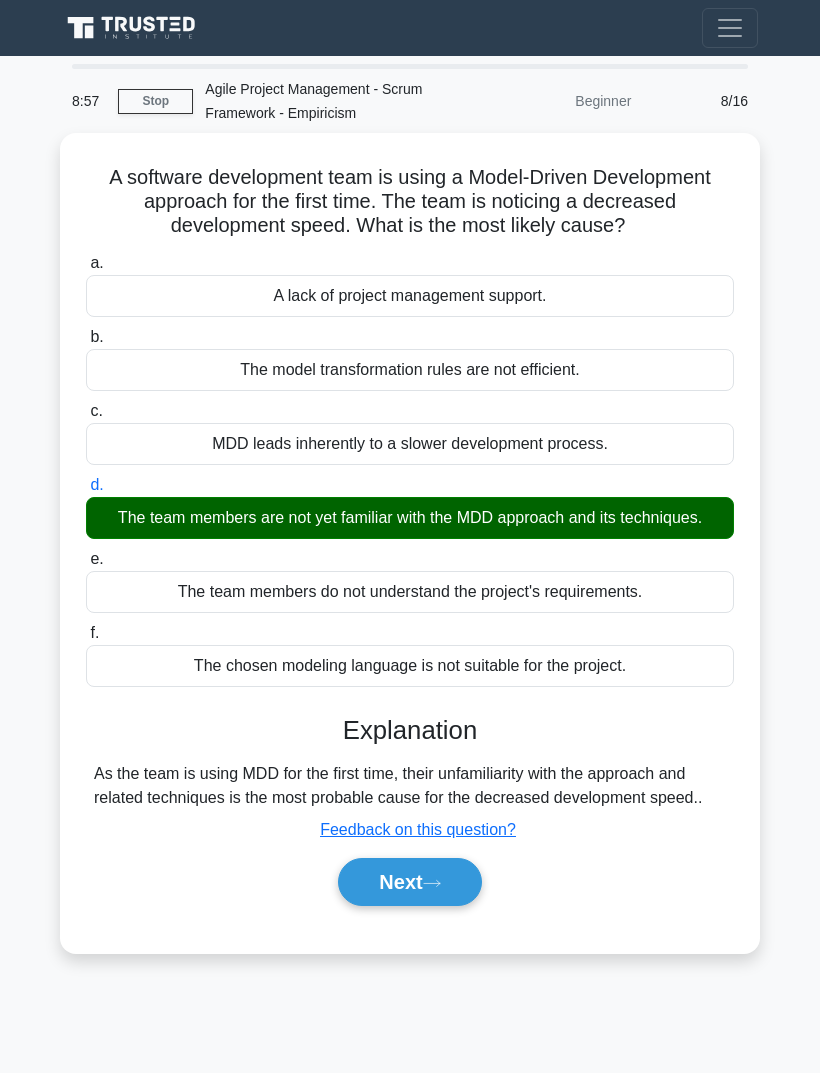 click on "Next" at bounding box center (409, 882) 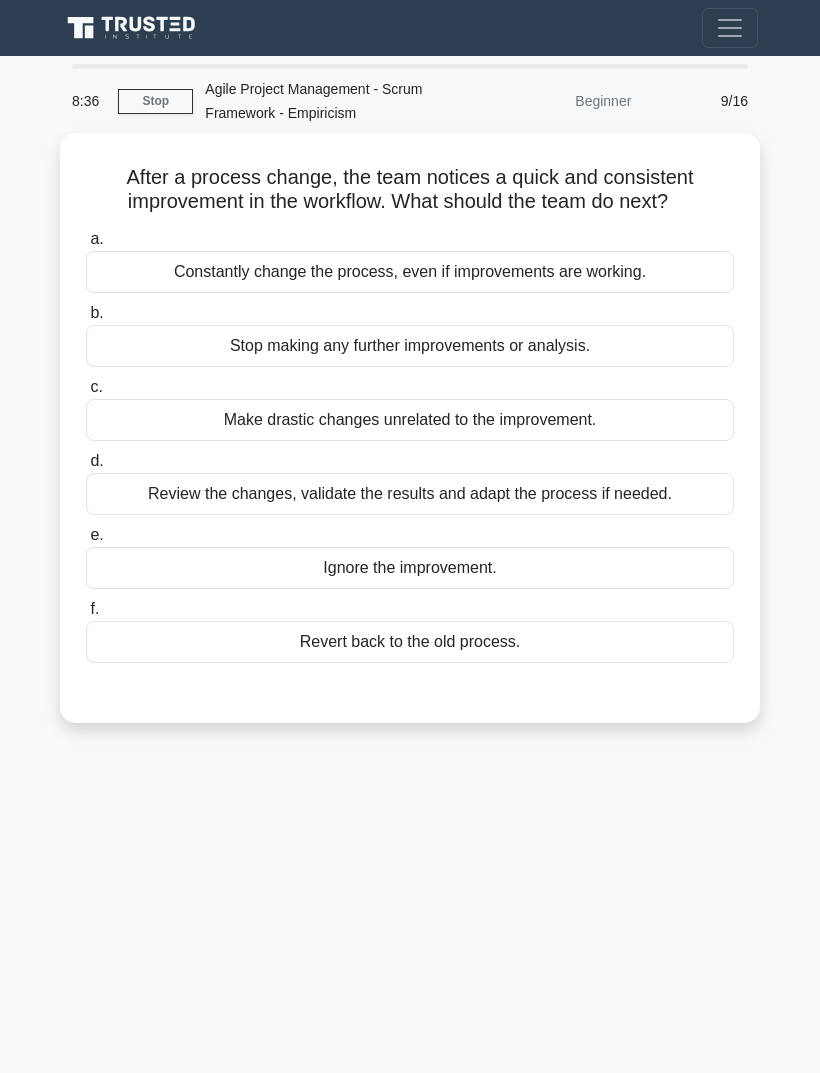 click on "Review the changes, validate the results and adapt the process if needed." at bounding box center [410, 494] 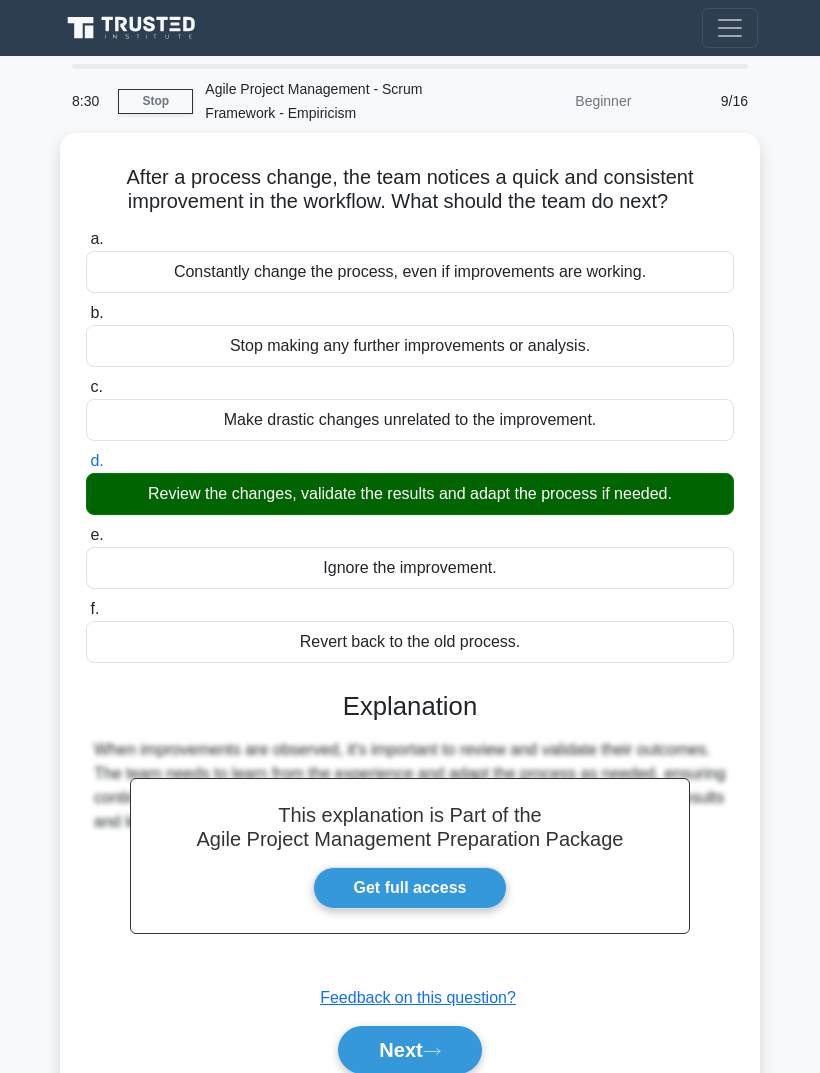click on "Next" at bounding box center (409, 1050) 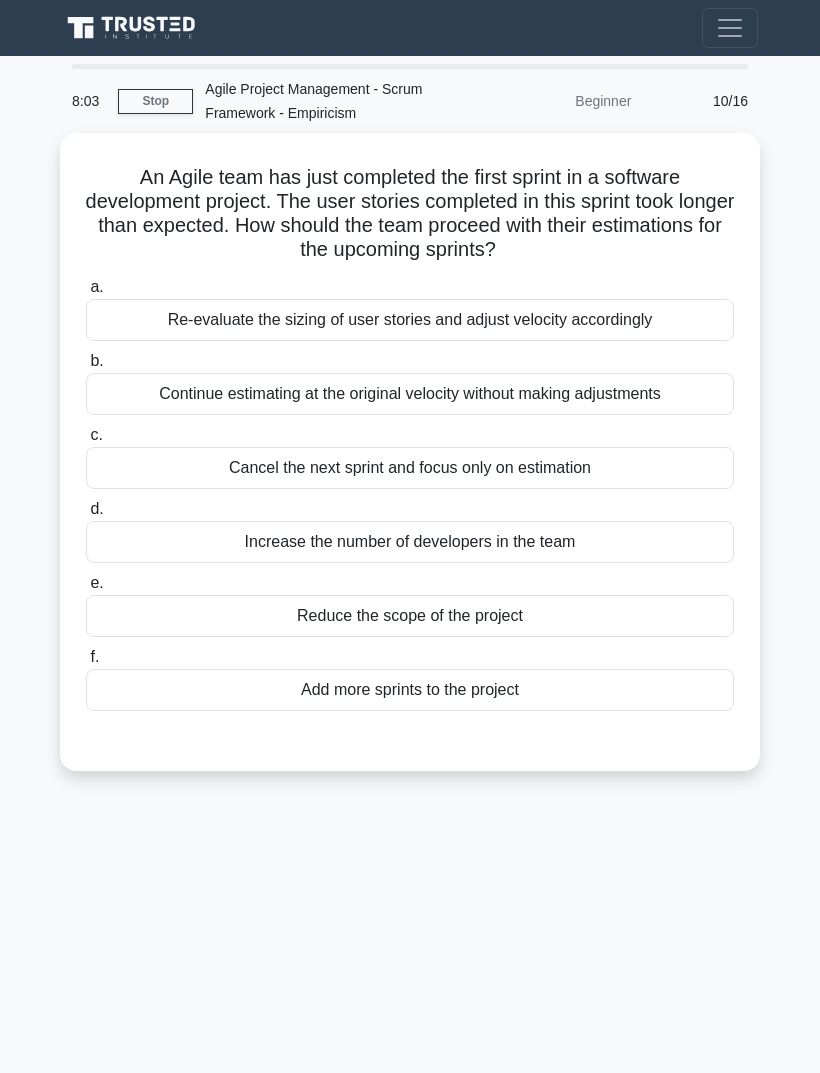 click on "Re-evaluate the sizing of user stories and adjust velocity accordingly" at bounding box center [410, 320] 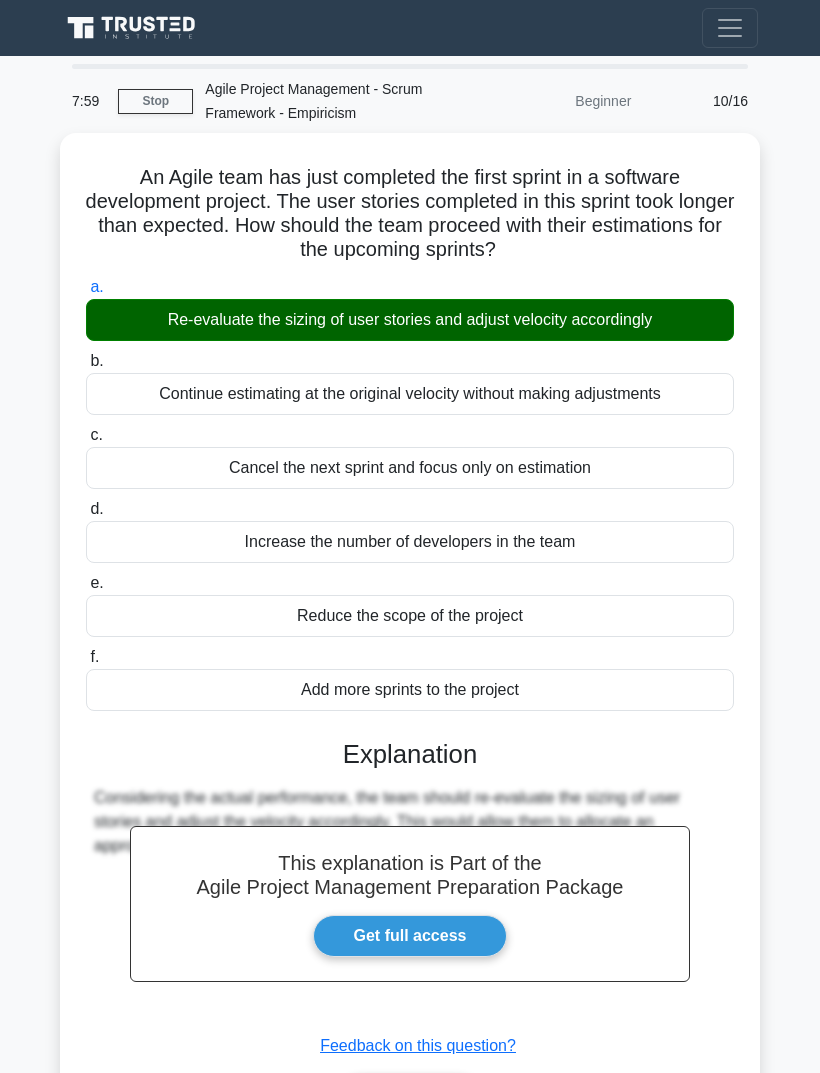 click 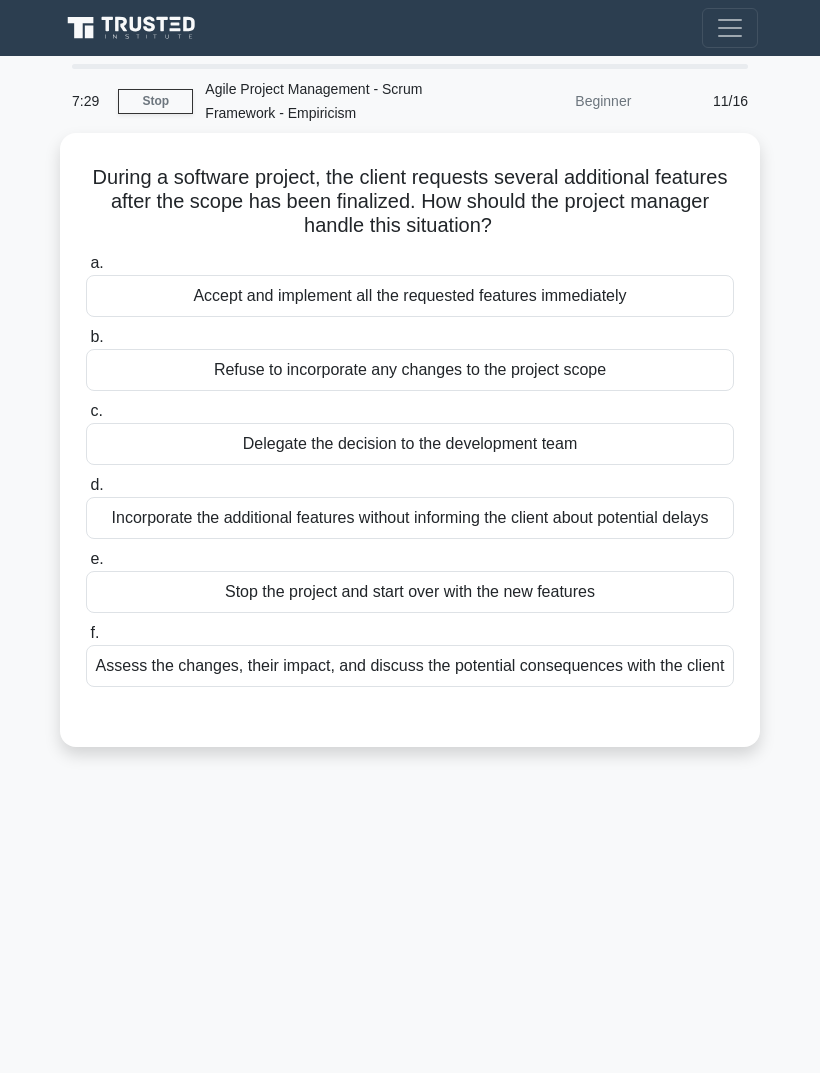 click on "Assess the changes, their impact, and discuss the potential consequences with the client" at bounding box center [410, 666] 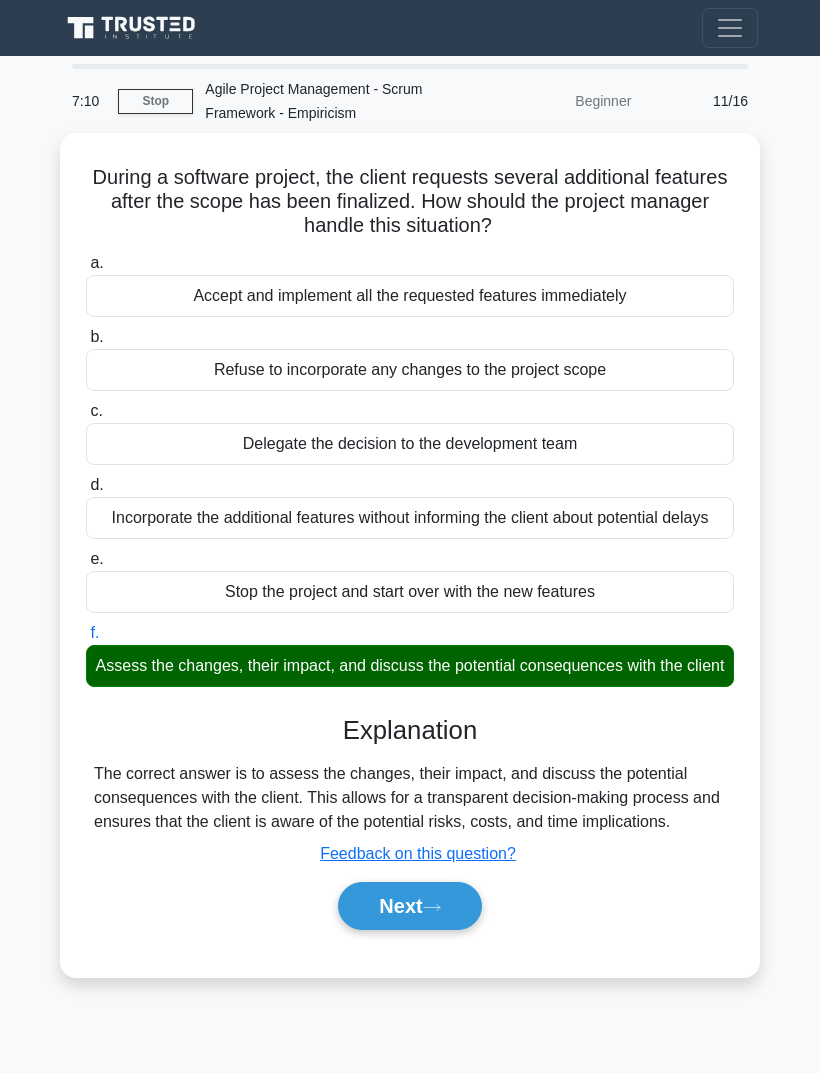 click on "Next" at bounding box center [409, 906] 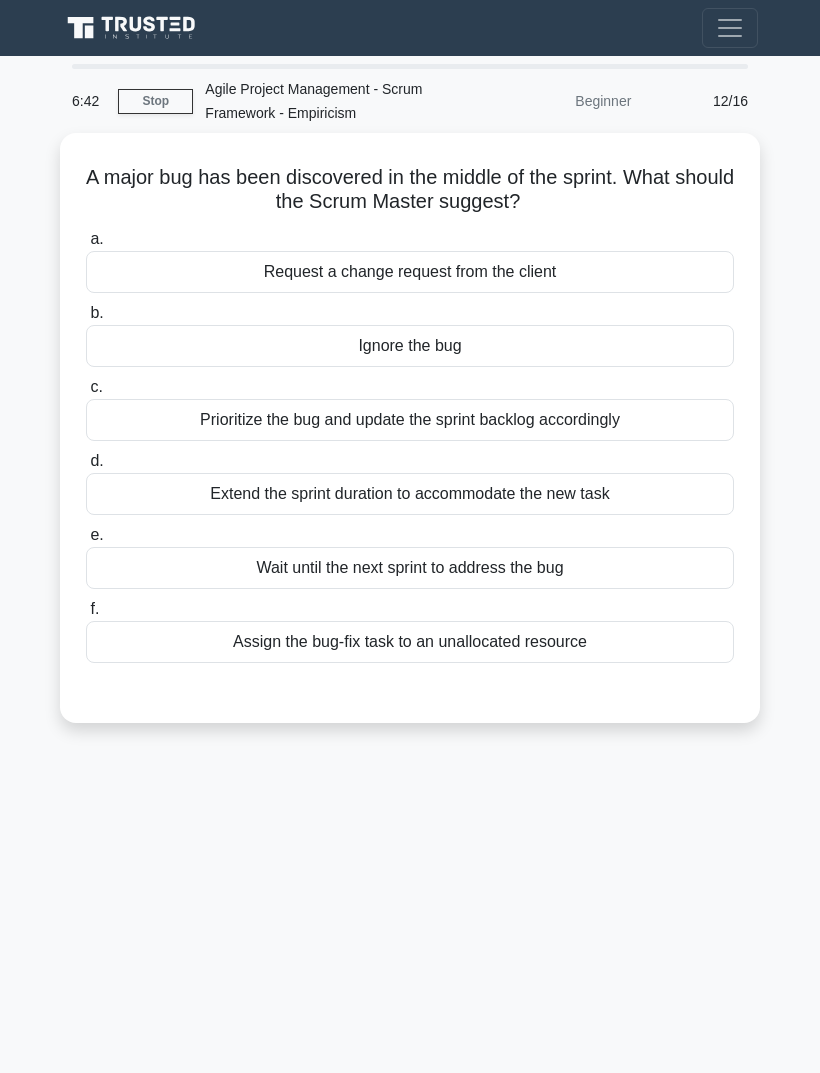 click on "Prioritize the bug and update the sprint backlog accordingly" at bounding box center [410, 420] 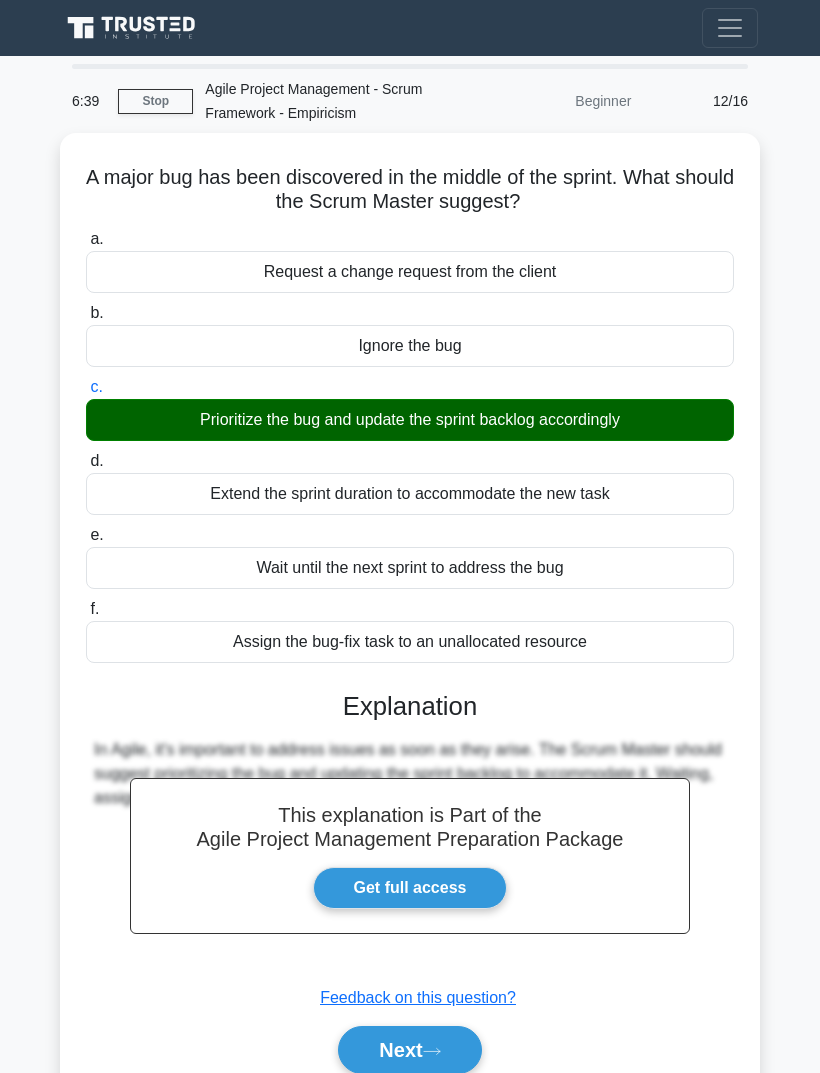 click on "Next" at bounding box center (409, 1050) 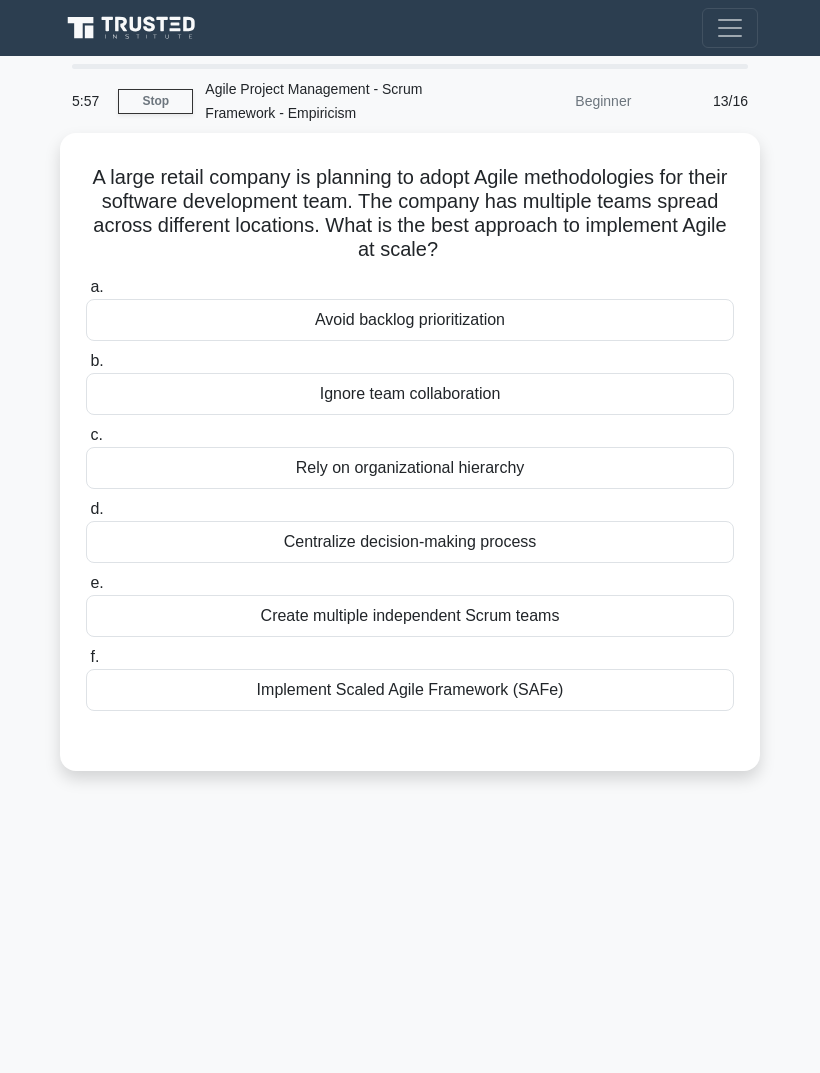 click on "Implement Scaled Agile Framework (SAFe)" at bounding box center [410, 690] 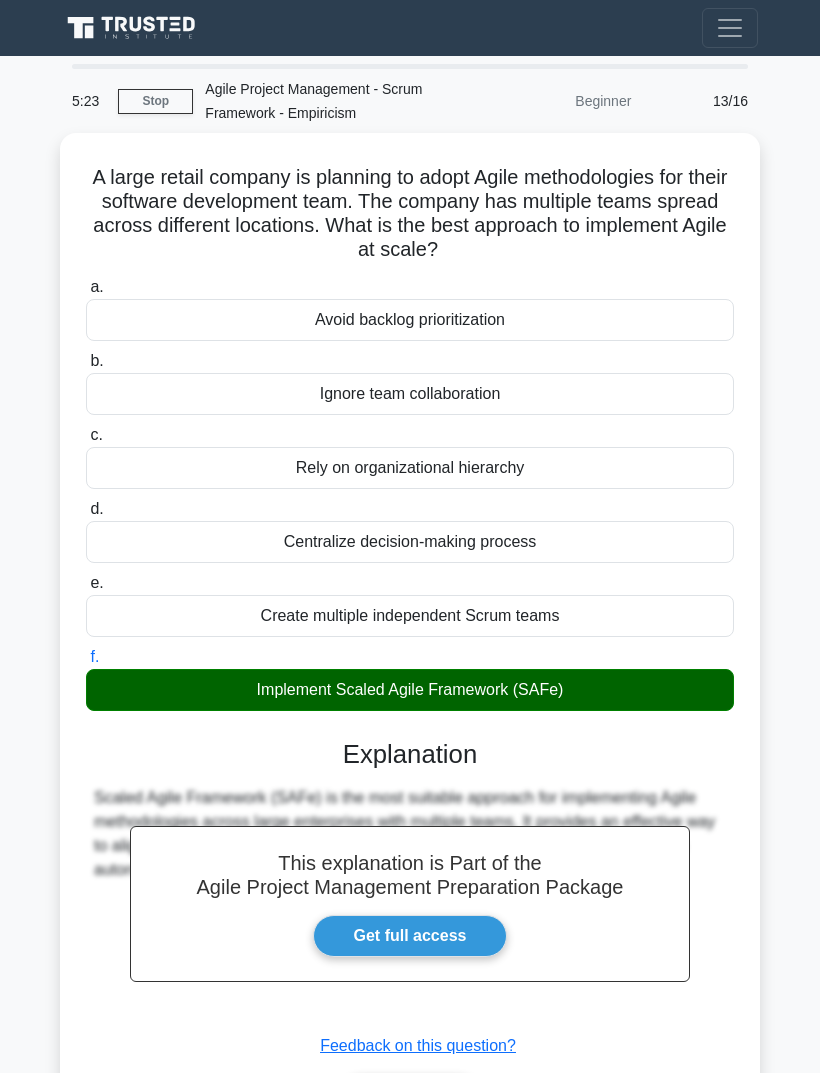 click on "Next" at bounding box center [409, 1098] 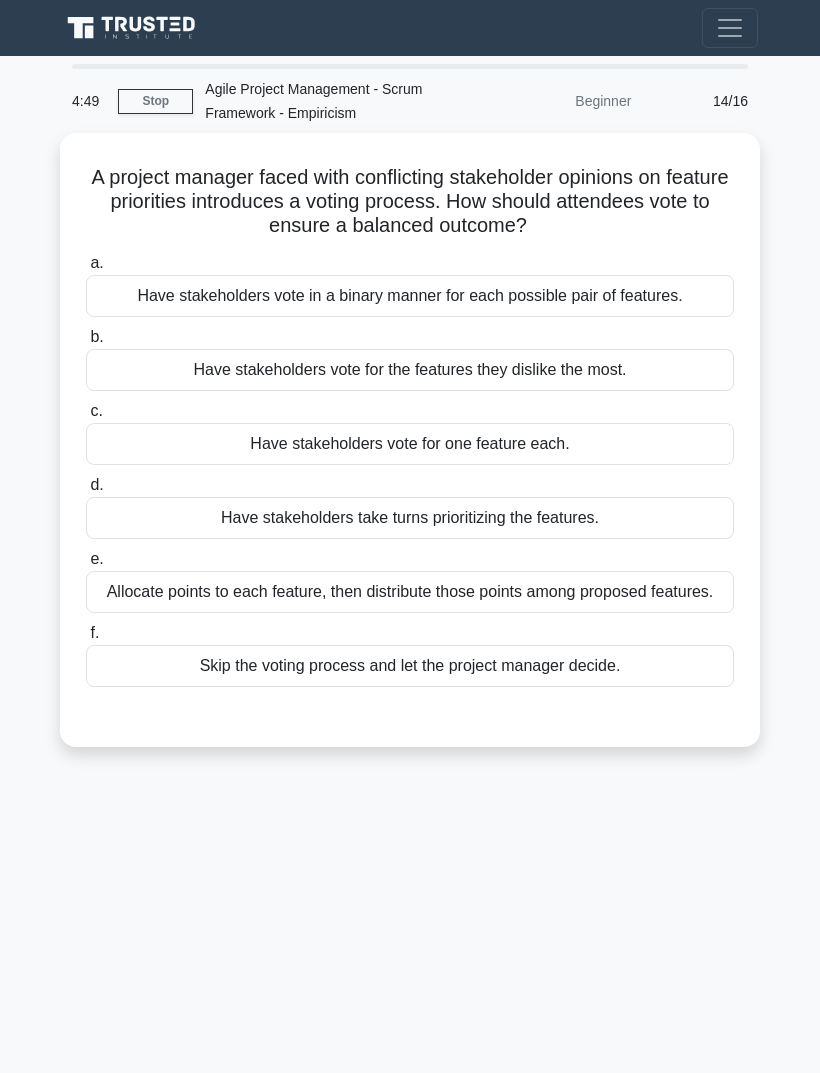 click on "Allocate points to each feature, then distribute those points among proposed features." at bounding box center (410, 592) 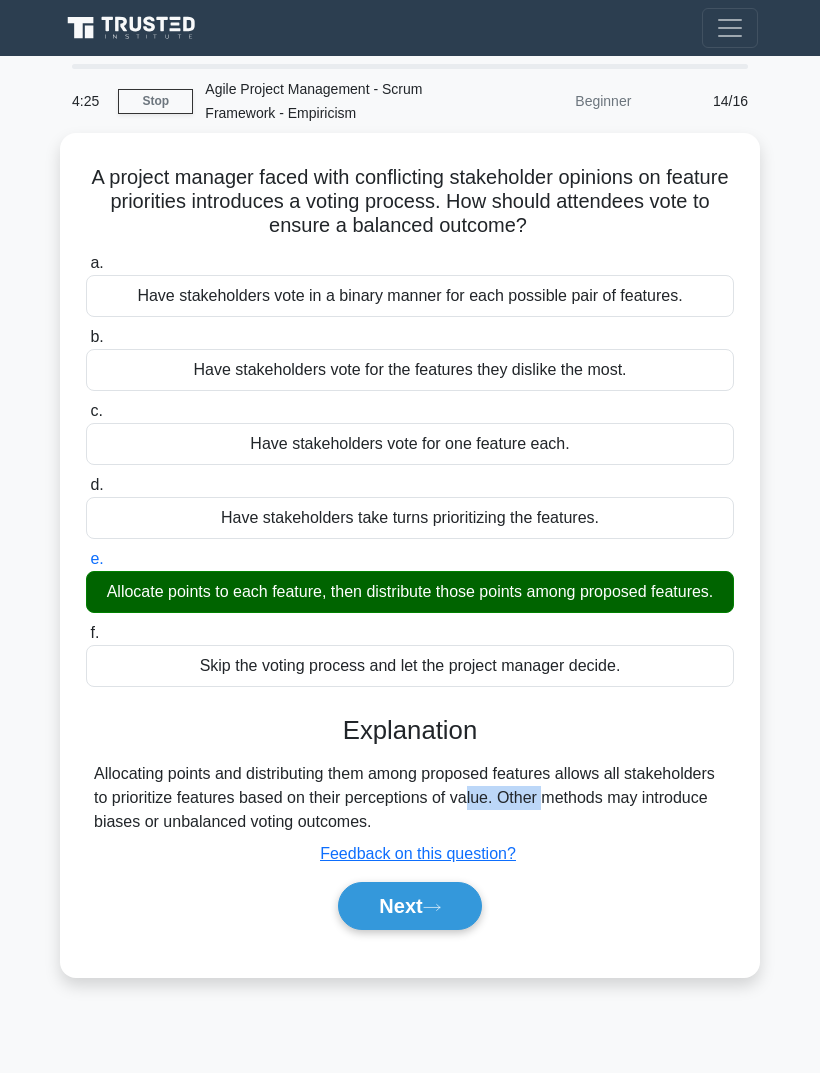 click on "A project manager faced with conflicting stakeholder opinions on feature priorities introduces a voting process. How should attendees vote to ensure a balanced outcome?
.spinner_0XTQ{transform-origin:center;animation:spinner_y6GP .75s linear infinite}@keyframes spinner_y6GP{100%{transform:rotate(360deg)}}
a.
Have stakeholders vote in a binary manner for each possible pair of features.
b. c. d. e. f." at bounding box center [410, 555] 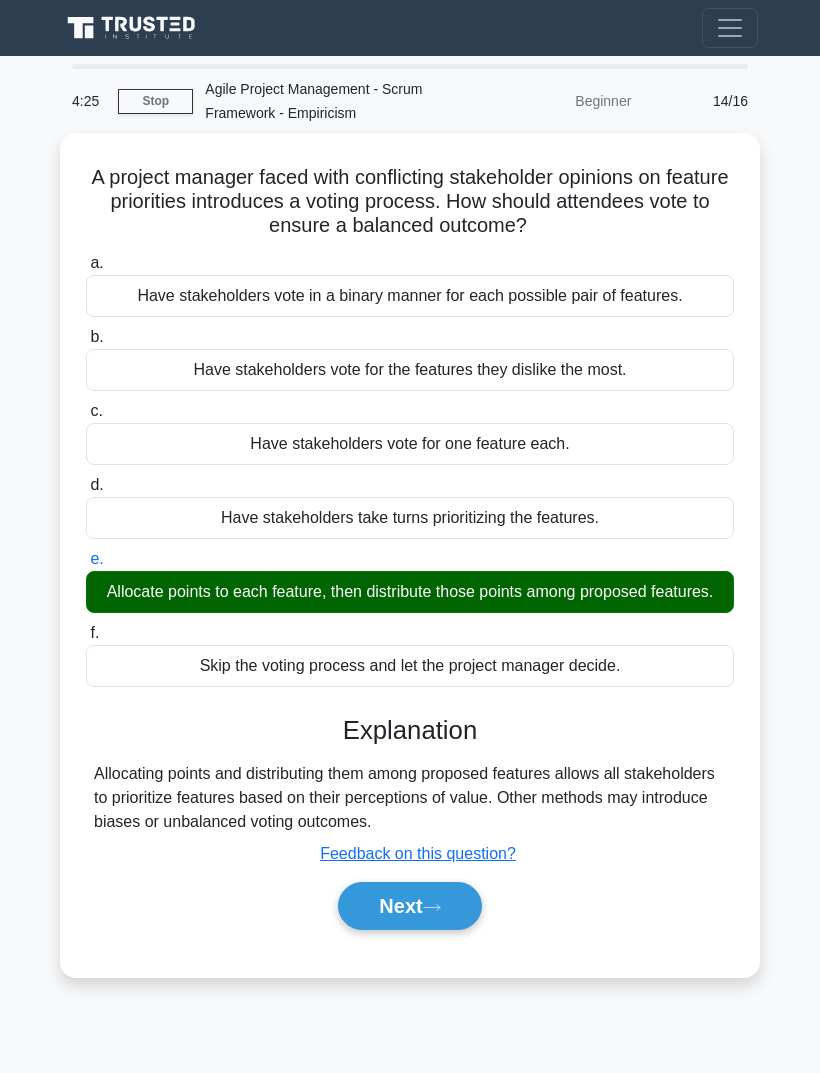 click on "Have stakeholders vote for one feature each." at bounding box center (410, 444) 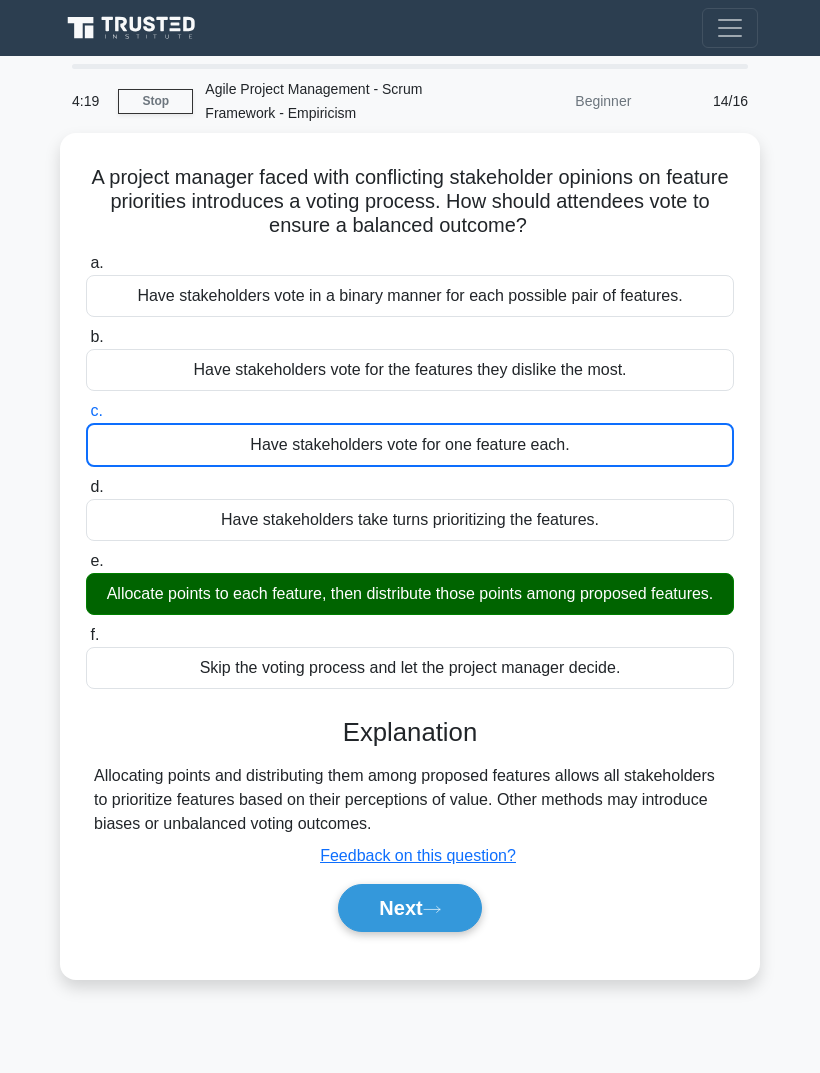 click on "Next" at bounding box center [409, 908] 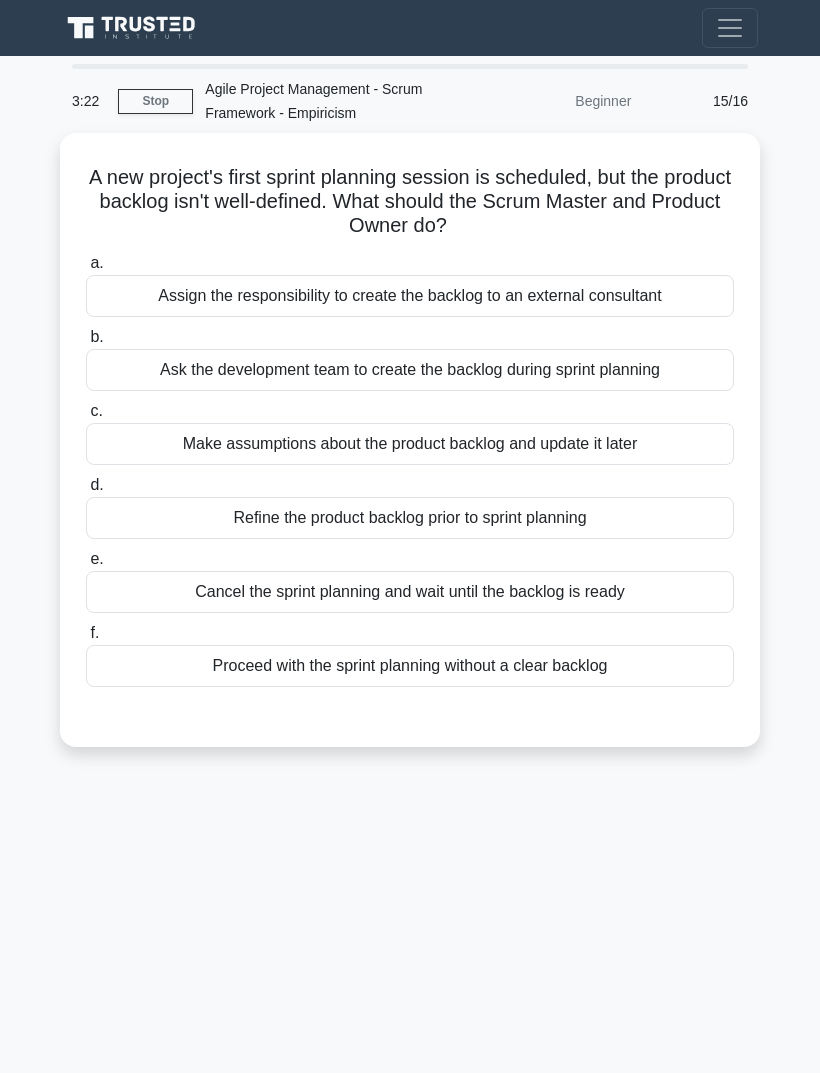 click on "Refine the product backlog prior to sprint planning" at bounding box center (410, 518) 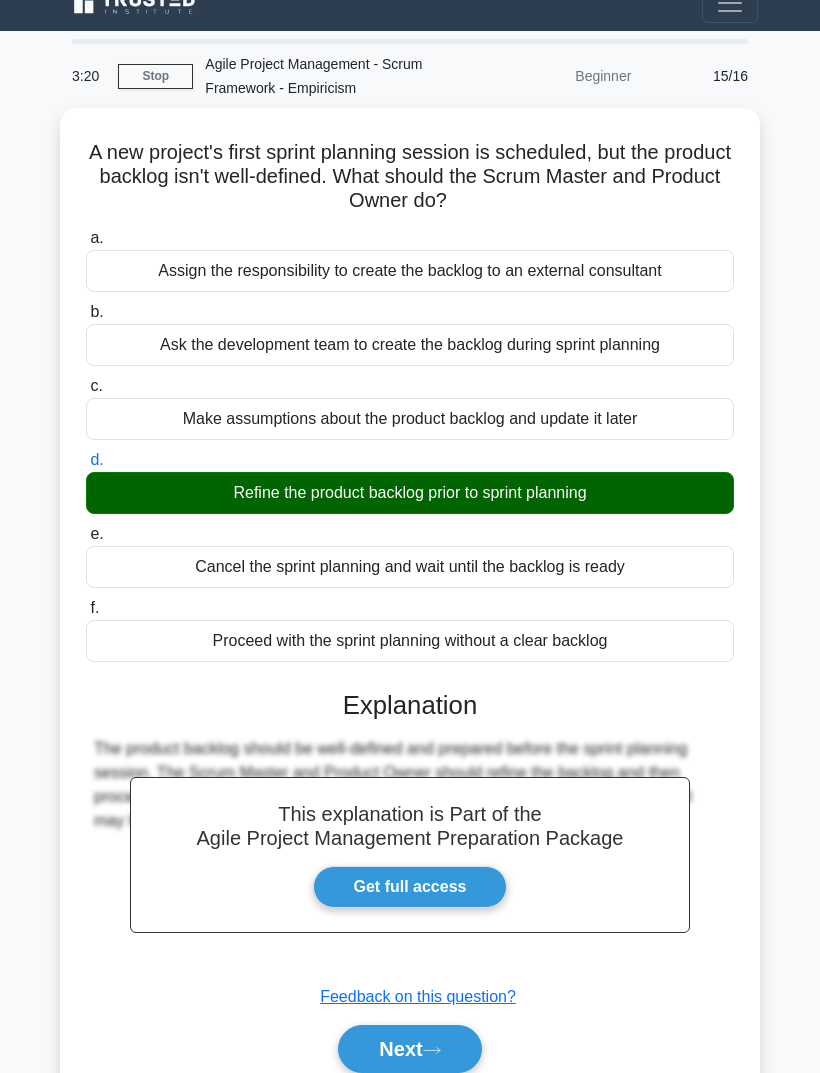 scroll, scrollTop: 41, scrollLeft: 0, axis: vertical 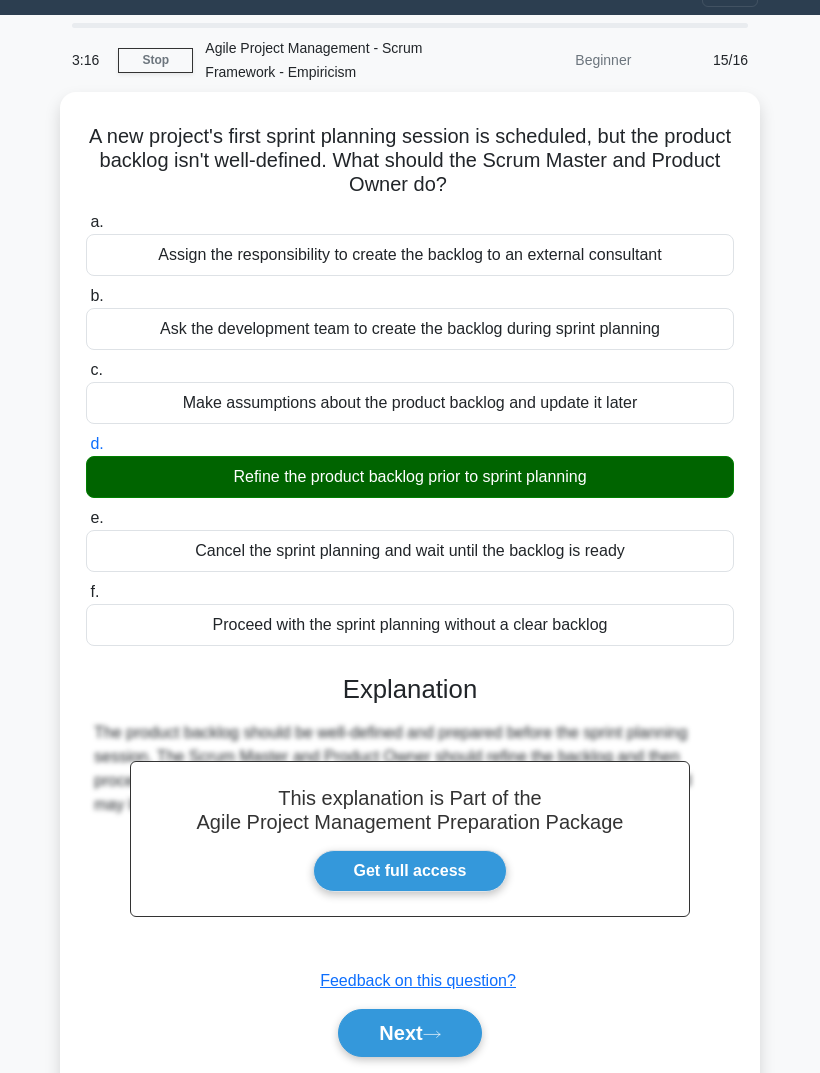 click on "Next" at bounding box center [409, 1033] 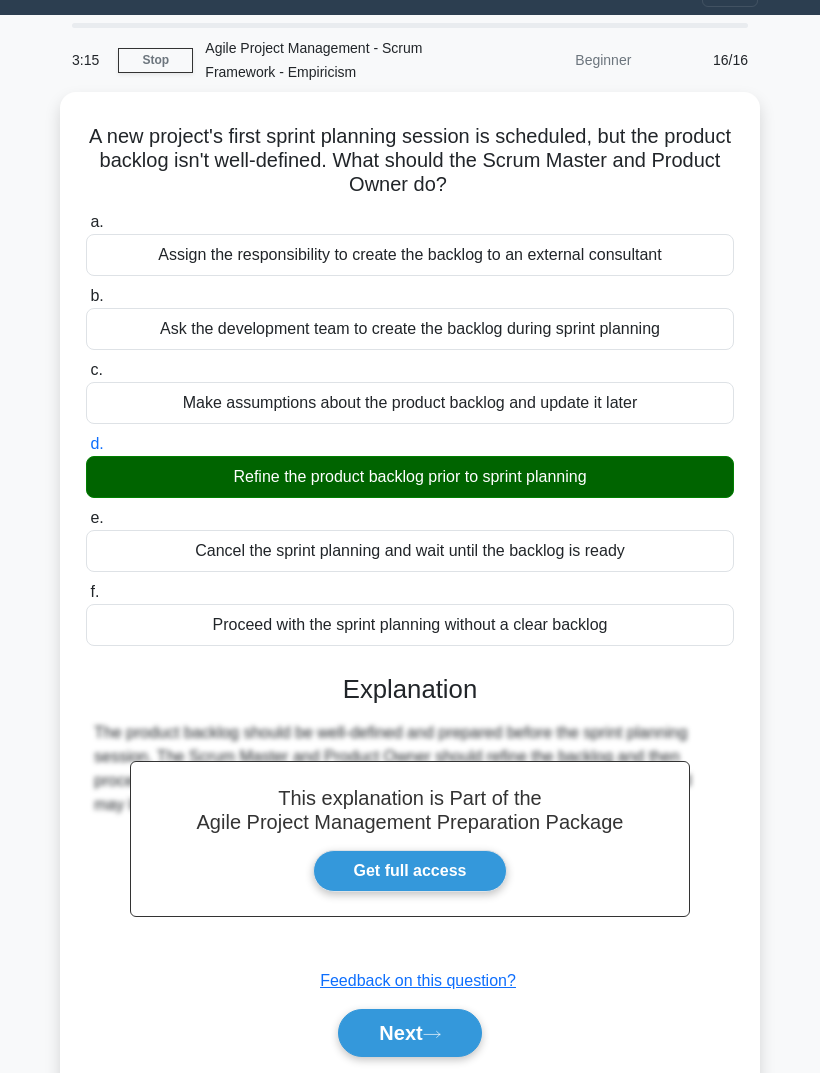 scroll, scrollTop: 0, scrollLeft: 0, axis: both 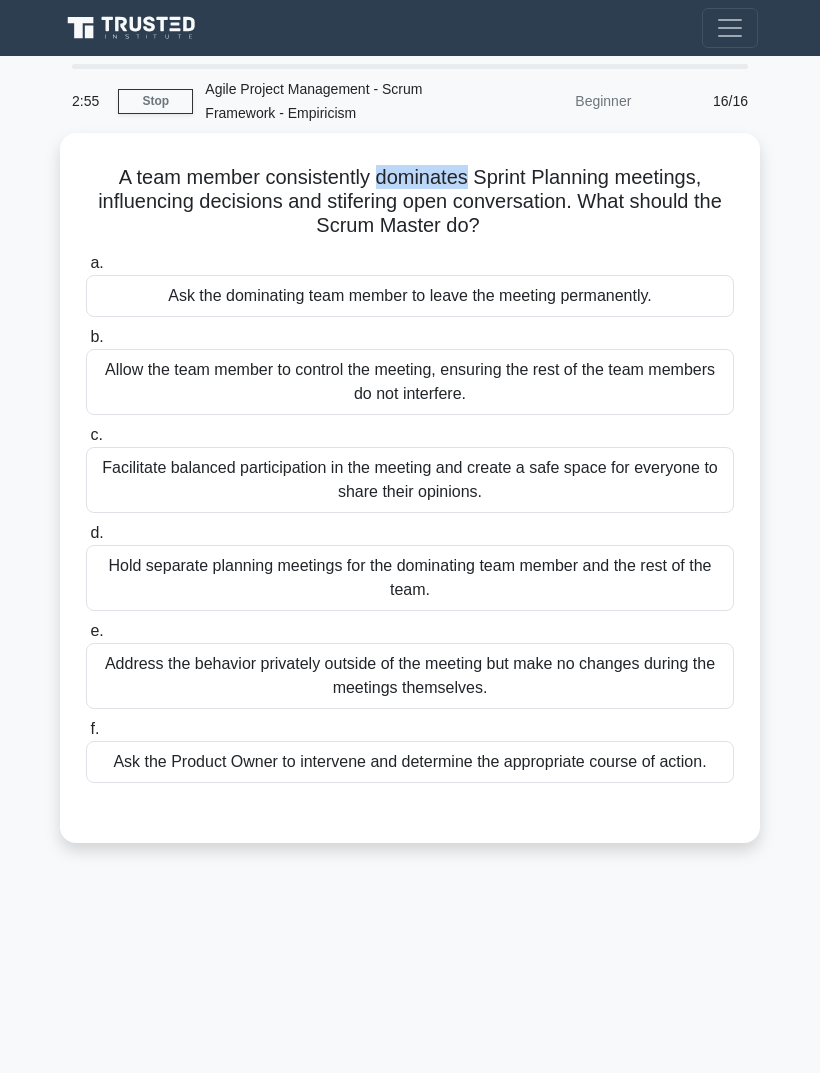 click on "2:55
Stop
Agile Project Management  - Scrum Framework  - Empiricism
Beginner
16/16
A team member consistently dominates Sprint Planning meetings, influencing decisions and stifering open conversation. What should the Scrum Master do?
.spinner_0XTQ{transform-origin:center;animation:spinner_y6GP .75s linear infinite}@keyframes spinner_y6GP{100%{transform:rotate(360deg)}}
a. b. c. d. e." at bounding box center [410, 564] 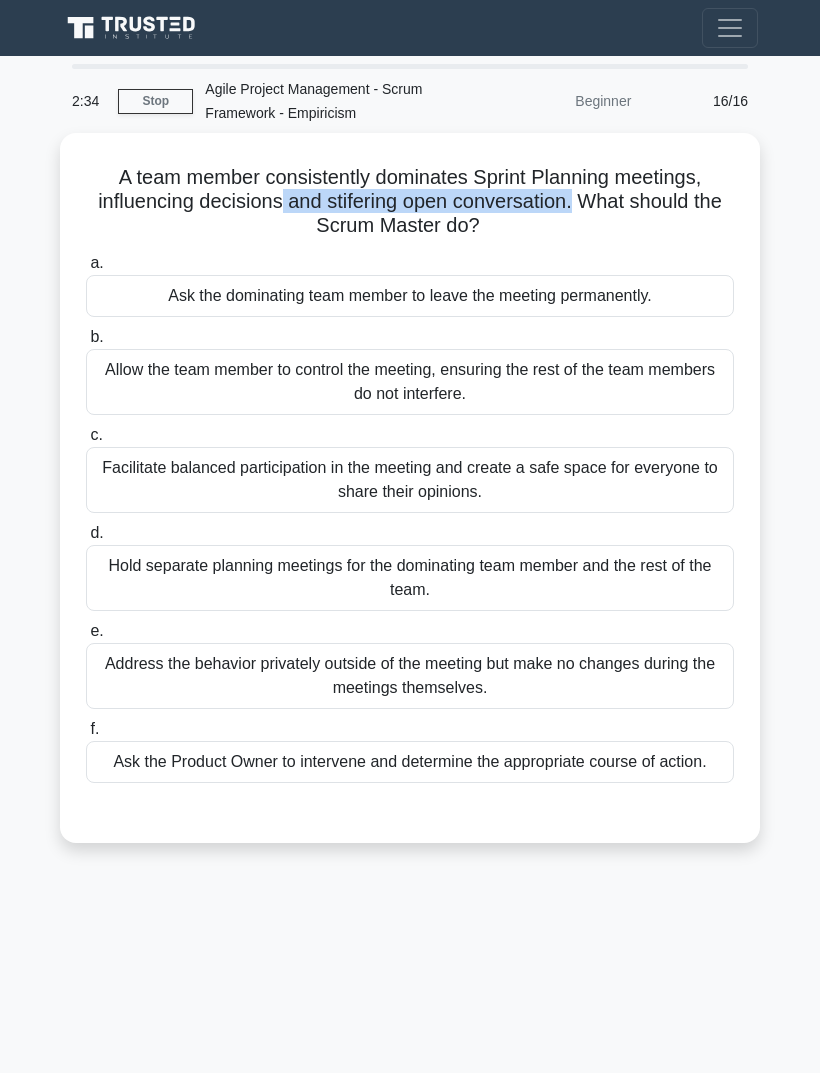 click on "2:34
Stop
Agile Project Management  - Scrum Framework  - Empiricism
Beginner
16/16
A team member consistently dominates Sprint Planning meetings, influencing decisions and stifering open conversation. What should the Scrum Master do?
.spinner_0XTQ{transform-origin:center;animation:spinner_y6GP .75s linear infinite}@keyframes spinner_y6GP{100%{transform:rotate(360deg)}}
a. b. c. d. e." at bounding box center (410, 564) 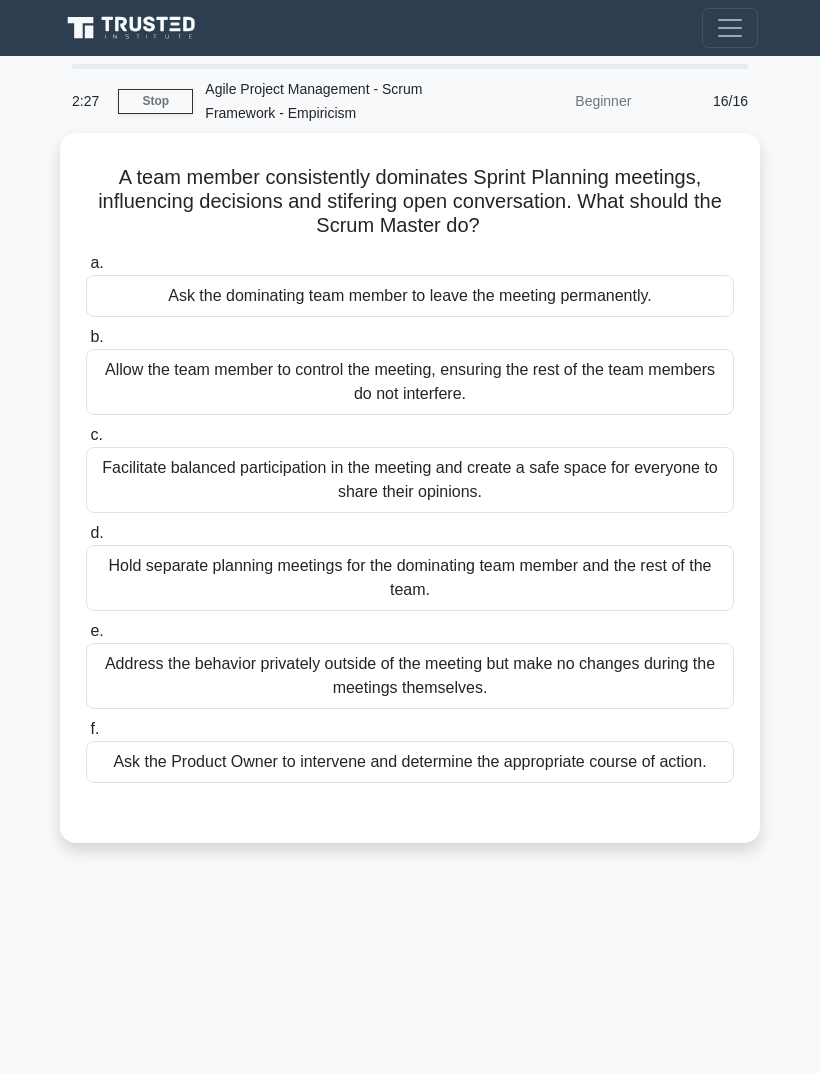 click on "Facilitate balanced participation in the meeting and create a safe space for everyone to share their opinions." at bounding box center [410, 480] 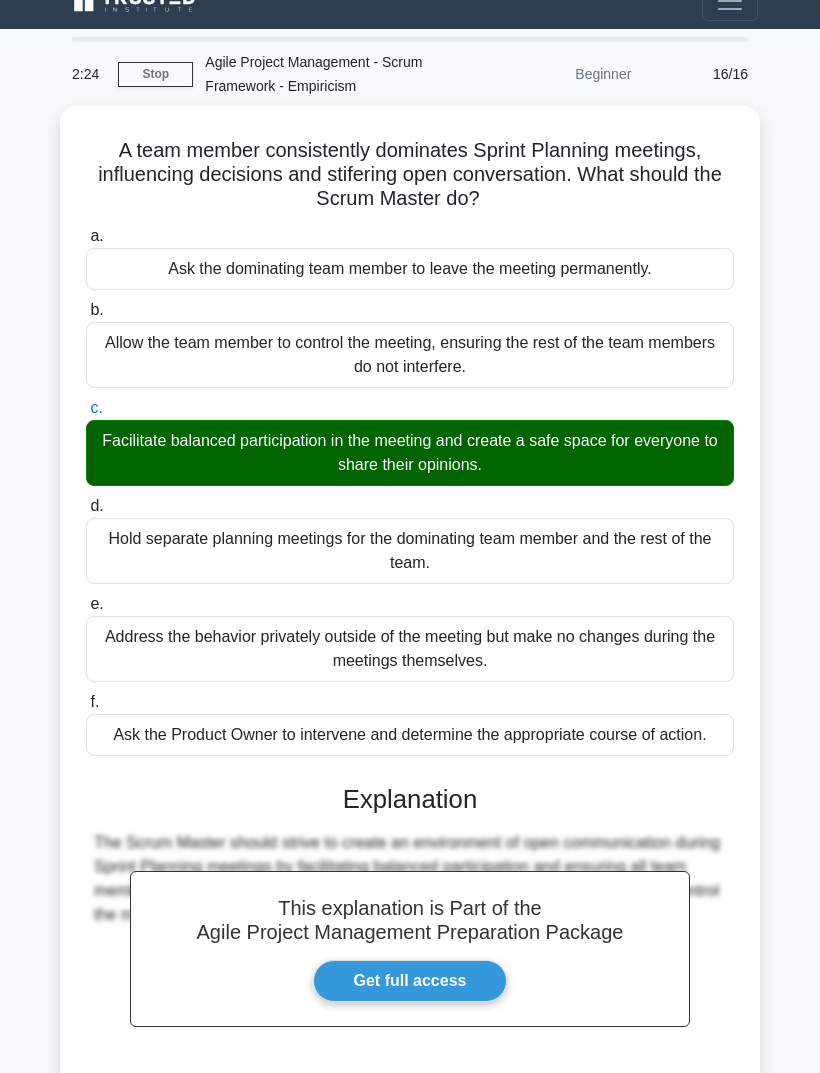 scroll, scrollTop: 161, scrollLeft: 0, axis: vertical 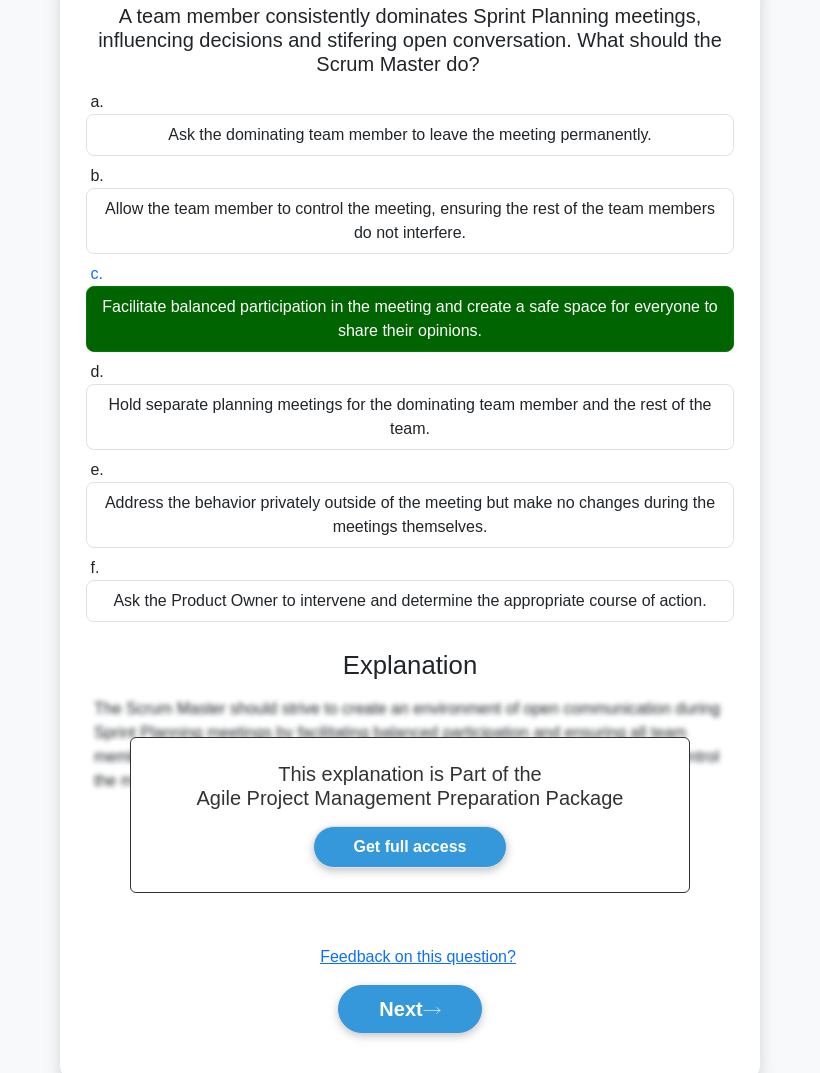 click on "Next" at bounding box center (409, 1009) 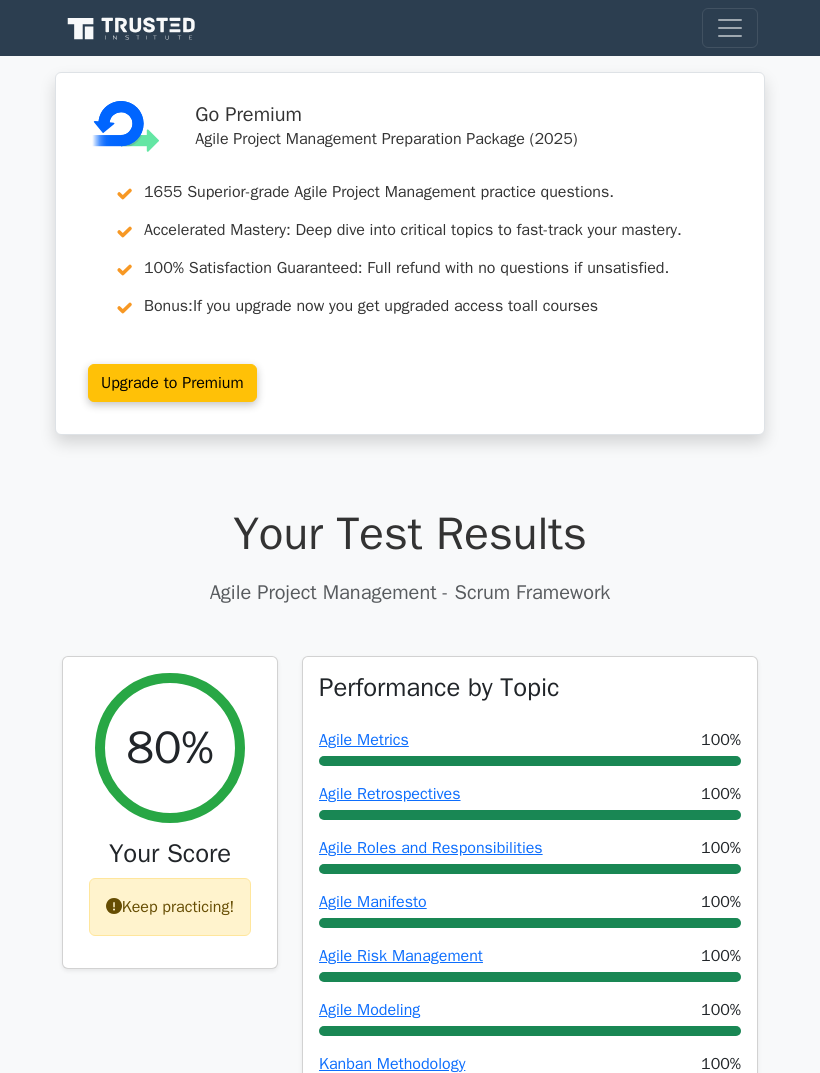 scroll, scrollTop: 0, scrollLeft: 0, axis: both 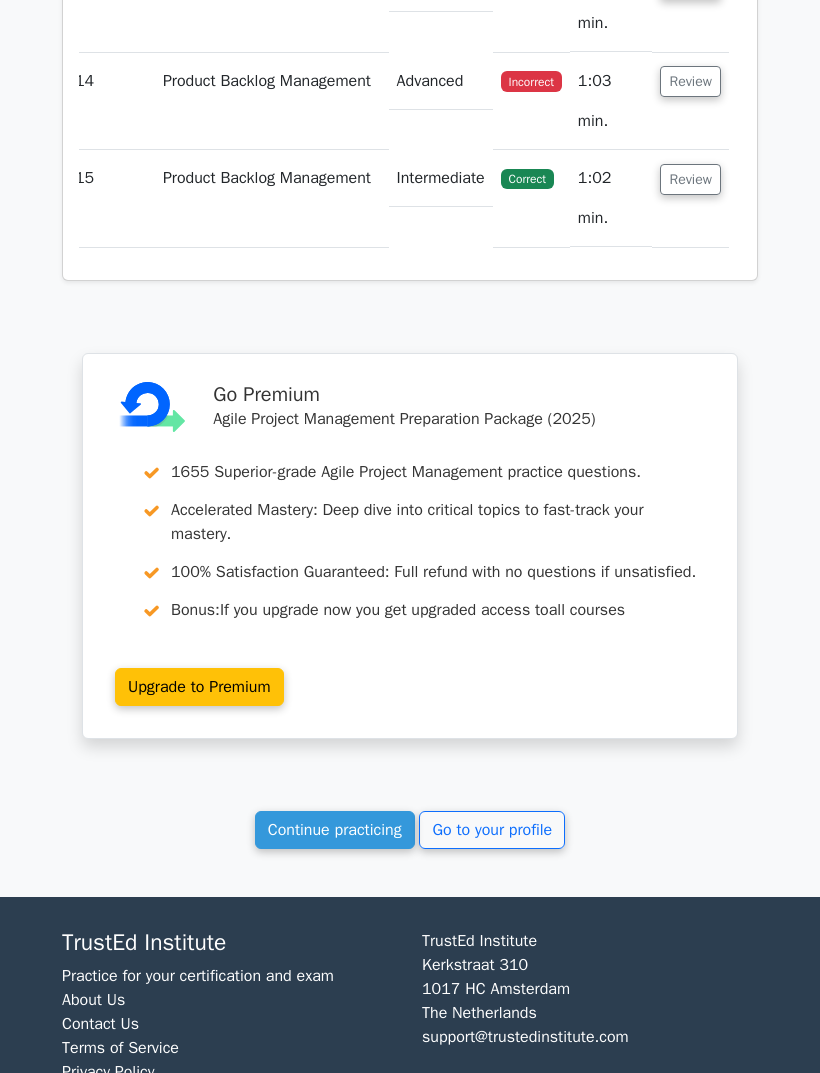 click on "Continue practicing" at bounding box center (335, 830) 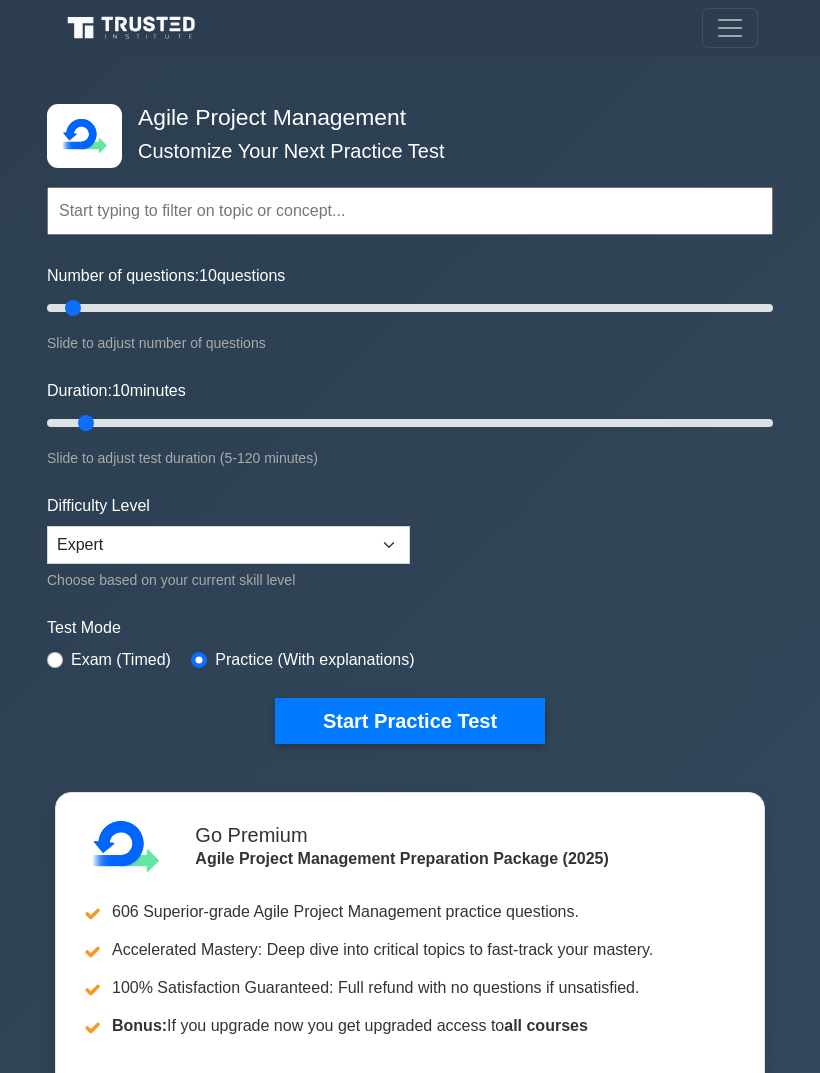scroll, scrollTop: 0, scrollLeft: 0, axis: both 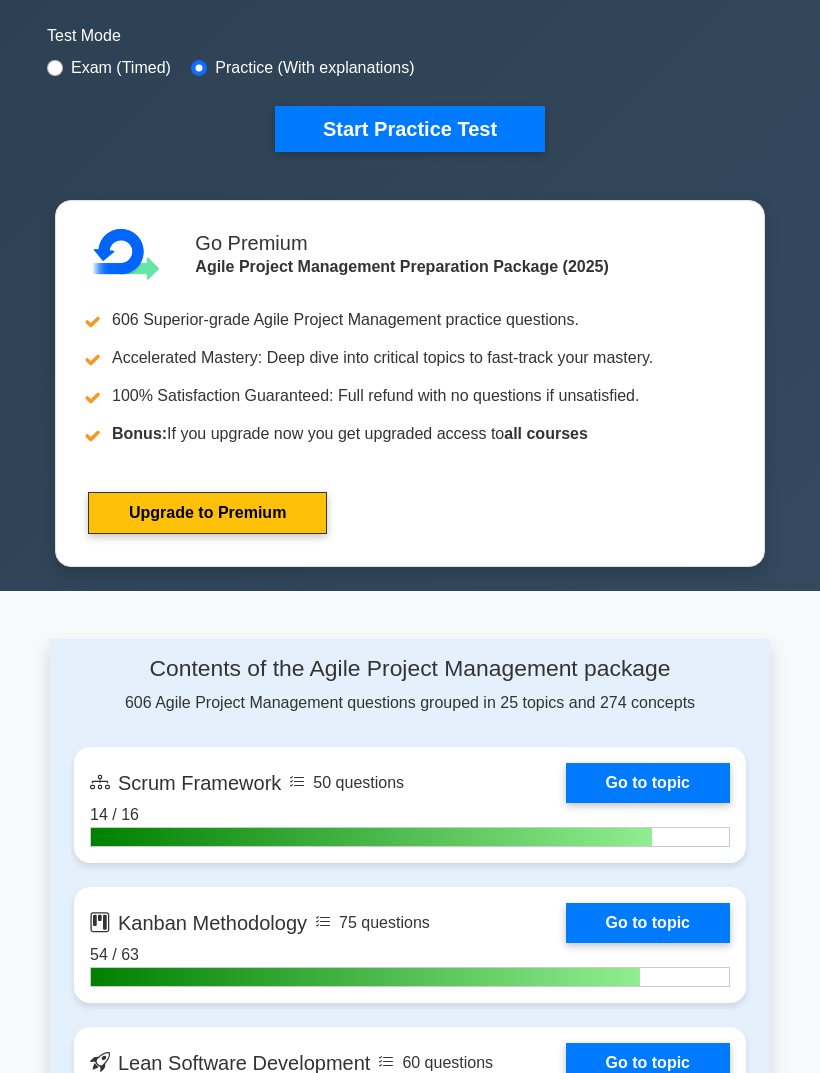click on "Go to topic" at bounding box center (648, 783) 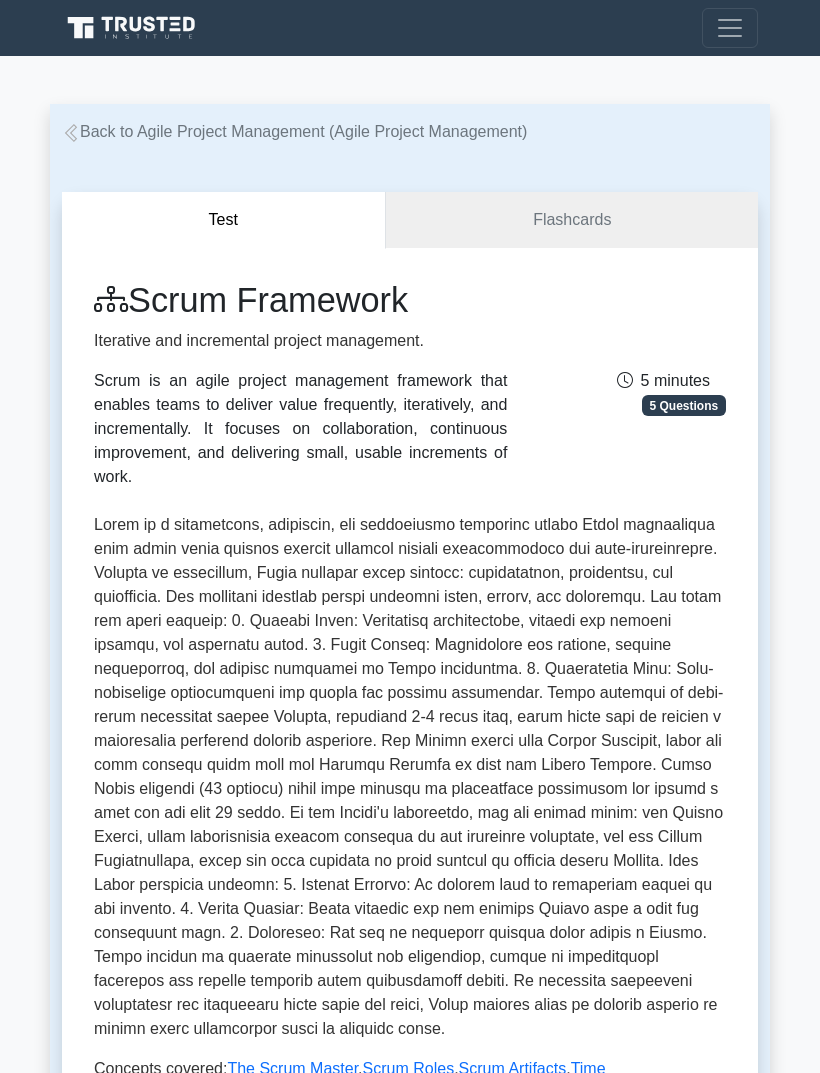 scroll, scrollTop: 0, scrollLeft: 0, axis: both 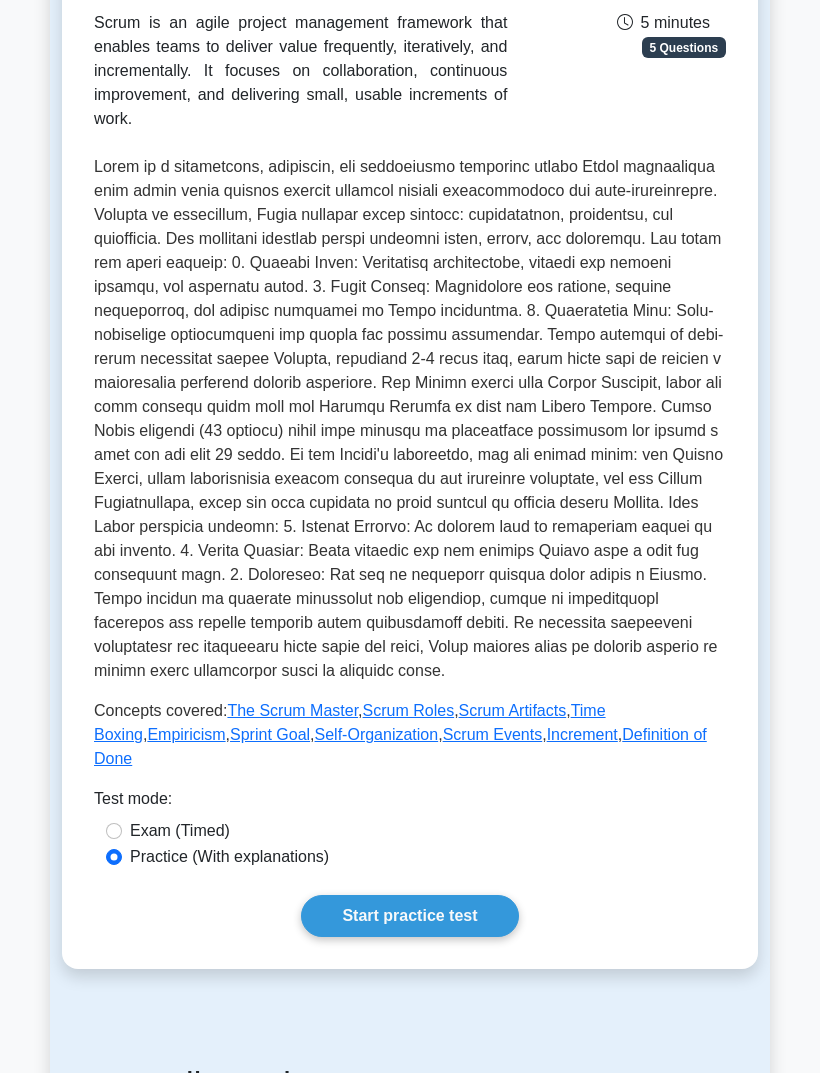 click on "Sprint Goal" at bounding box center (270, 734) 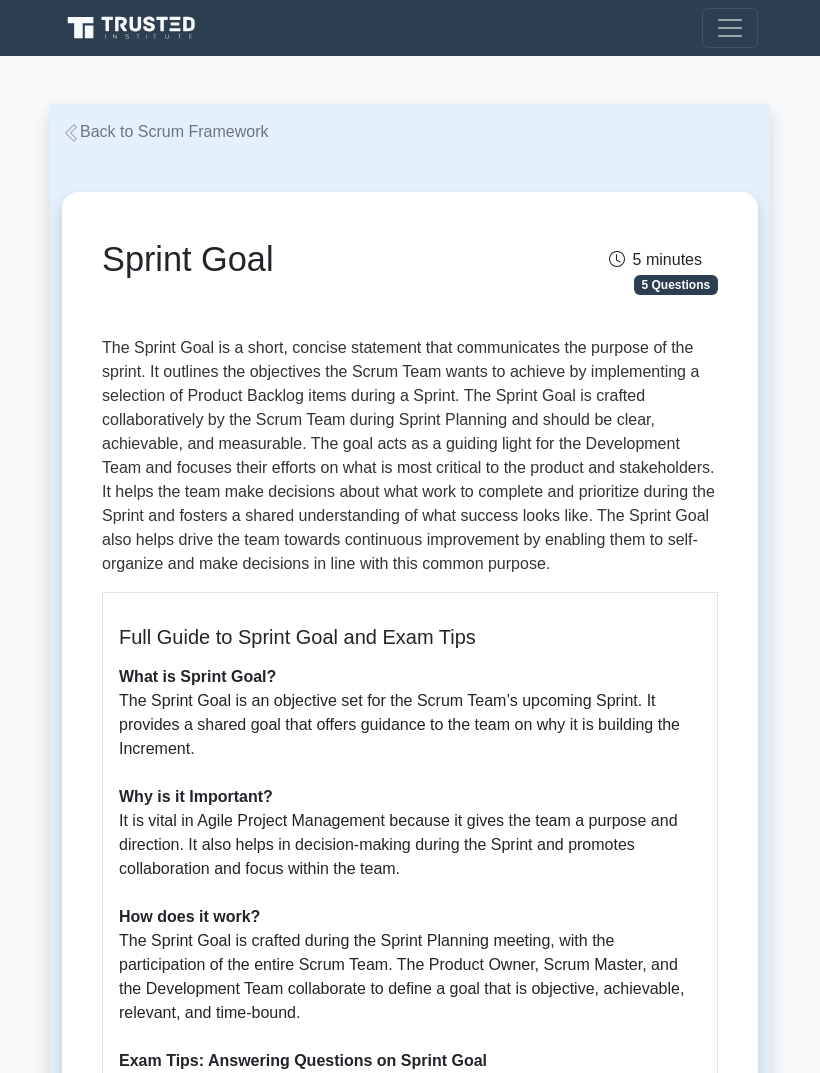 scroll, scrollTop: 0, scrollLeft: 0, axis: both 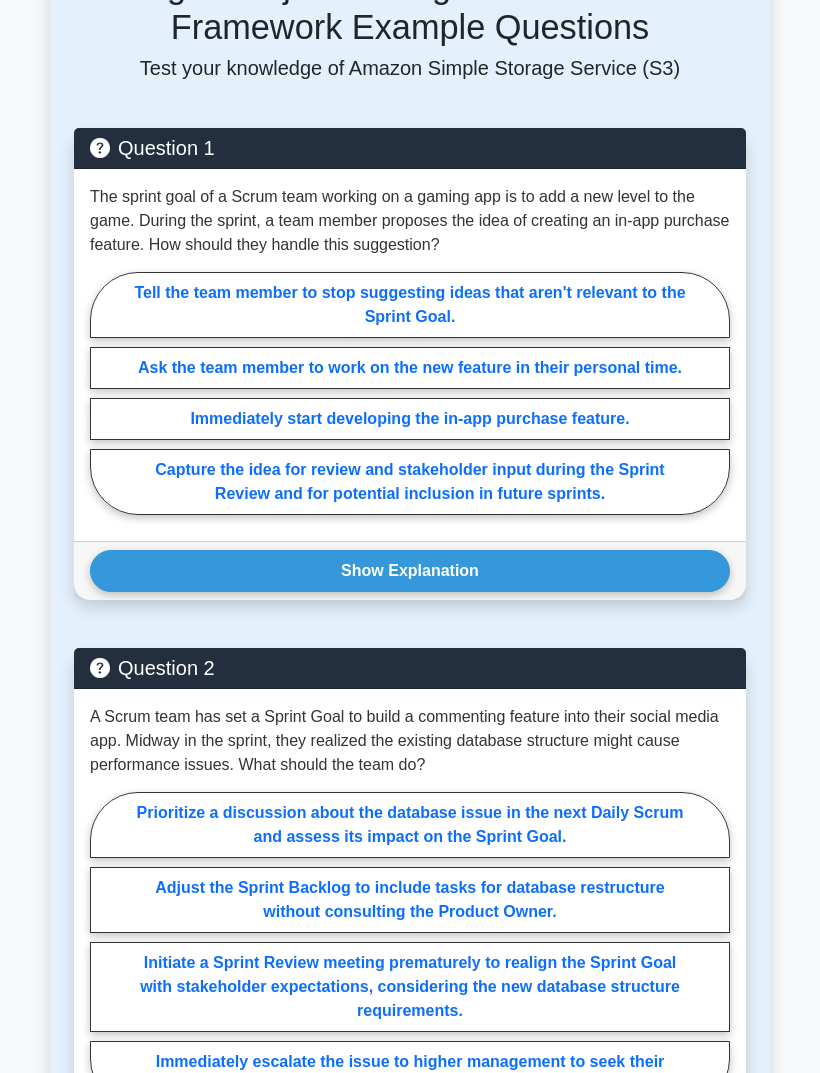 click on "Capture the idea for review and stakeholder input during the Sprint Review and for potential inclusion in future sprints." at bounding box center (410, 482) 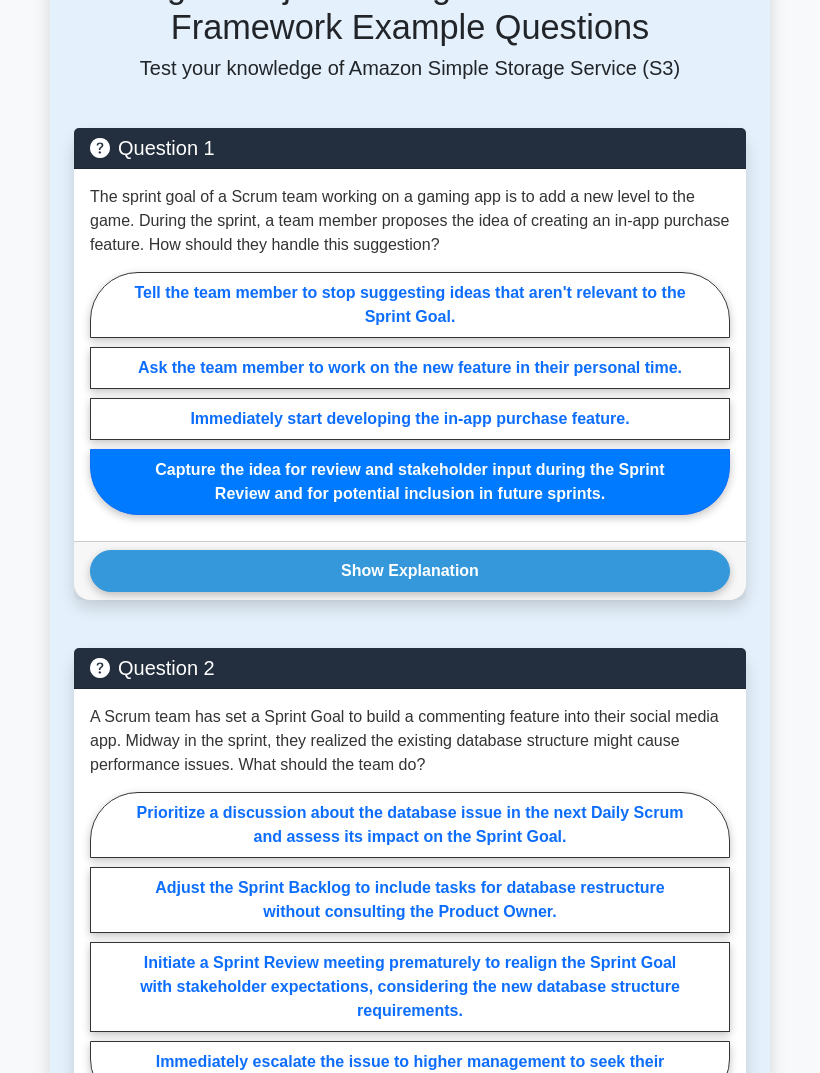 click on "Show Explanation" at bounding box center [410, 571] 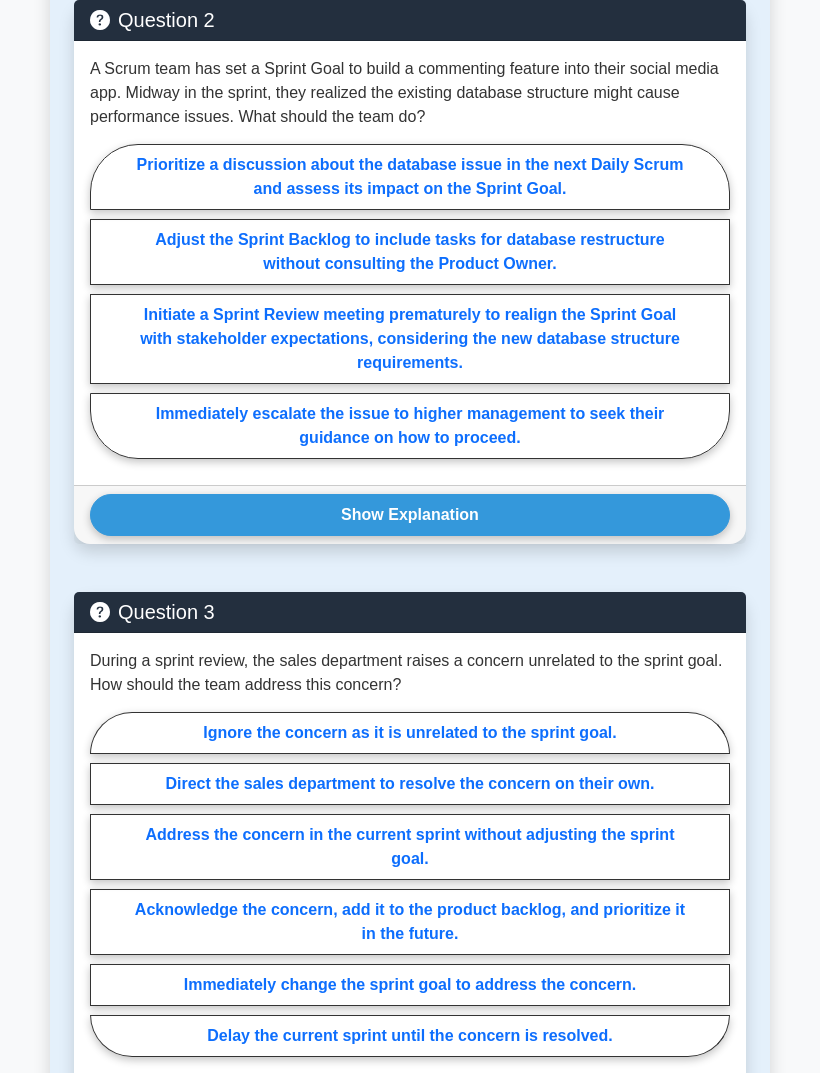 scroll, scrollTop: 2810, scrollLeft: 0, axis: vertical 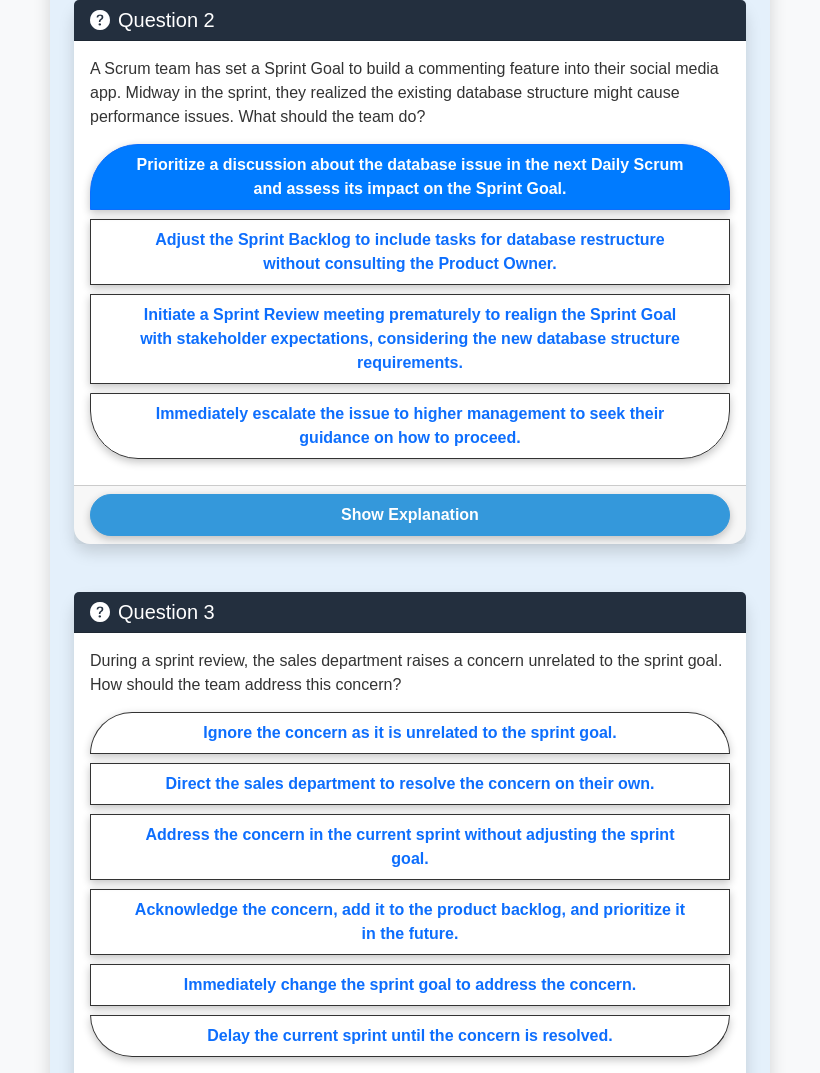 click on "Show Explanation" at bounding box center [410, 515] 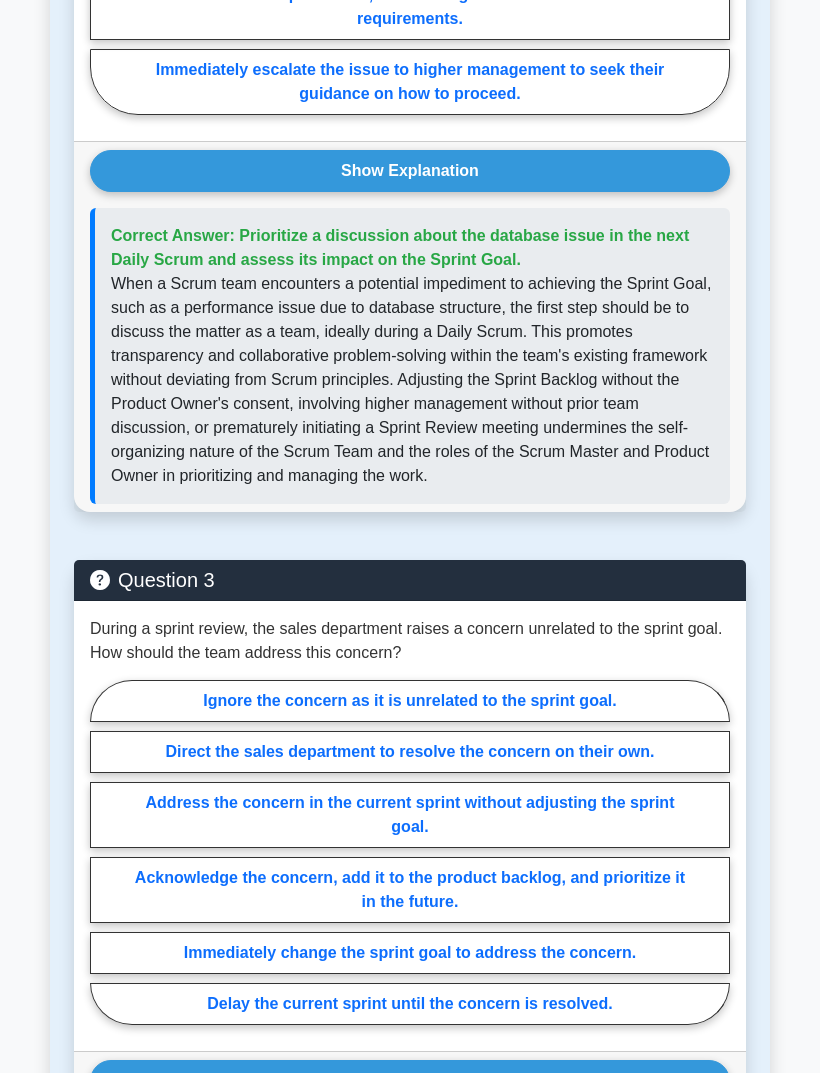 scroll, scrollTop: 3158, scrollLeft: 0, axis: vertical 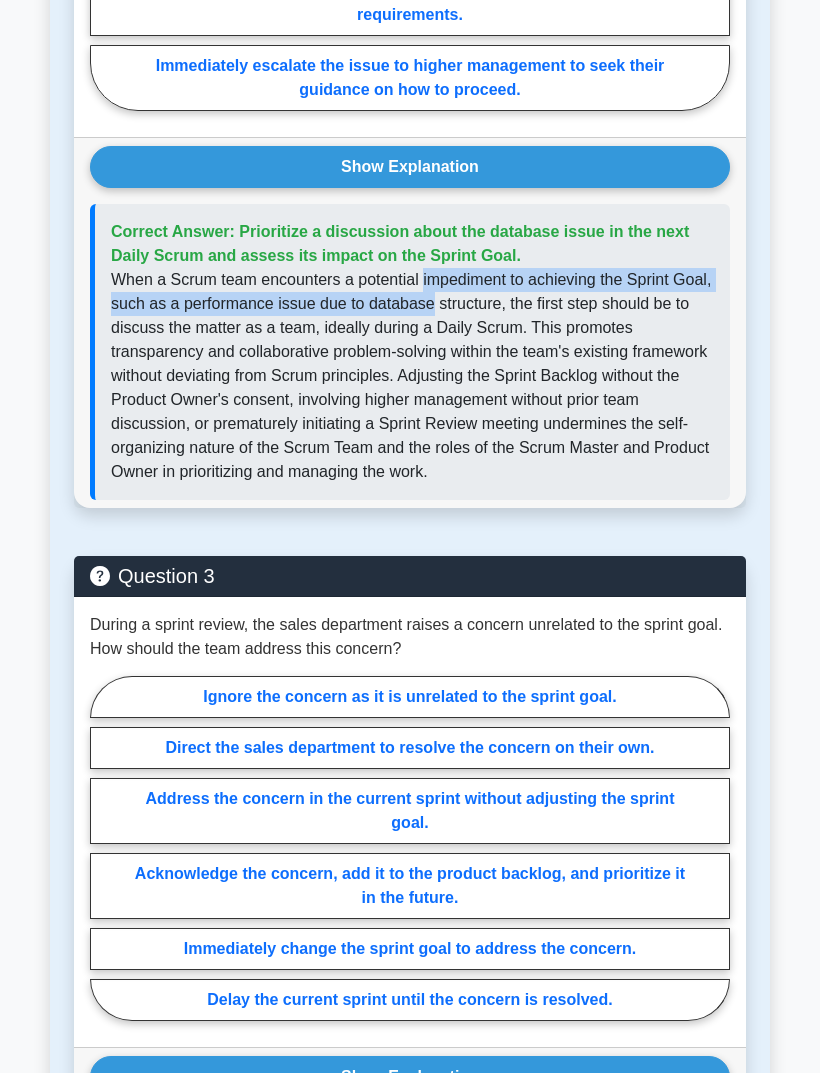 click on "When a Scrum team encounters a potential impediment to achieving the Sprint Goal, such as a performance issue due to database structure, the first step should be to discuss the matter as a team, ideally during a Daily Scrum. This promotes transparency and collaborative problem-solving within the team's existing framework without deviating from Scrum principles. Adjusting the Sprint Backlog without the Product Owner's consent, involving higher management without prior team discussion, or prematurely initiating a Sprint Review meeting undermines the self-organizing nature of the Scrum Team and the roles of the Scrum Master and Product Owner in prioritizing and managing the work." at bounding box center (412, 376) 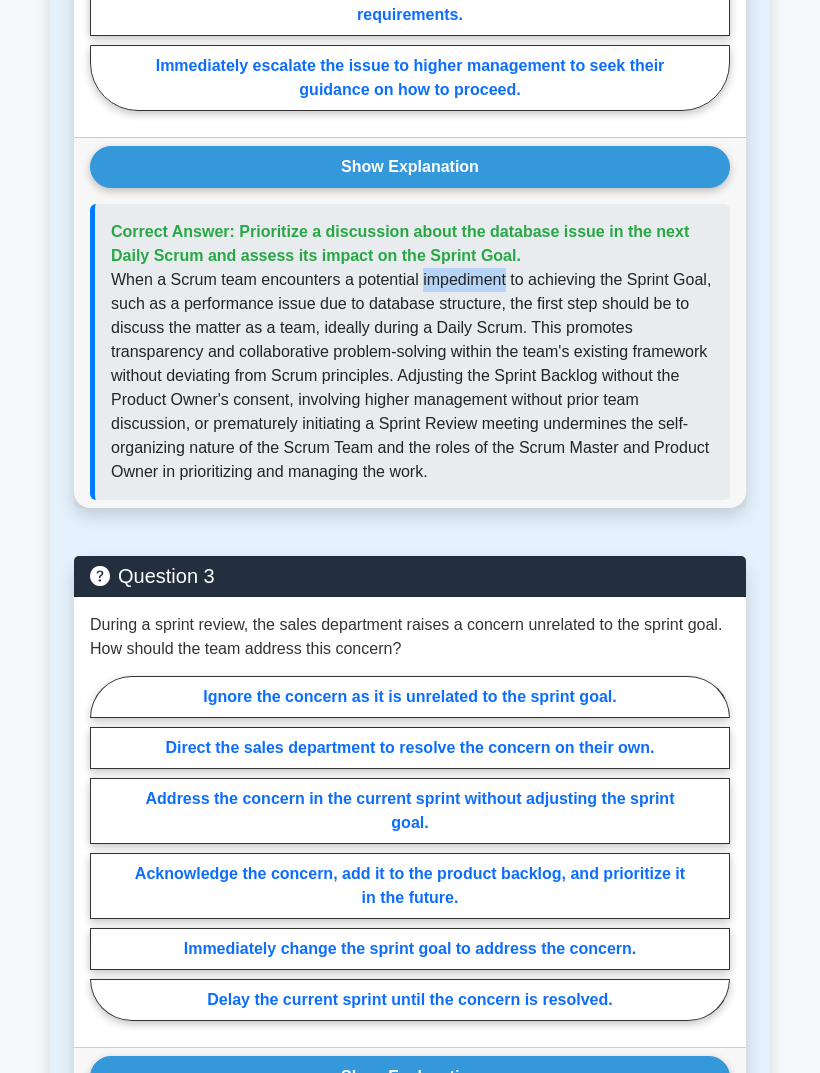 click on "A Scrum team has set a Sprint Goal to build a commenting feature into their social media app. Midway in the sprint, they realized the existing database structure might cause performance issues. What should the team do?
Prioritize a discussion about the database issue in the next Daily Scrum and assess its impact on the Sprint Goal.
Adjust the Sprint Backlog to include tasks for database restructure without consulting the Product Owner." at bounding box center (410, -85) 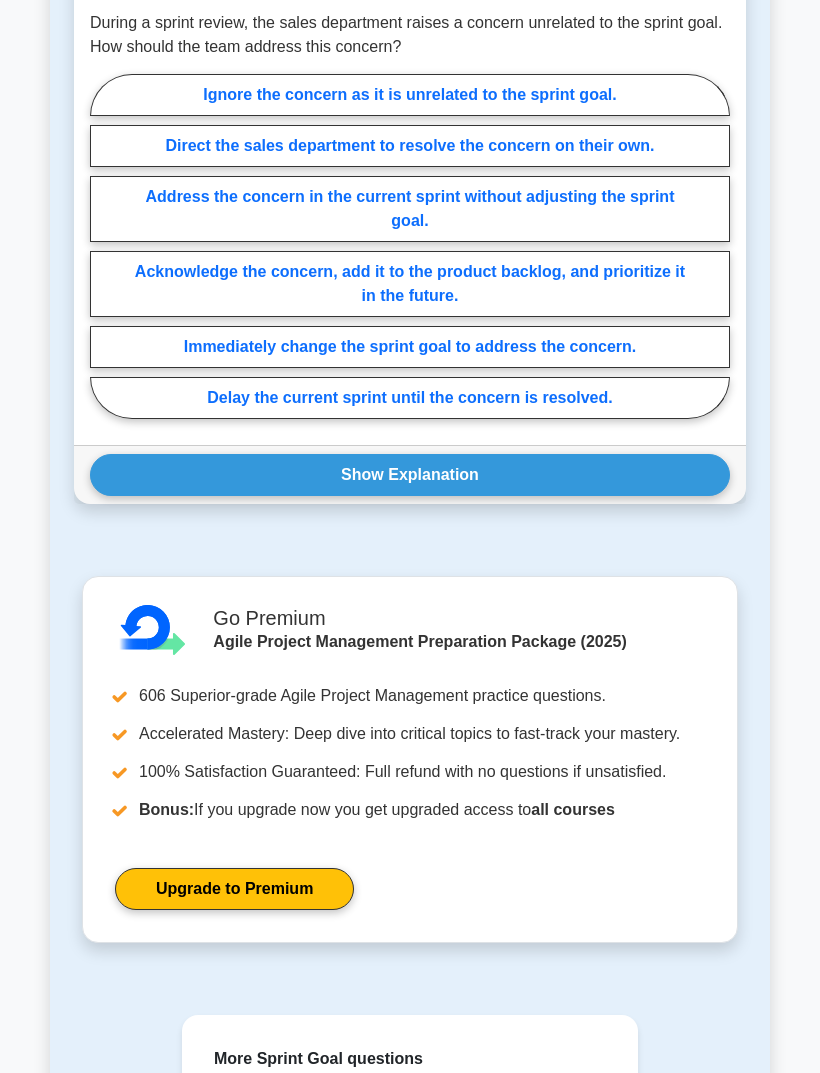 scroll, scrollTop: 3760, scrollLeft: 0, axis: vertical 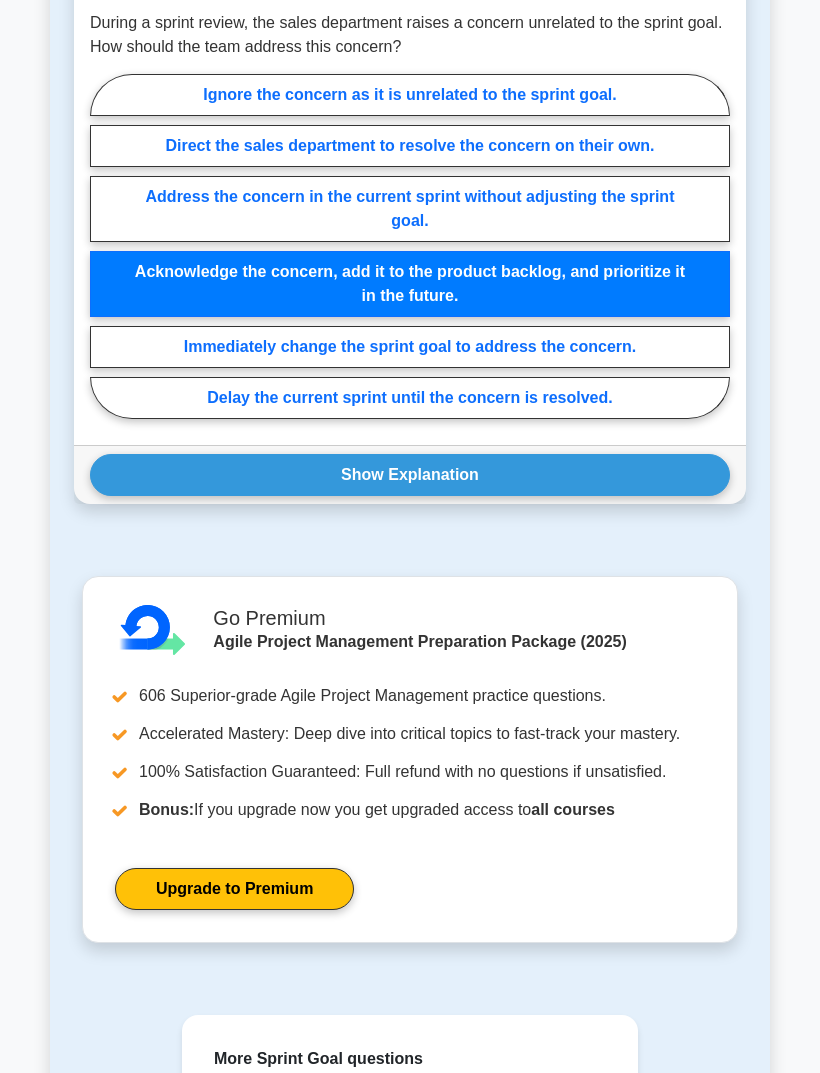 click on "Show Explanation" at bounding box center (410, 475) 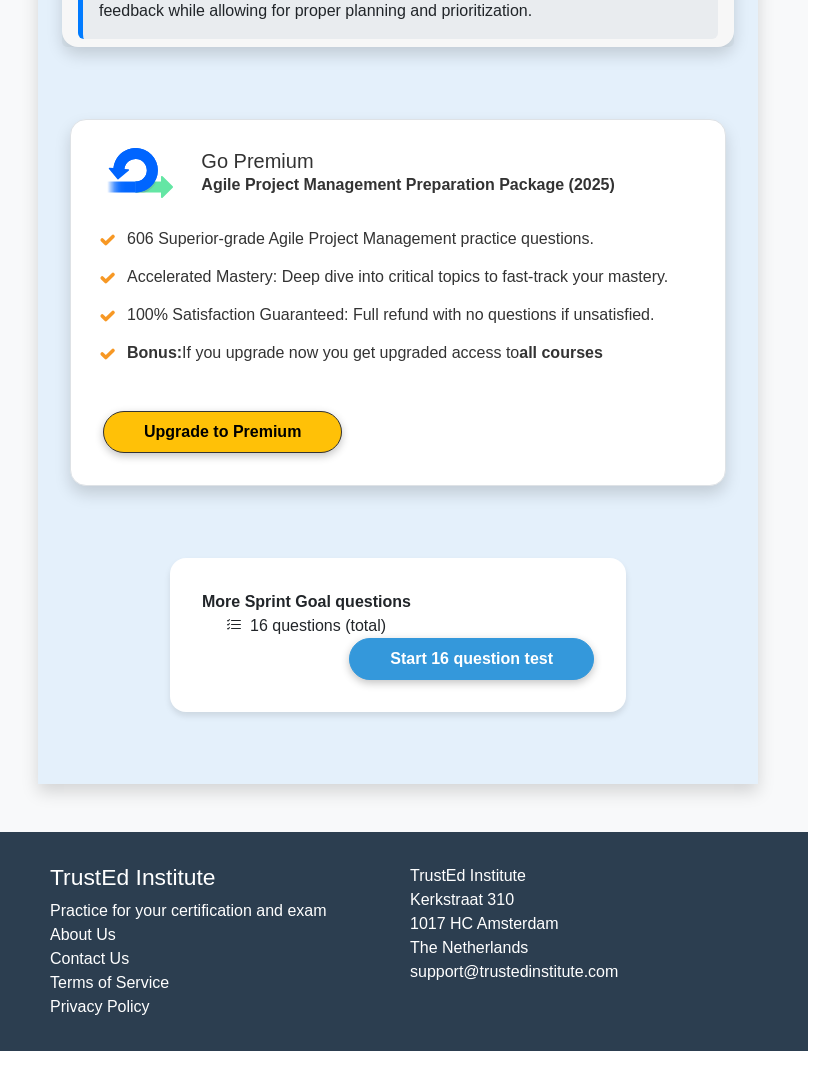 scroll, scrollTop: 4576, scrollLeft: 0, axis: vertical 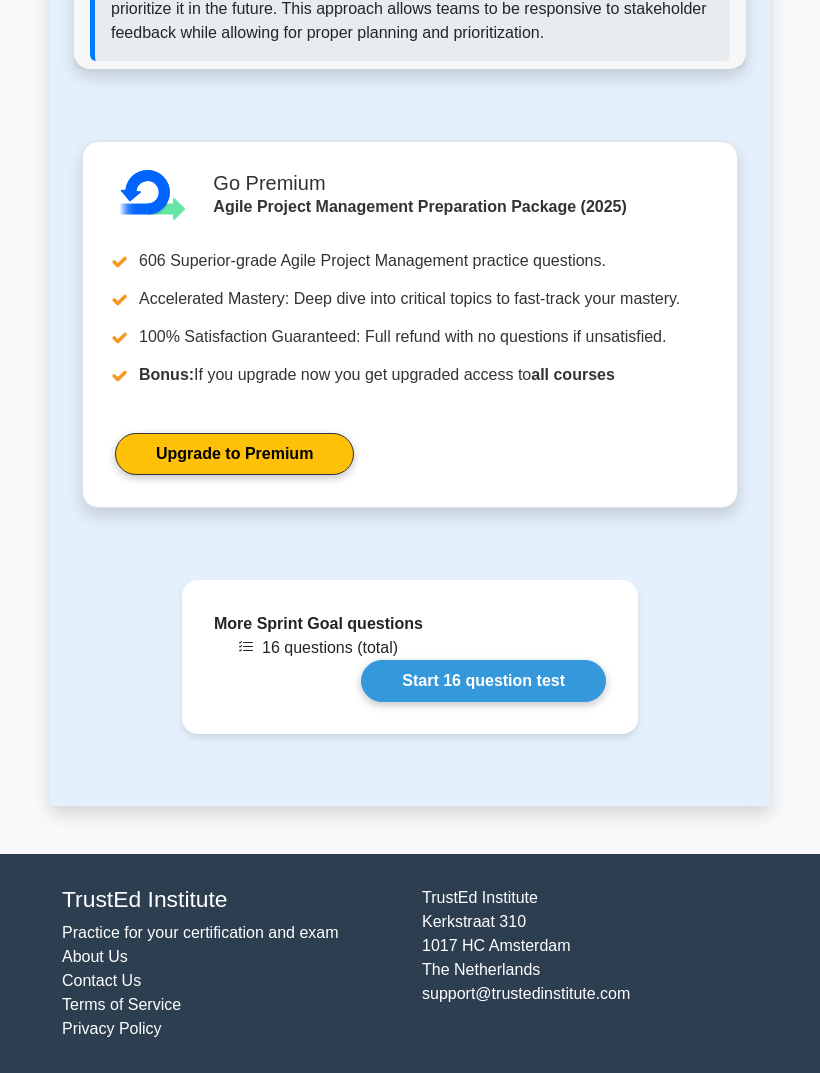 click on "Start 16 question test" at bounding box center [483, 681] 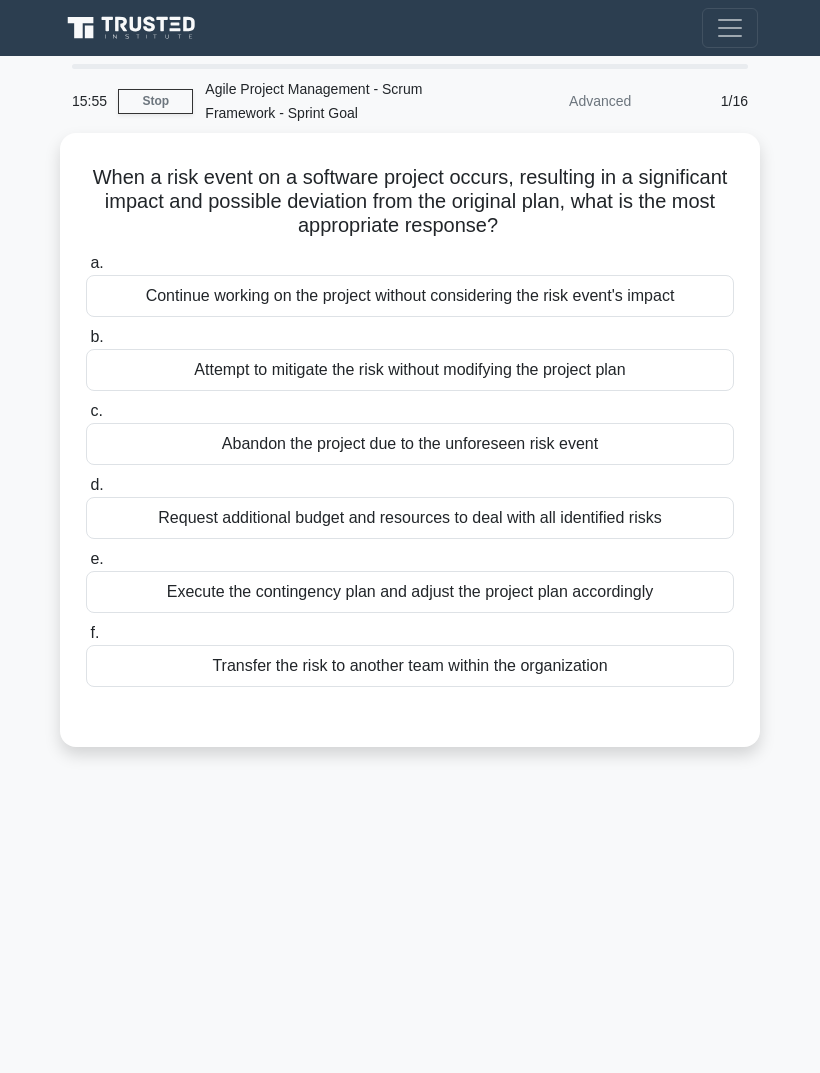 scroll, scrollTop: 0, scrollLeft: 0, axis: both 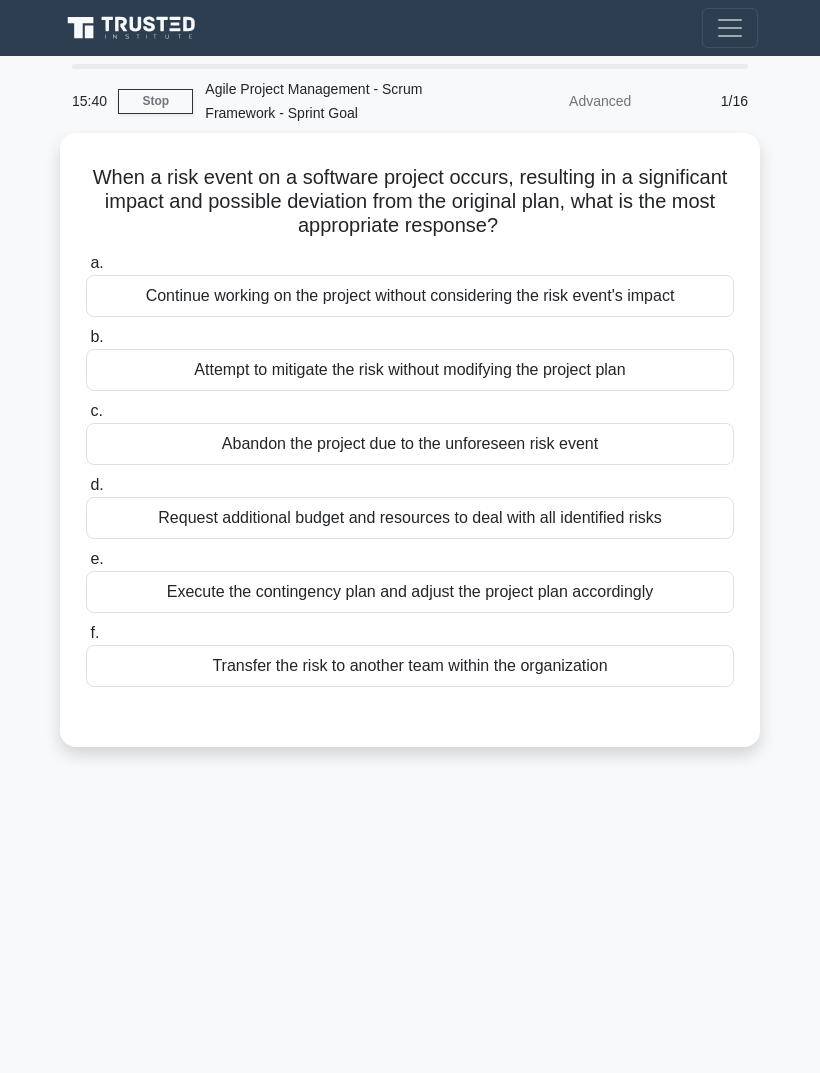 click on "Execute the contingency plan and adjust the project plan accordingly" at bounding box center [410, 592] 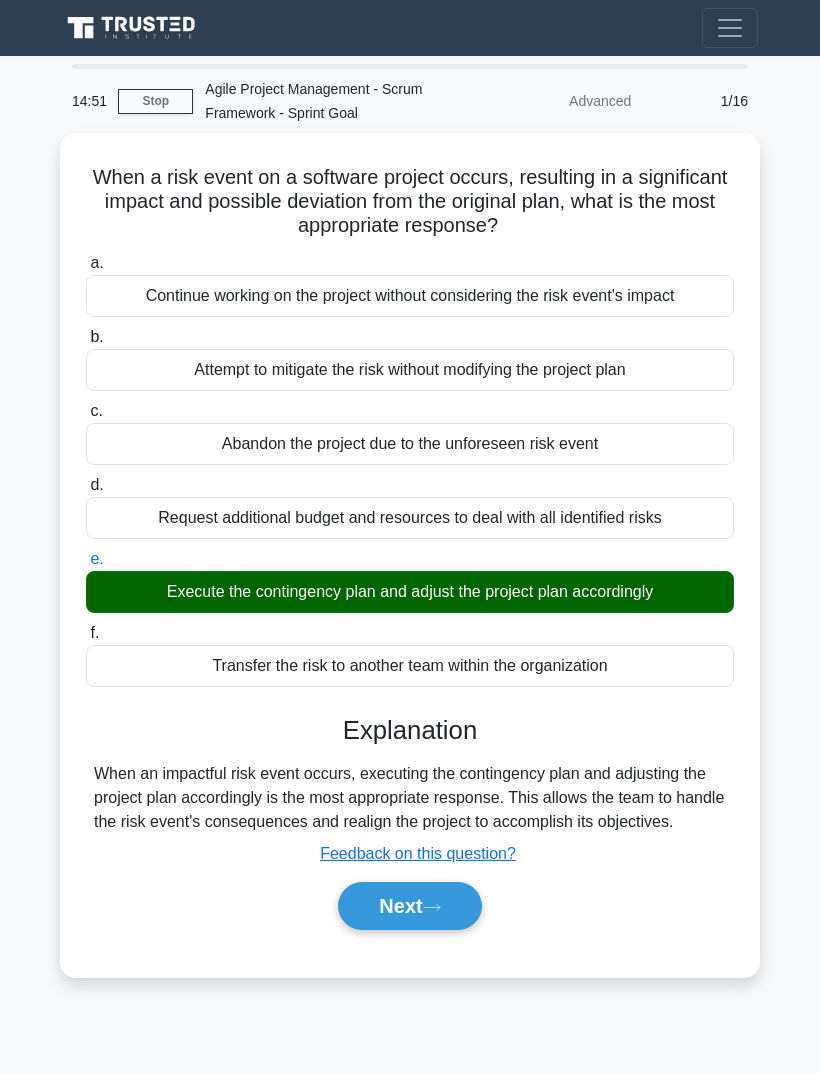 click on "Next" at bounding box center [409, 906] 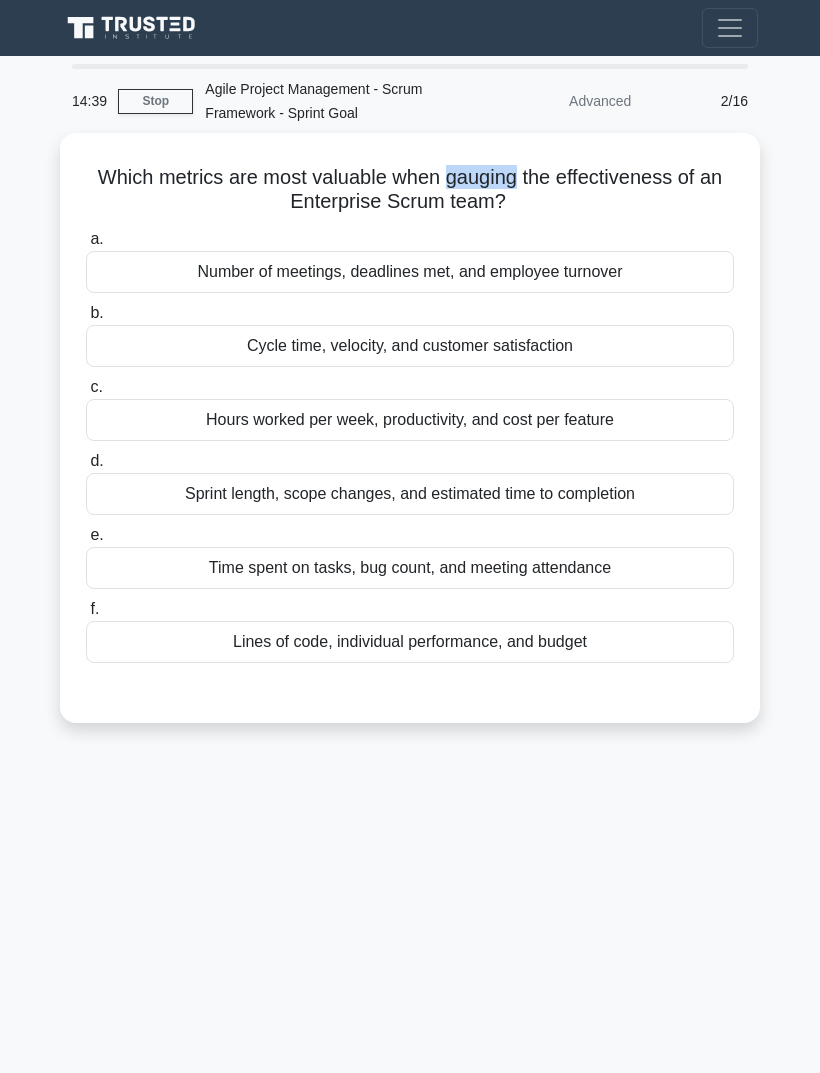 click on "14:39
Stop
Agile Project Management  - Scrum Framework  - Sprint Goal
Advanced
2/16
Which metrics are most valuable when gauging the effectiveness of an Enterprise Scrum team?
.spinner_0XTQ{transform-origin:center;animation:spinner_y6GP .75s linear infinite}@keyframes spinner_y6GP{100%{transform:rotate(360deg)}}
a.
b. c. d." at bounding box center [410, 564] 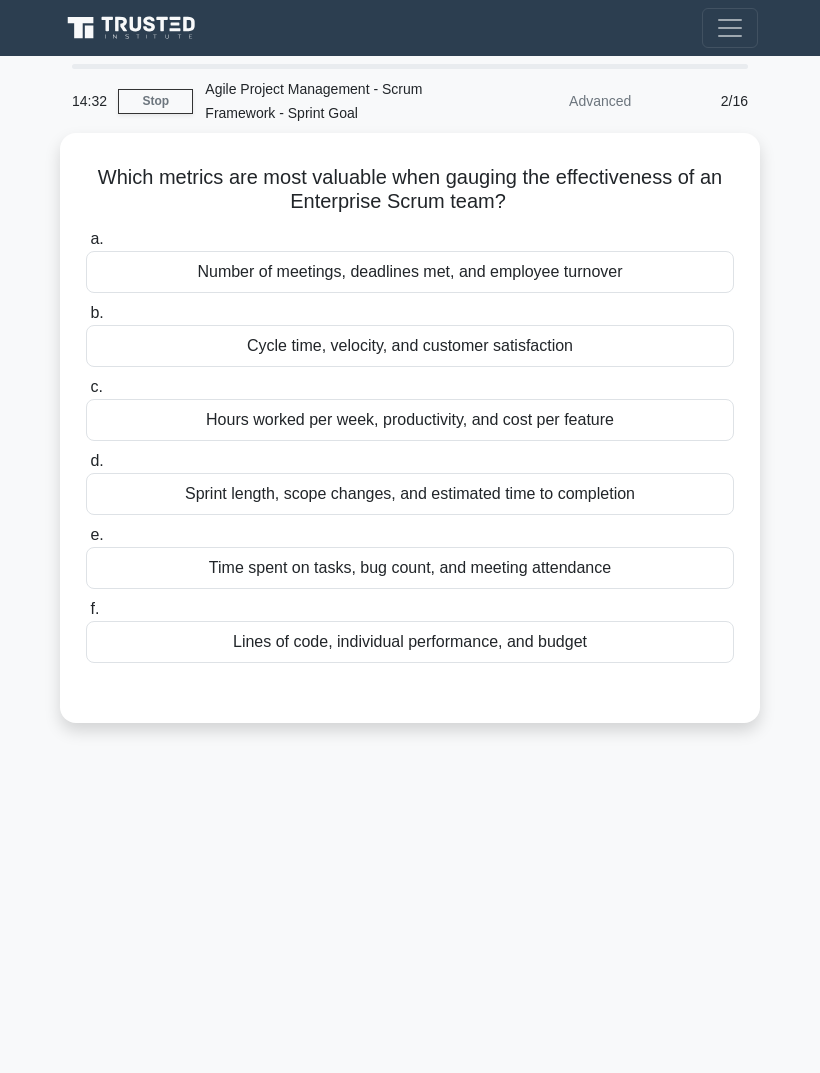 click on "Cycle time, velocity, and customer satisfaction" at bounding box center (410, 346) 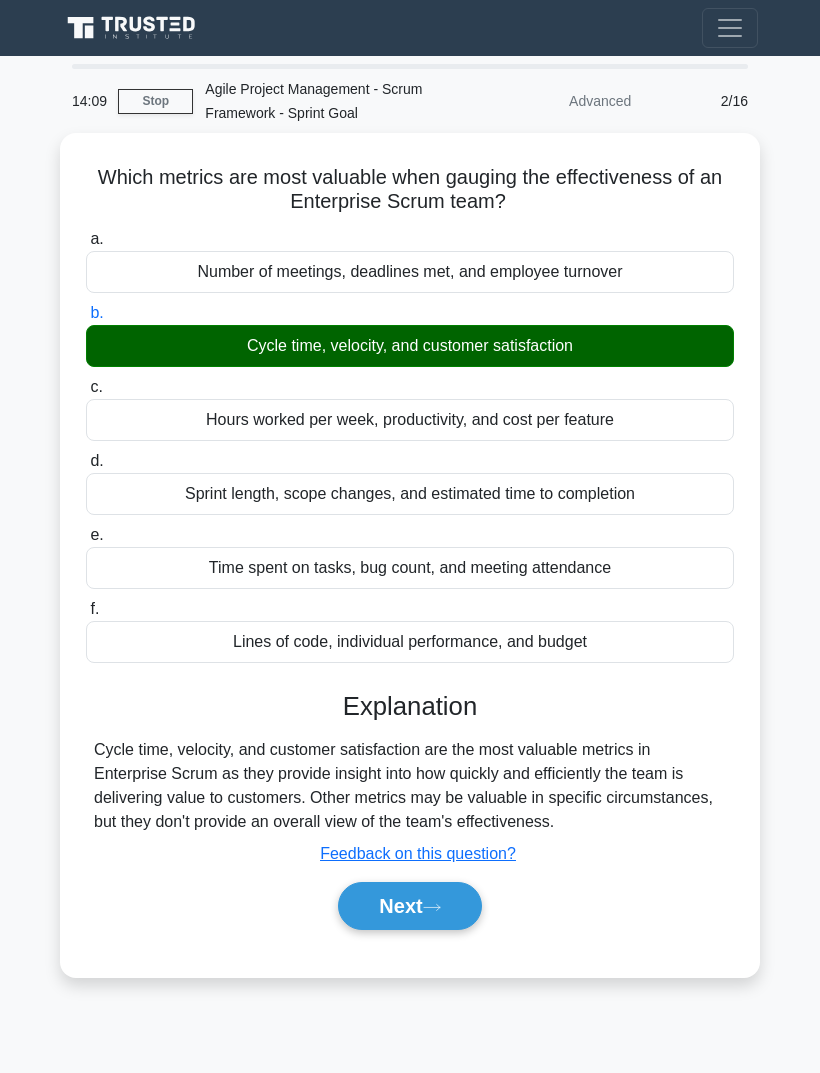 click on "Next" at bounding box center [409, 906] 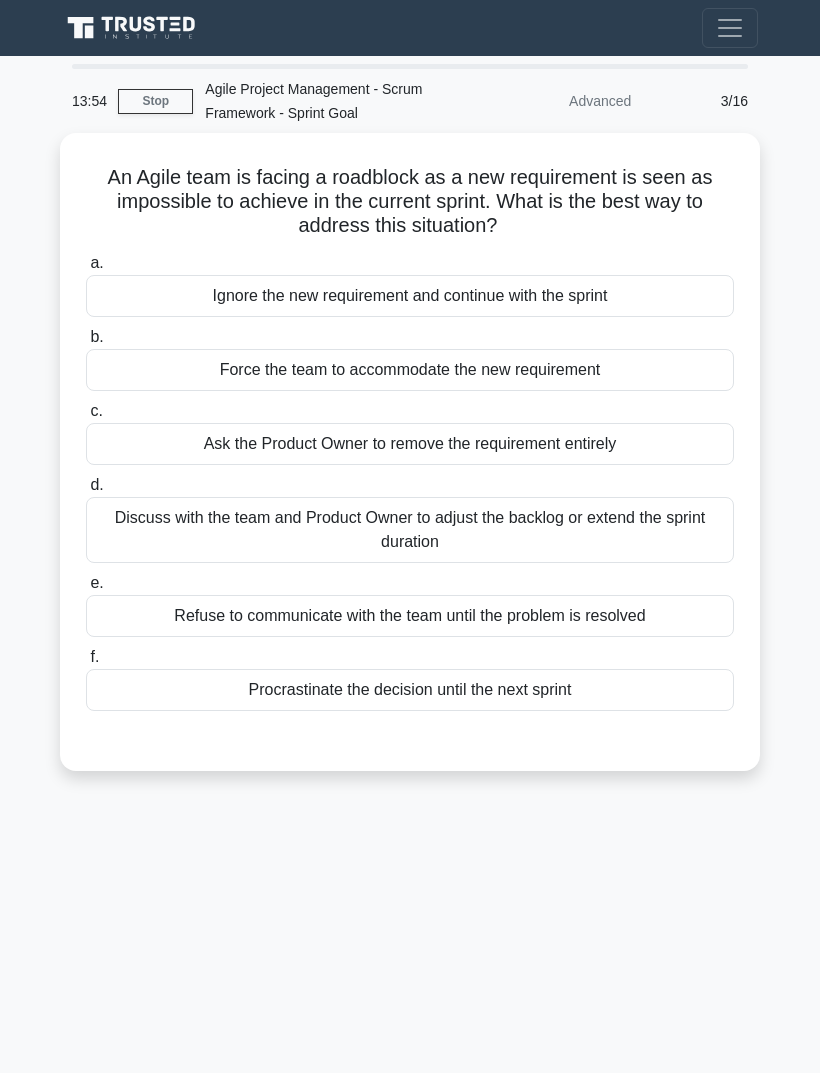 click on "Discuss with the team and Product Owner to adjust the backlog or extend the sprint duration" at bounding box center (410, 530) 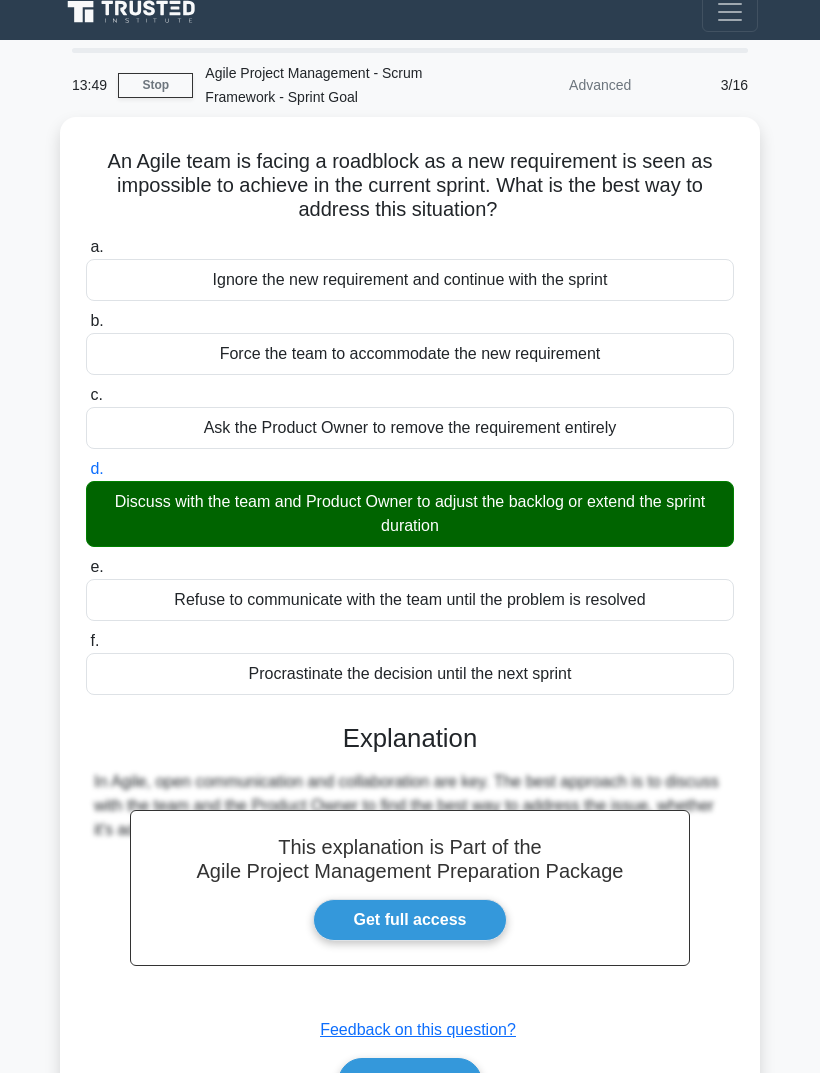 scroll, scrollTop: 19, scrollLeft: 0, axis: vertical 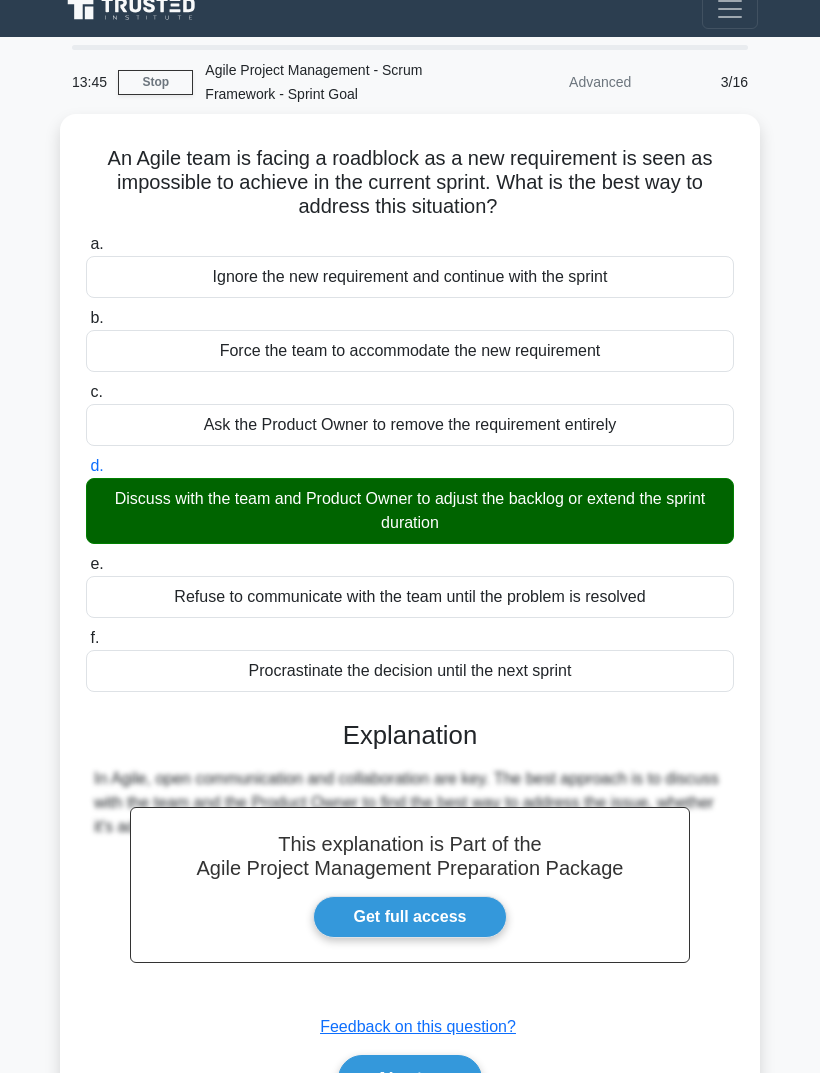 click on "Next" at bounding box center [409, 1079] 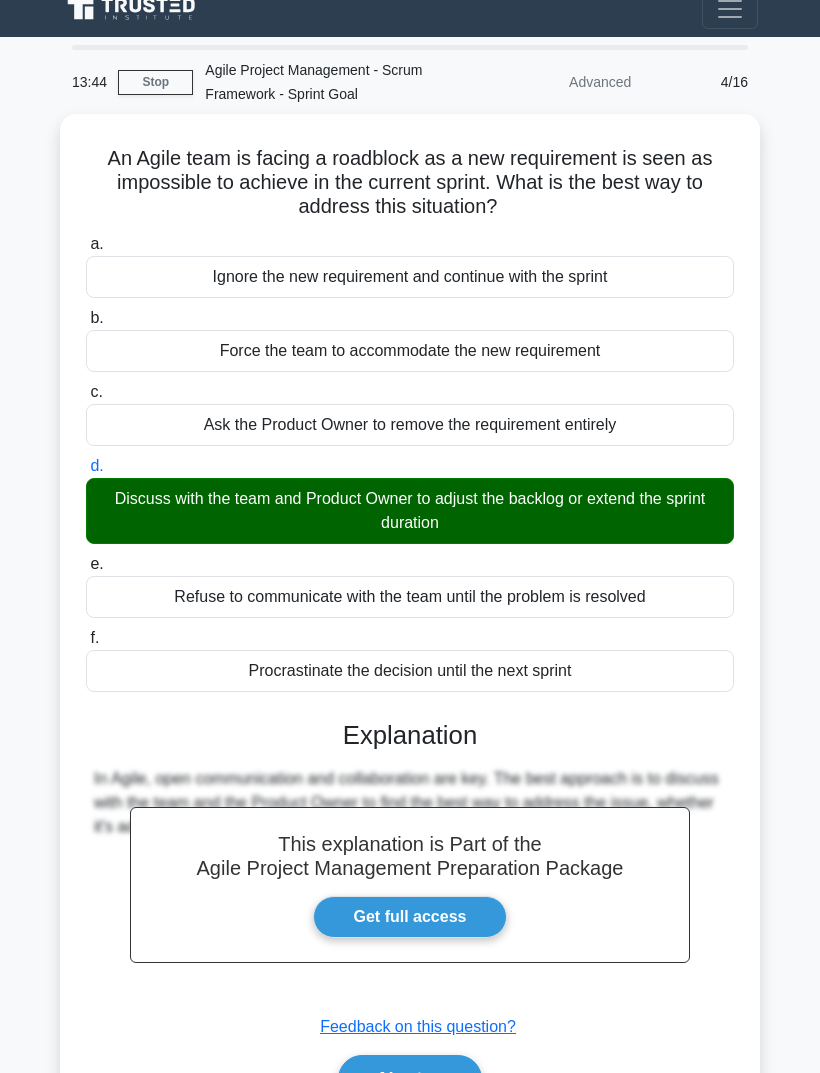scroll, scrollTop: 0, scrollLeft: 0, axis: both 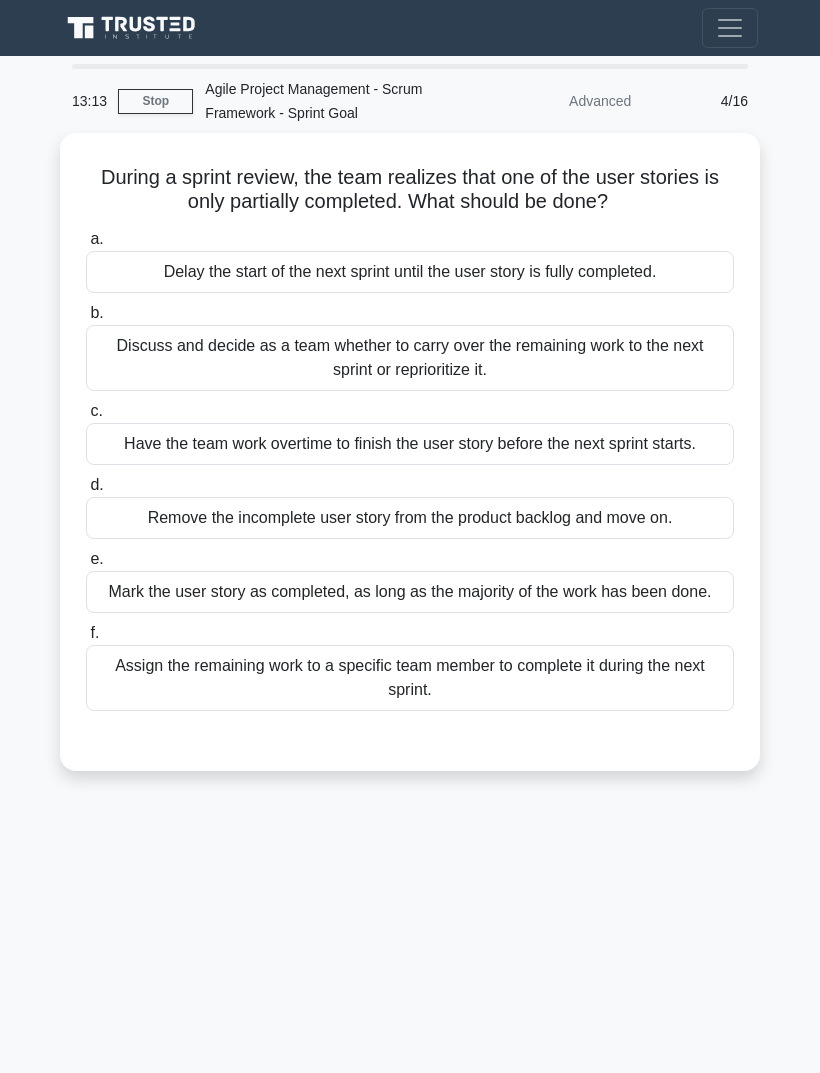 click on "Discuss and decide as a team whether to carry over the remaining work to the next sprint or reprioritize it." at bounding box center [410, 358] 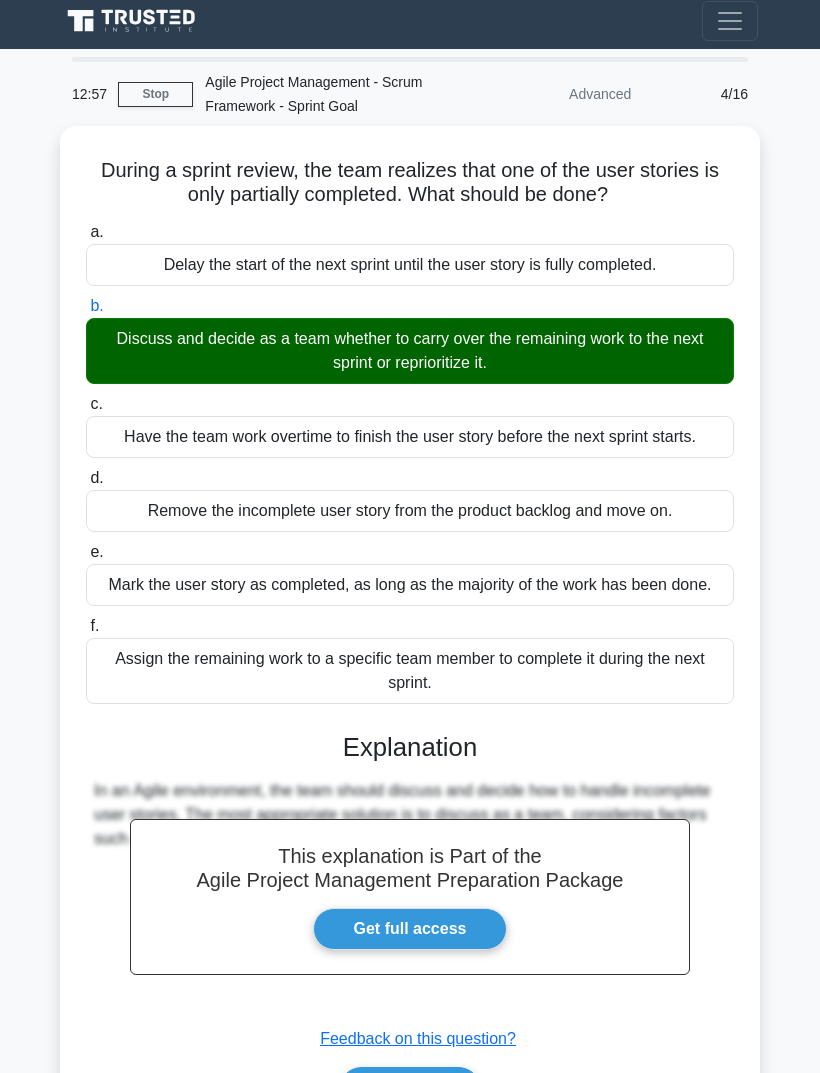 scroll, scrollTop: 113, scrollLeft: 0, axis: vertical 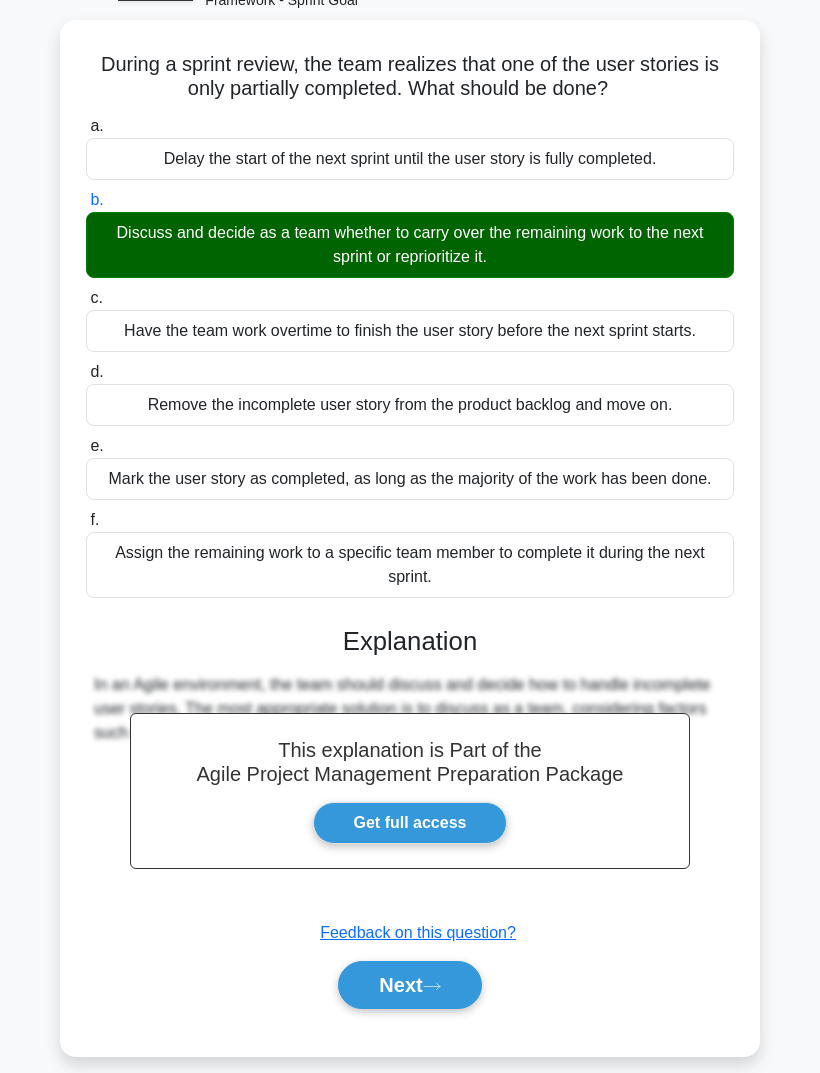 click on "Next" at bounding box center (409, 985) 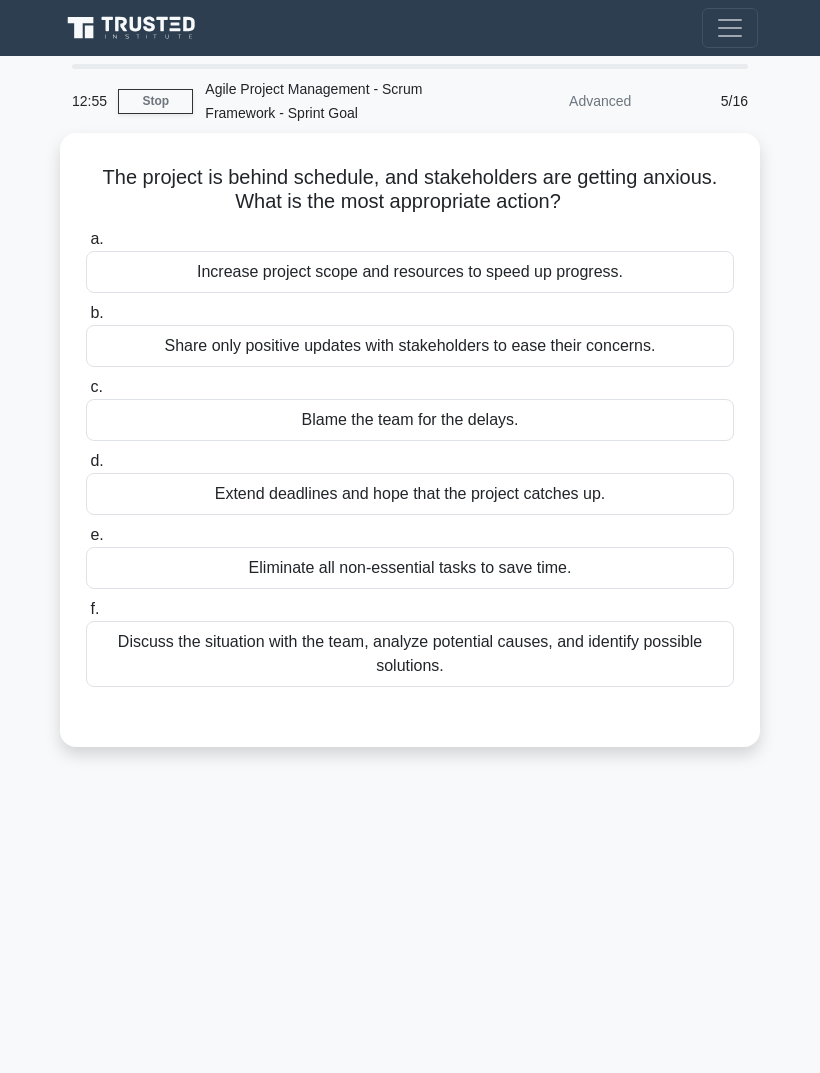 scroll, scrollTop: 0, scrollLeft: 0, axis: both 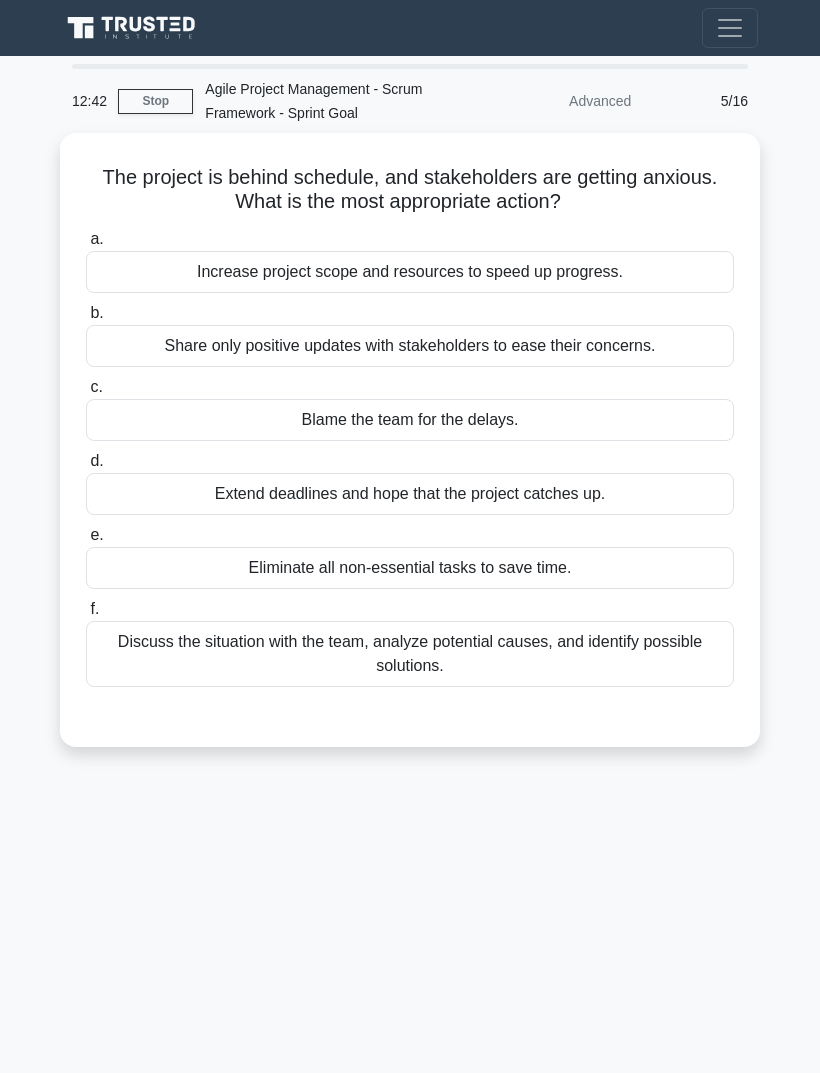 click on "Discuss the situation with the team, analyze potential causes, and identify possible solutions." at bounding box center (410, 654) 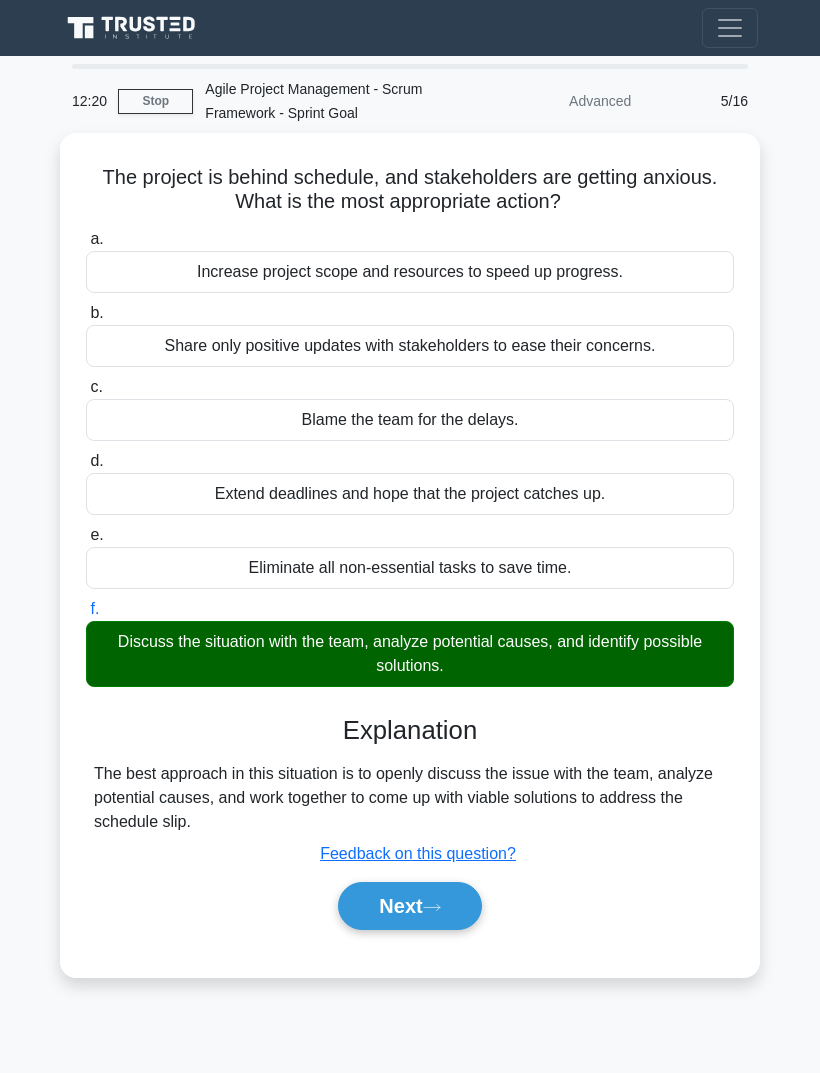 click on "Next" at bounding box center (409, 906) 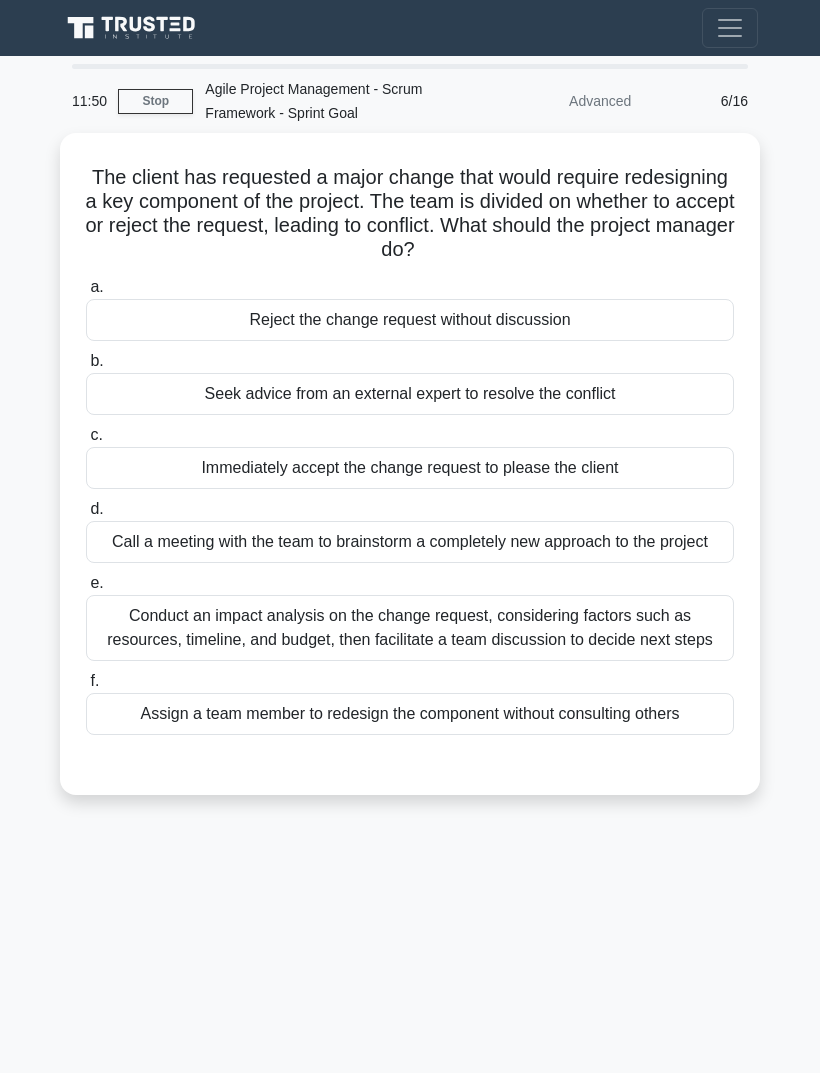 click on "Conduct an impact analysis on the change request, considering factors such as resources, timeline, and budget, then facilitate a team discussion to decide next steps" at bounding box center (410, 628) 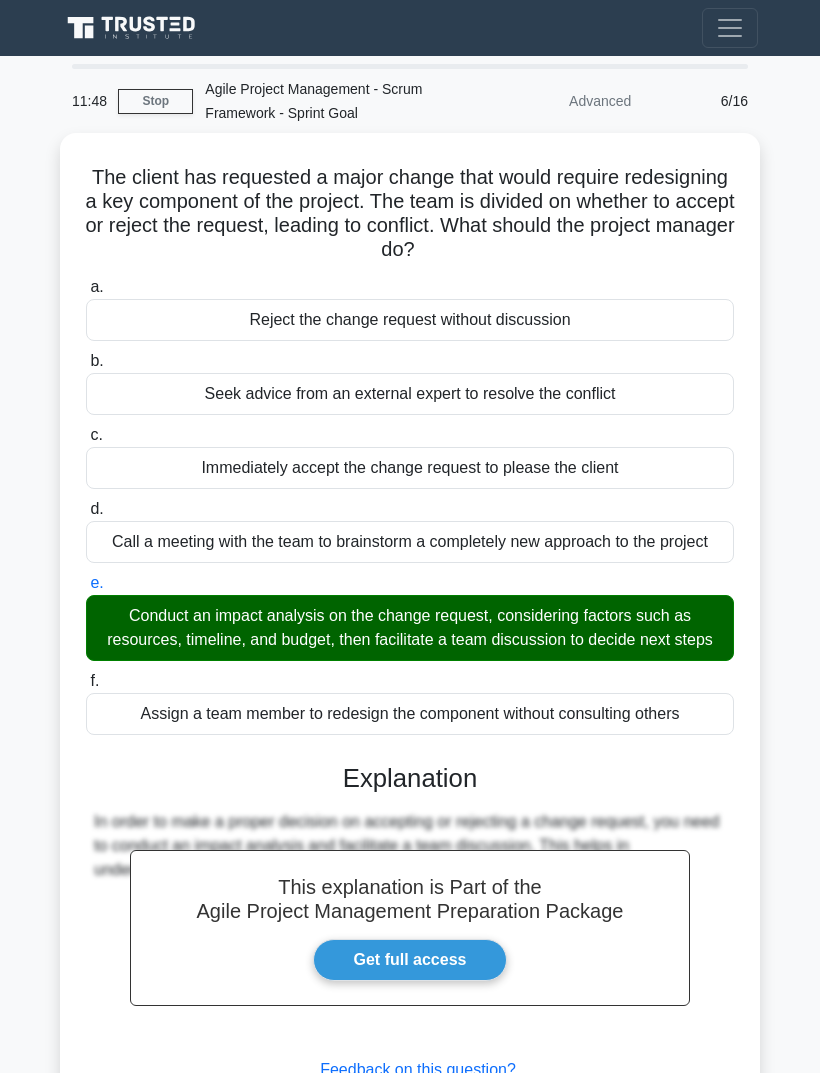 scroll, scrollTop: 137, scrollLeft: 0, axis: vertical 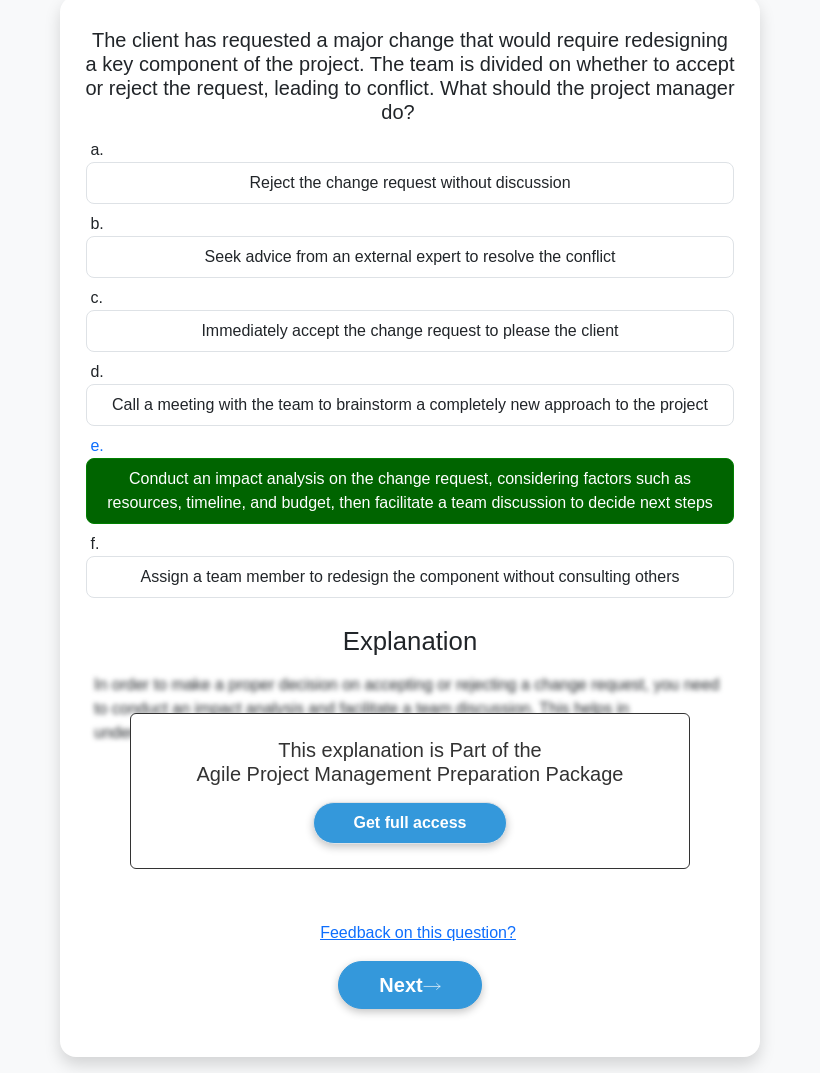 click on "Next" at bounding box center [409, 985] 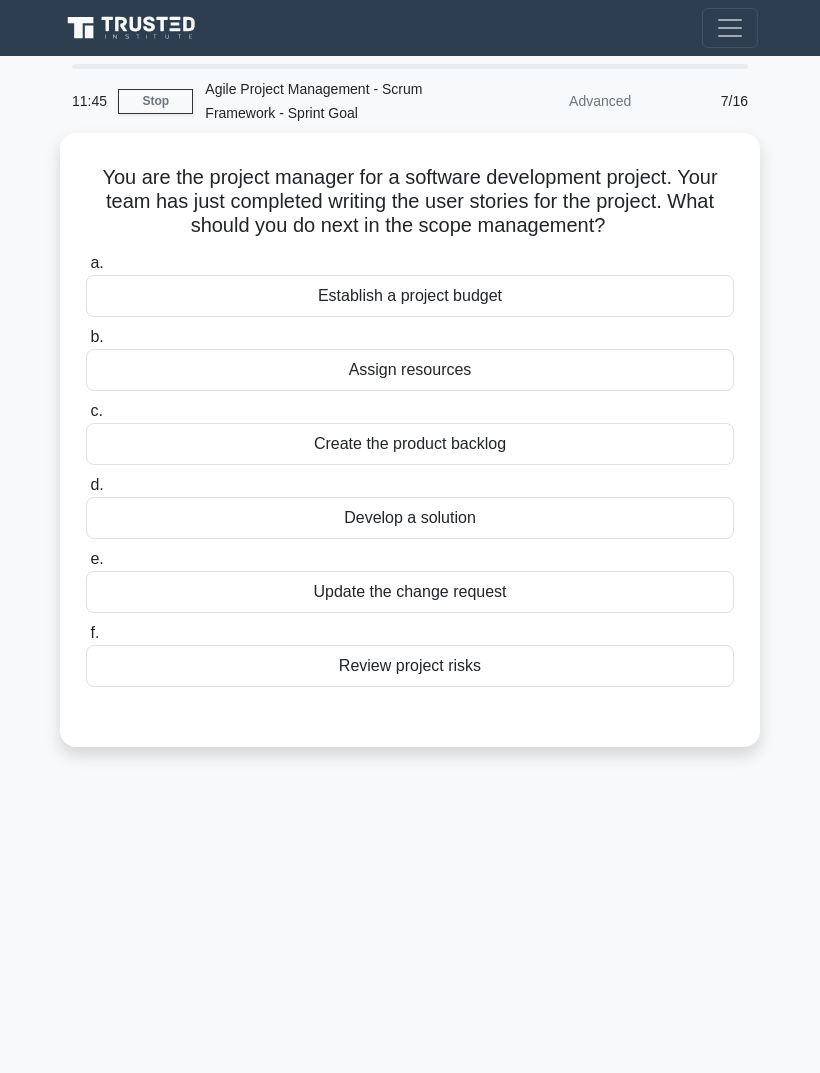 scroll, scrollTop: 0, scrollLeft: 0, axis: both 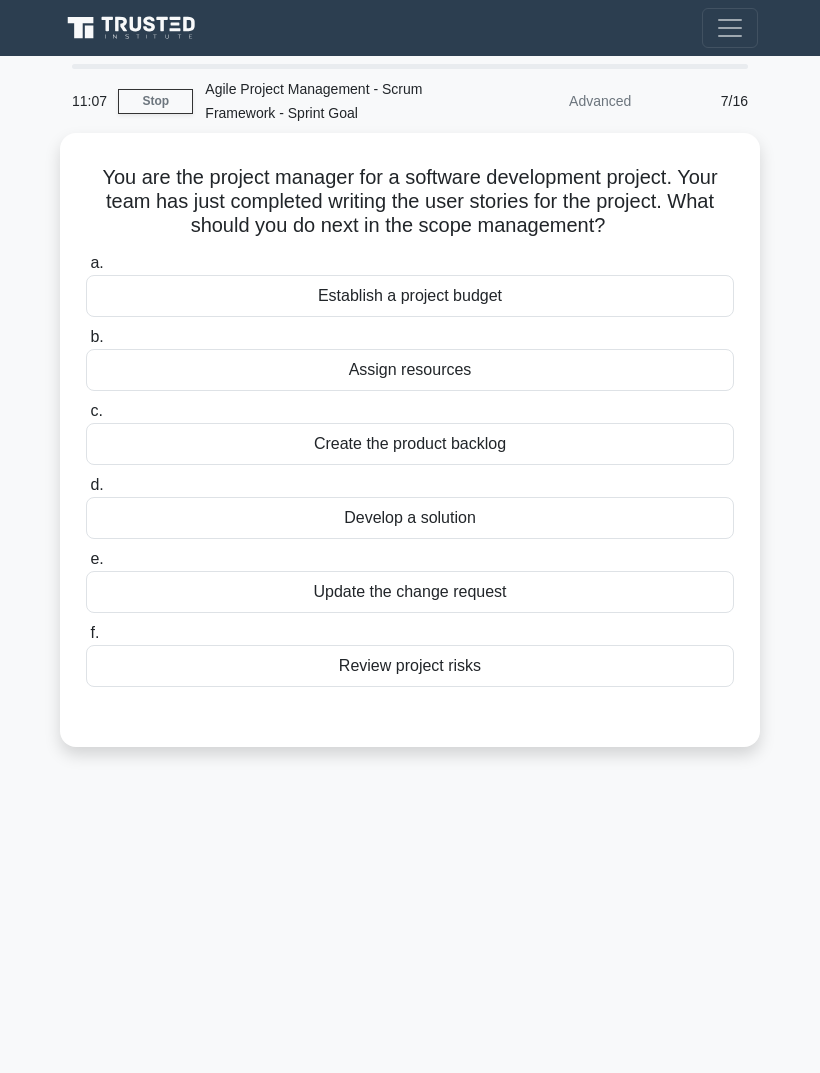 click on "Create the product backlog" at bounding box center [410, 444] 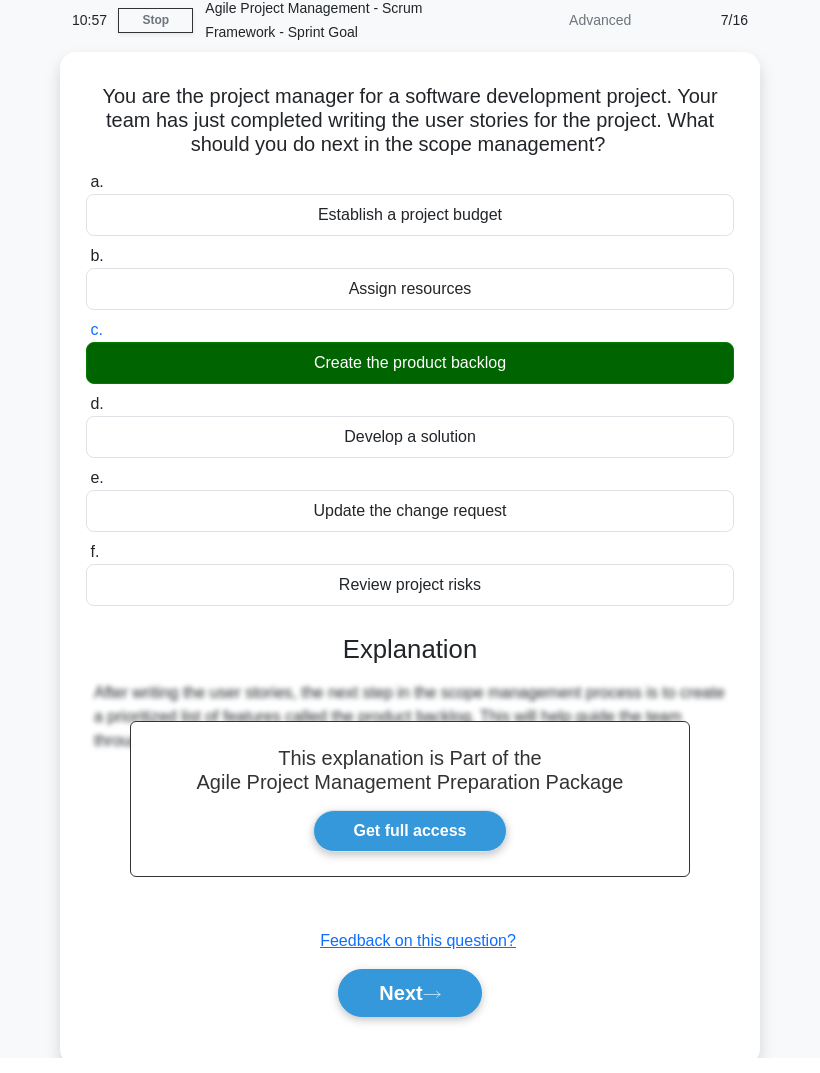 scroll, scrollTop: 65, scrollLeft: 0, axis: vertical 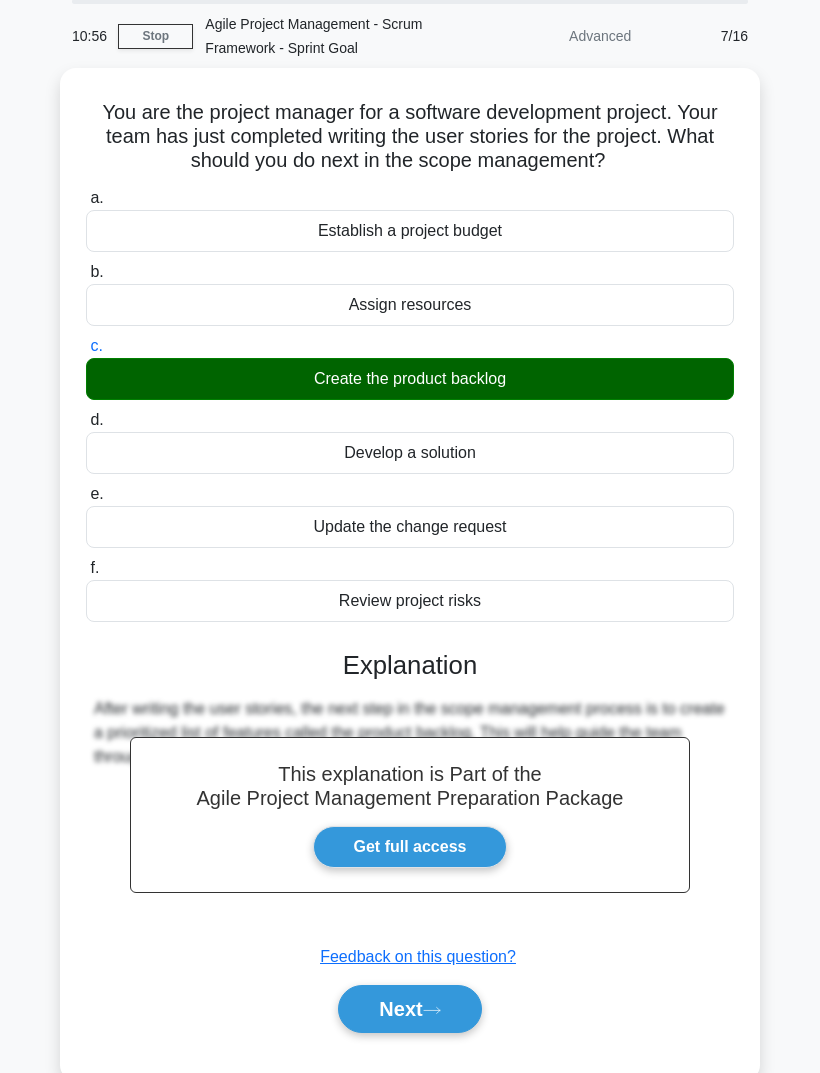 click on "Next" at bounding box center [409, 1009] 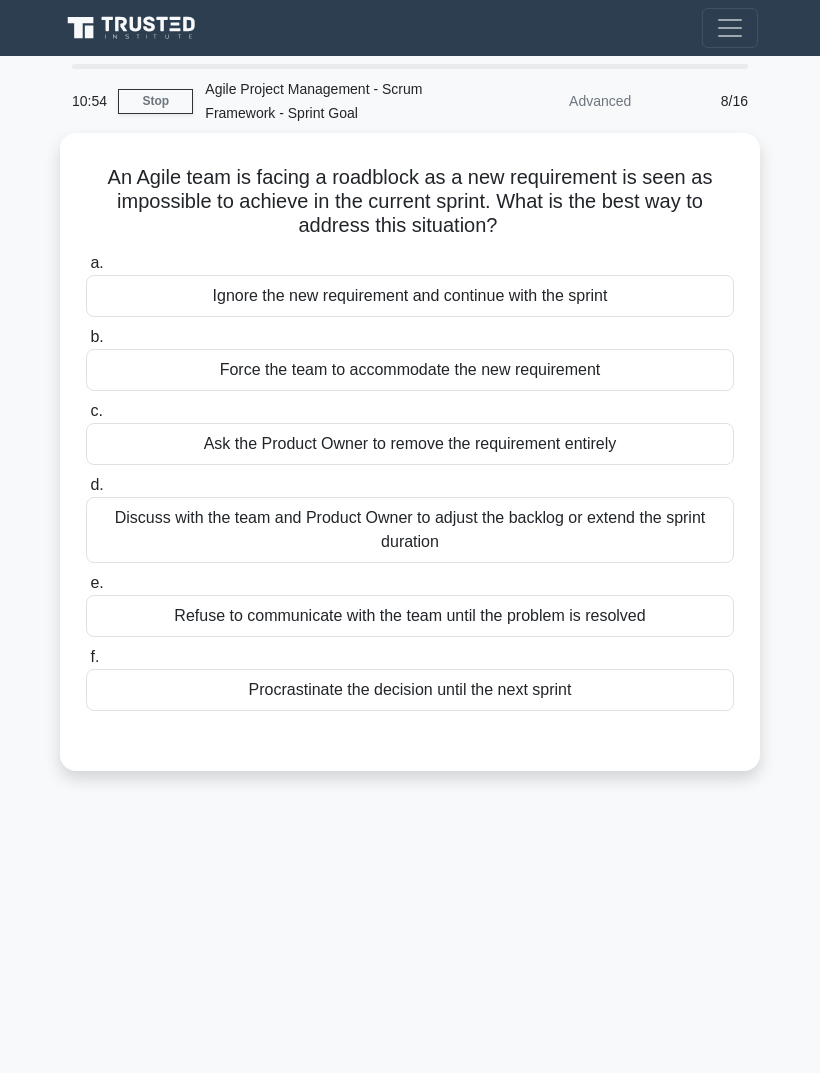 scroll, scrollTop: 0, scrollLeft: 0, axis: both 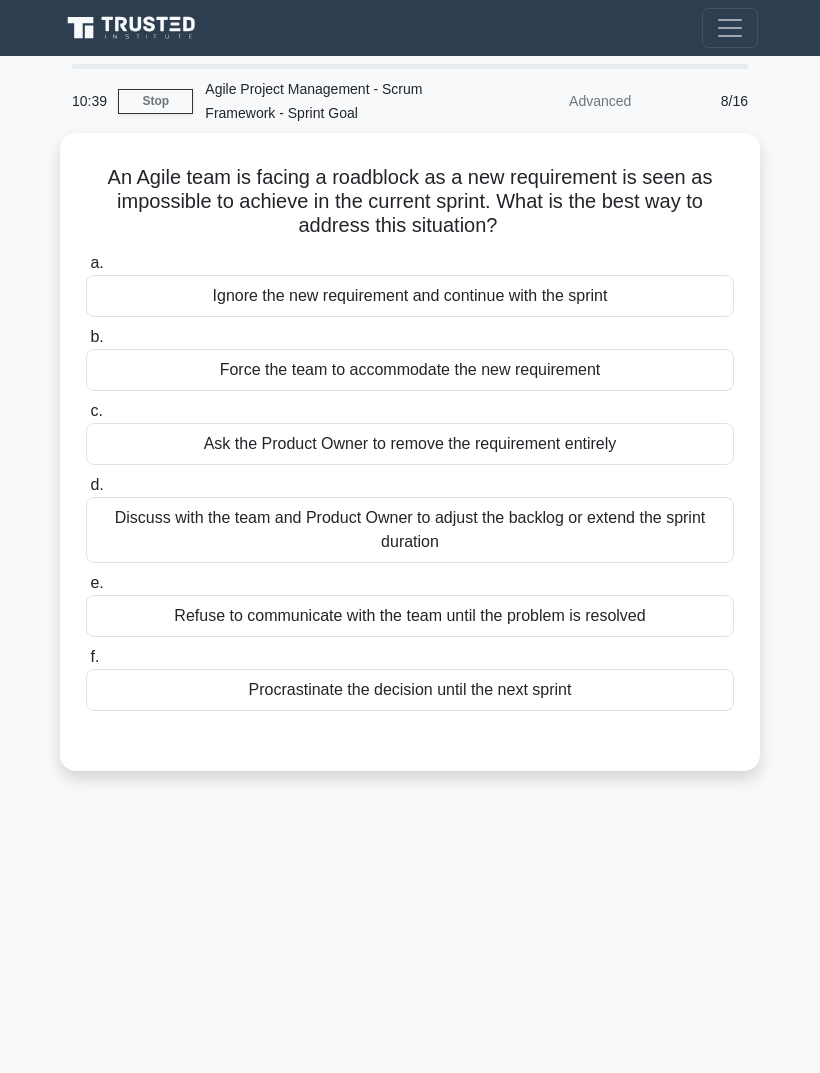 click on "Discuss with the team and Product Owner to adjust the backlog or extend the sprint duration" at bounding box center [410, 530] 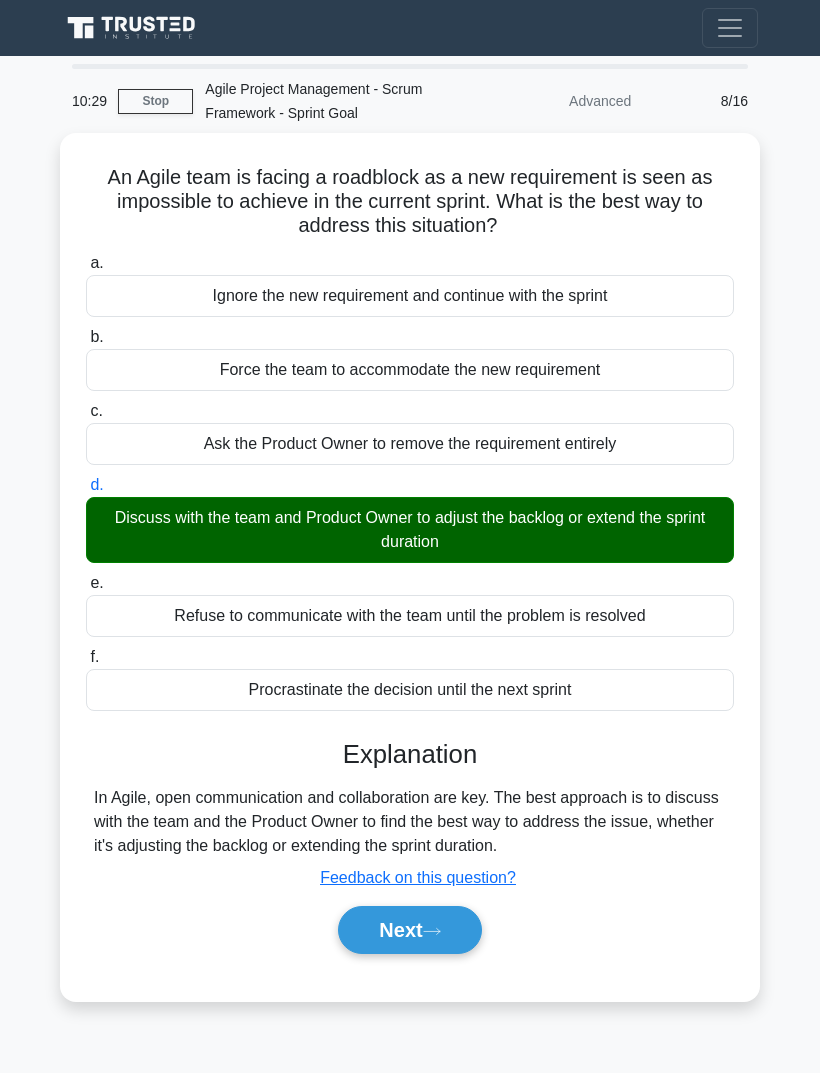 click 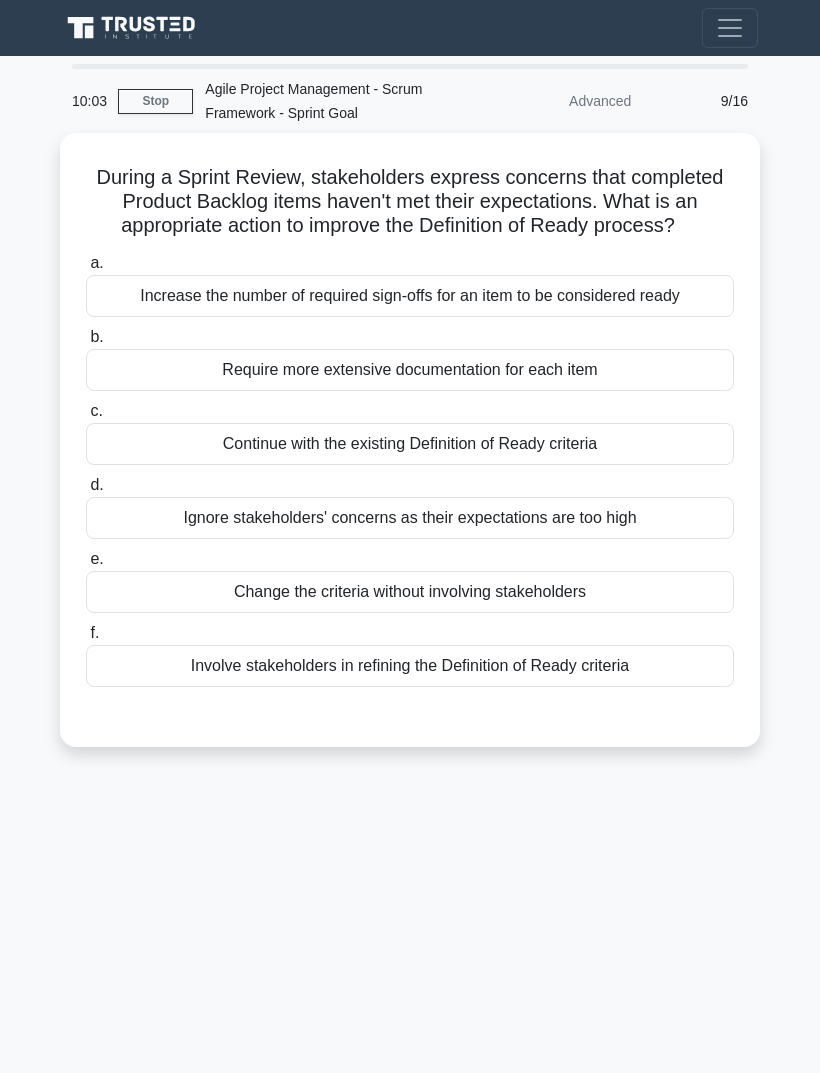 click on "Involve stakeholders in refining the Definition of Ready criteria" at bounding box center [410, 666] 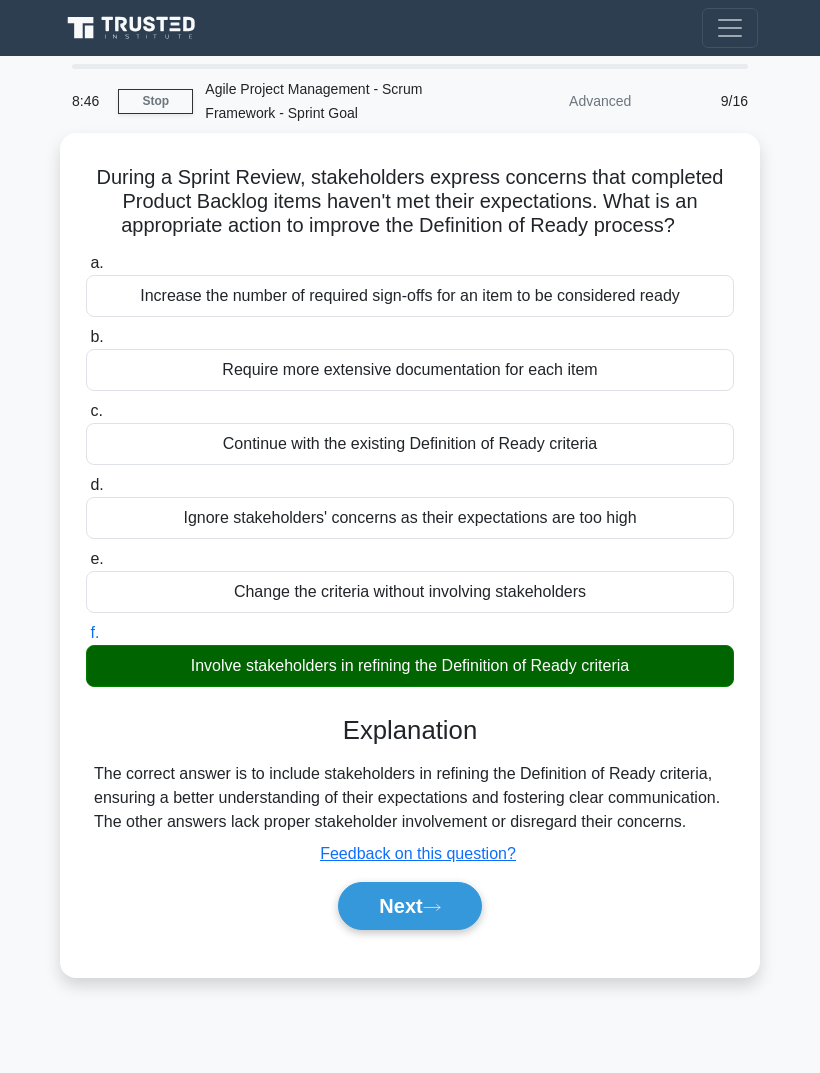 click on "Next" at bounding box center (409, 906) 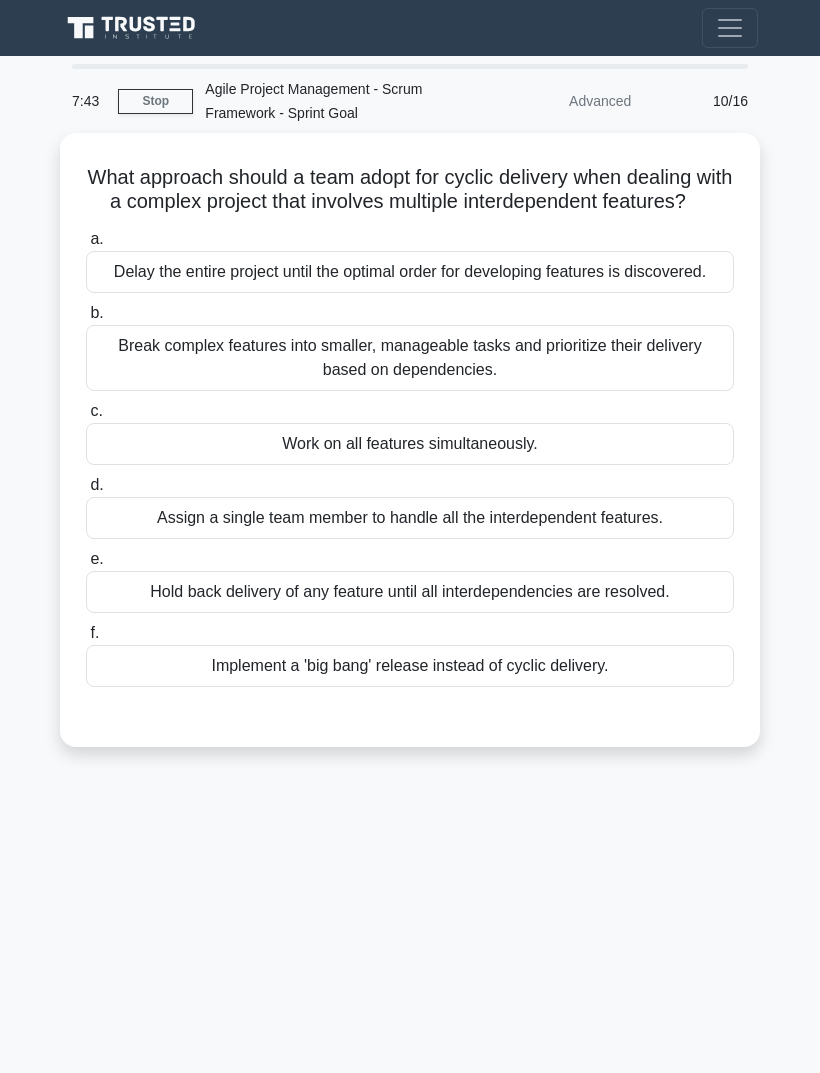 click on "Break complex features into smaller, manageable tasks and prioritize their delivery based on dependencies." at bounding box center [410, 358] 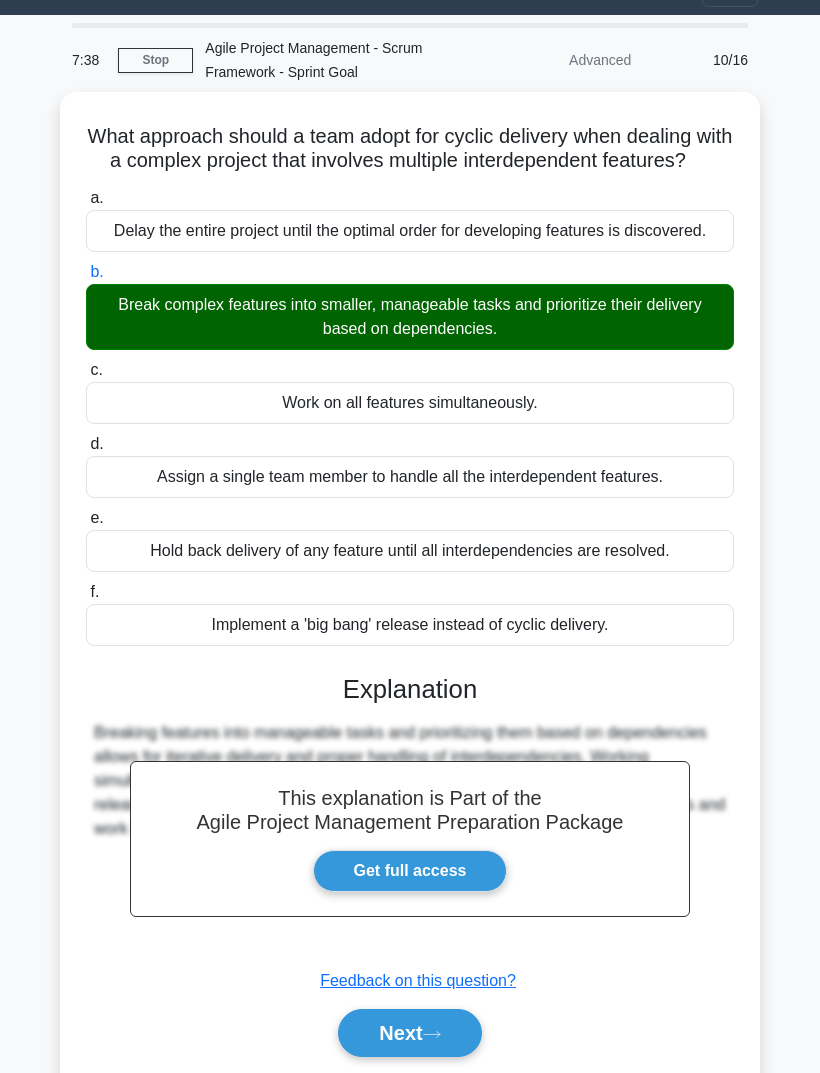scroll, scrollTop: 89, scrollLeft: 0, axis: vertical 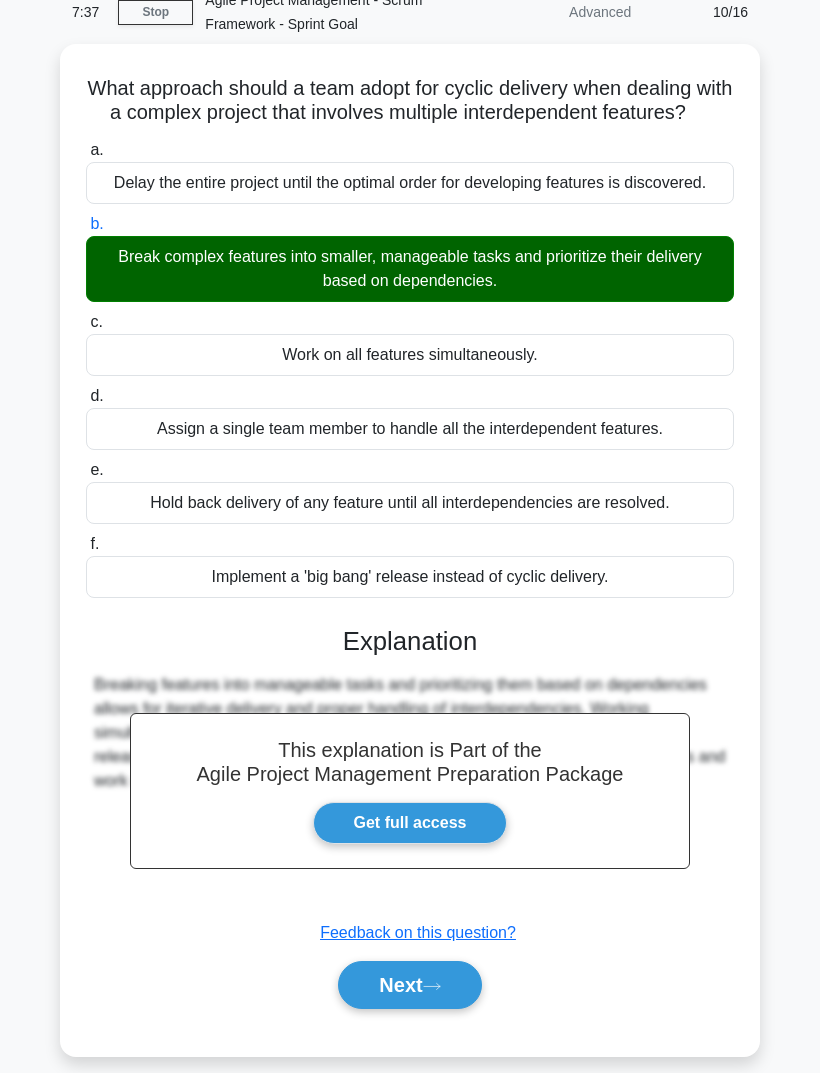 click on "Next" at bounding box center (409, 985) 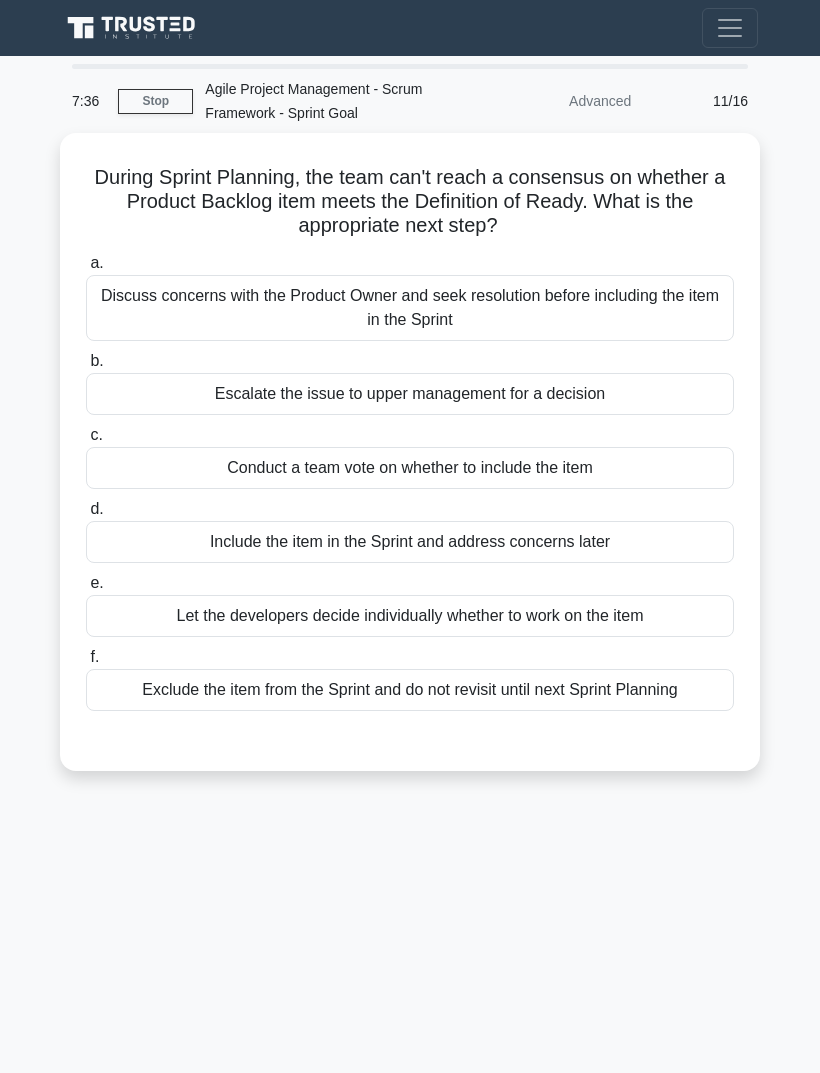 scroll, scrollTop: 0, scrollLeft: 0, axis: both 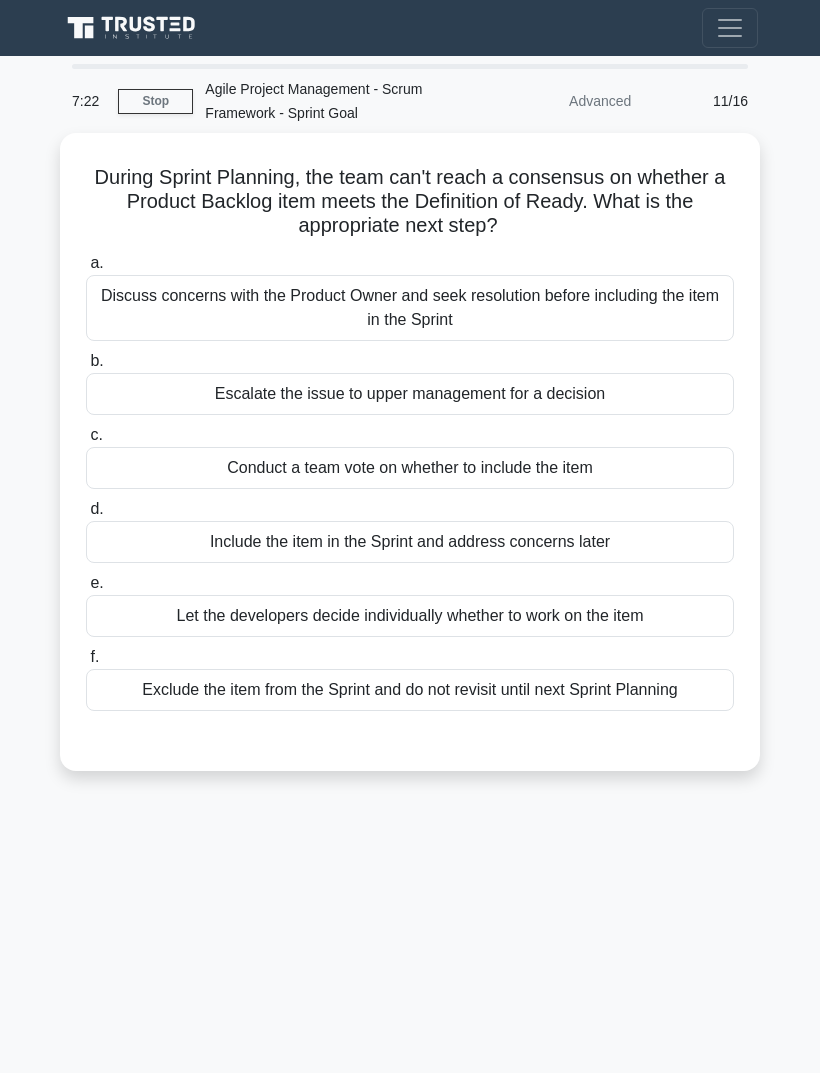 click on "Discuss concerns with the Product Owner and seek resolution before including the item in the Sprint" at bounding box center [410, 308] 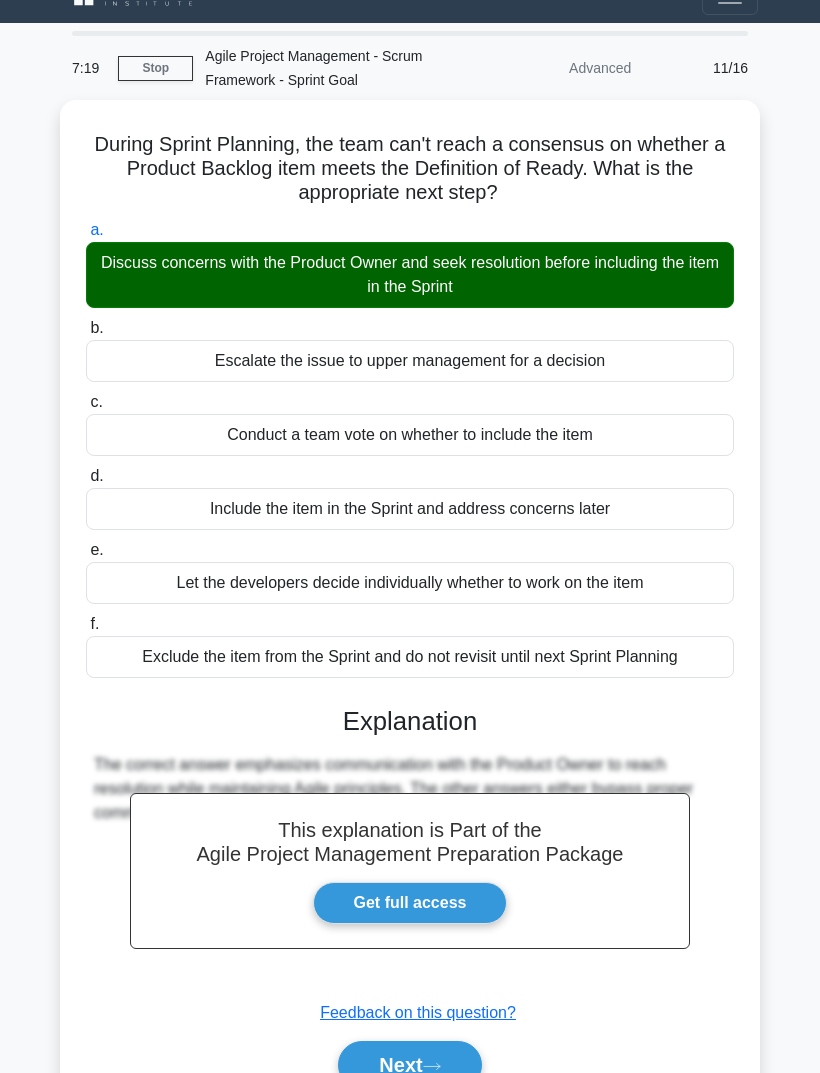 scroll, scrollTop: 65, scrollLeft: 0, axis: vertical 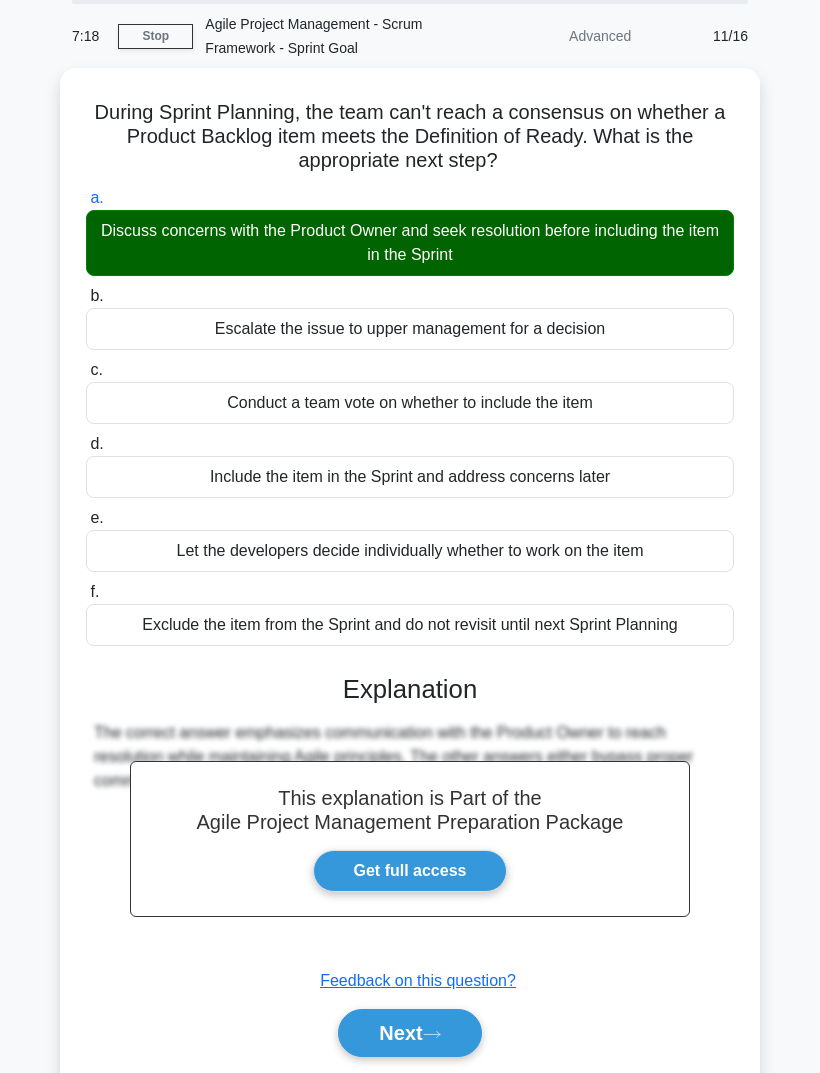 click on "Next" at bounding box center [409, 1033] 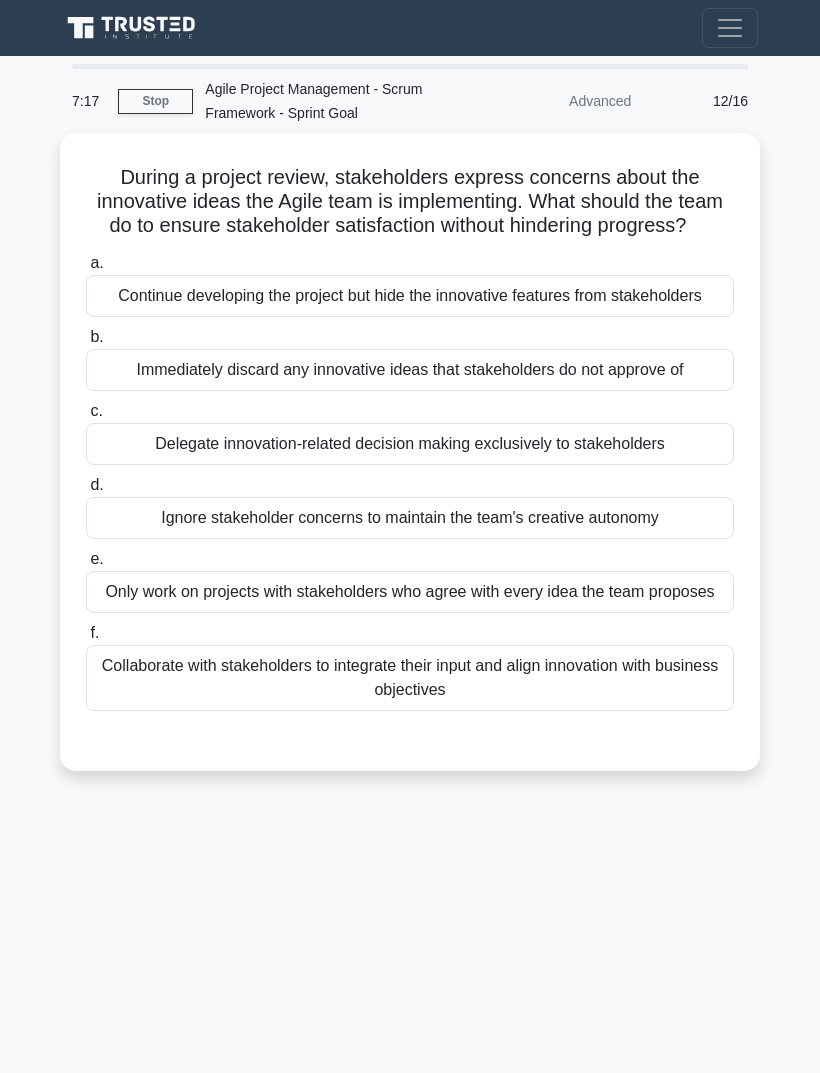 scroll, scrollTop: 0, scrollLeft: 0, axis: both 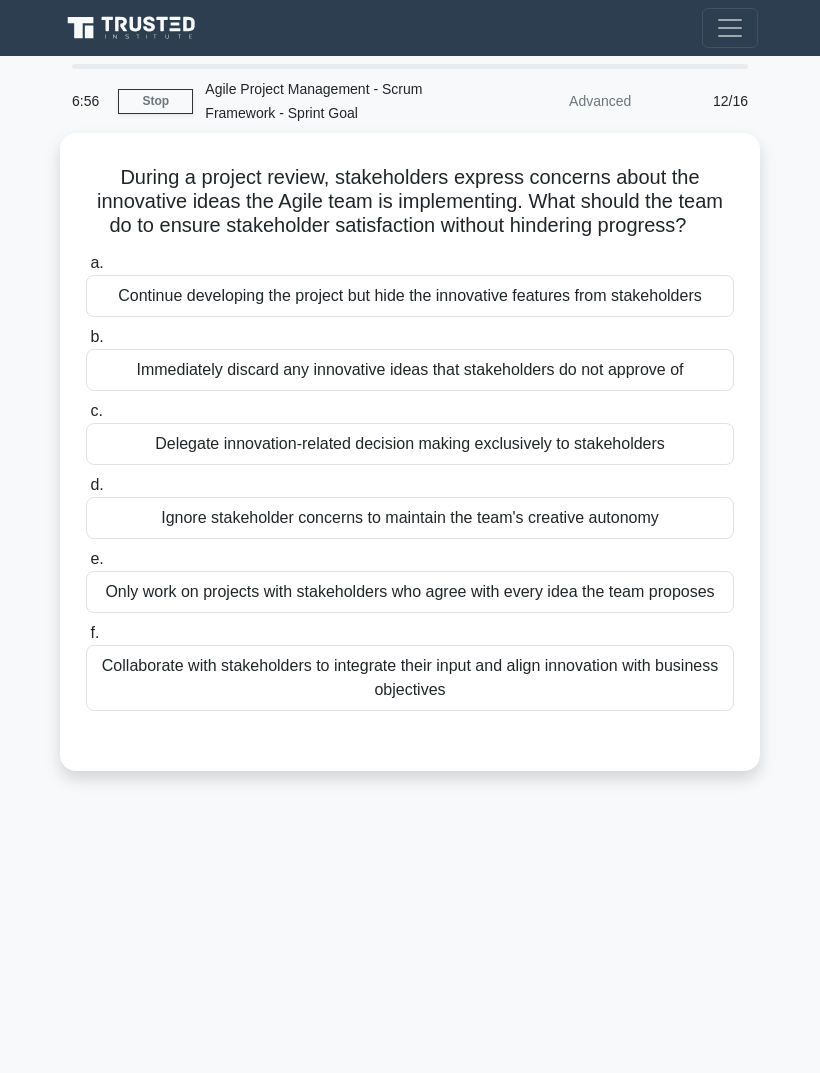 click on "Collaborate with stakeholders to integrate their input and align innovation with business objectives" at bounding box center (410, 678) 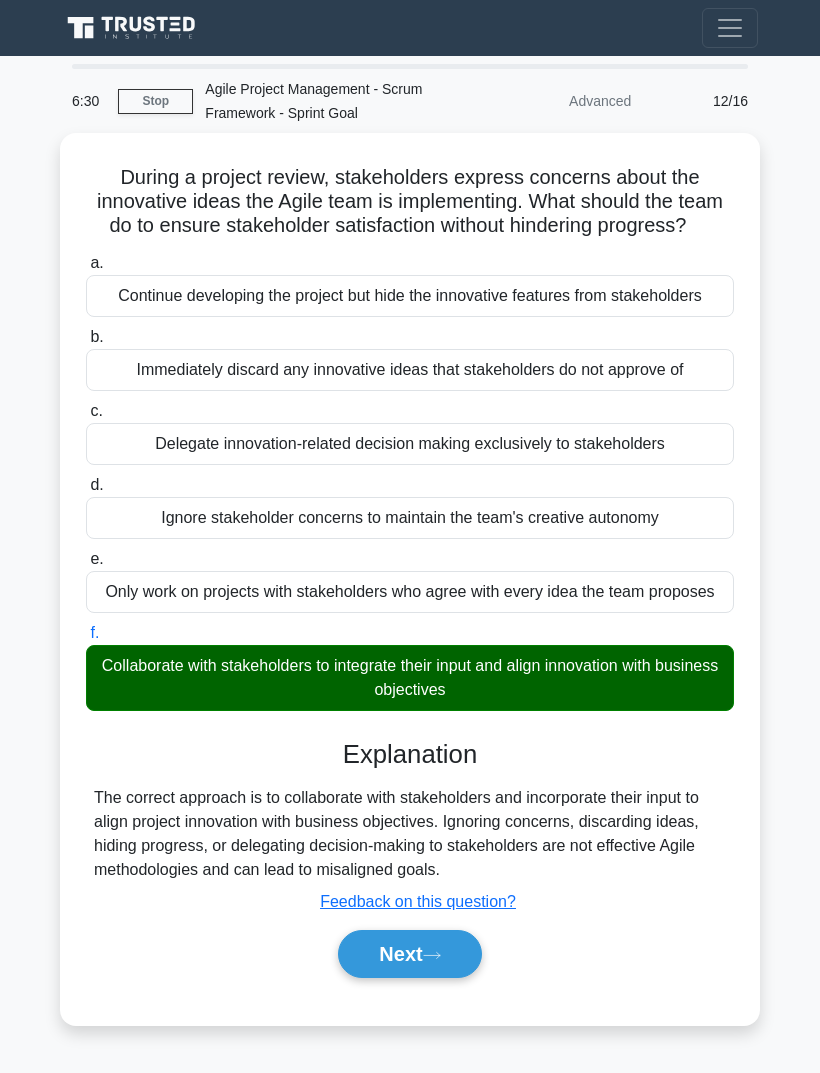 click on "Next" at bounding box center [409, 954] 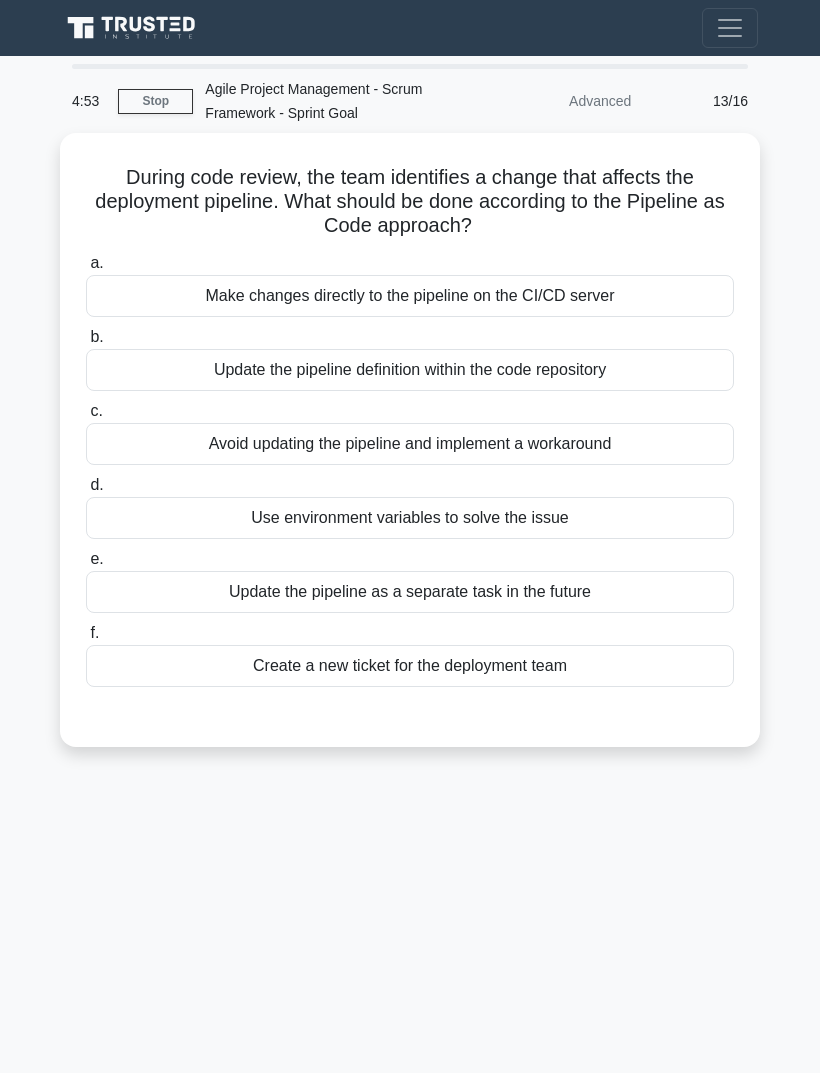 click on "Update the pipeline definition within the code repository" at bounding box center (410, 370) 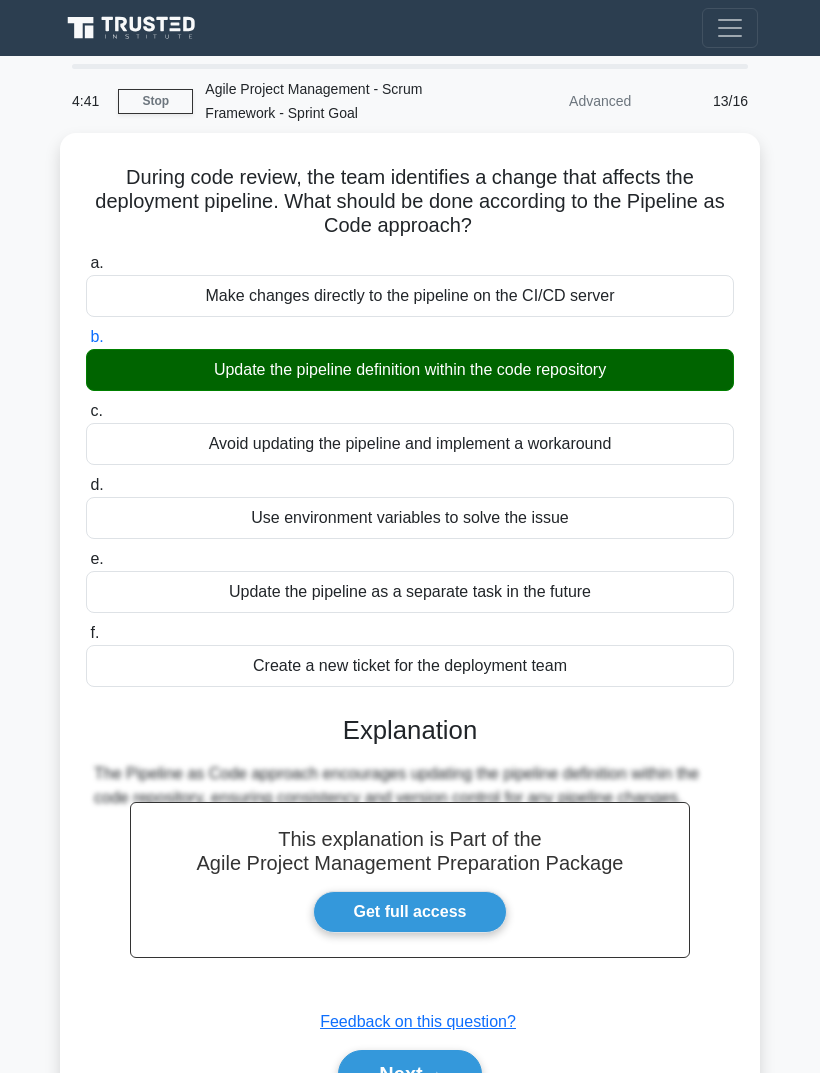 click on "Next" at bounding box center [409, 1074] 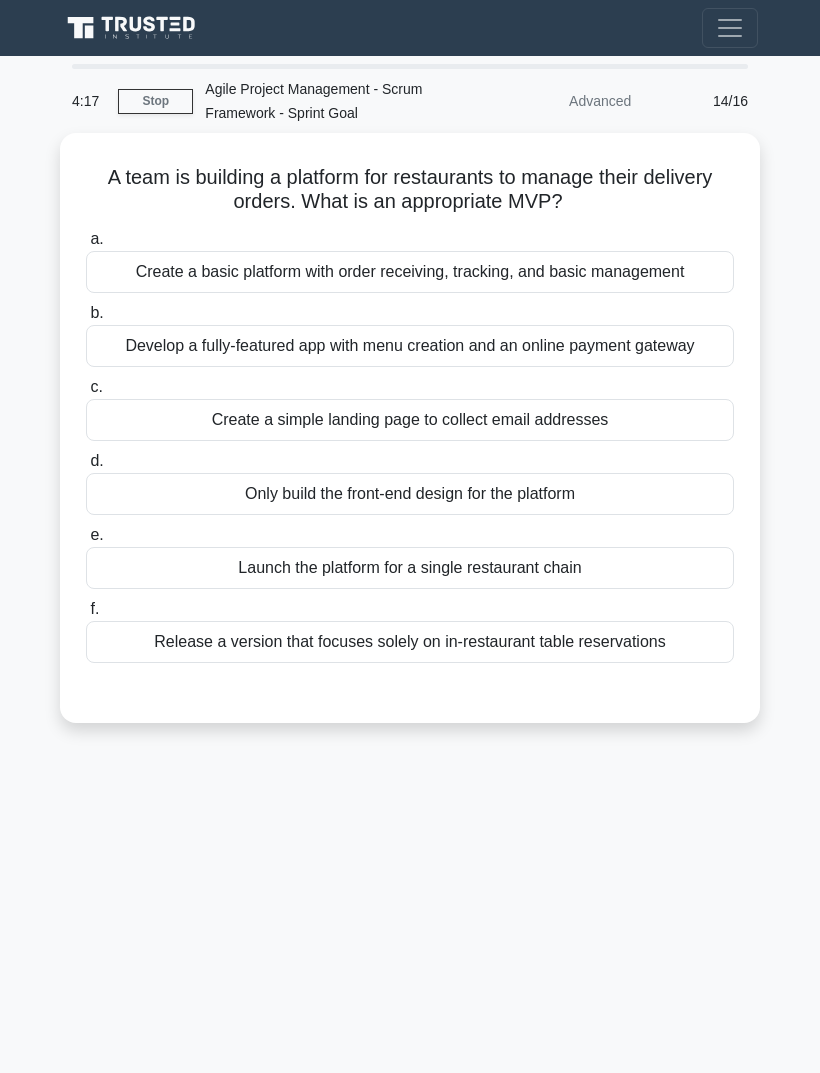 click on "Create a basic platform with order receiving, tracking, and basic management" at bounding box center (410, 272) 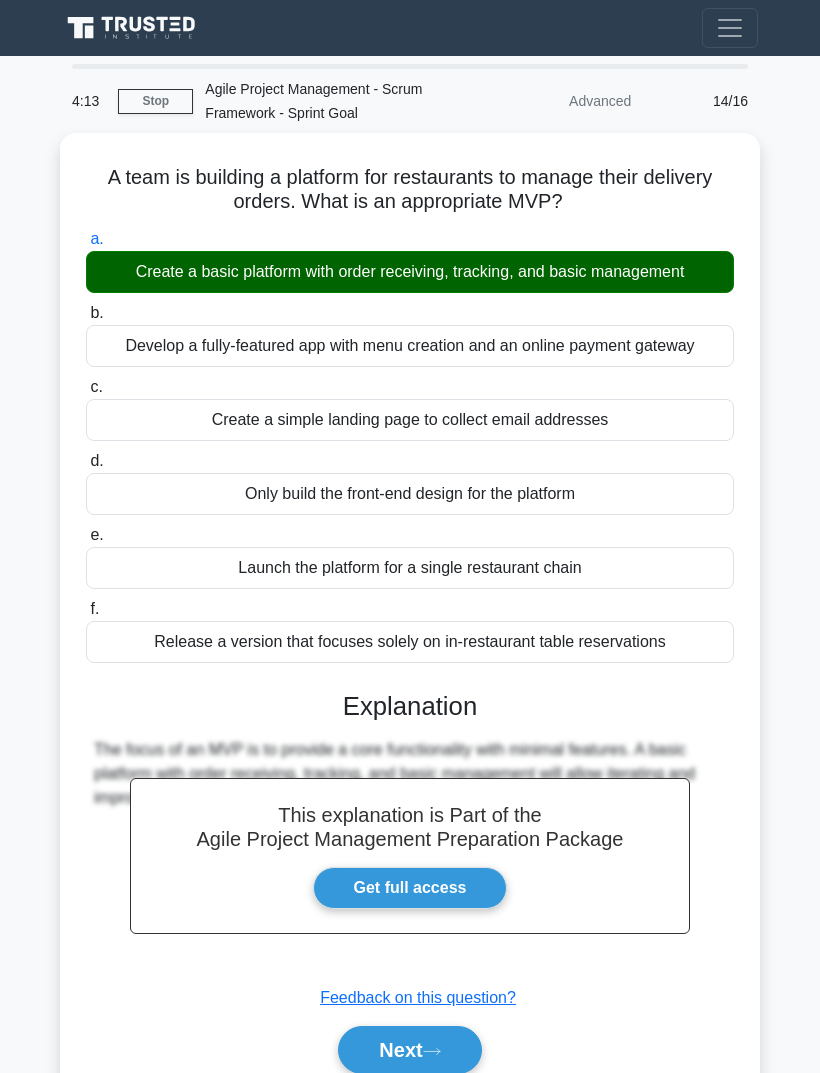 click on "Next" at bounding box center (409, 1050) 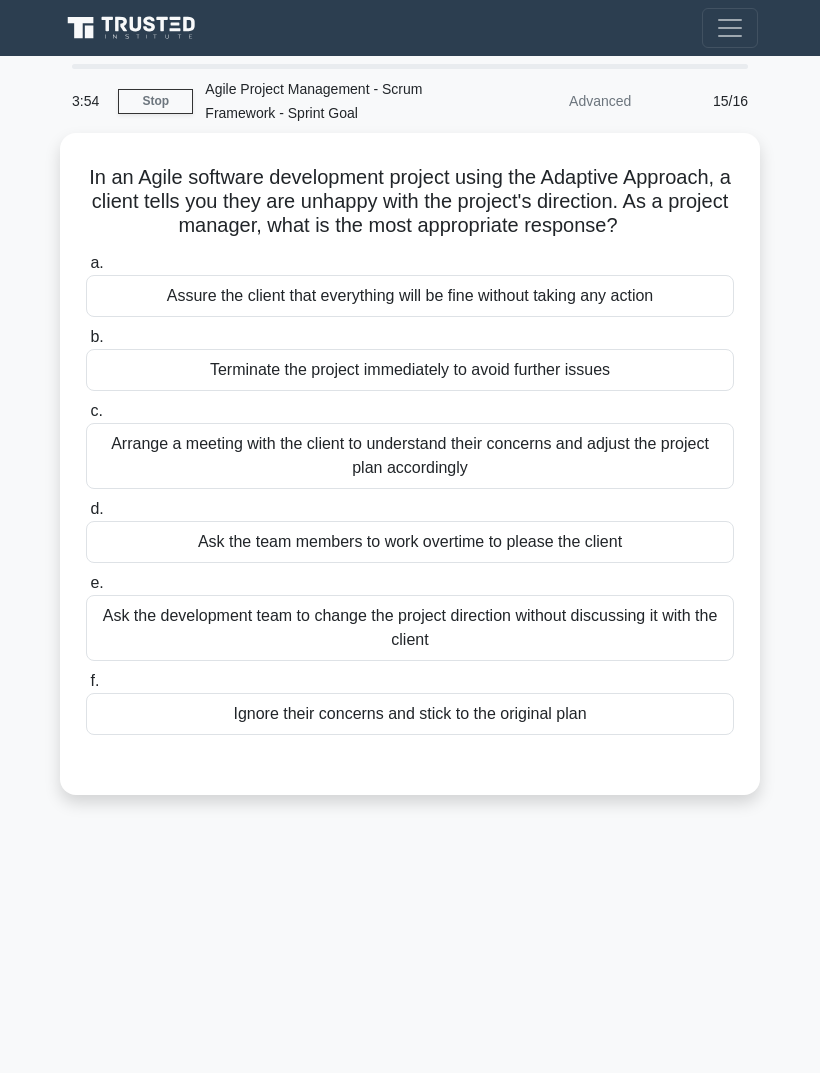 click on "Arrange a meeting with the client to understand their concerns and adjust the project plan accordingly" at bounding box center [410, 456] 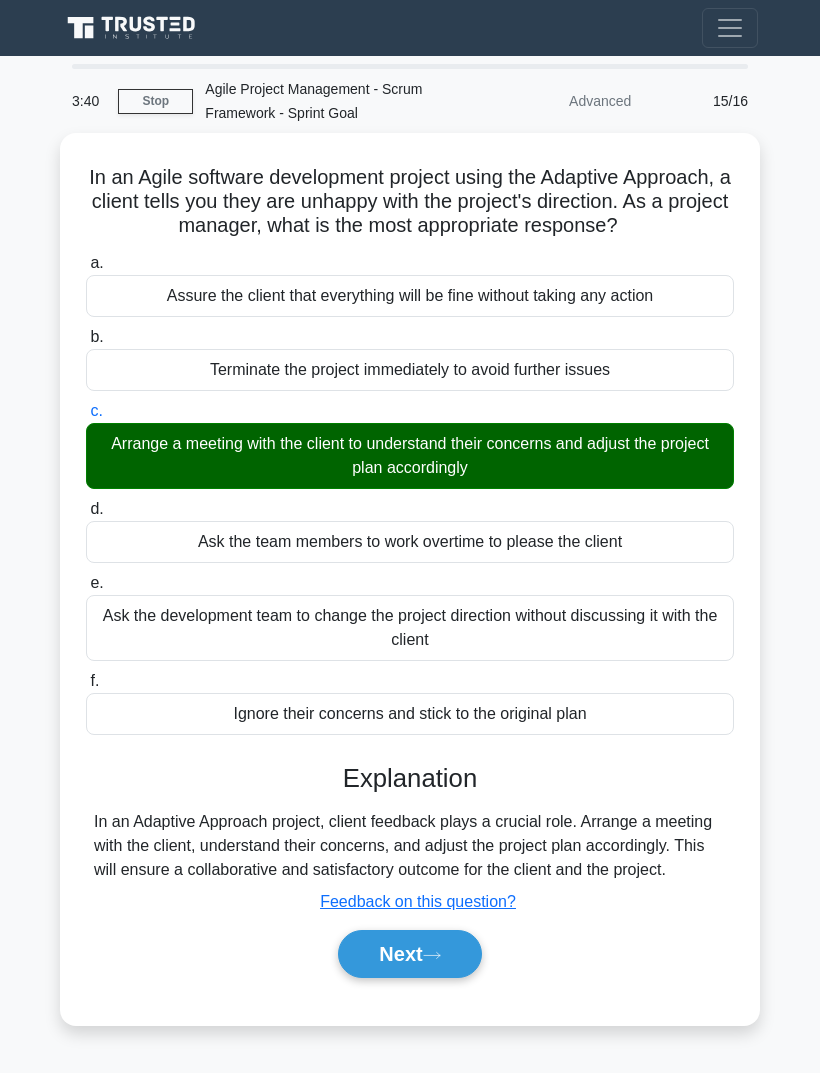 click on "Next" at bounding box center (409, 954) 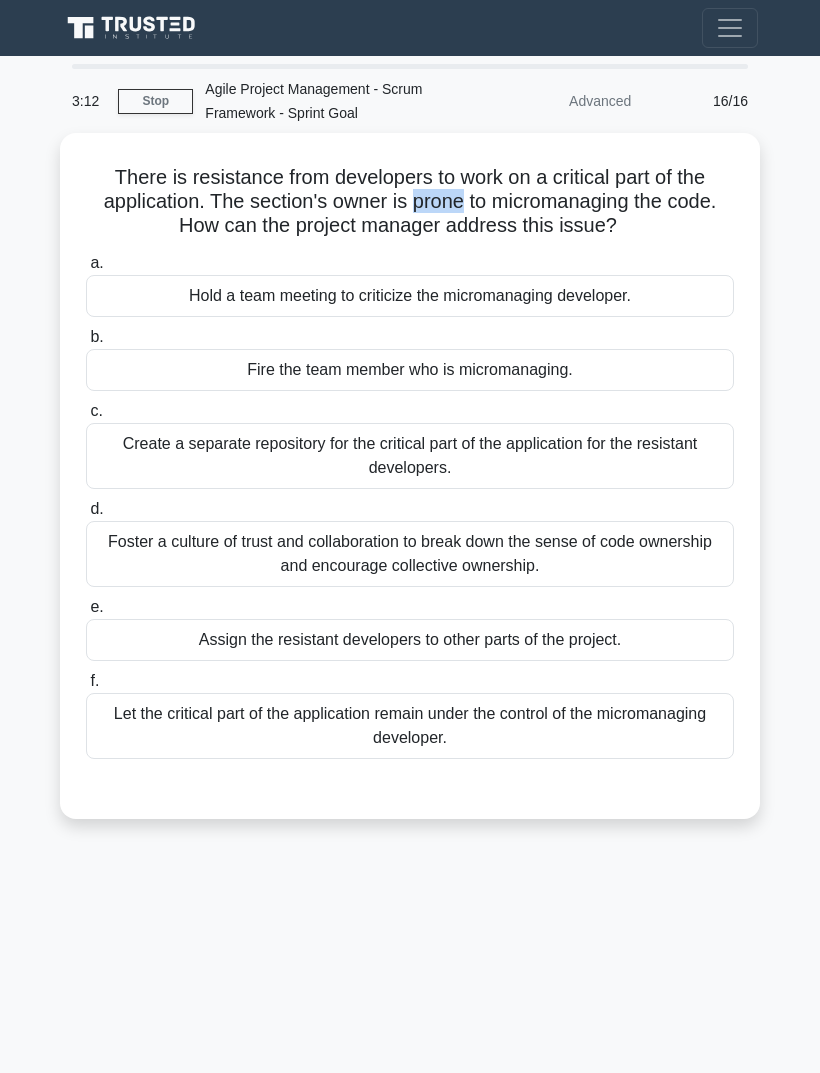 click on "3:12
Stop
Agile Project Management  - Scrum Framework  - Sprint Goal
Advanced
16/16
There is resistance from developers to work on a critical part of the application. The section's owner is prone to micromanaging the code. How can the project manager address this issue?
.spinner_0XTQ{transform-origin:center;animation:spinner_y6GP .75s linear infinite}@keyframes spinner_y6GP{100%{transform:rotate(360deg)}}
a. b. c. d." at bounding box center (410, 564) 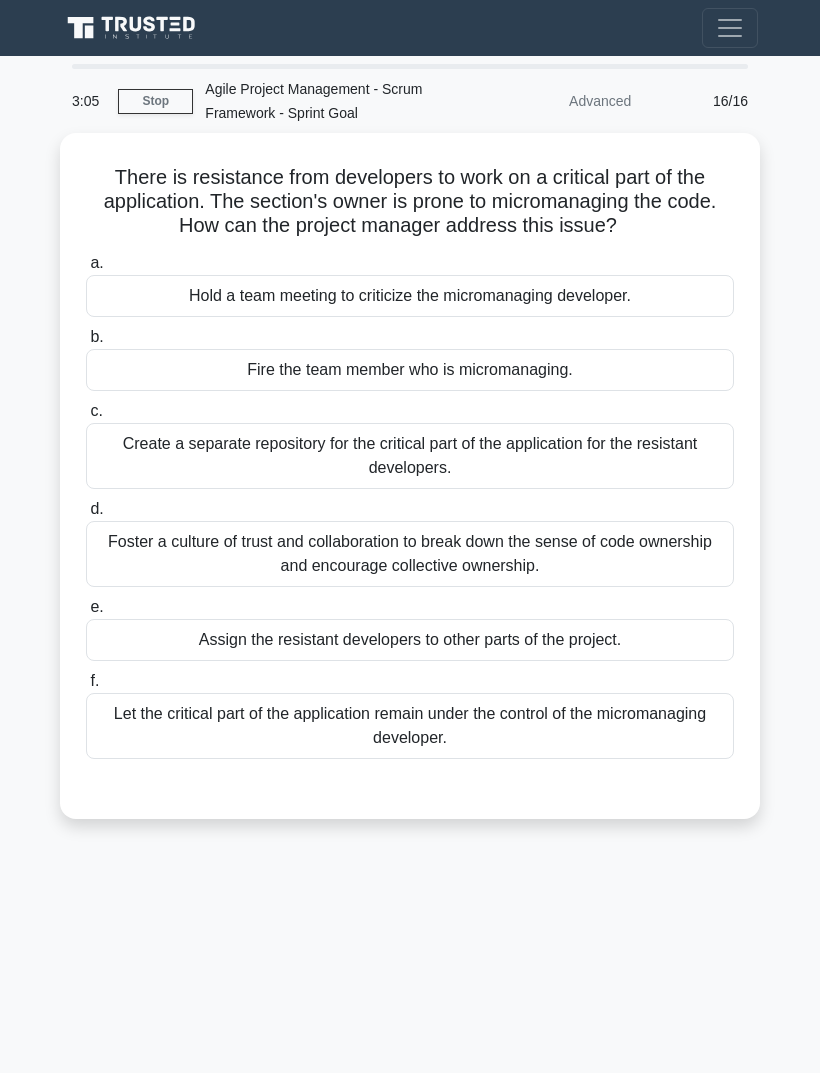 click on "Foster a culture of trust and collaboration to break down the sense of code ownership and encourage collective ownership." at bounding box center (410, 554) 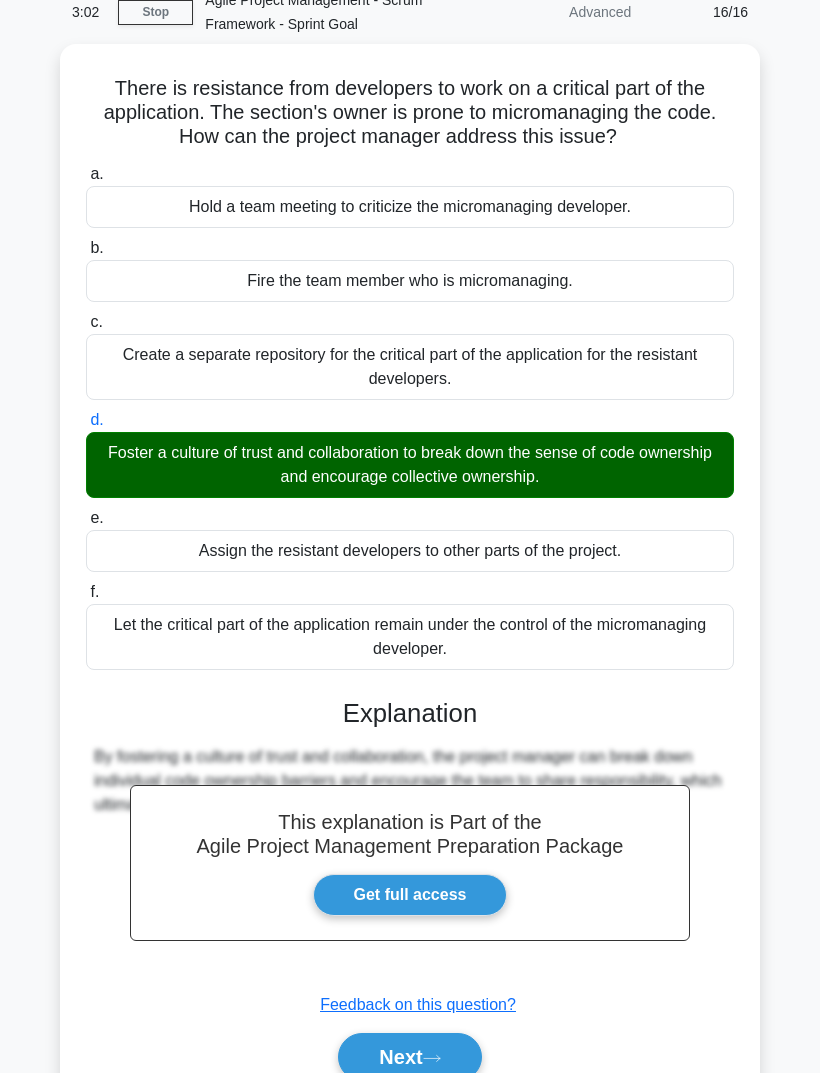 scroll, scrollTop: 113, scrollLeft: 0, axis: vertical 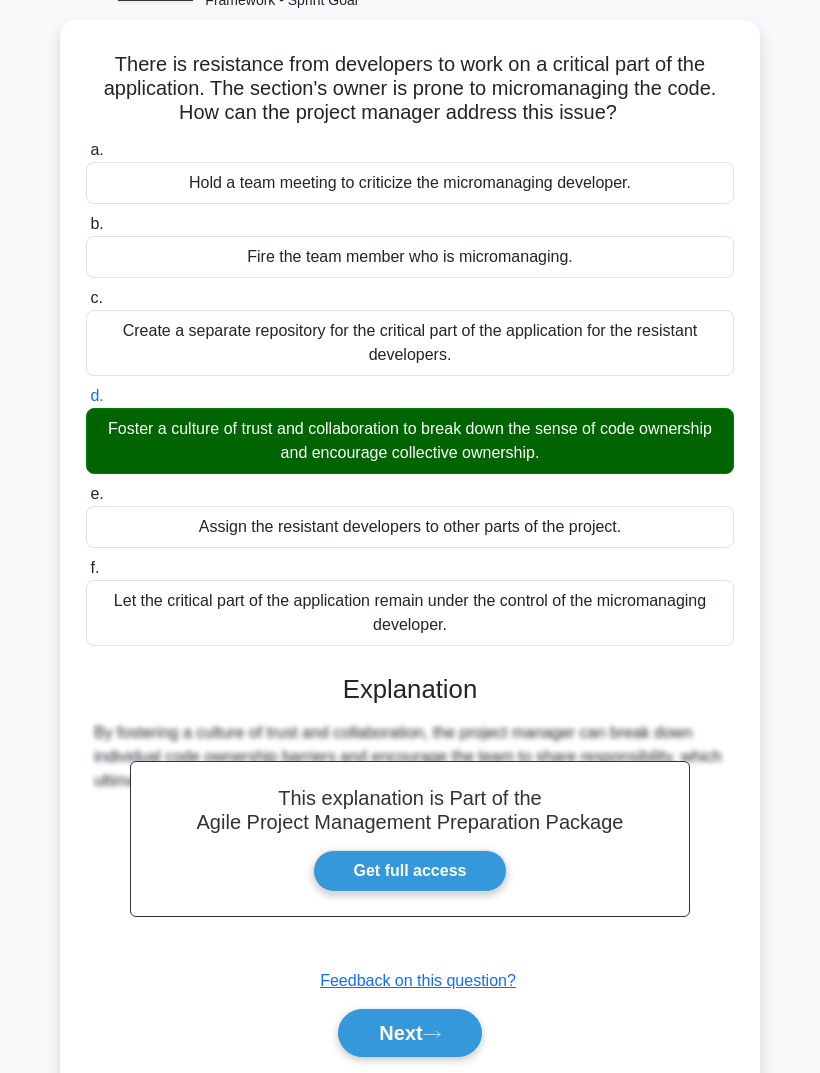 click on "Next" at bounding box center [409, 1033] 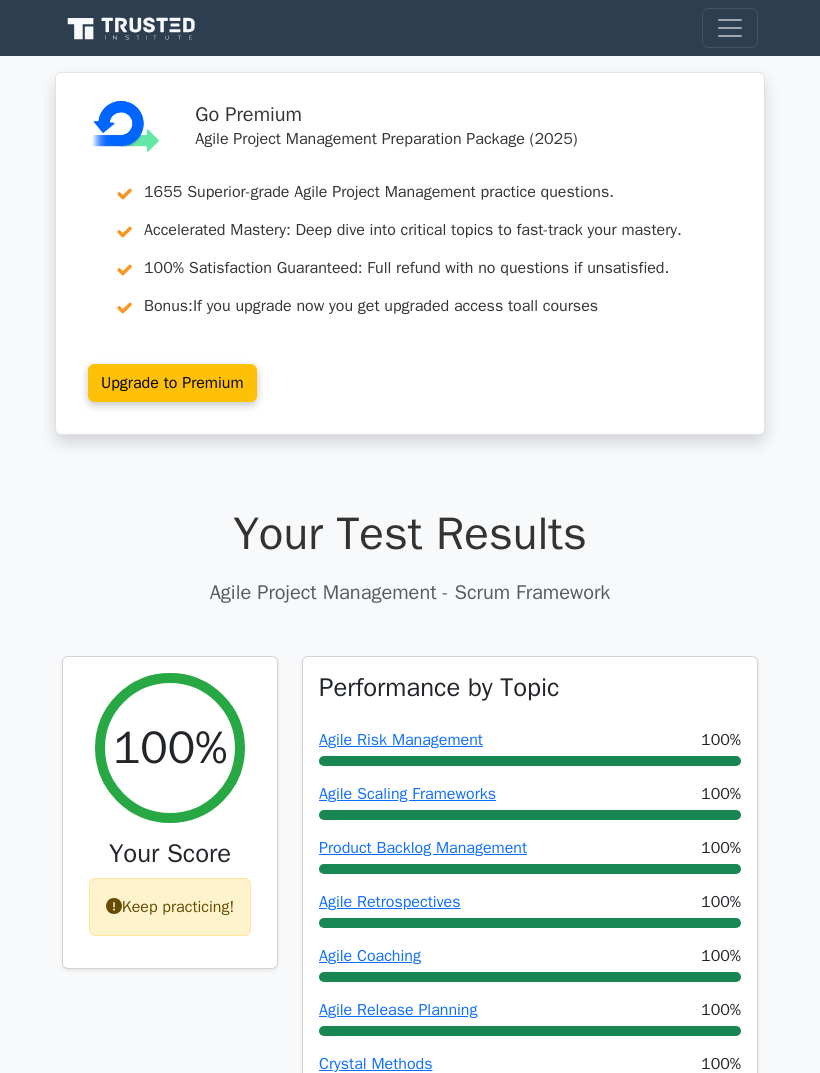 scroll, scrollTop: 0, scrollLeft: 0, axis: both 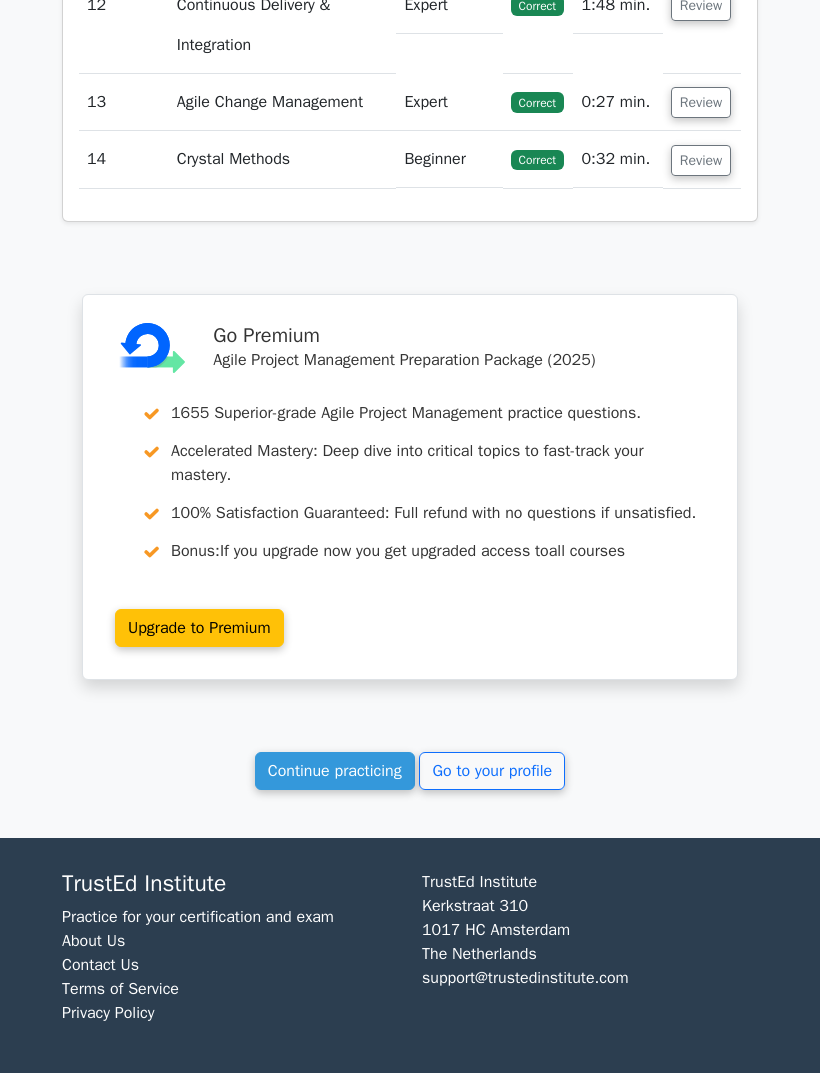 click on "Continue practicing" at bounding box center [335, 771] 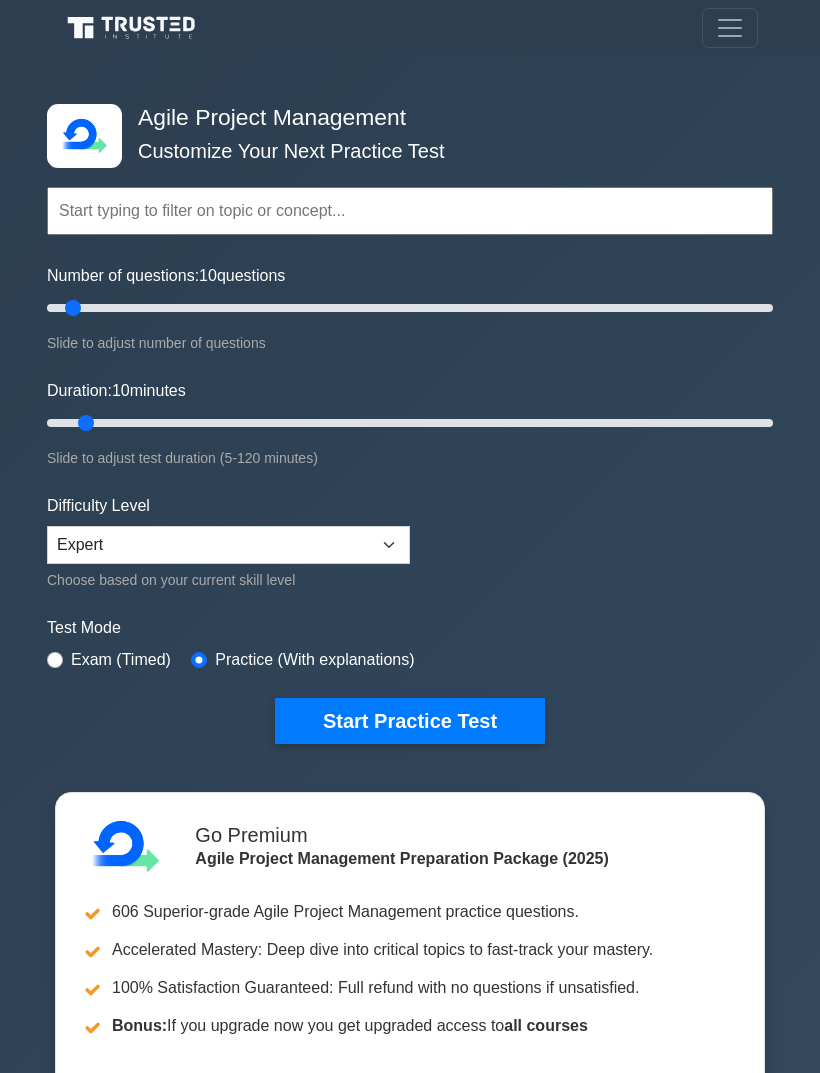 scroll, scrollTop: 0, scrollLeft: 0, axis: both 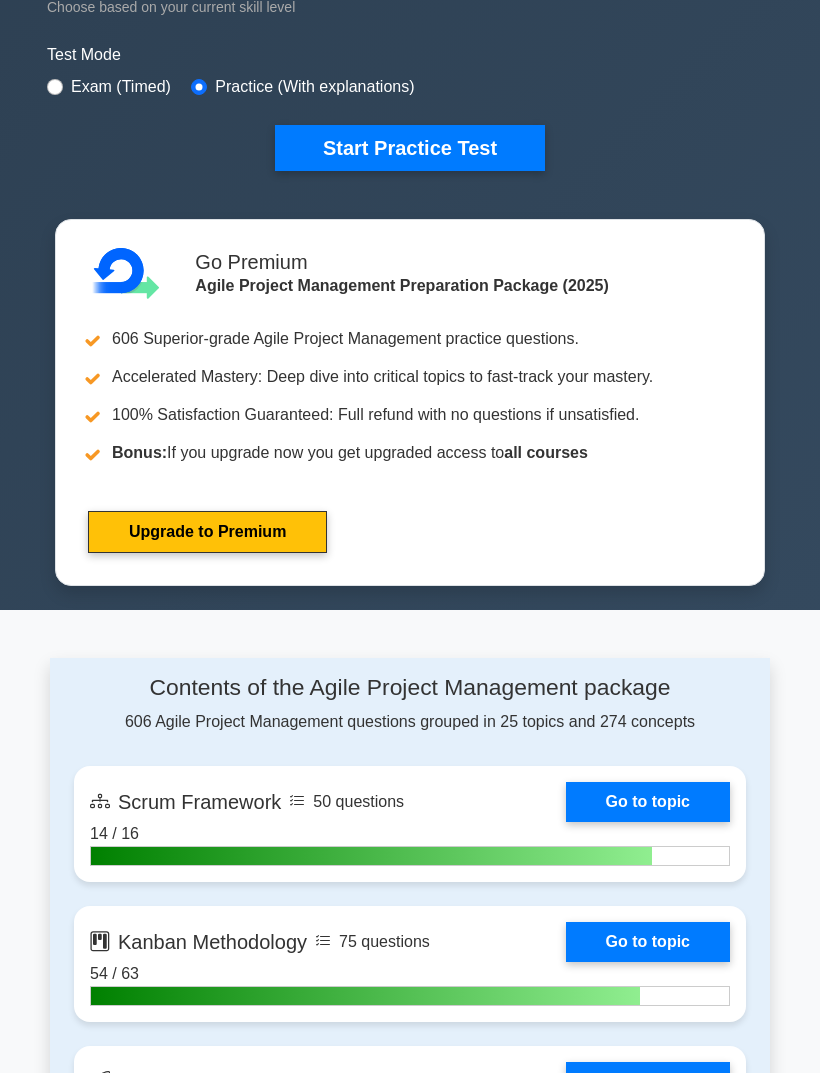 click on "Go to topic" at bounding box center [648, 802] 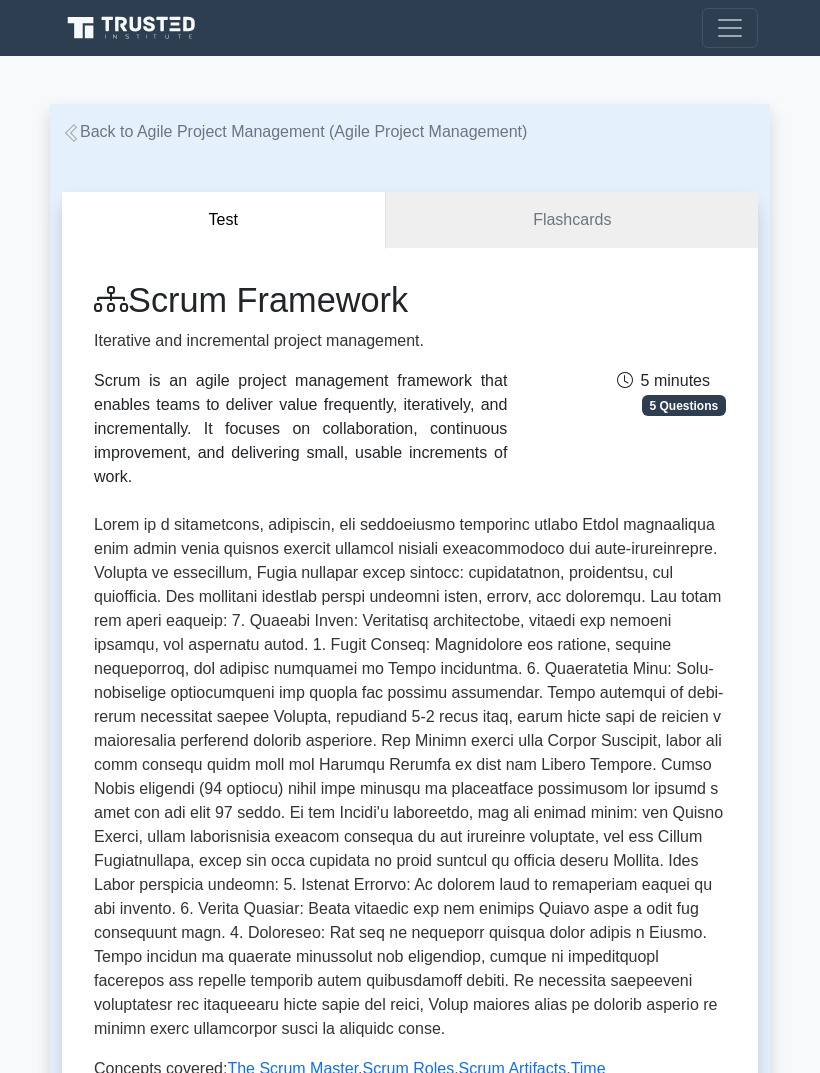 scroll, scrollTop: 0, scrollLeft: 0, axis: both 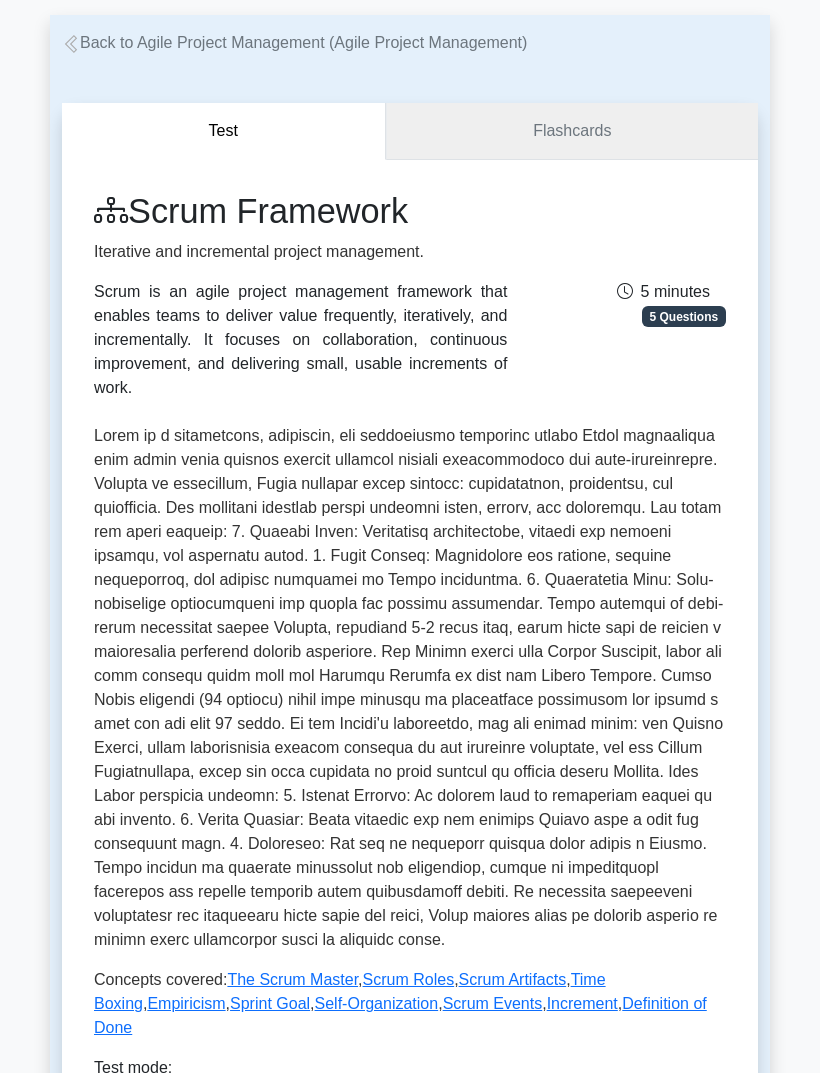 click on "Flashcards" at bounding box center [572, 131] 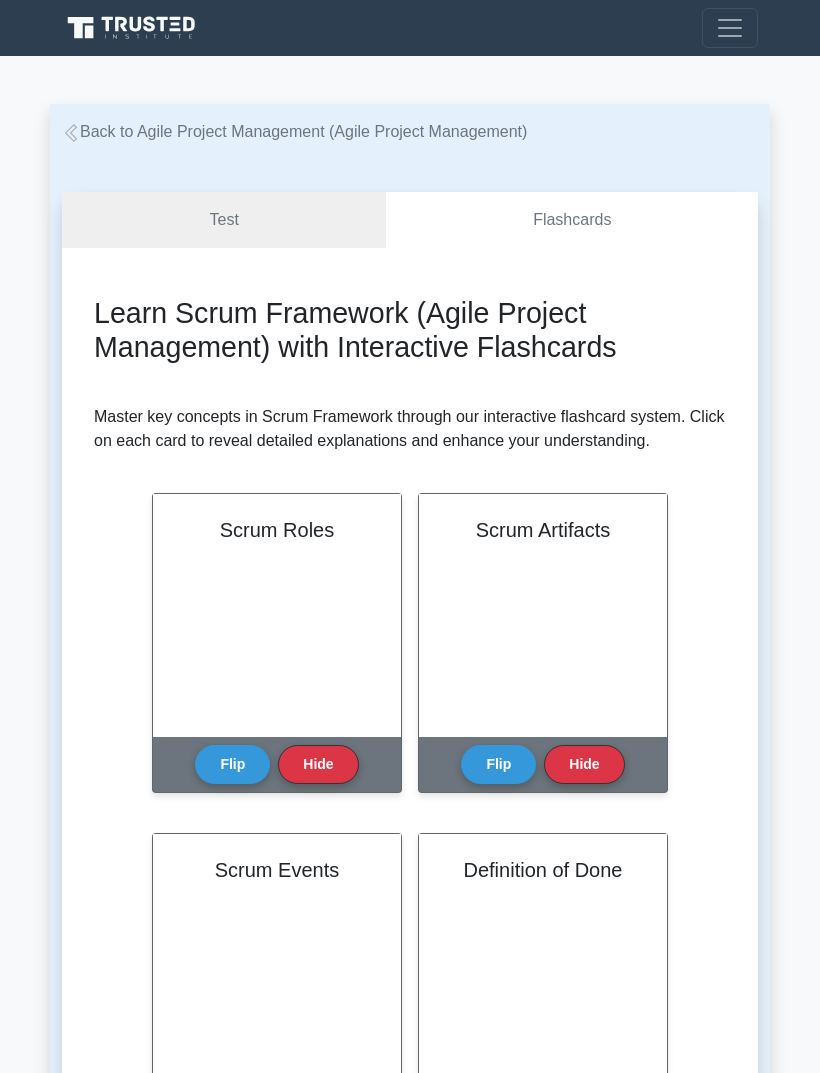 scroll, scrollTop: 0, scrollLeft: 0, axis: both 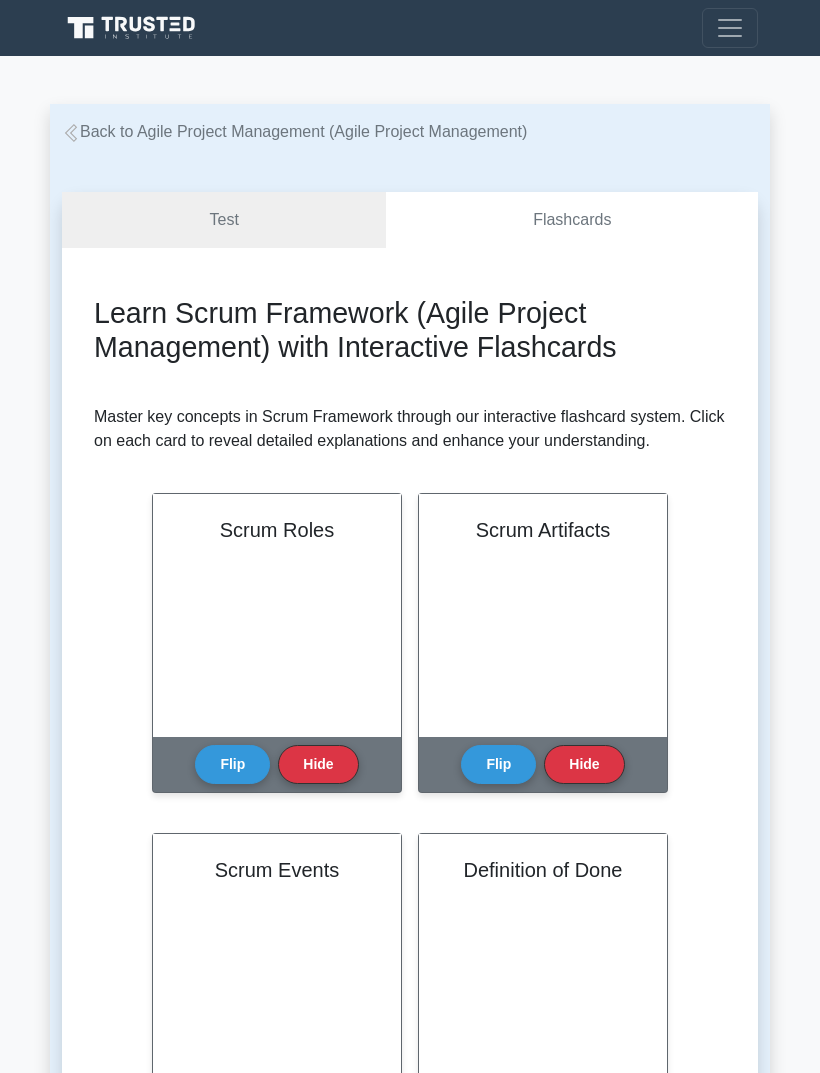 click on "Scrum Roles" at bounding box center [277, 615] 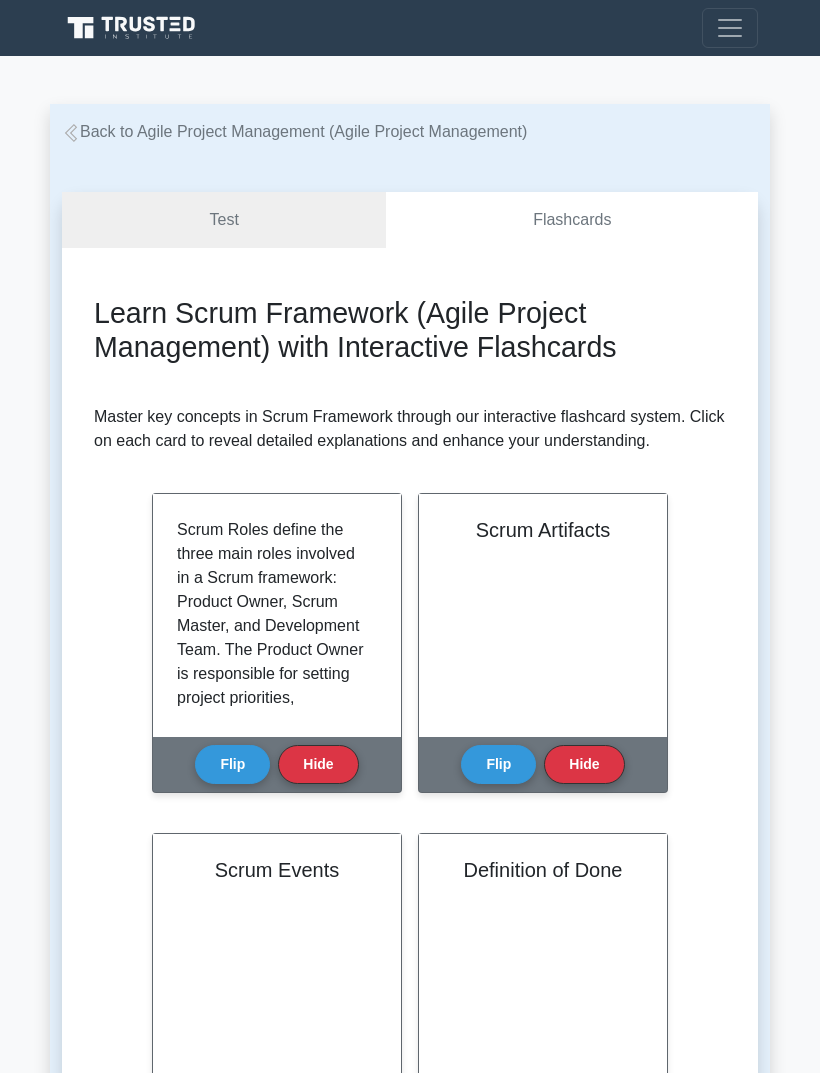 click on "Flip" at bounding box center [498, 764] 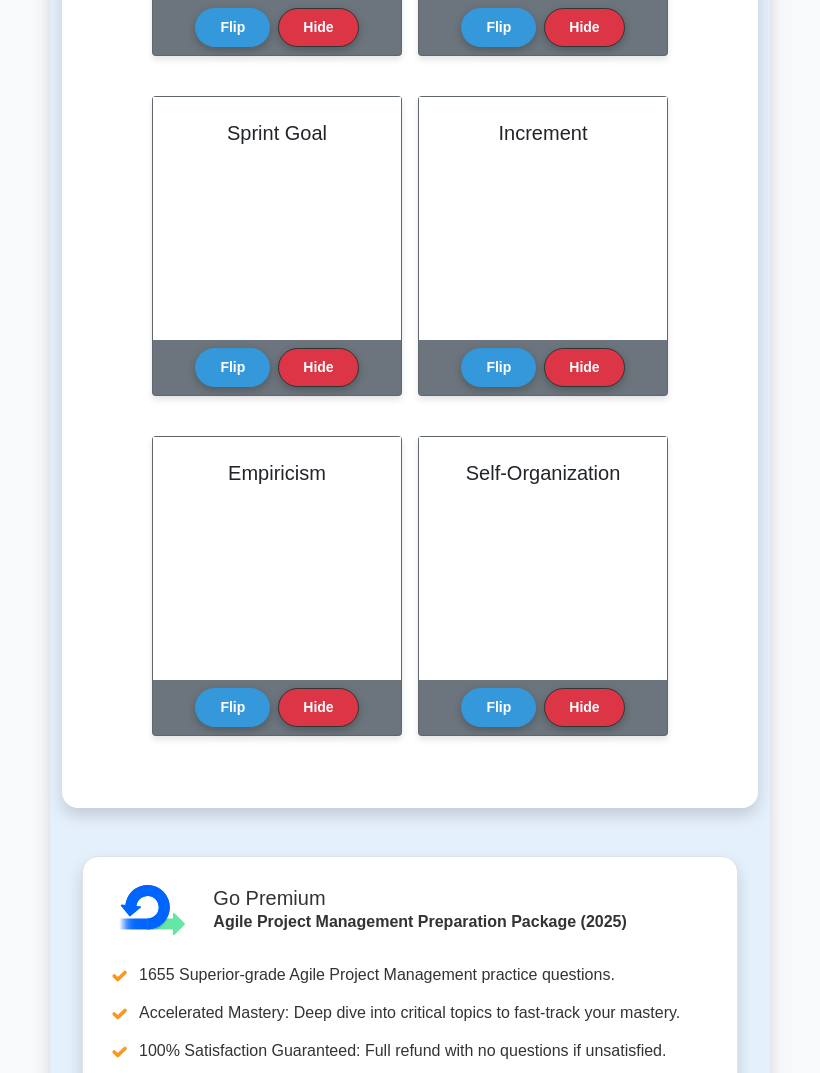 scroll, scrollTop: 1417, scrollLeft: 0, axis: vertical 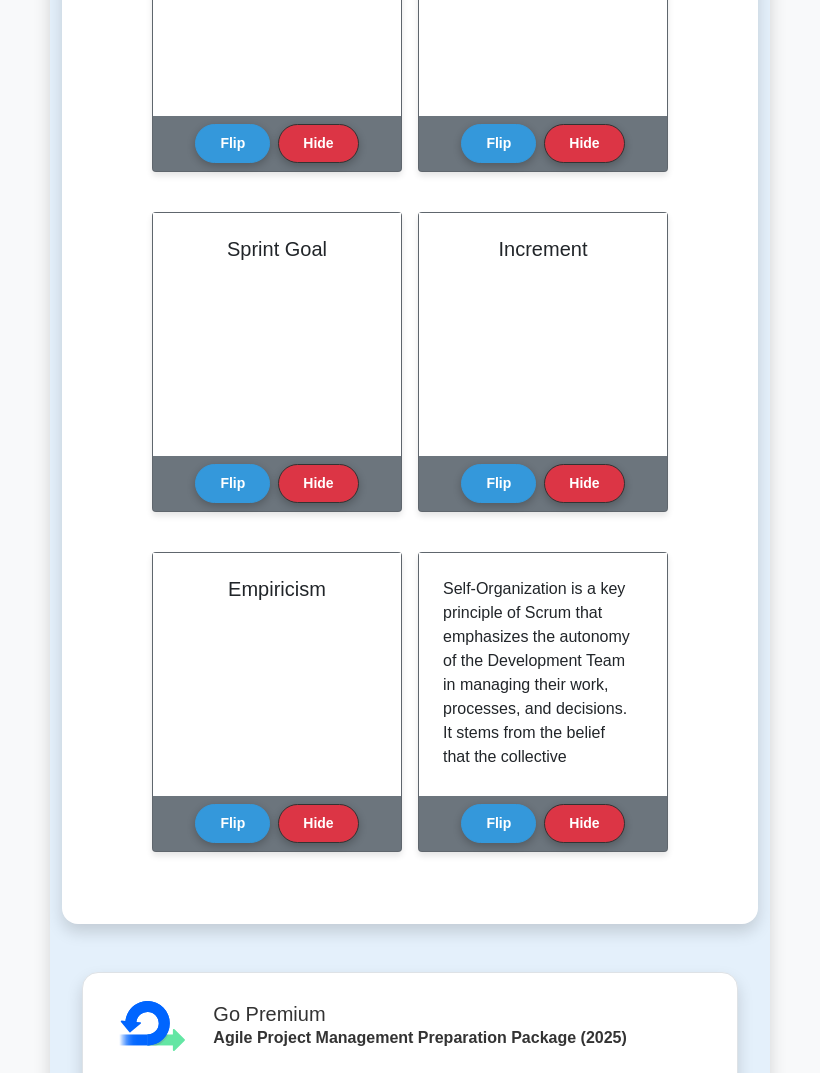 click on "Flip" at bounding box center (232, 823) 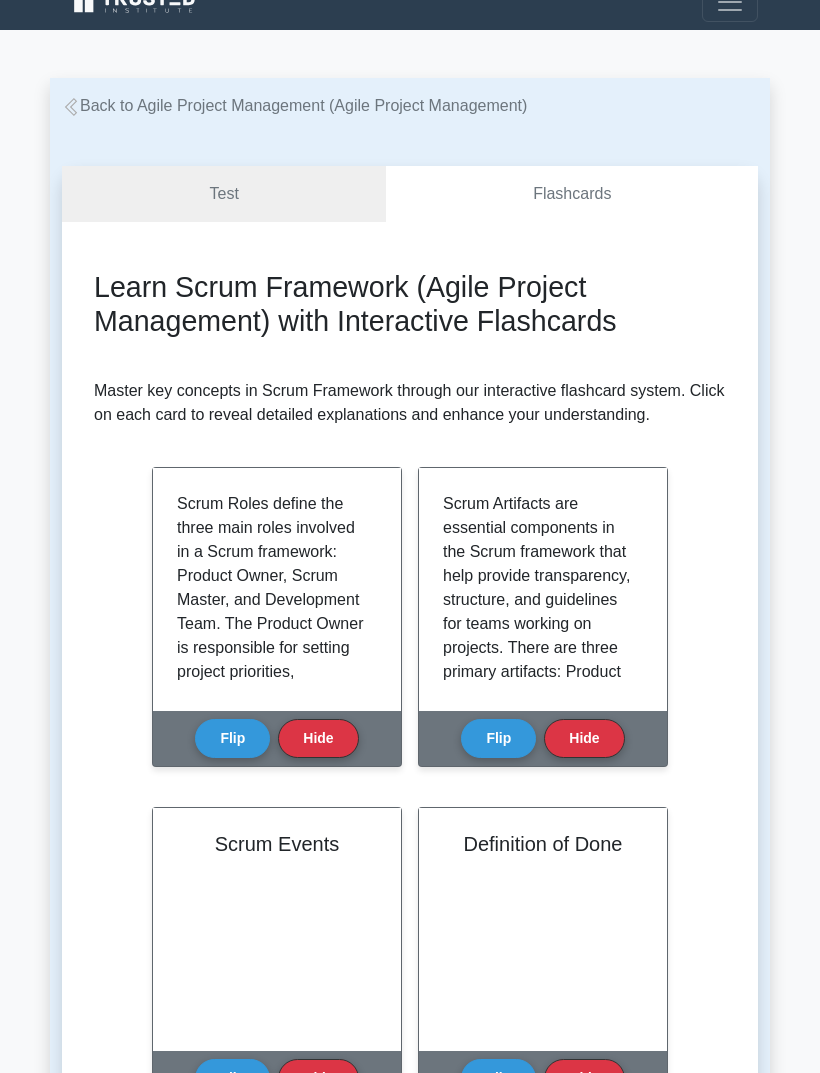 scroll, scrollTop: 0, scrollLeft: 0, axis: both 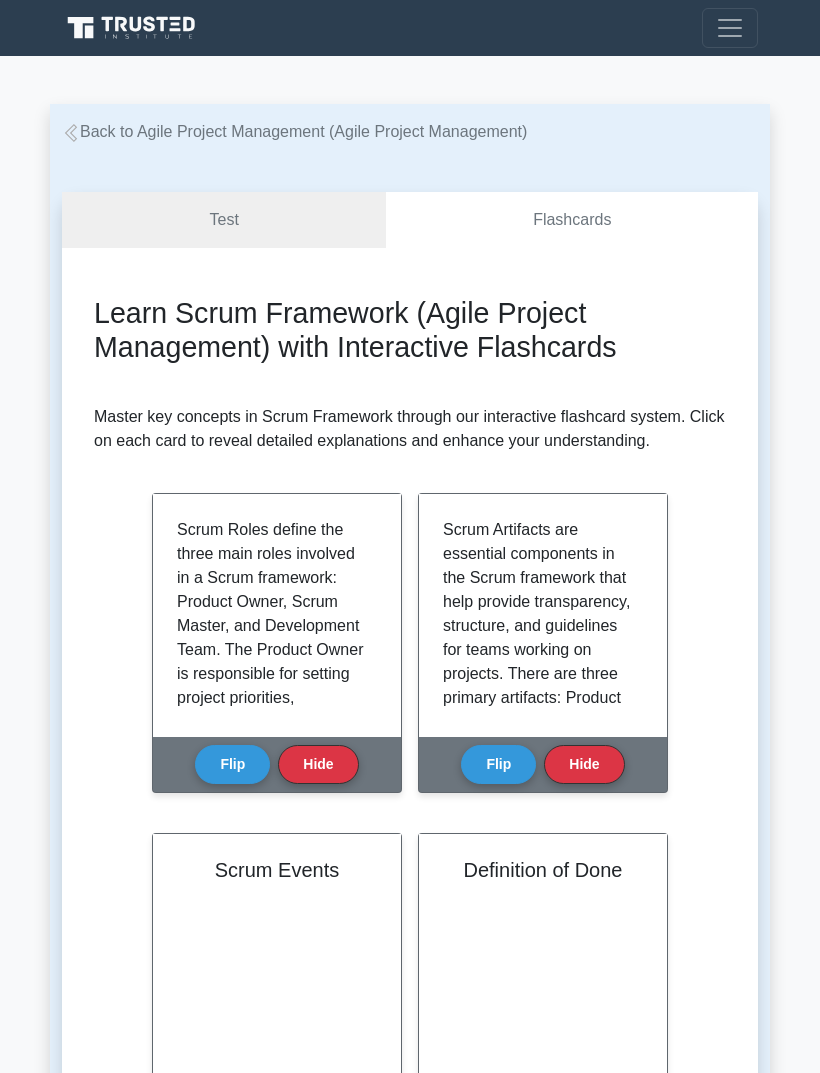 click on "Test" at bounding box center (224, 220) 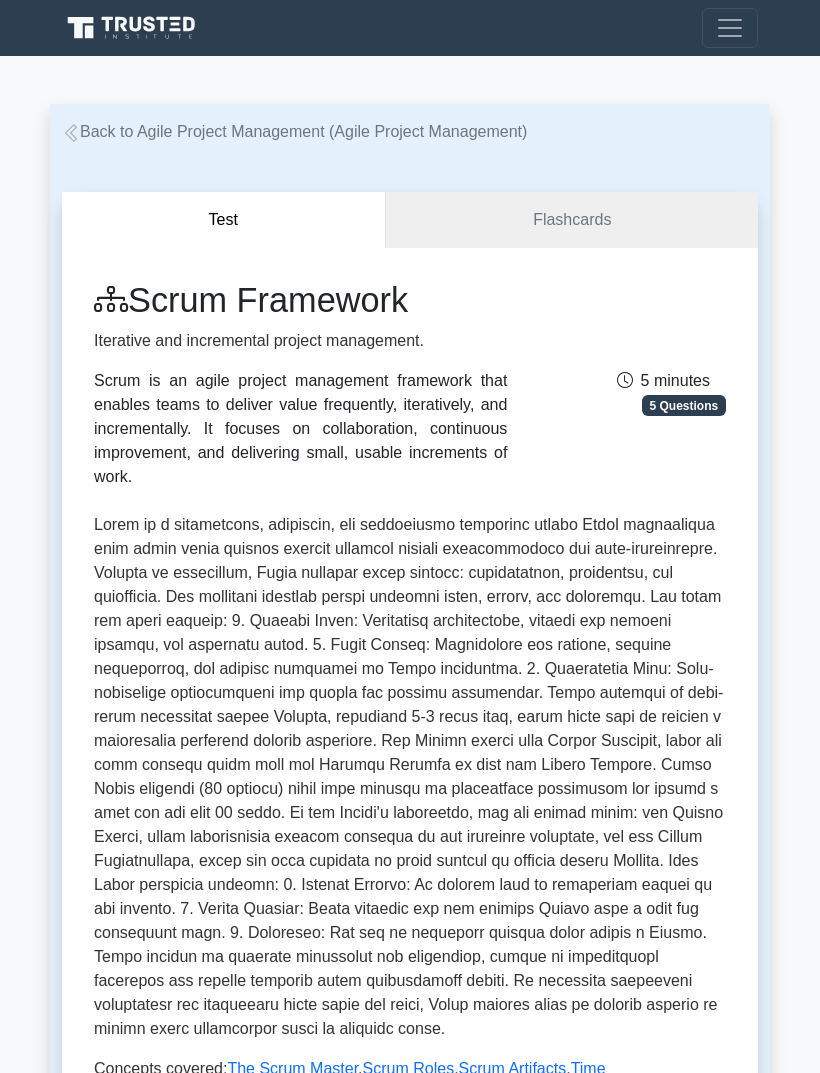 scroll, scrollTop: 0, scrollLeft: 0, axis: both 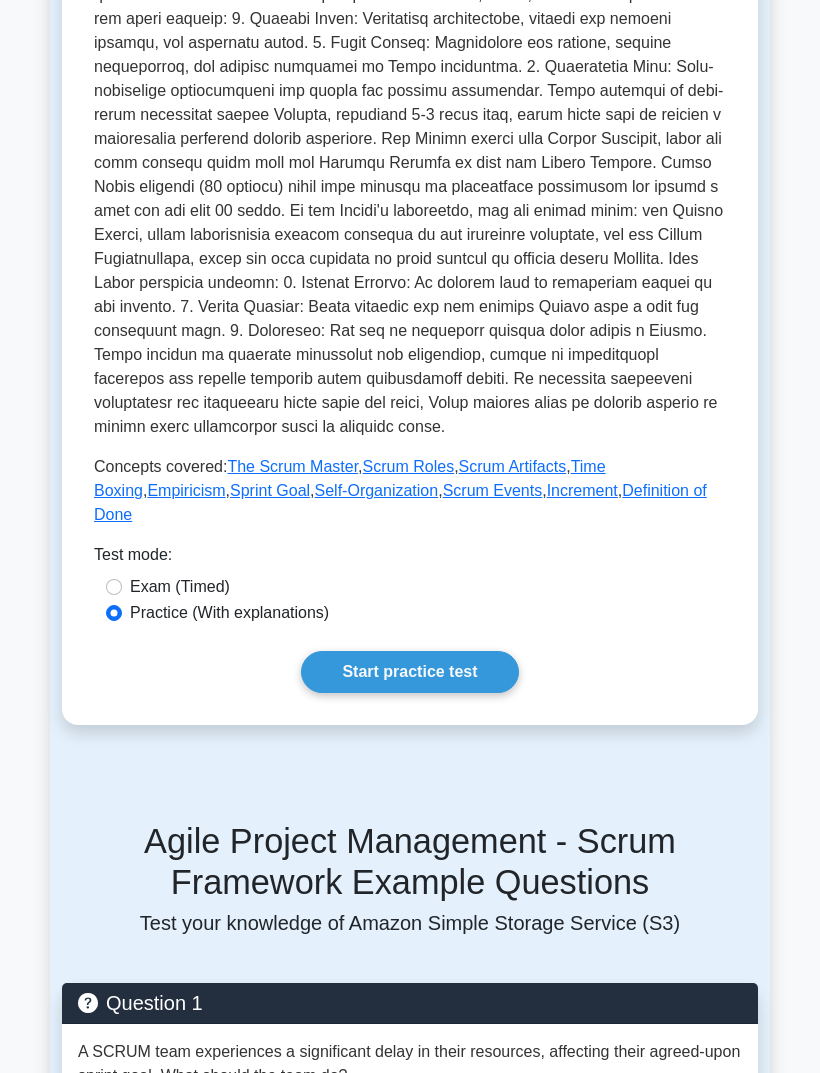 click on "Self-Organization" at bounding box center (377, 490) 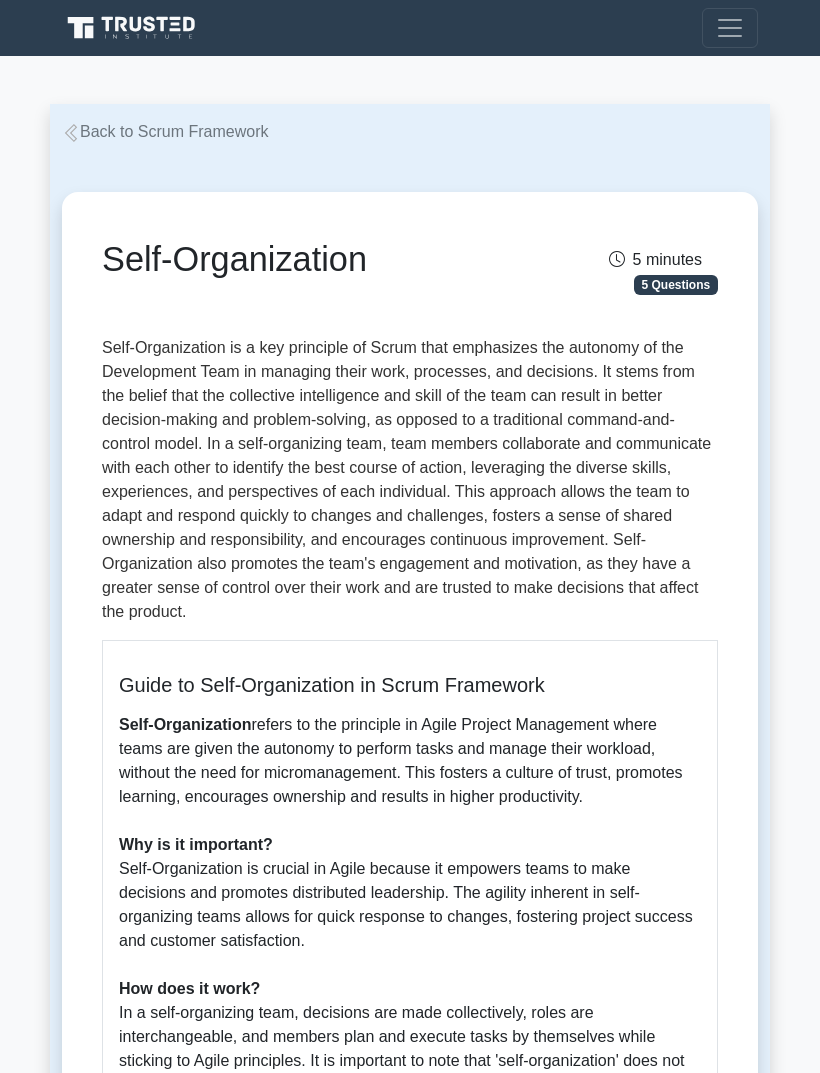 scroll, scrollTop: 0, scrollLeft: 0, axis: both 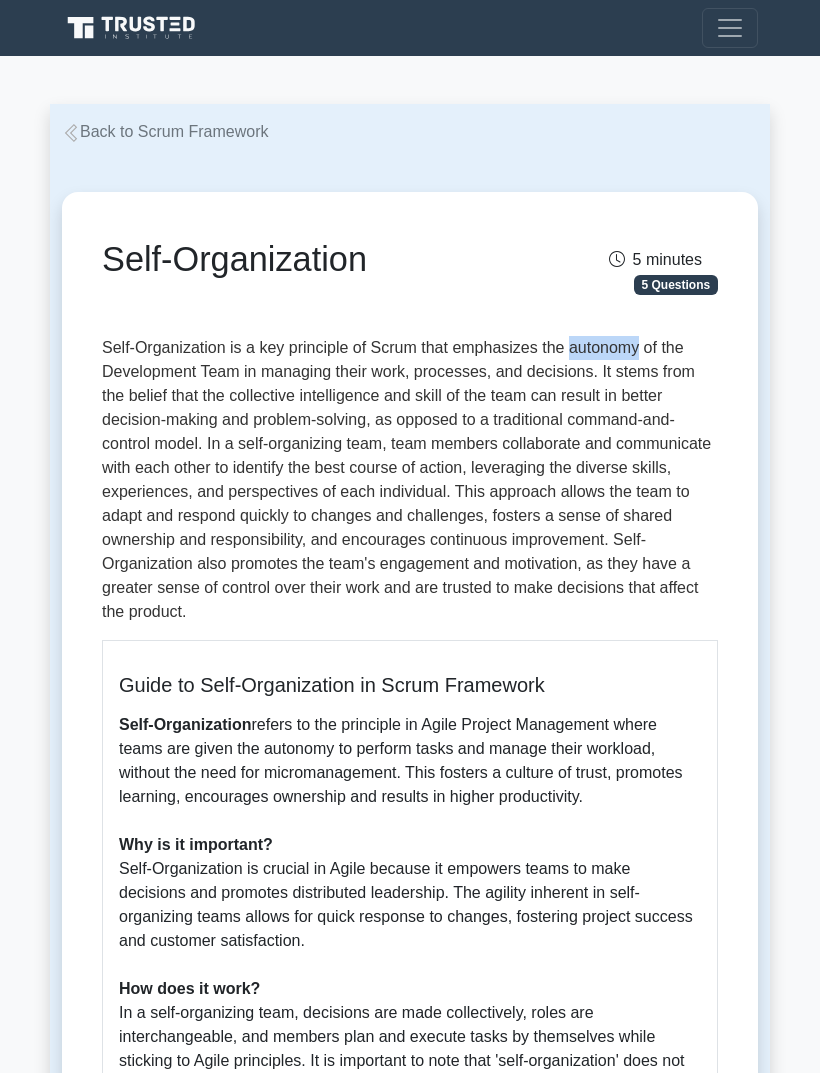 click on "Back to Scrum Framework
Self-Organization
5 minutes
5 Questions
Guide to Self-Organization in Scrum Framework
Self-Organization Why is it important? How does it work? Exam Tips: Answering Questions on Self-Organization
Test mode:" at bounding box center [410, 2261] 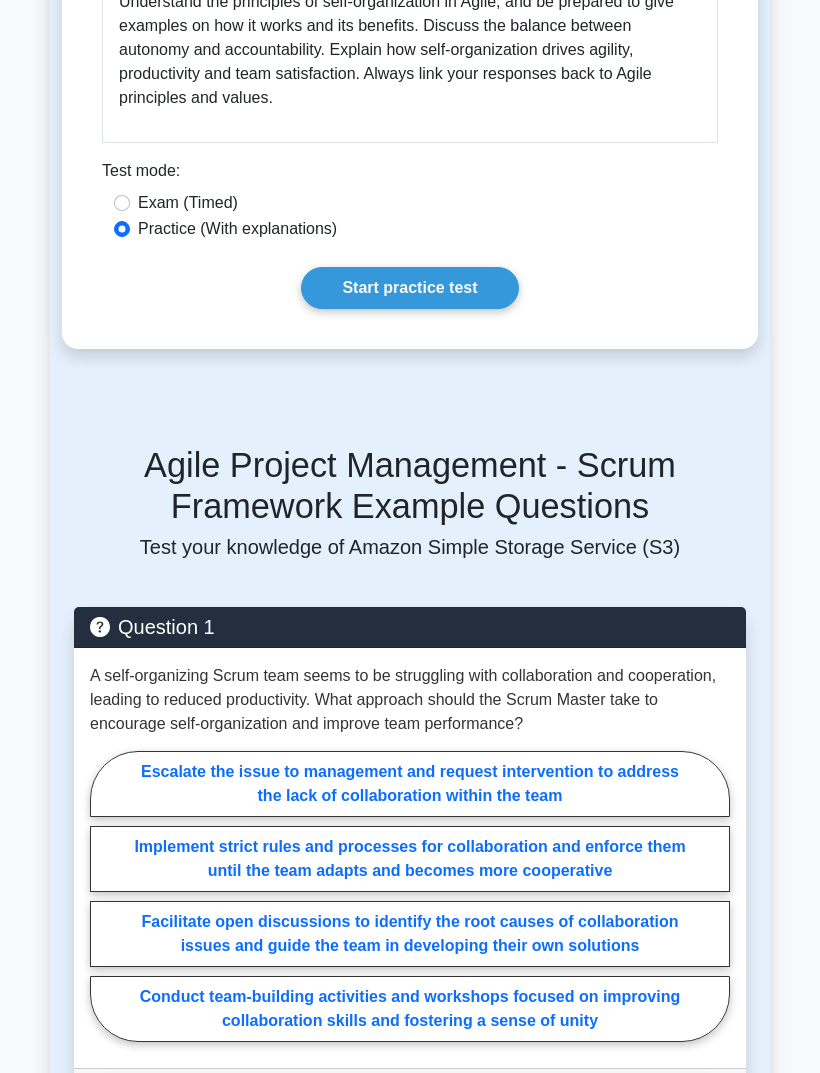 scroll, scrollTop: 1182, scrollLeft: 0, axis: vertical 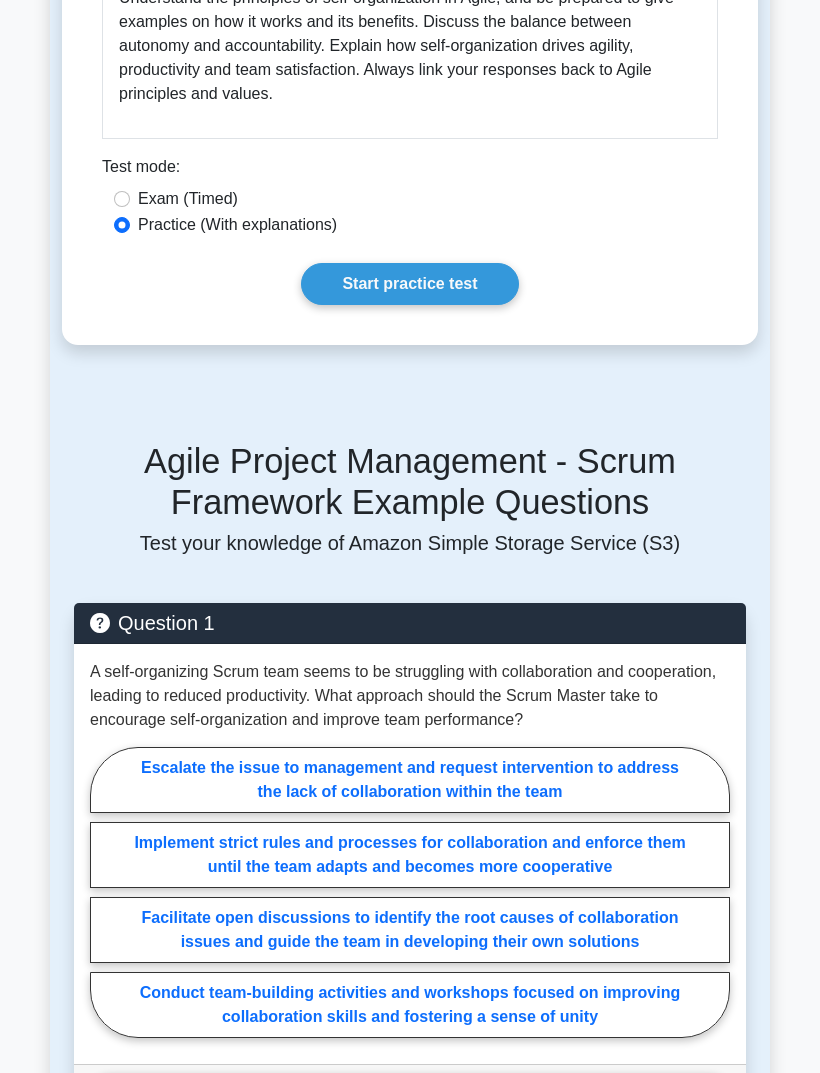 click on "Facilitate open discussions to identify the root causes of collaboration issues and guide the team in developing their own solutions" at bounding box center [410, 930] 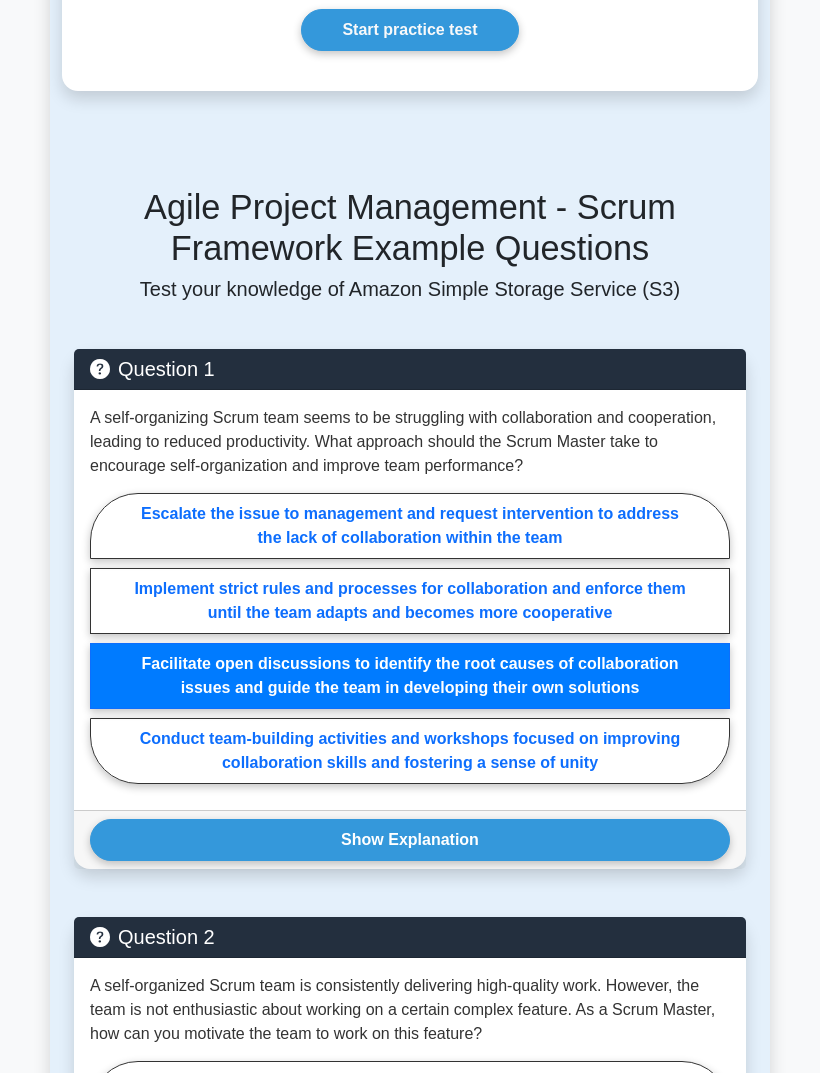 scroll, scrollTop: 1437, scrollLeft: 0, axis: vertical 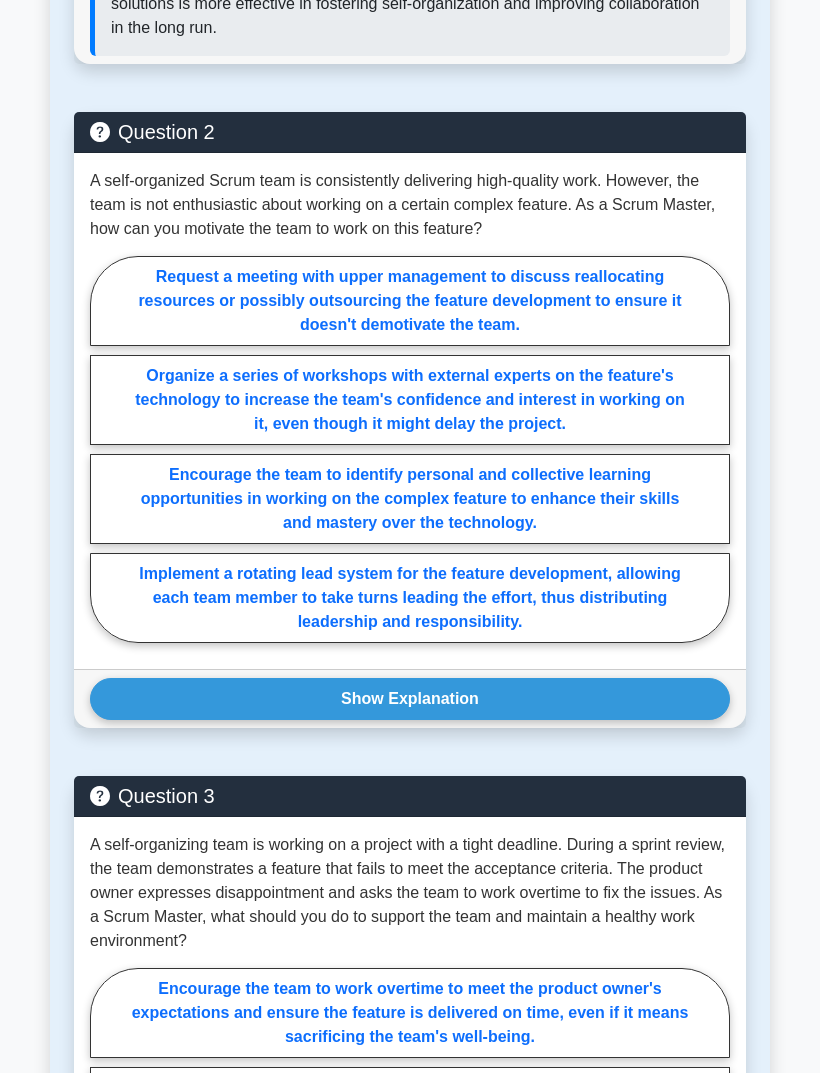 click on "Encourage the team to identify personal and collective learning opportunities in working on the complex feature to enhance their skills and mastery over the technology." at bounding box center (410, 499) 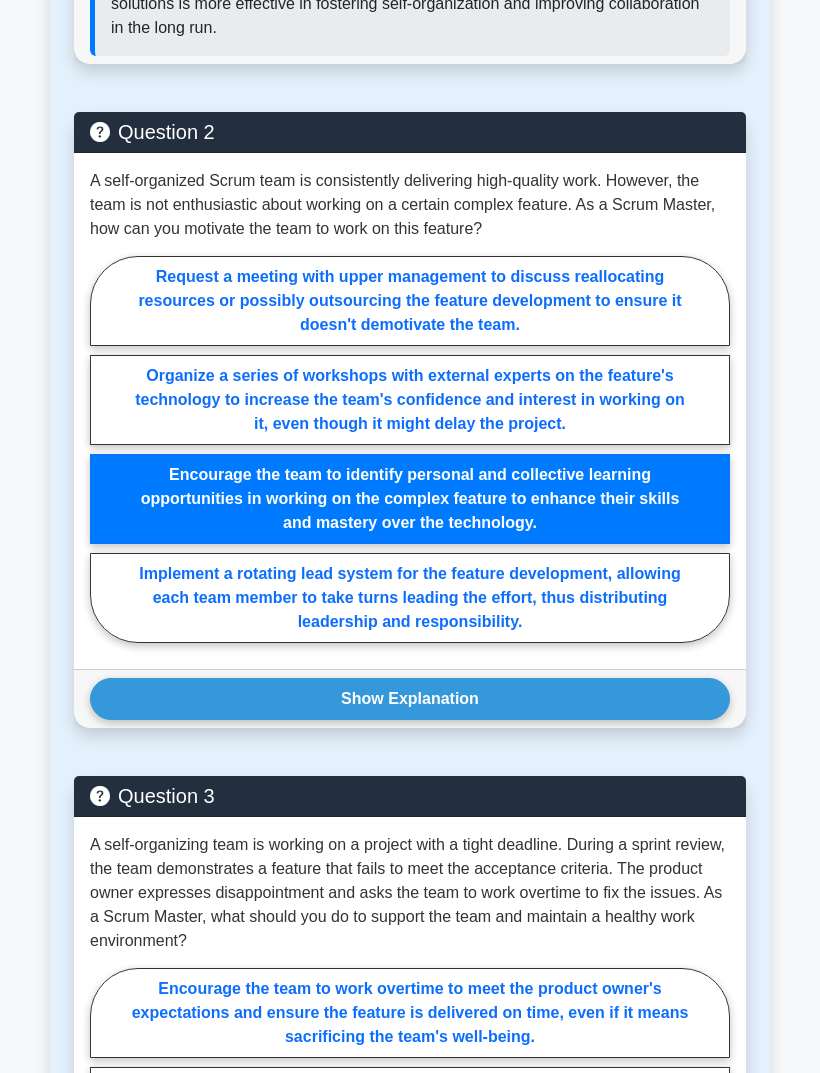 click on "Show Explanation" at bounding box center [410, 699] 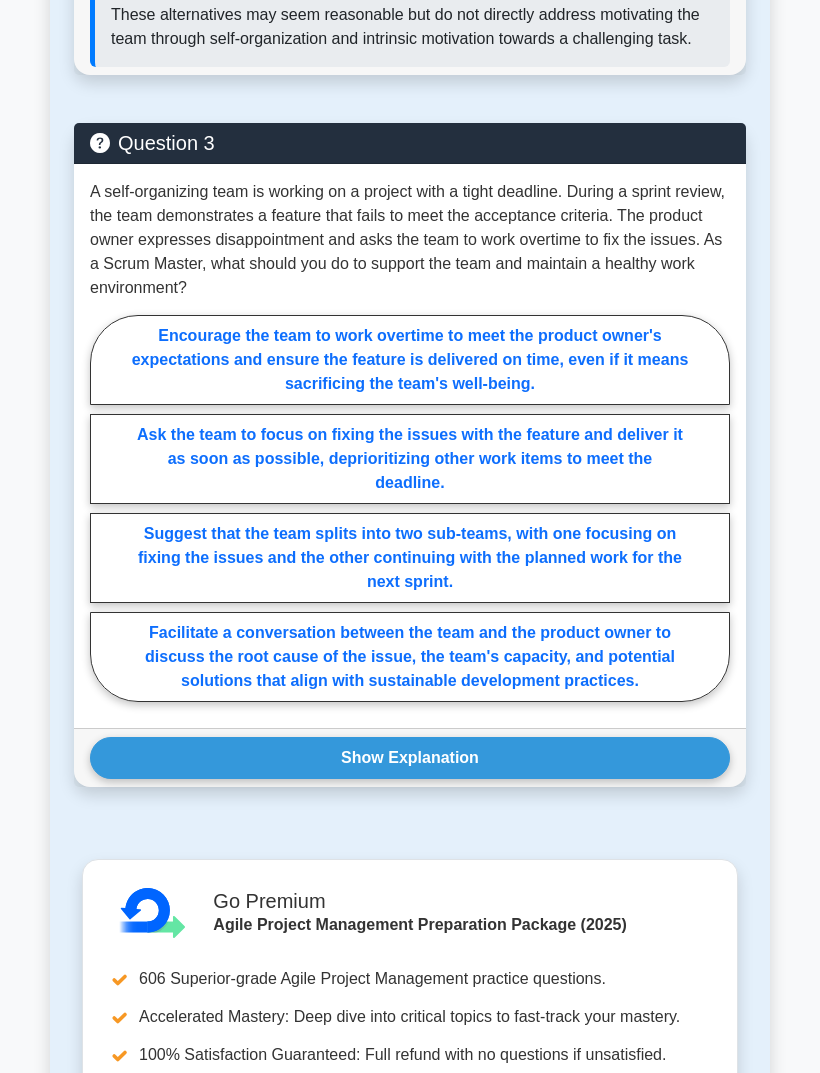scroll, scrollTop: 3638, scrollLeft: 0, axis: vertical 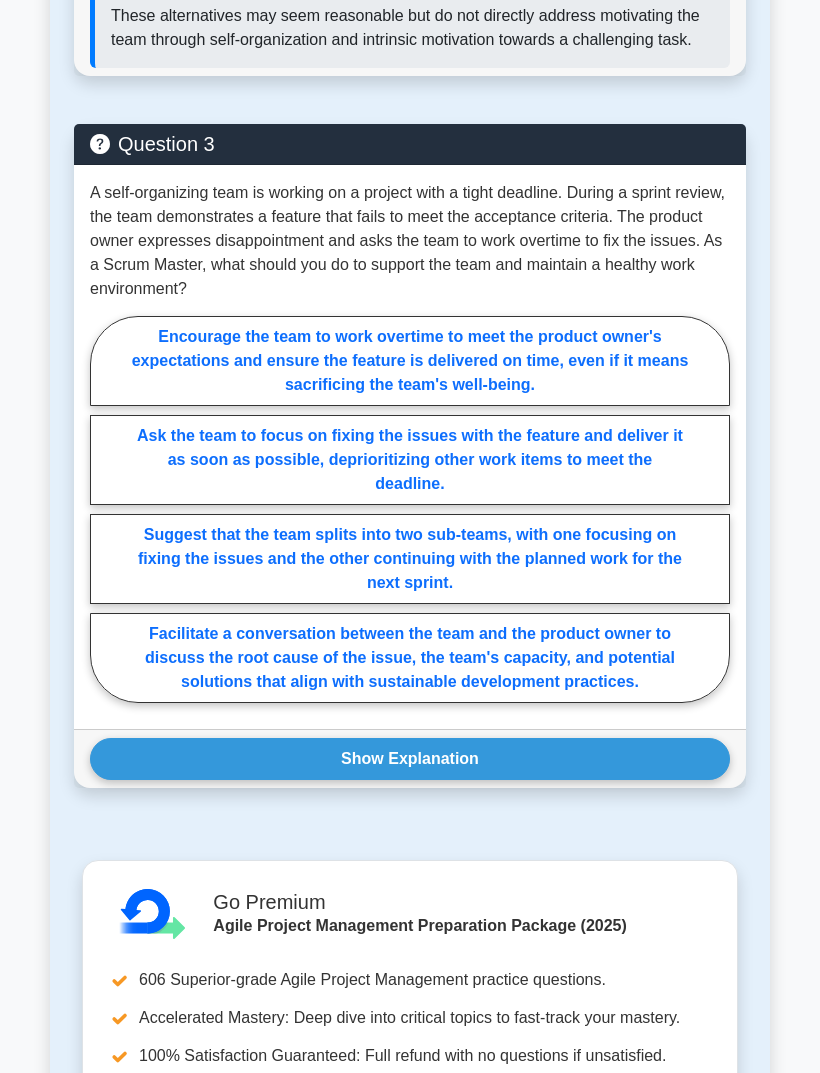 click on "Facilitate a conversation between the team and the product owner to discuss the root cause of the issue, the team's capacity, and potential solutions that align with sustainable development practices." at bounding box center (410, 658) 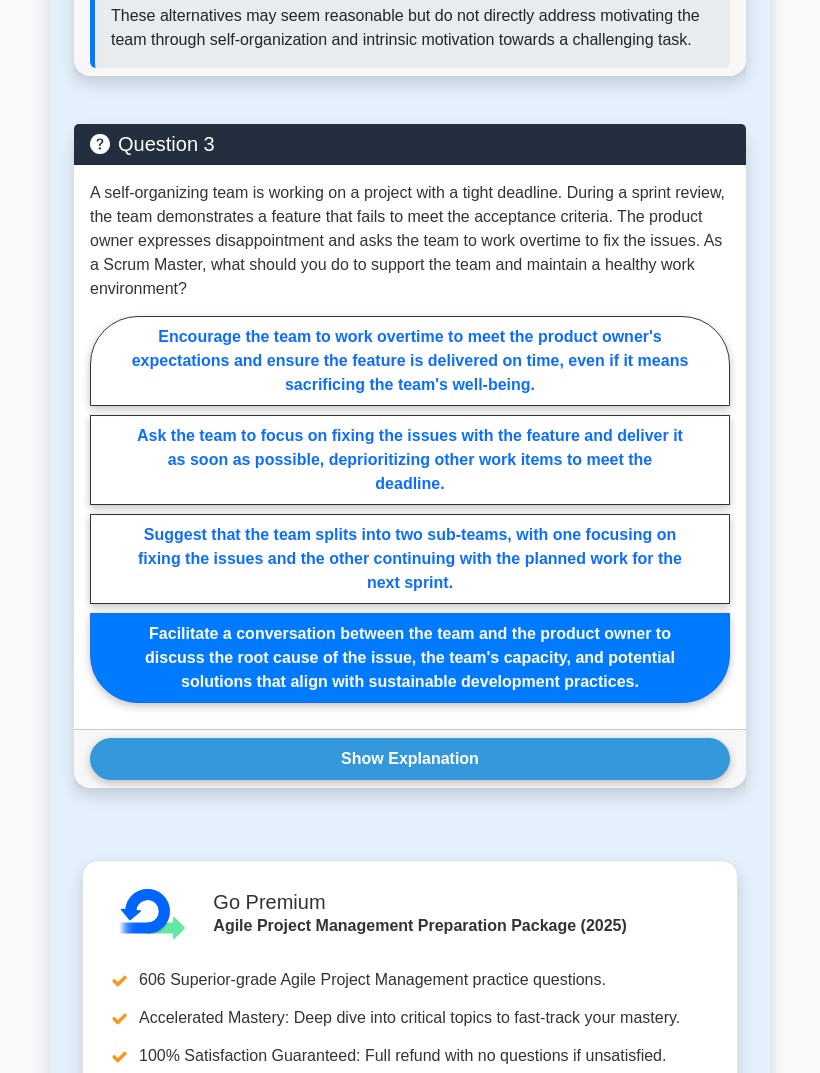 click on "Show Explanation" at bounding box center (410, 759) 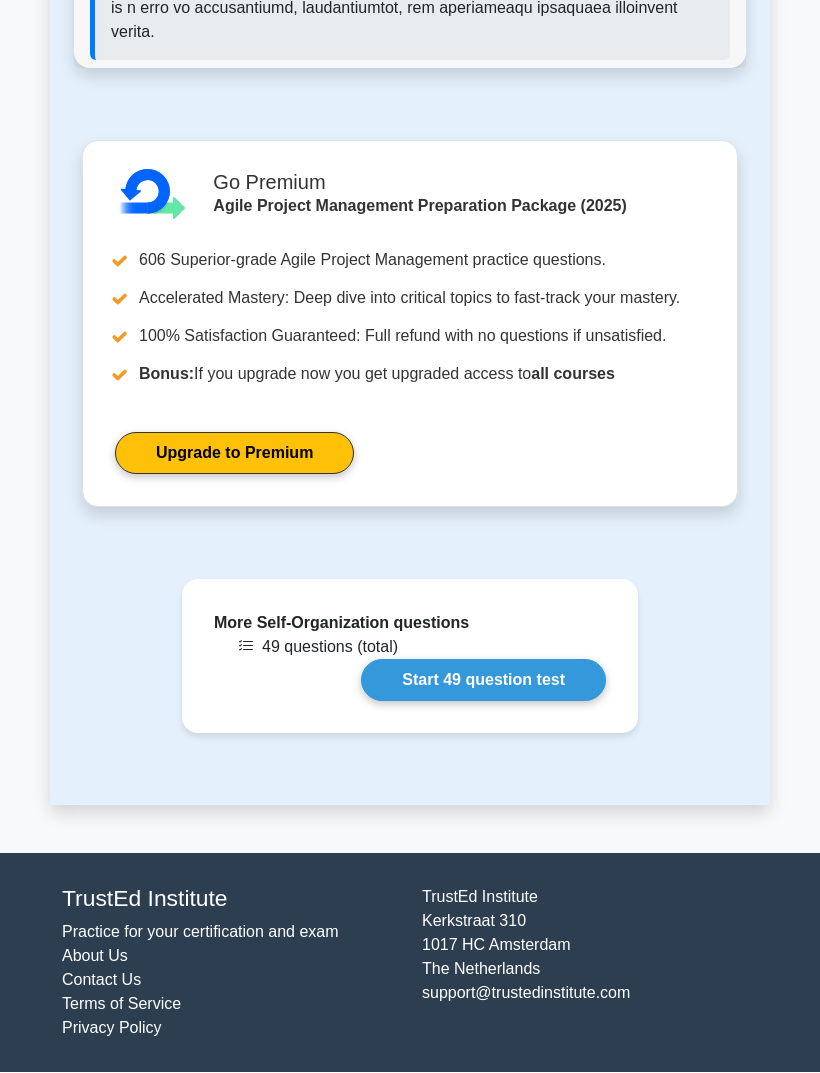 scroll, scrollTop: 4869, scrollLeft: 0, axis: vertical 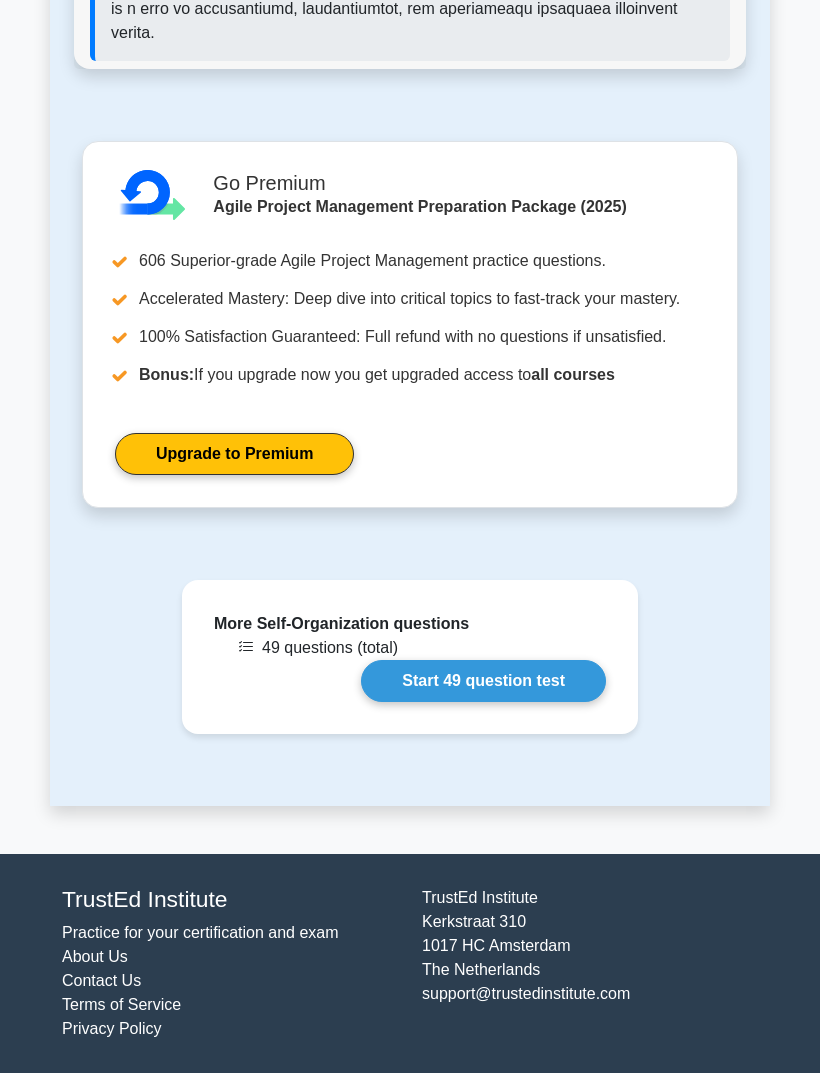 click on "Start 49 question test" at bounding box center [483, 681] 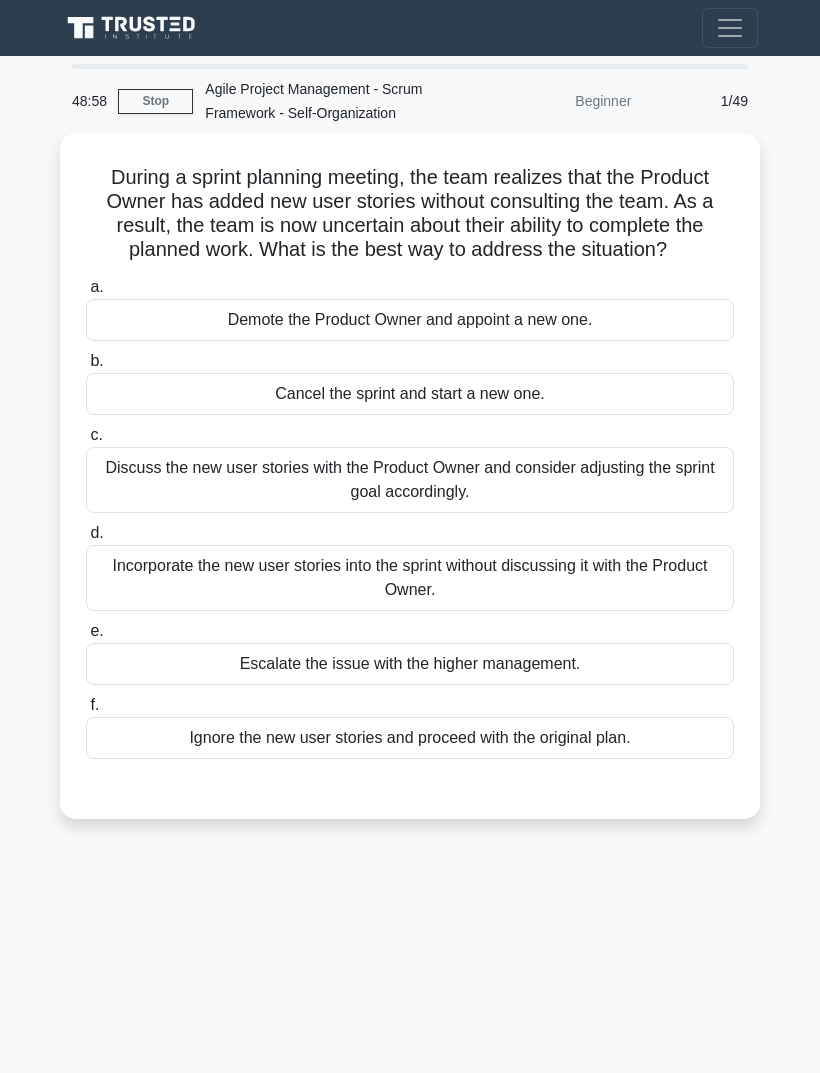scroll, scrollTop: 0, scrollLeft: 0, axis: both 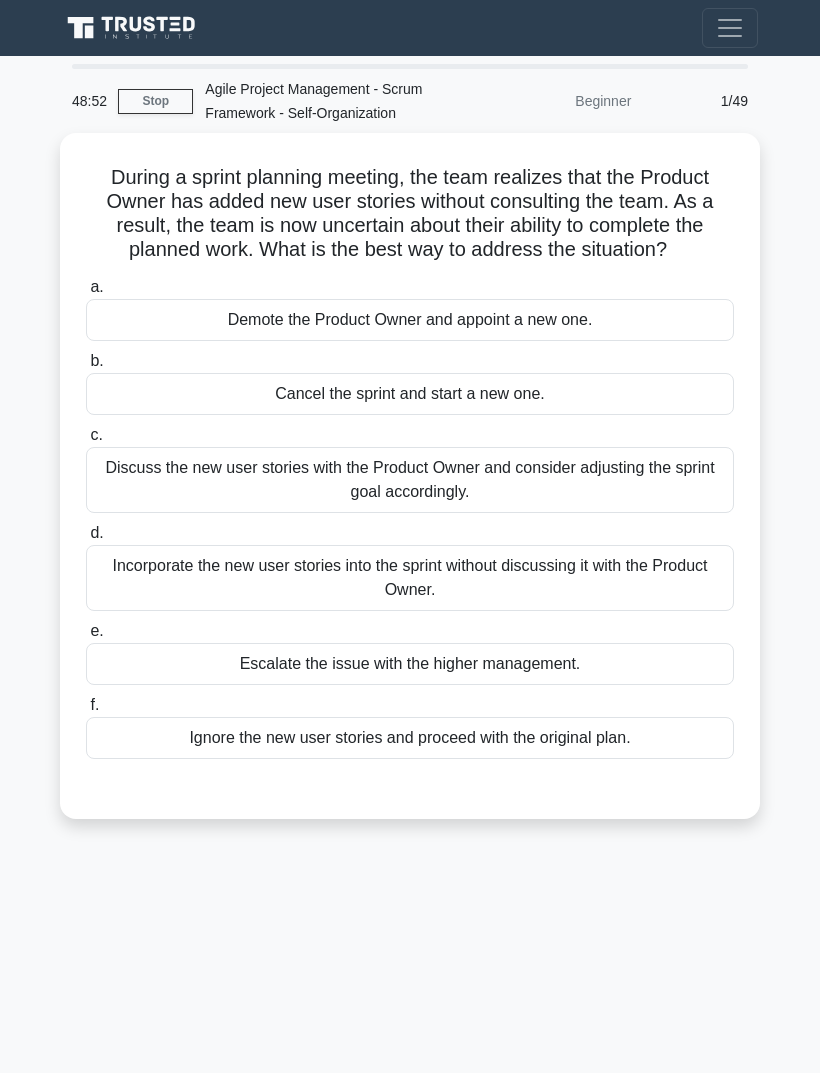 click on "Discuss the new user stories with the Product Owner and consider adjusting the sprint goal accordingly." at bounding box center [410, 480] 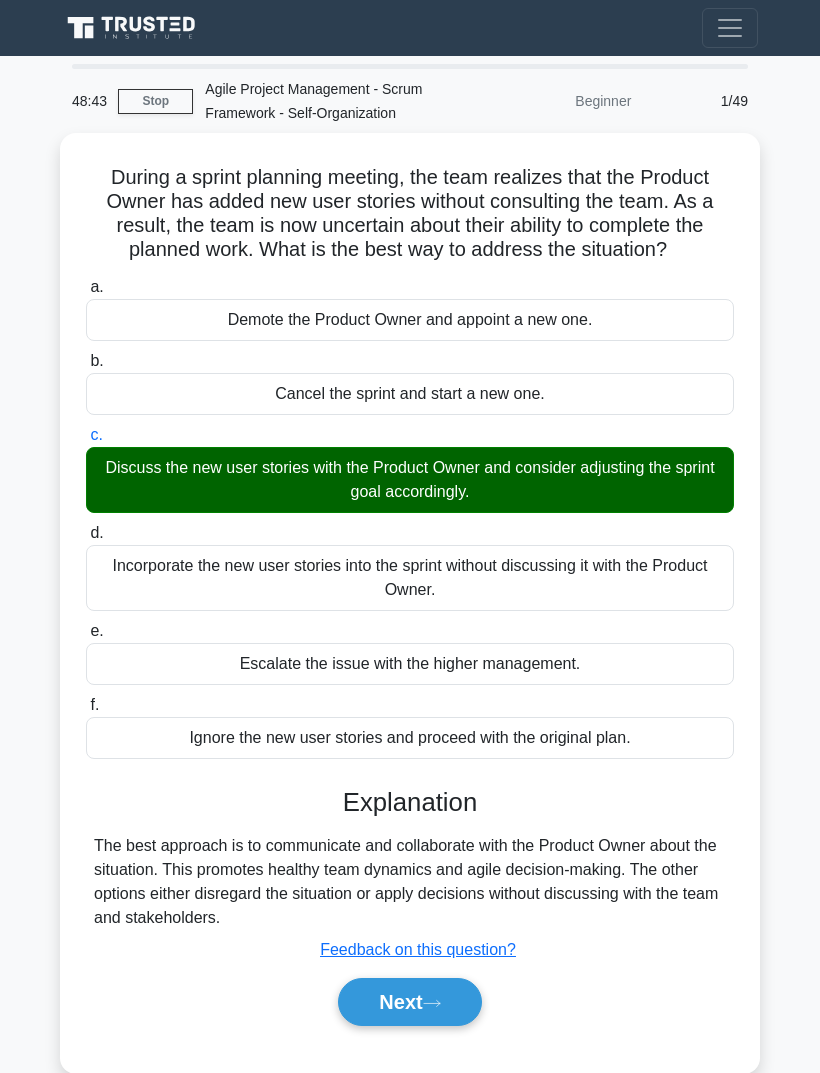 click on "Next" at bounding box center [409, 1002] 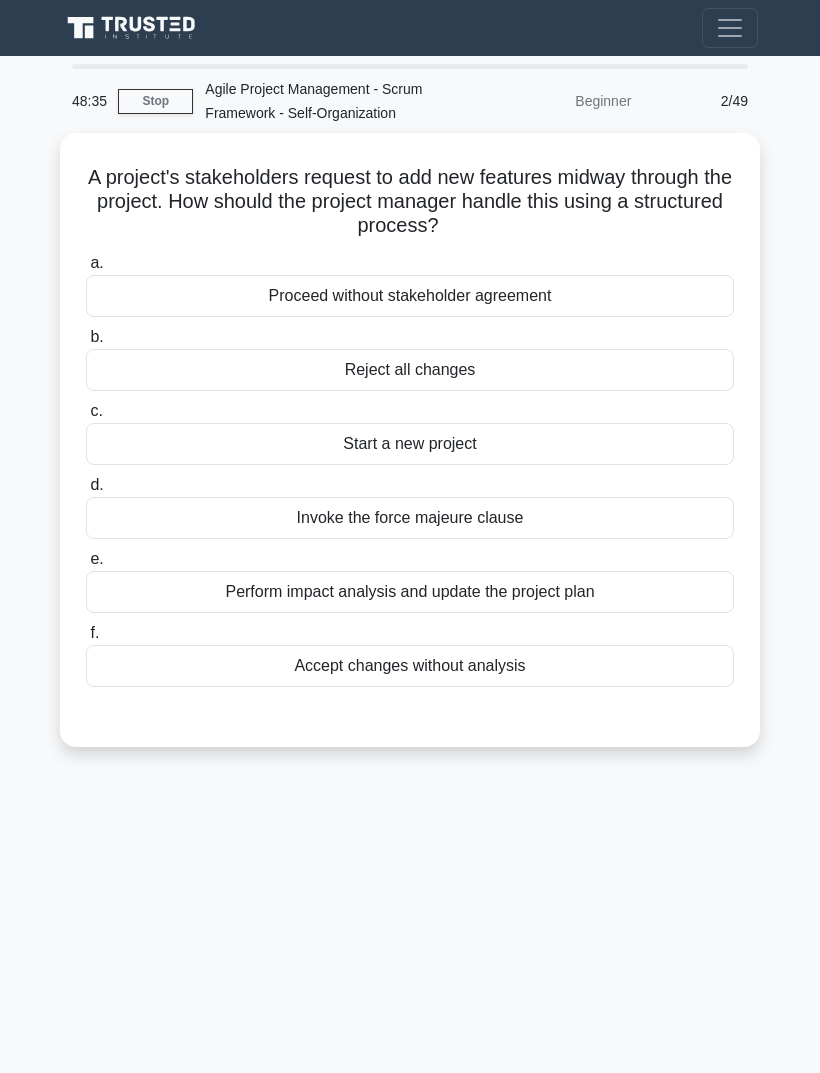 click on "Perform impact analysis and update the project plan" at bounding box center [410, 592] 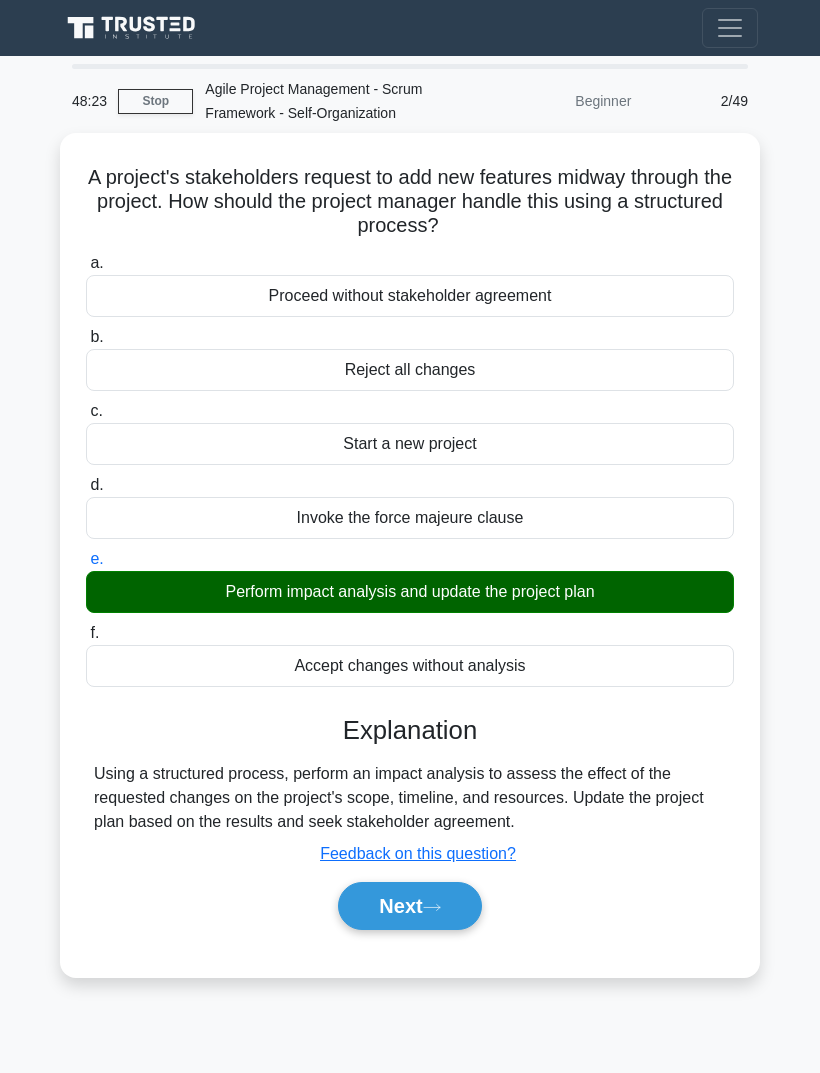 click on "Next" at bounding box center [409, 906] 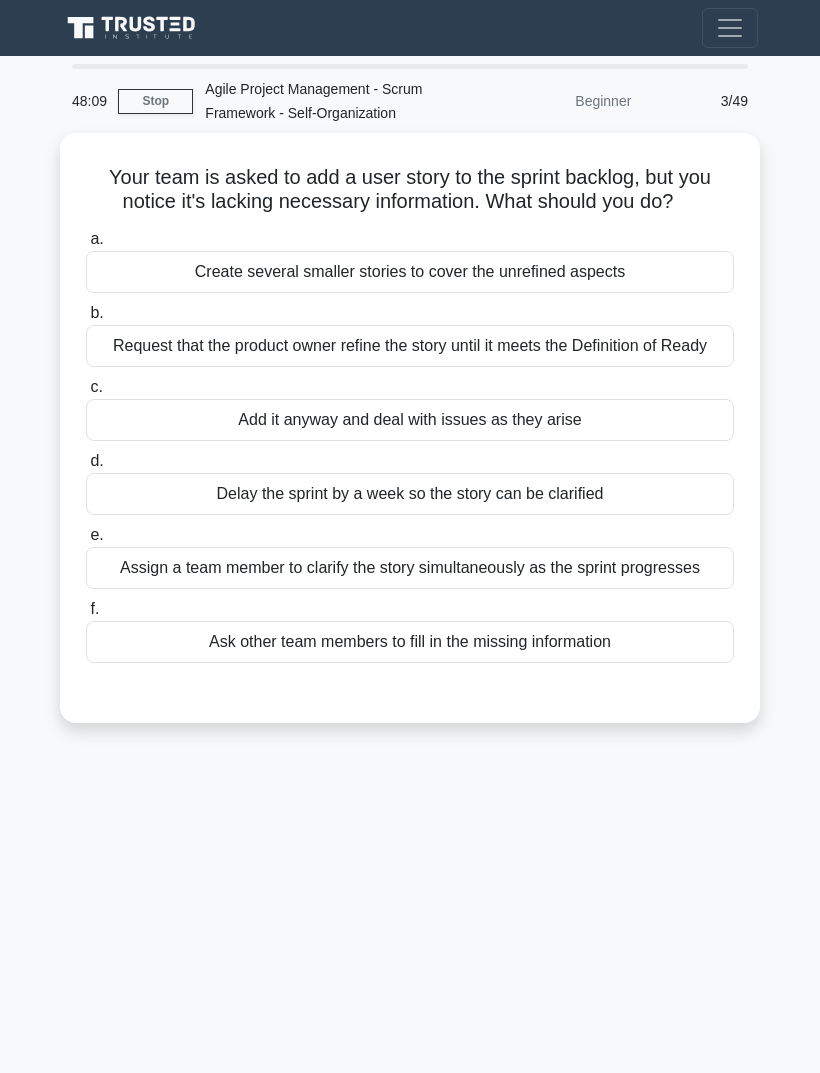 click on "Request that the product owner refine the story until it meets the Definition of Ready" at bounding box center (410, 346) 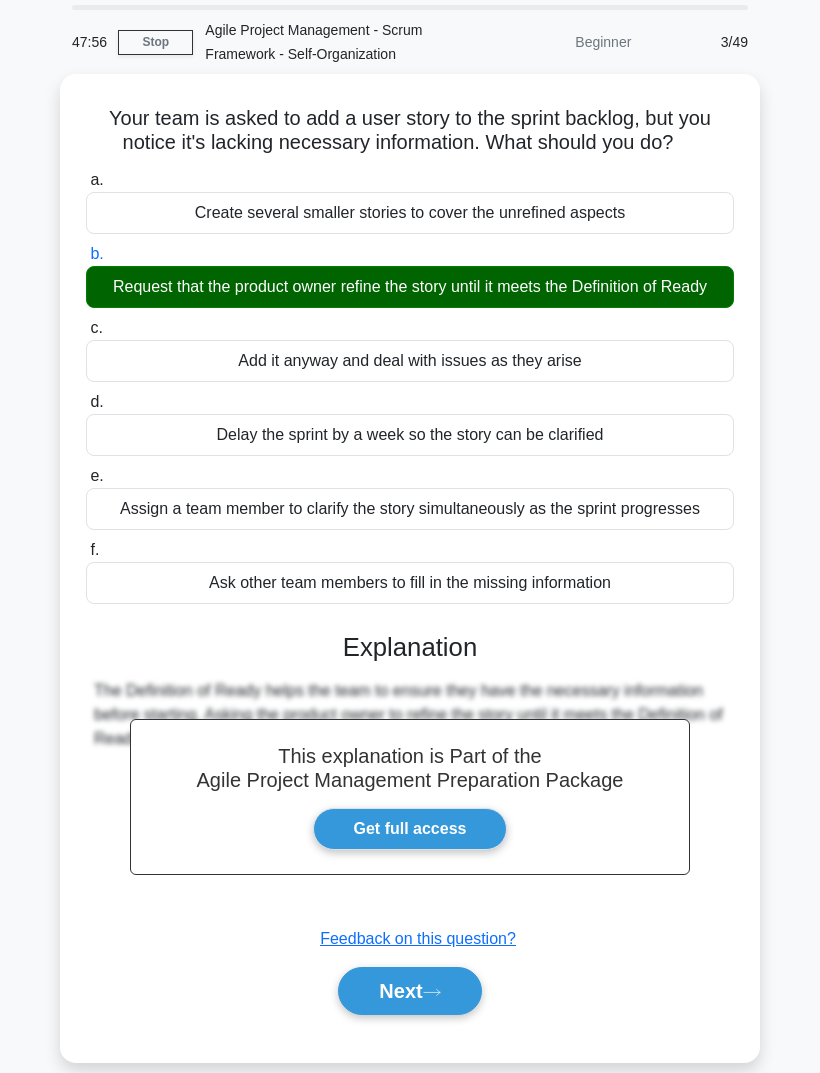 scroll, scrollTop: 69, scrollLeft: 0, axis: vertical 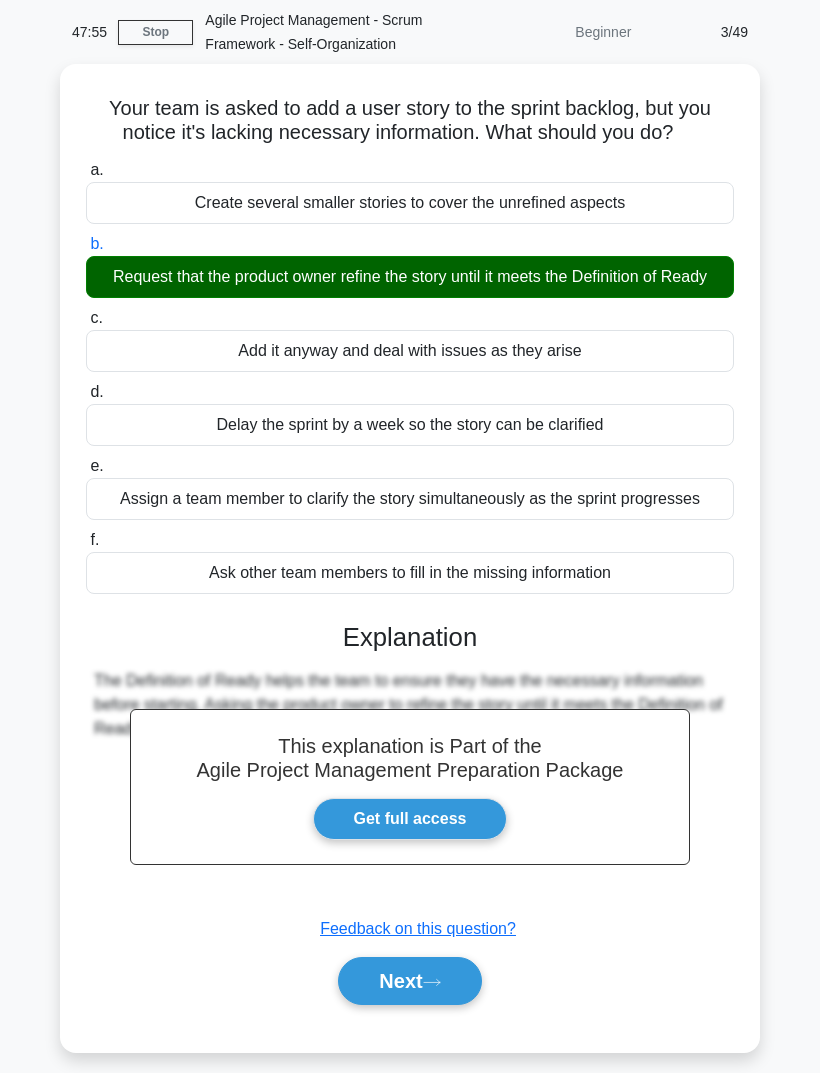 click on "Next" at bounding box center [409, 981] 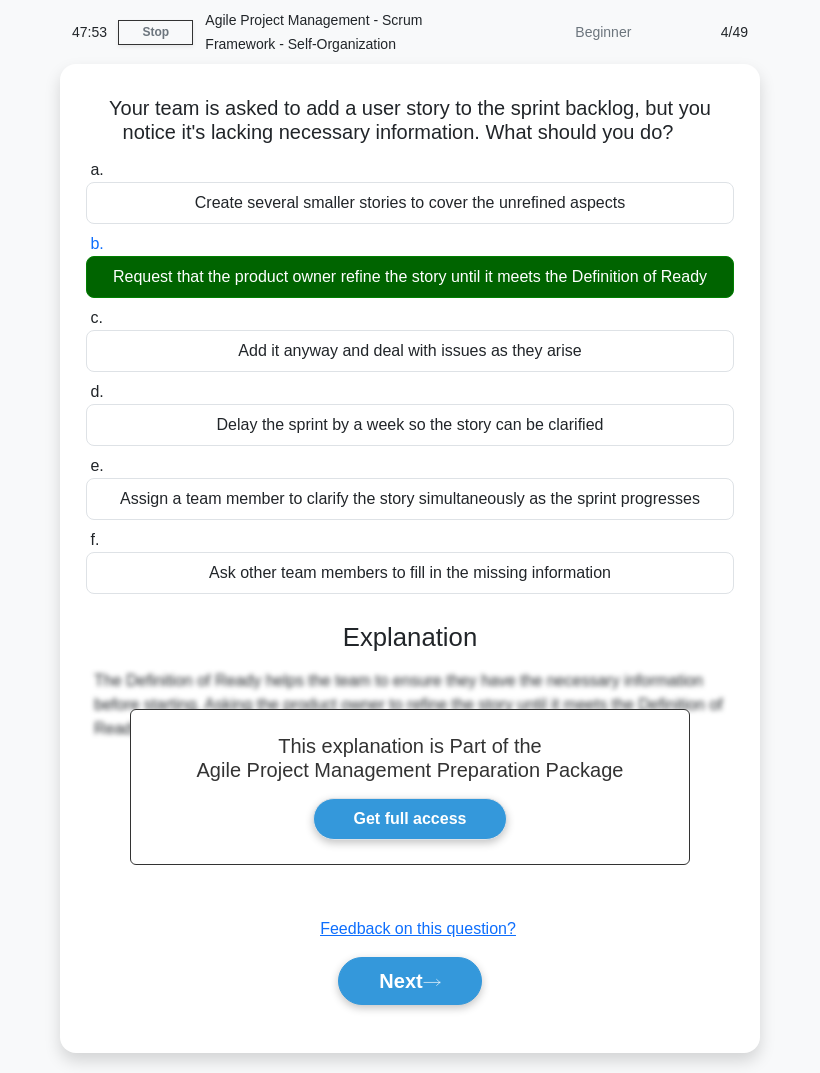 scroll, scrollTop: 0, scrollLeft: 0, axis: both 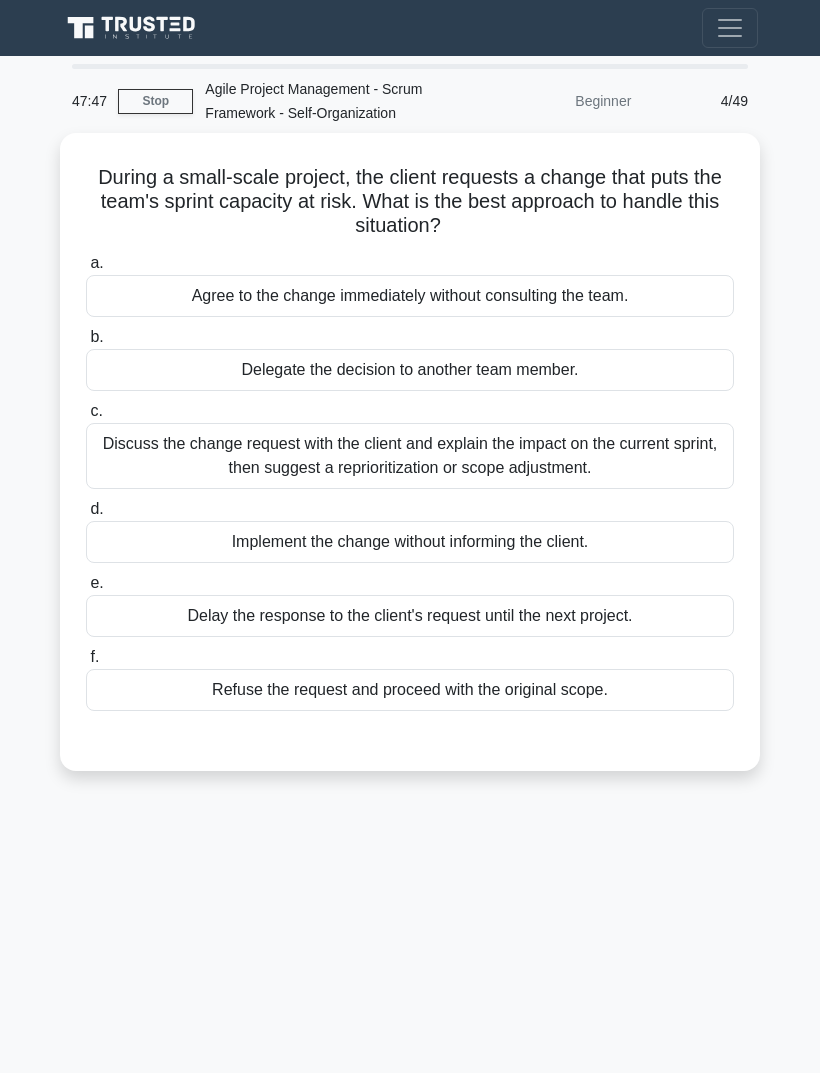 click on "Discuss the change request with the client and explain the impact on the current sprint, then suggest a reprioritization or scope adjustment." at bounding box center [410, 456] 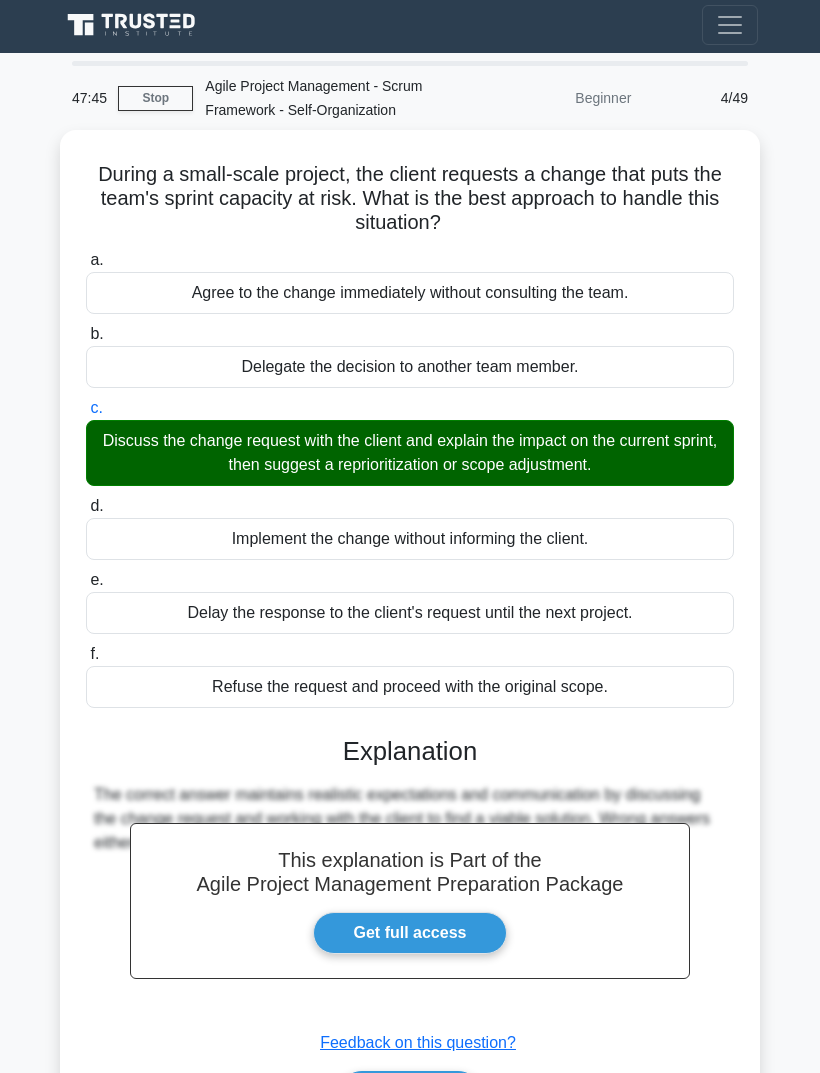 scroll, scrollTop: 65, scrollLeft: 0, axis: vertical 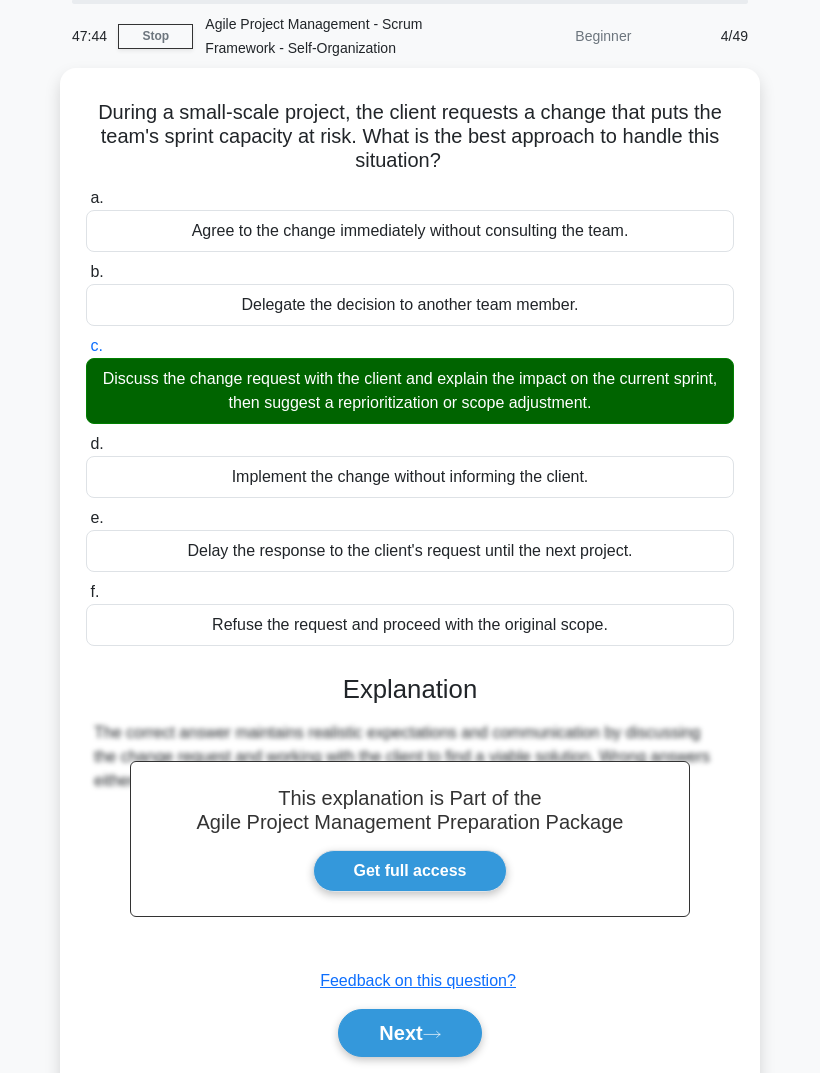 click on "Next" at bounding box center [409, 1033] 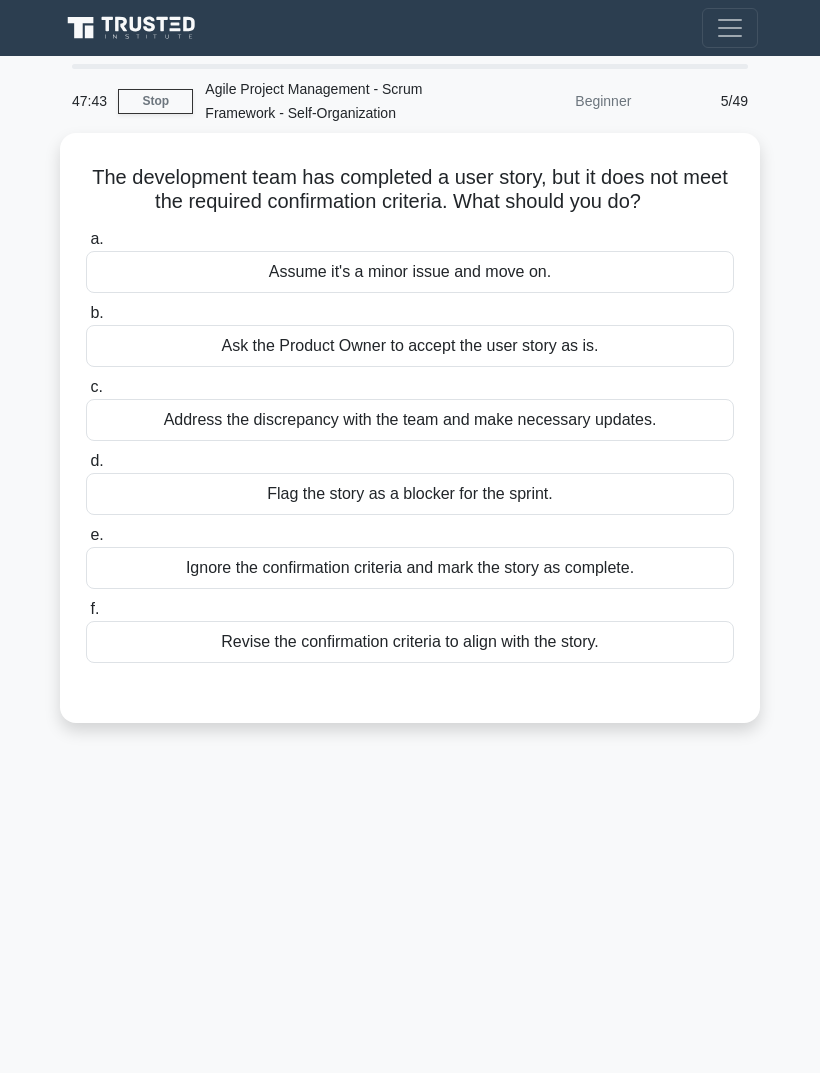 scroll, scrollTop: 0, scrollLeft: 0, axis: both 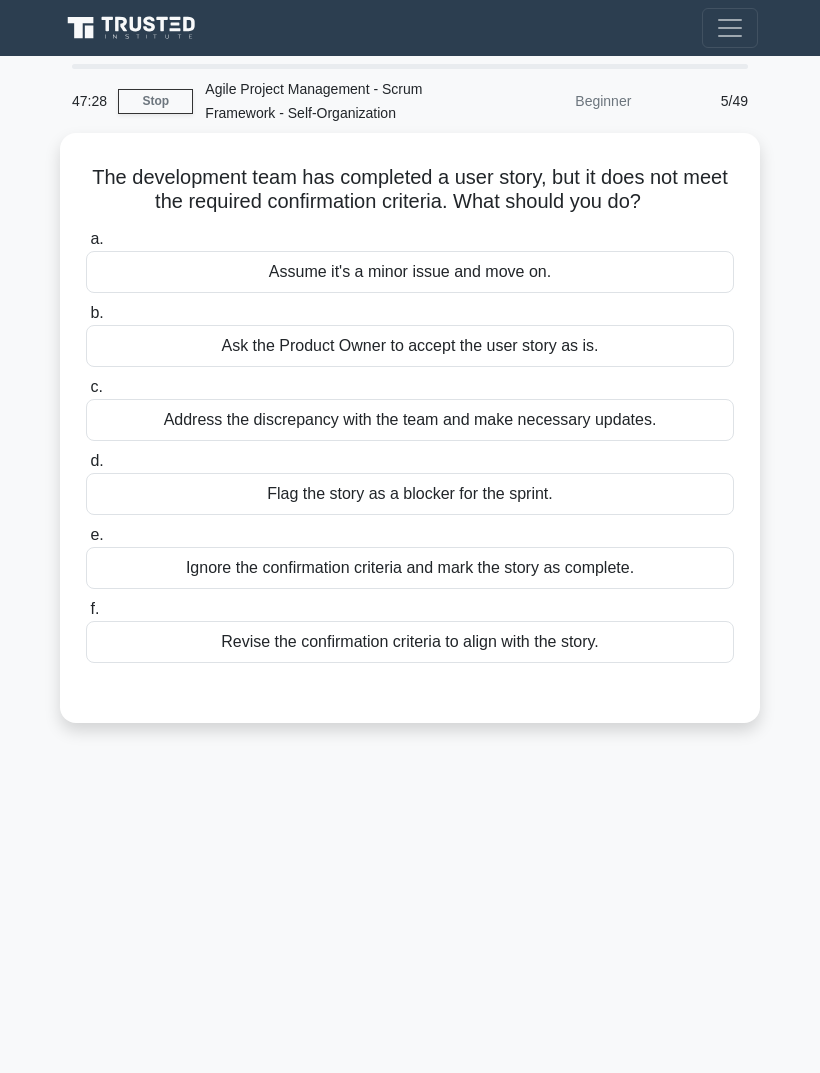 click on "Address the discrepancy with the team and make necessary updates." at bounding box center [410, 420] 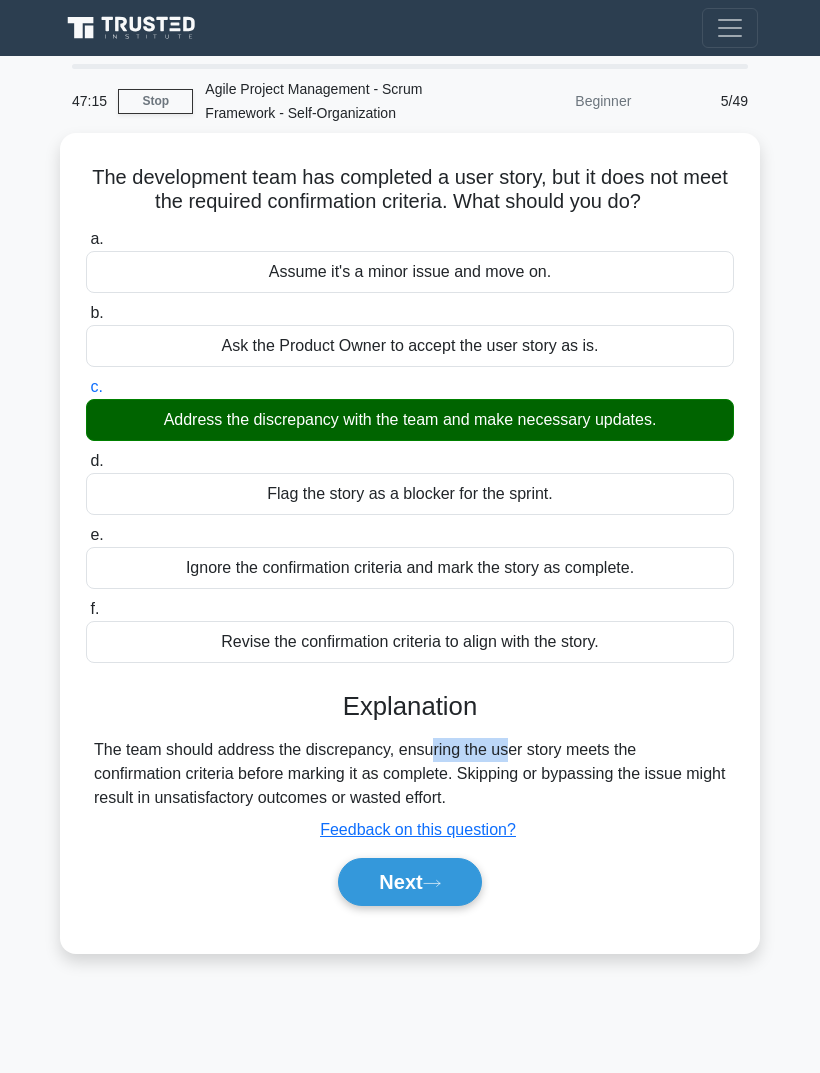 click on "47:15
Stop
Agile Project Management  - Scrum Framework  - Self-Organization
Beginner
5/49
The development team has completed a user story, but it does not meet the required confirmation criteria. What should you do?
.spinner_0XTQ{transform-origin:center;animation:spinner_y6GP .75s linear infinite}@keyframes spinner_y6GP{100%{transform:rotate(360deg)}}
a.
b. c. d. e. f." at bounding box center (410, 564) 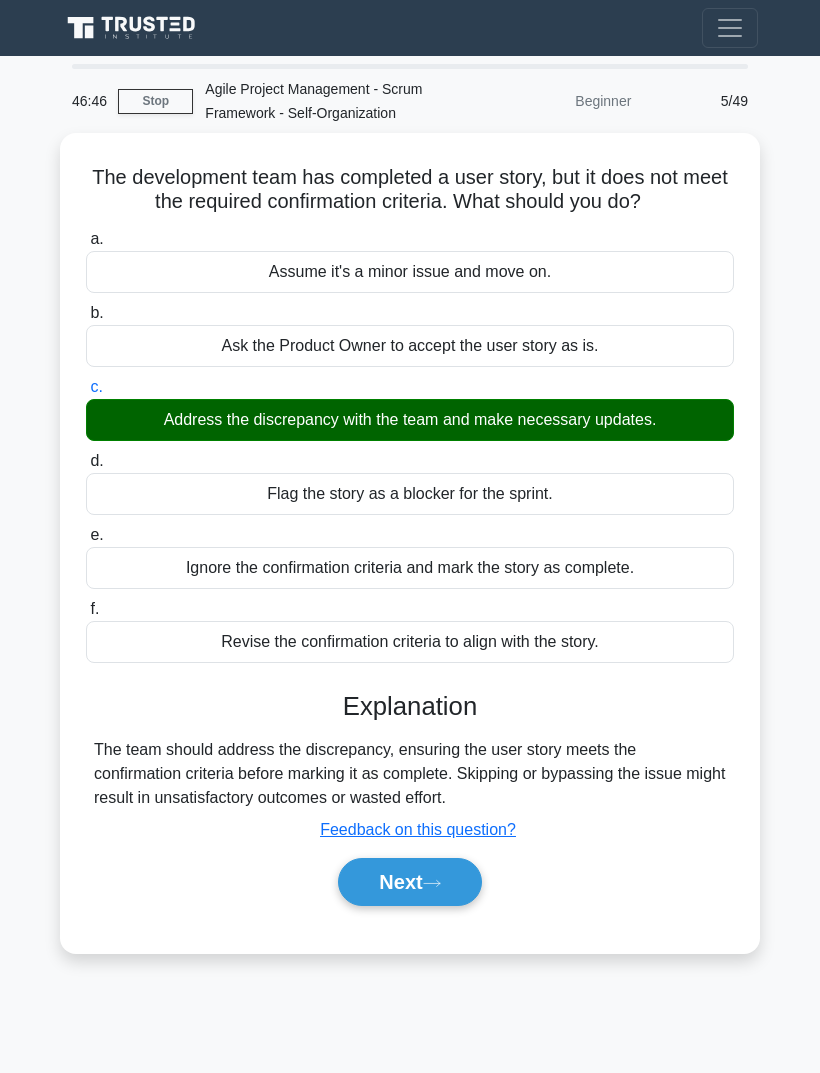 click on "Next" at bounding box center (409, 882) 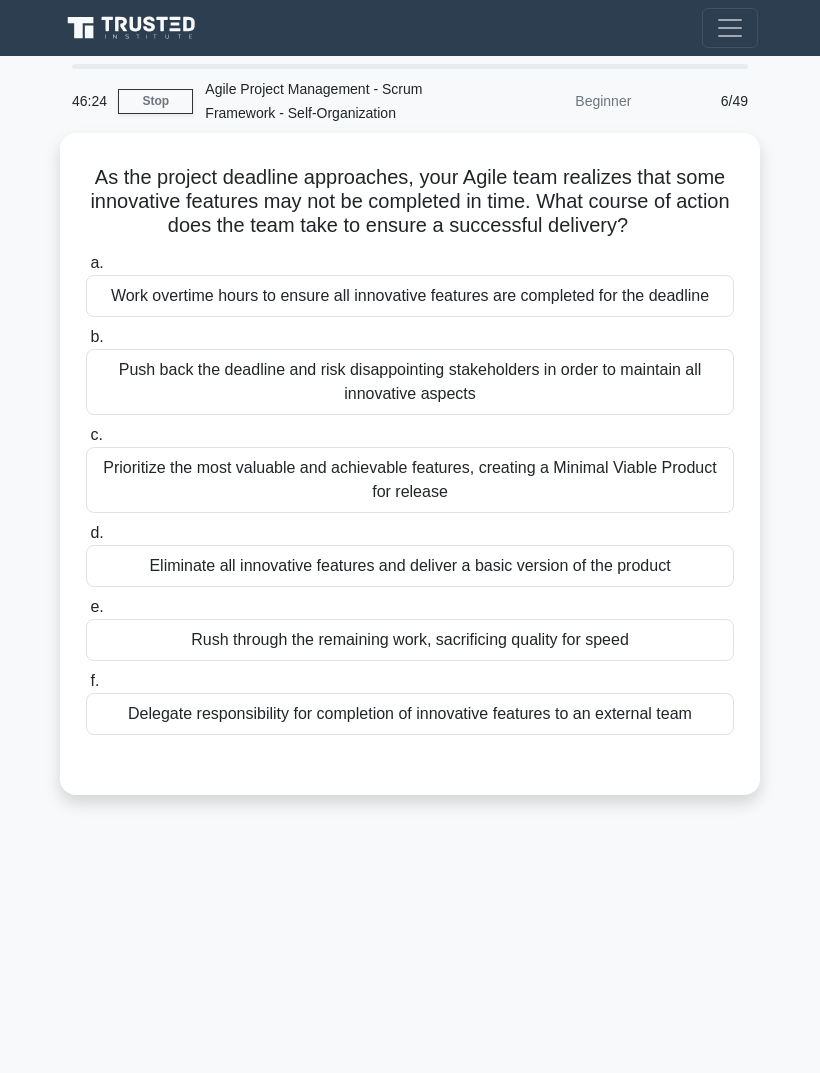 click on "Prioritize the most valuable and achievable features, creating a Minimal Viable Product for release" at bounding box center [410, 480] 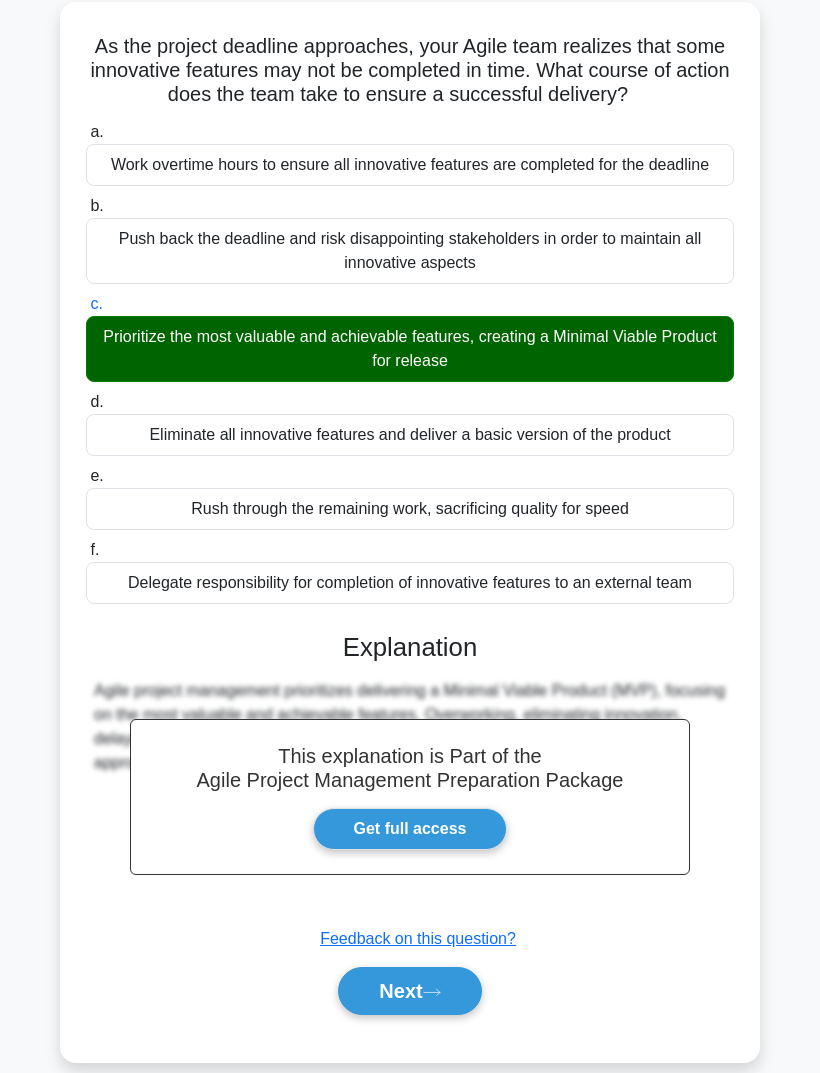 scroll, scrollTop: 132, scrollLeft: 0, axis: vertical 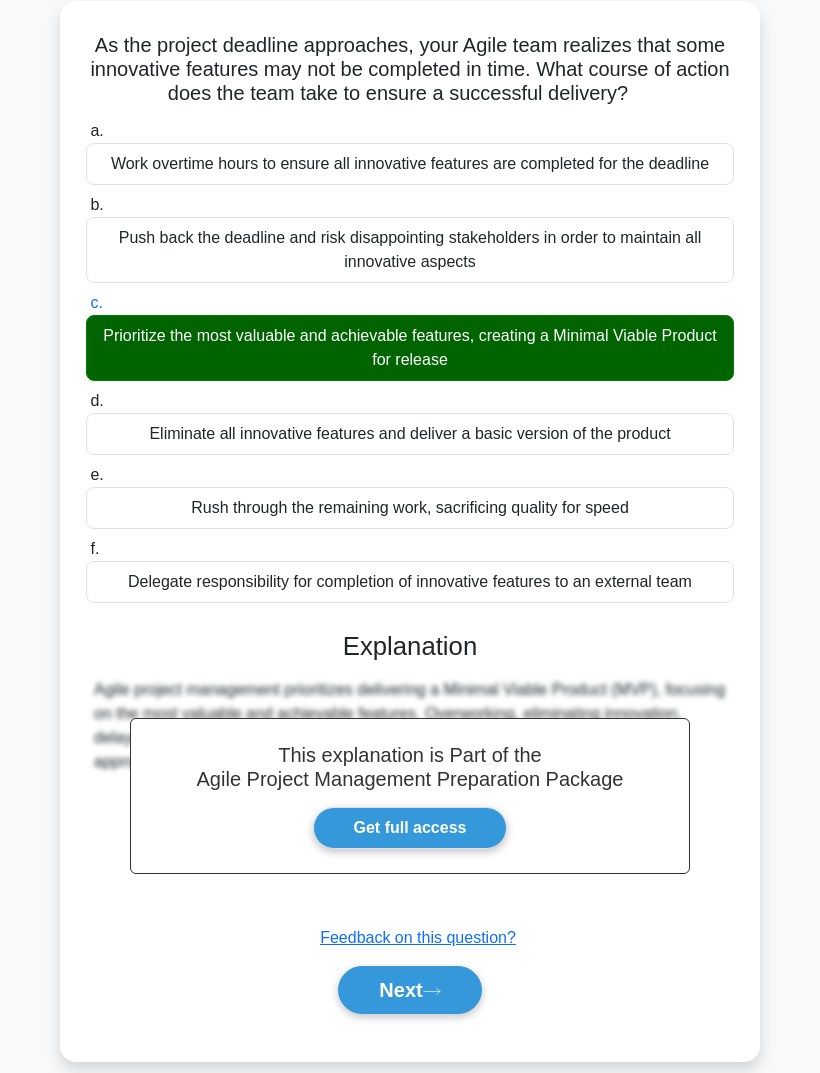 click on "Next" at bounding box center (409, 990) 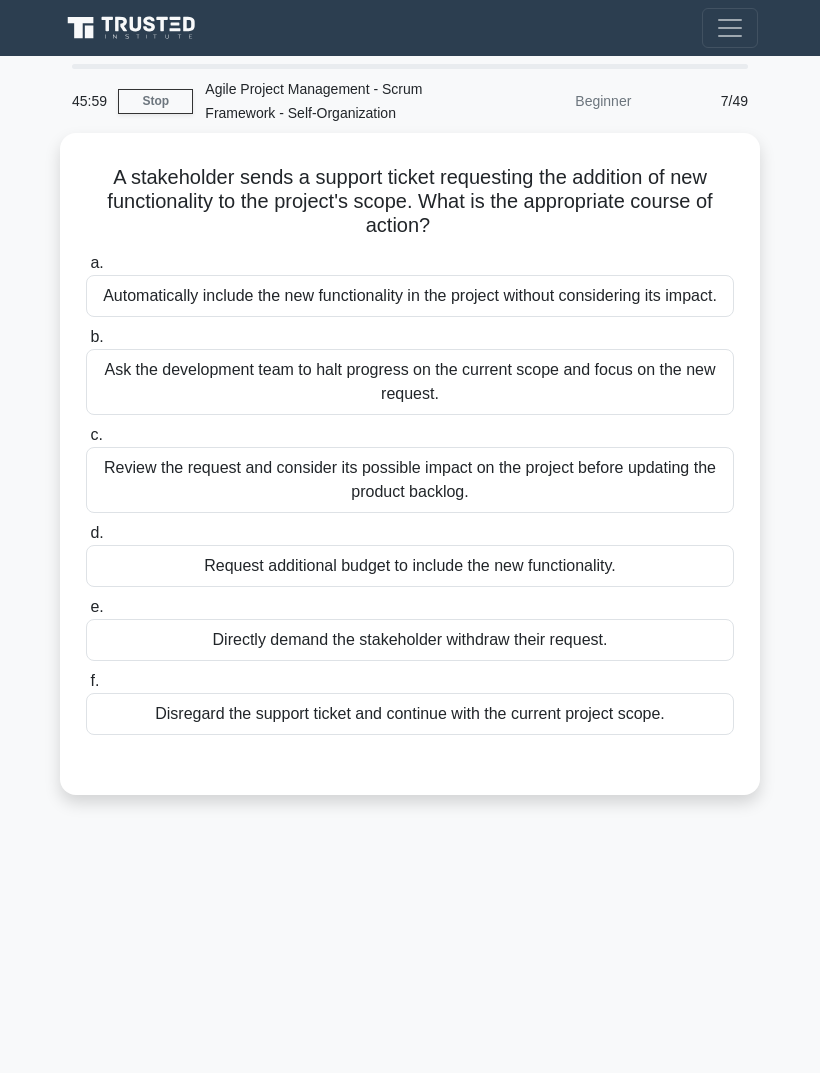 click on "Review the request and consider its possible impact on the project before updating the product backlog." at bounding box center [410, 480] 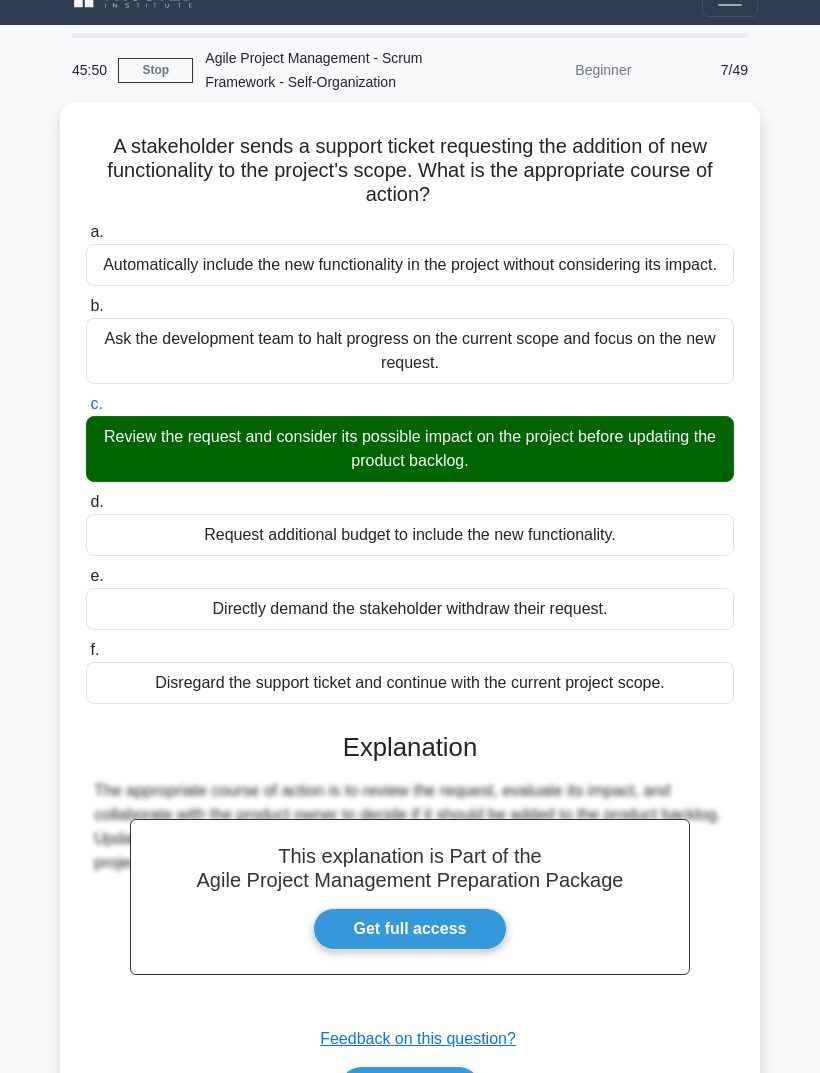 scroll, scrollTop: 113, scrollLeft: 0, axis: vertical 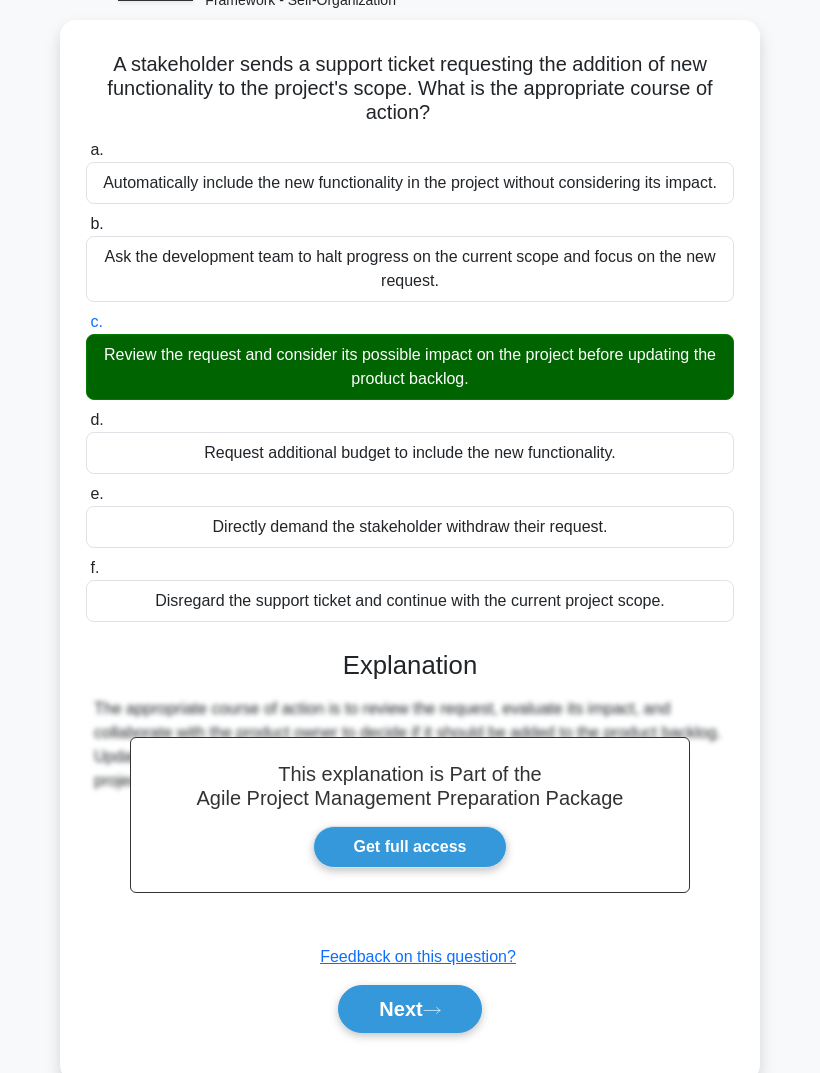 click on "Next" at bounding box center (409, 1009) 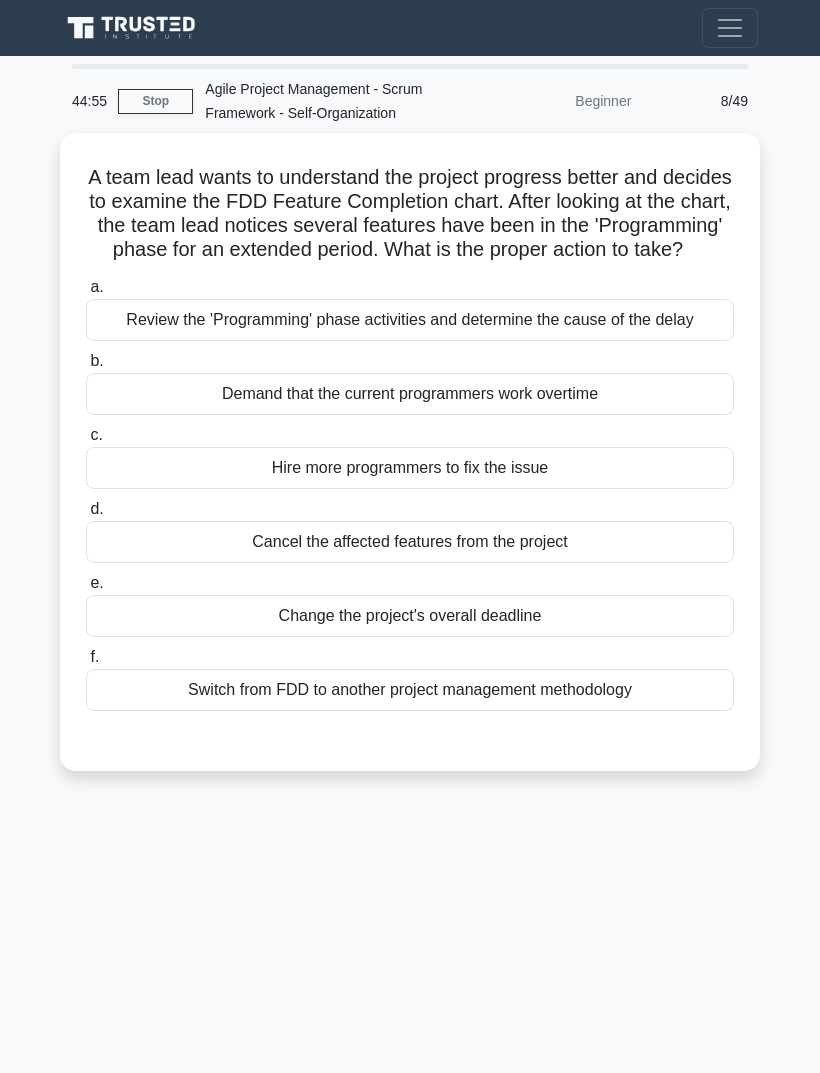click on "Review the 'Programming' phase activities and determine the cause of the delay" at bounding box center [410, 320] 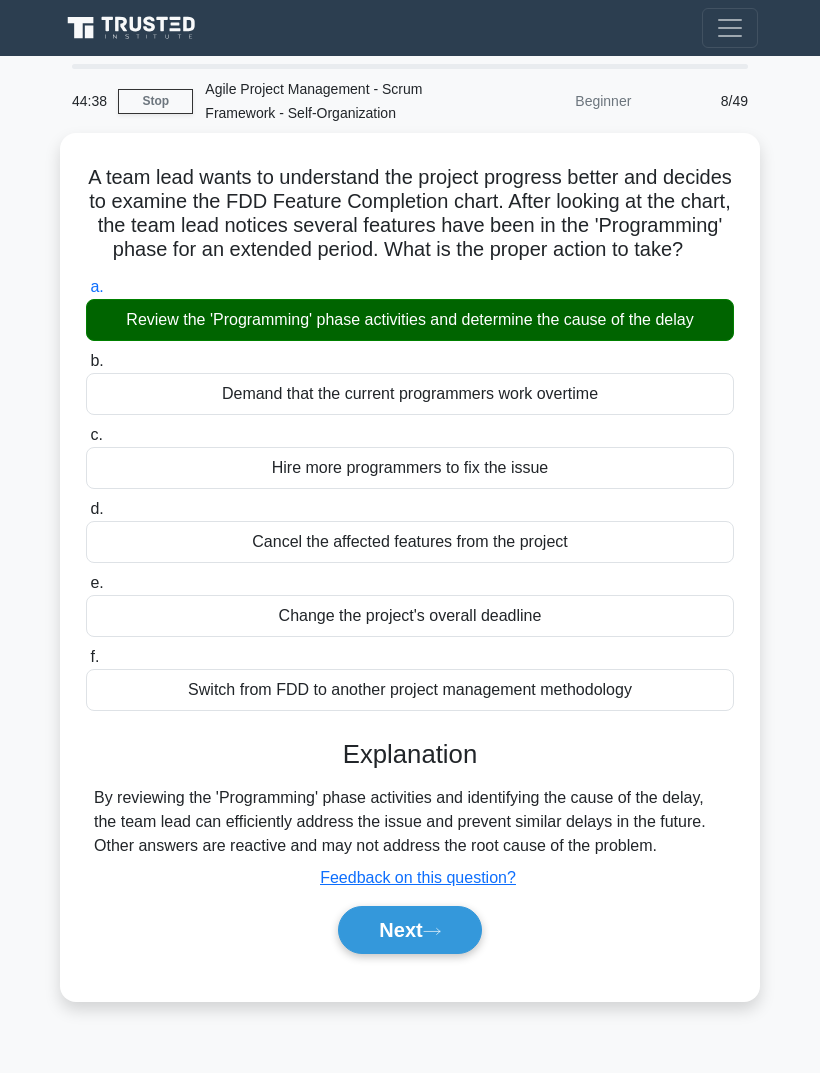 click on "Next" at bounding box center (409, 930) 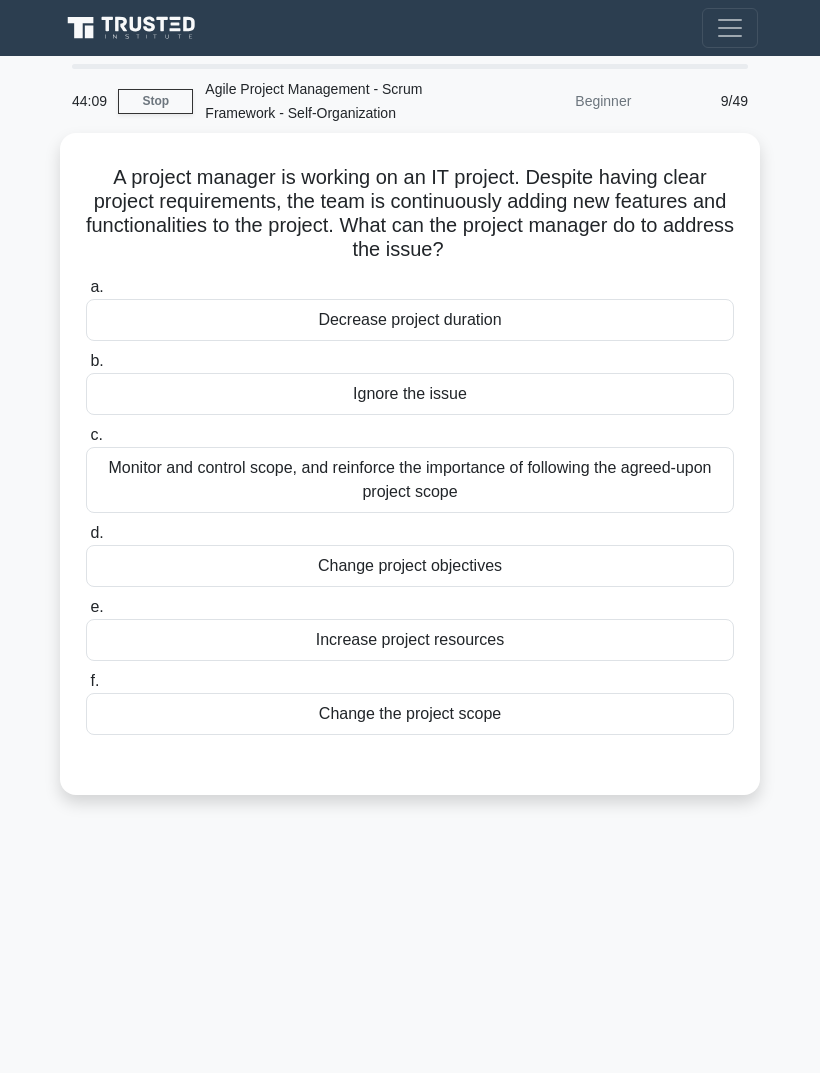 click on "Monitor and control scope, and reinforce the importance of following the agreed-upon project scope" at bounding box center [410, 480] 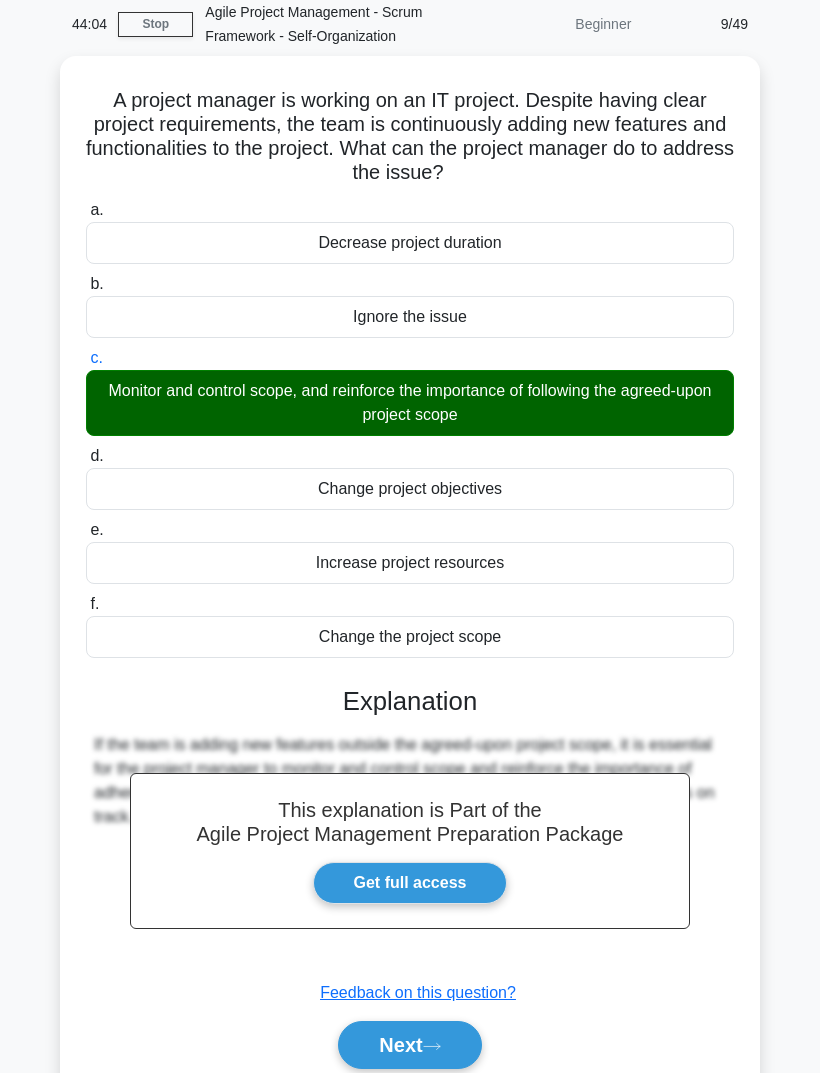 scroll, scrollTop: 89, scrollLeft: 0, axis: vertical 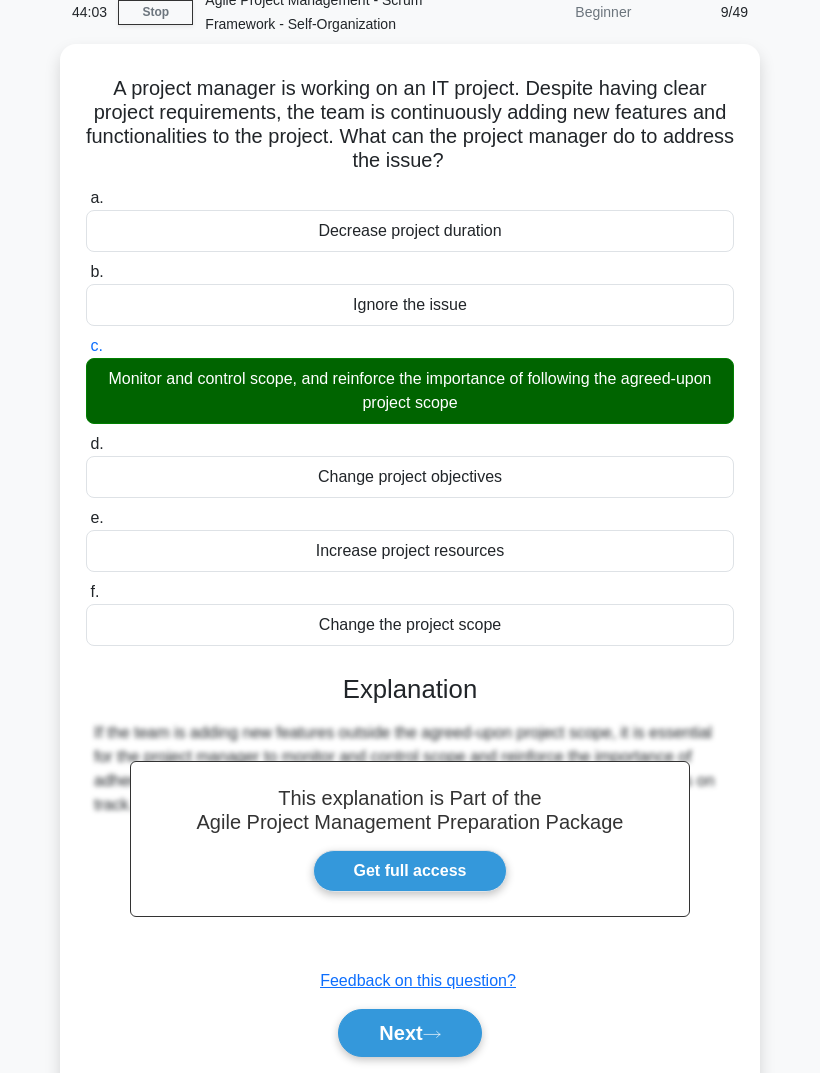 click on "Next" at bounding box center [409, 1033] 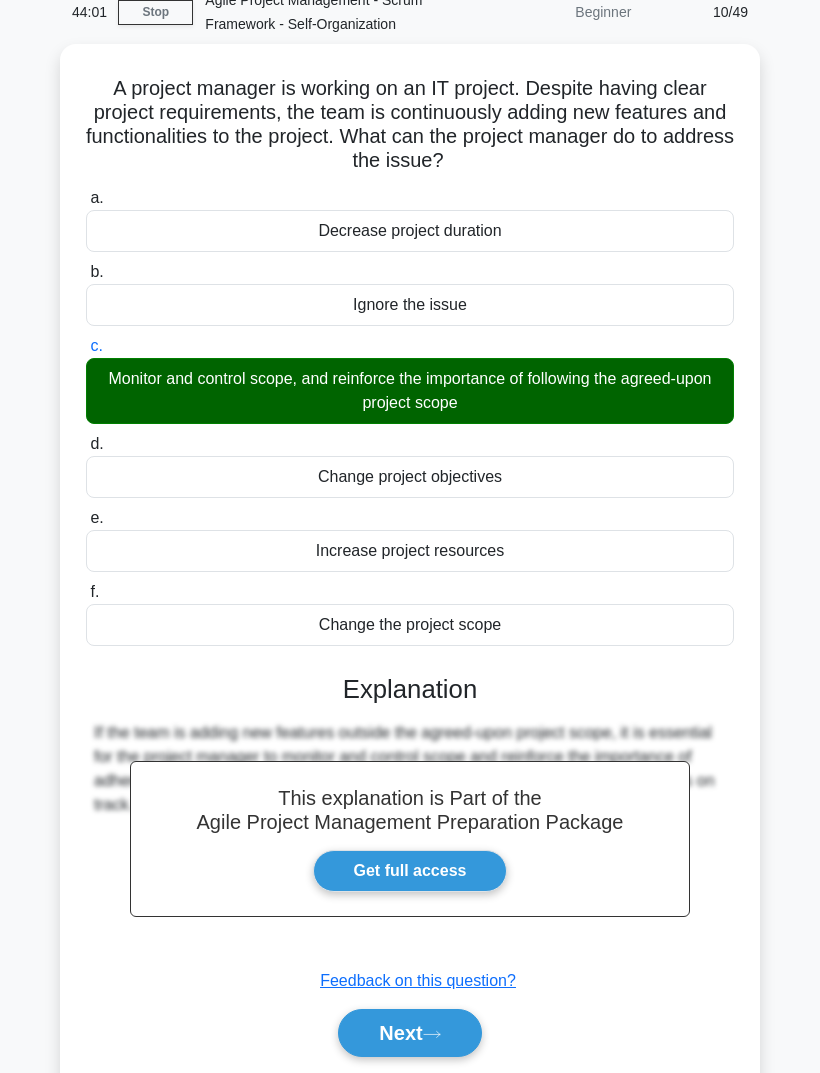 scroll, scrollTop: 0, scrollLeft: 0, axis: both 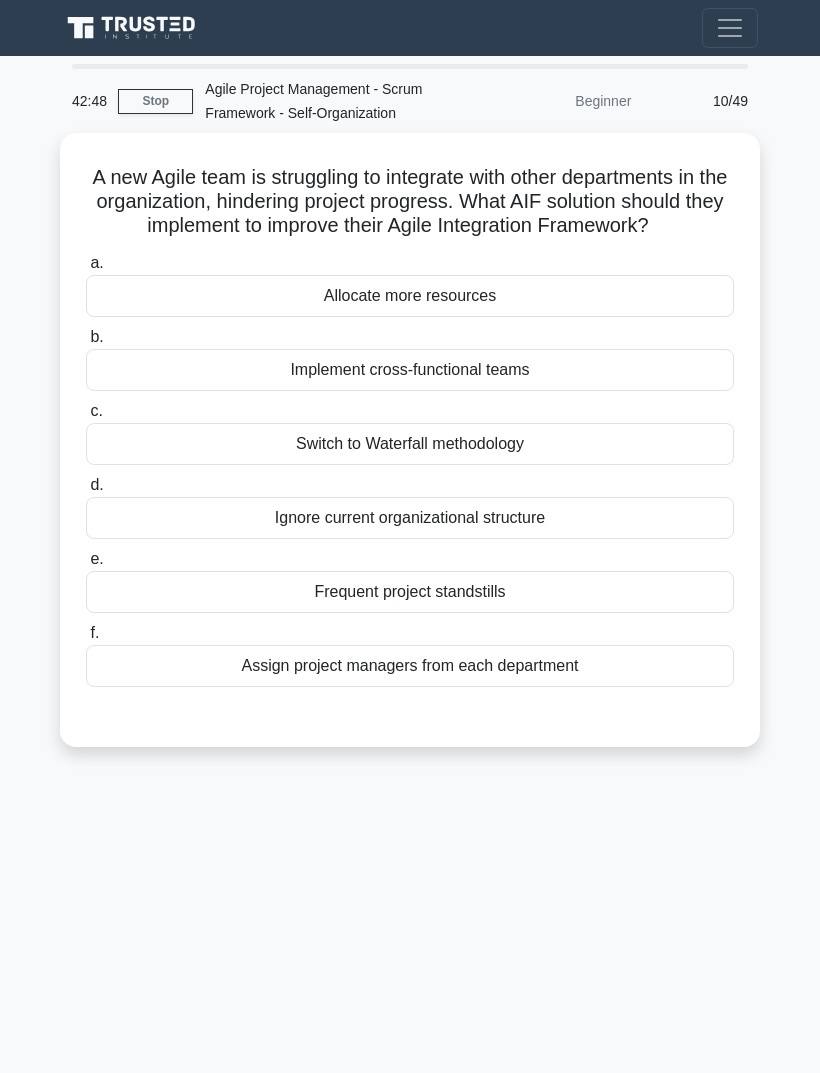 click on "Implement cross-functional teams" at bounding box center (410, 370) 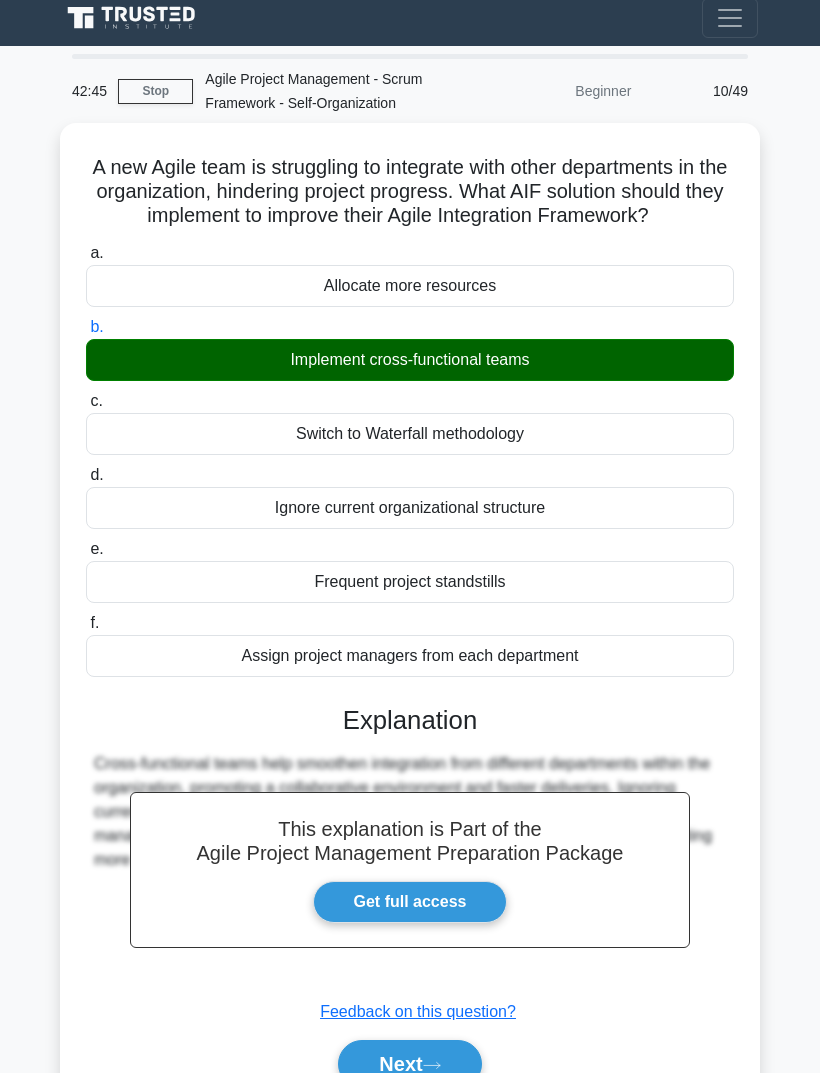 scroll, scrollTop: 65, scrollLeft: 0, axis: vertical 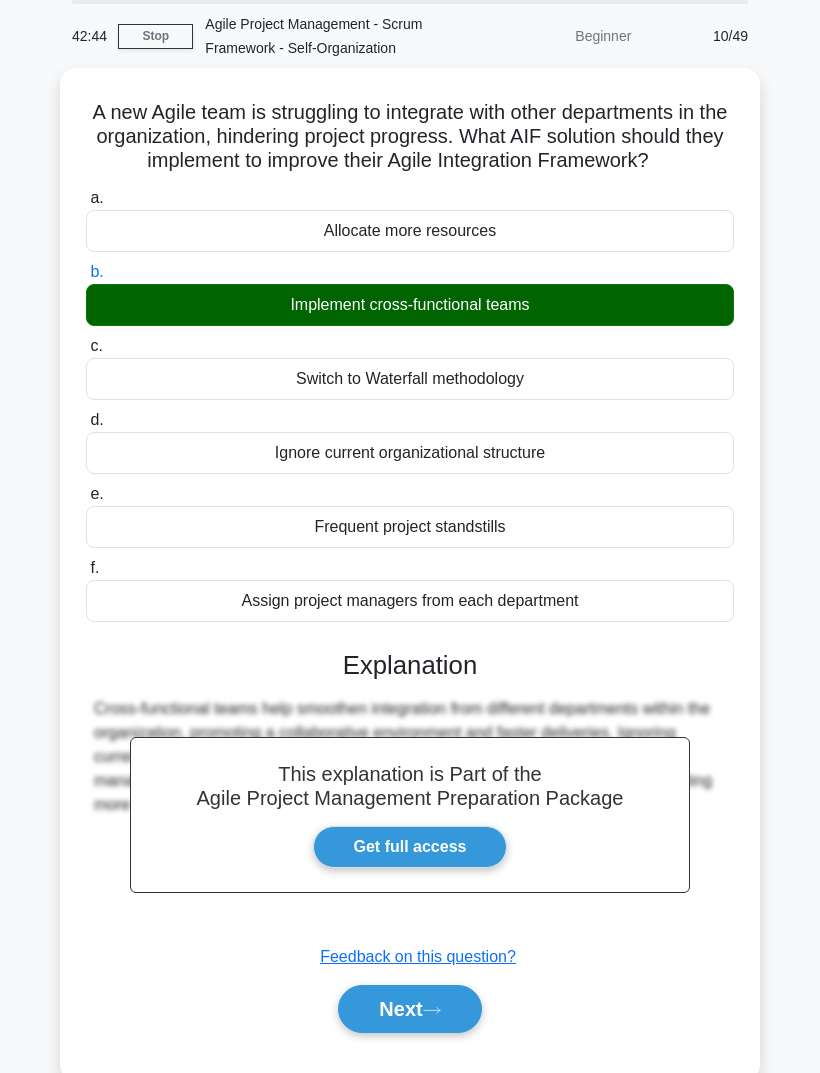 click on "Next" at bounding box center (409, 1009) 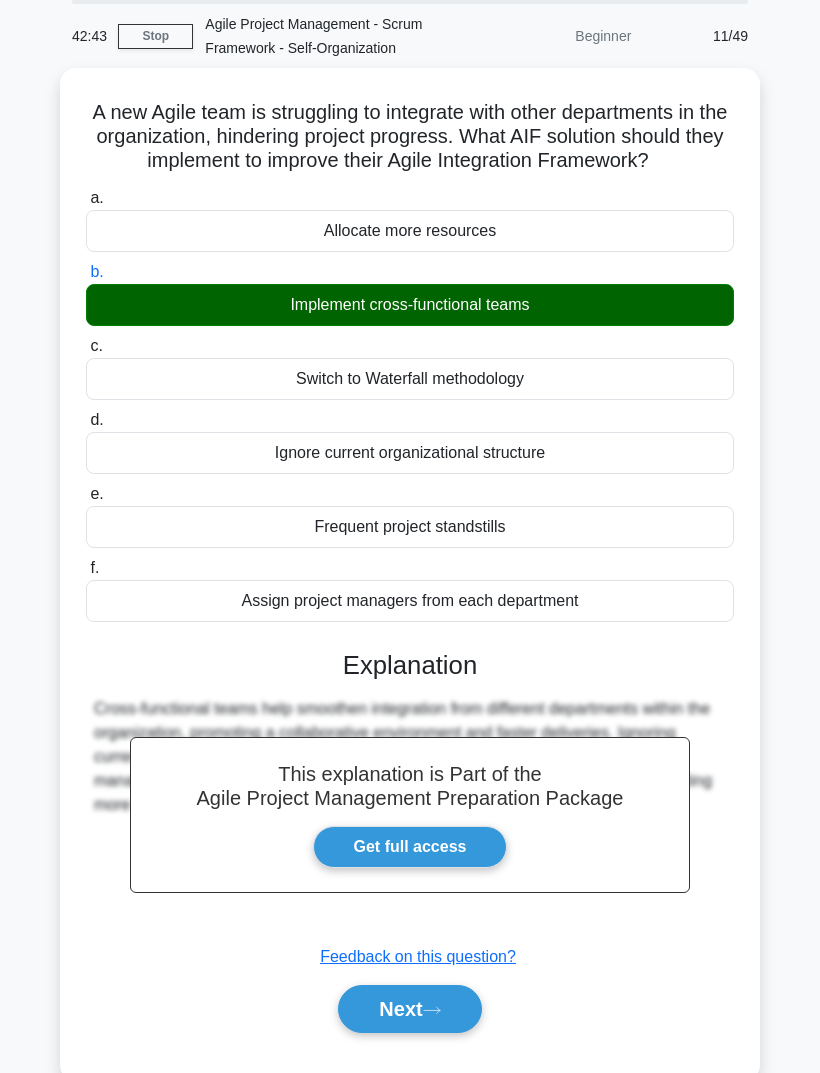 scroll, scrollTop: 0, scrollLeft: 0, axis: both 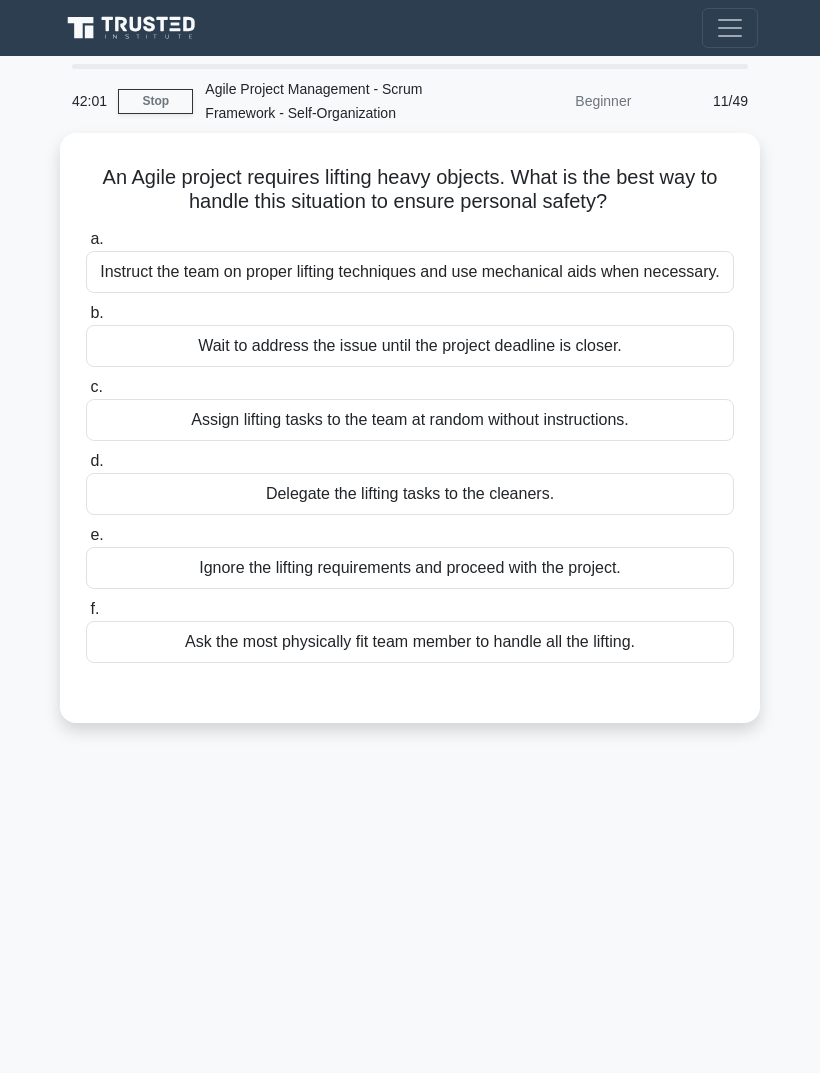 click on "Instruct the team on proper lifting techniques and use mechanical aids when necessary." at bounding box center [410, 272] 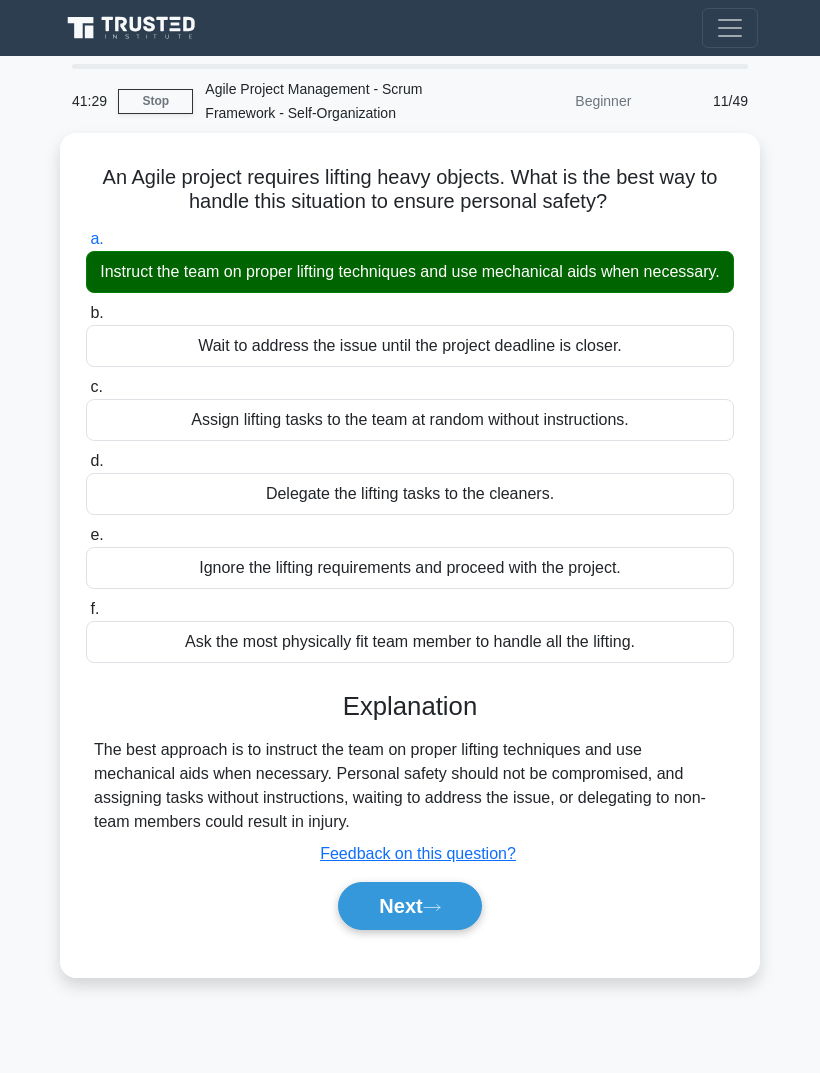 click on "Next" at bounding box center (409, 906) 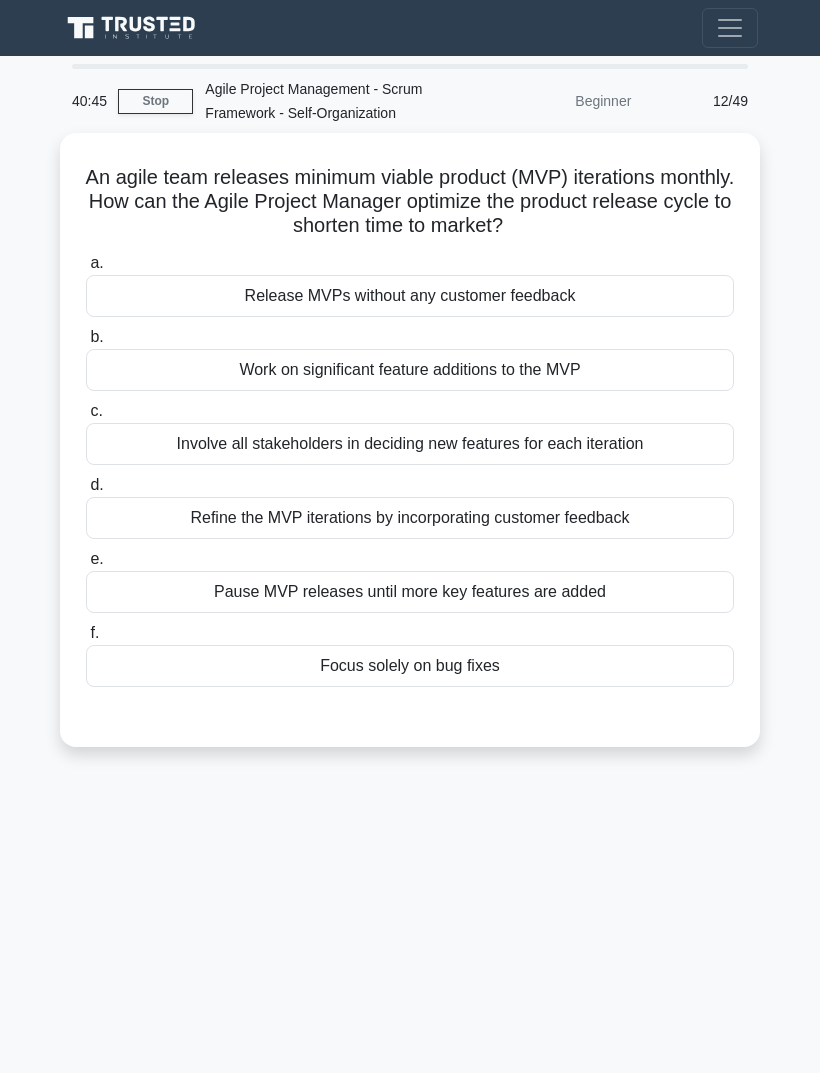 click on "Involve all stakeholders in deciding new features for each iteration" at bounding box center [410, 444] 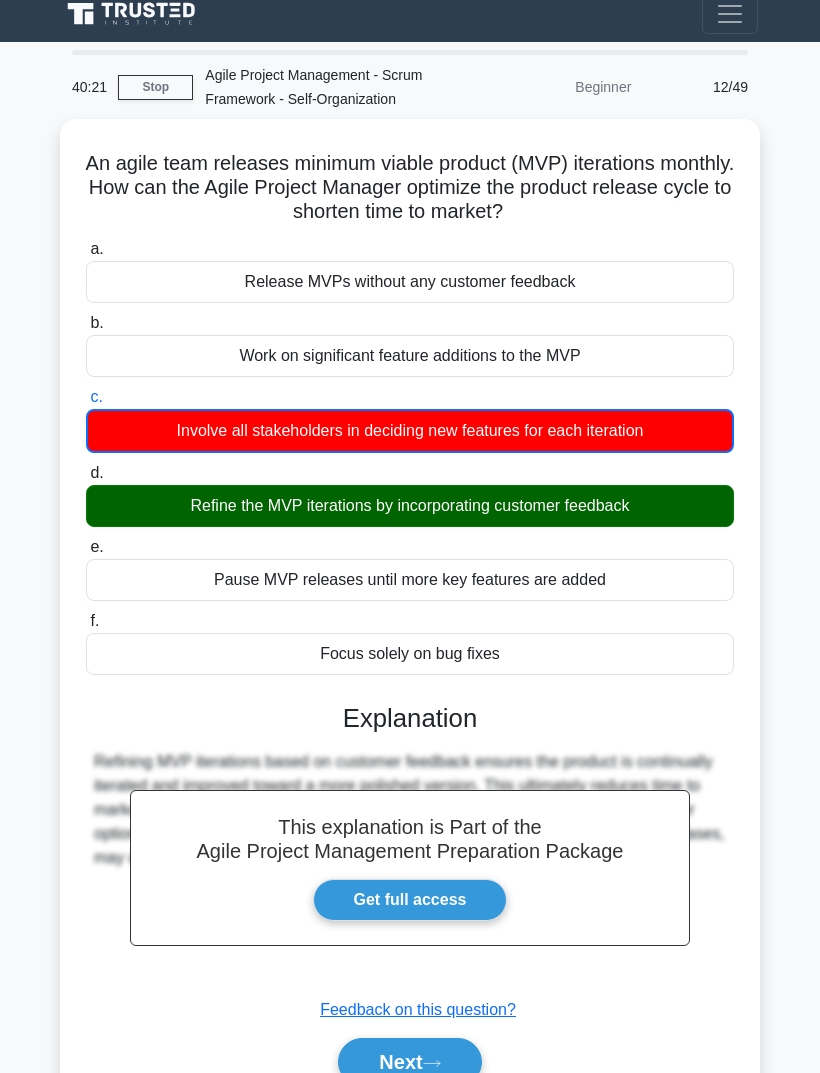 scroll, scrollTop: 43, scrollLeft: 0, axis: vertical 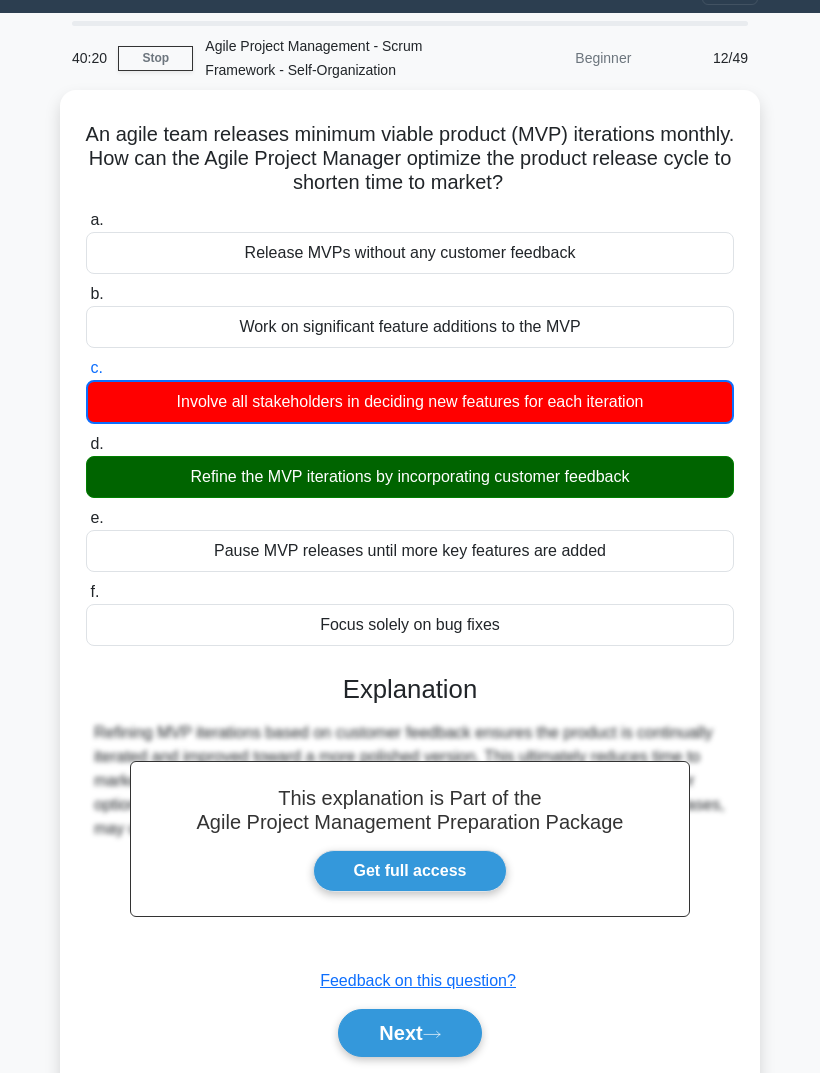 click on "Next" at bounding box center (409, 1033) 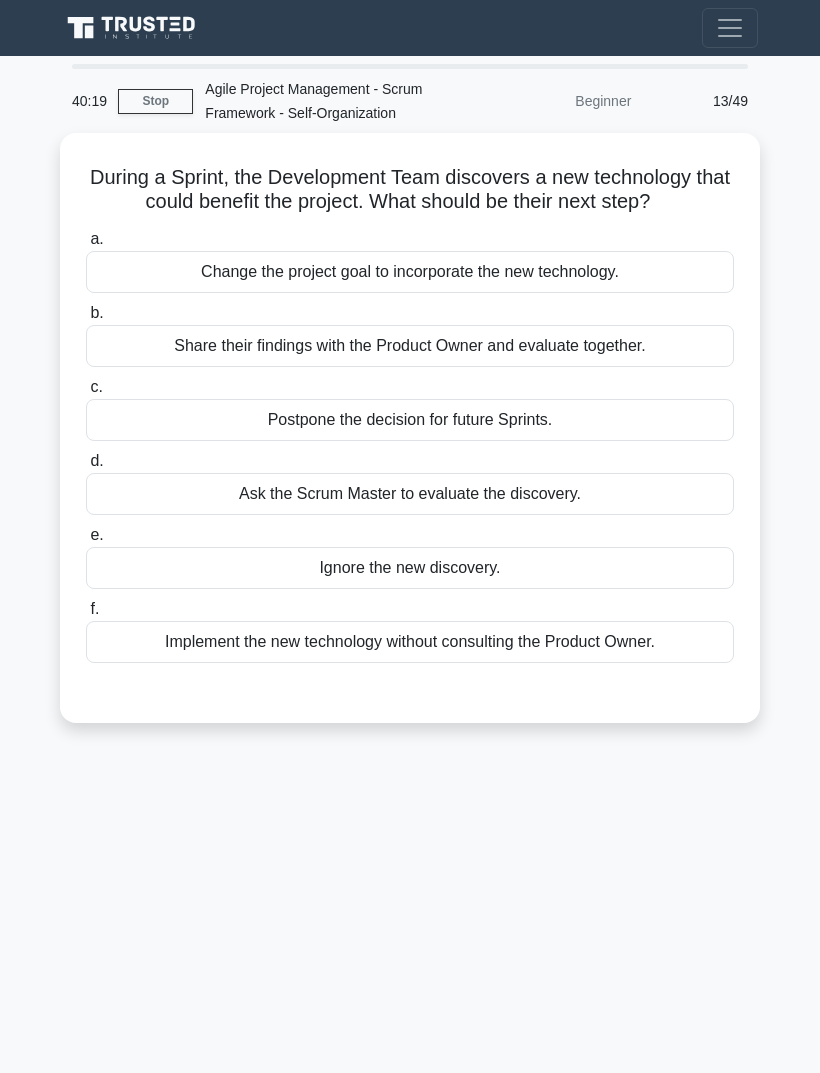 scroll, scrollTop: 0, scrollLeft: 0, axis: both 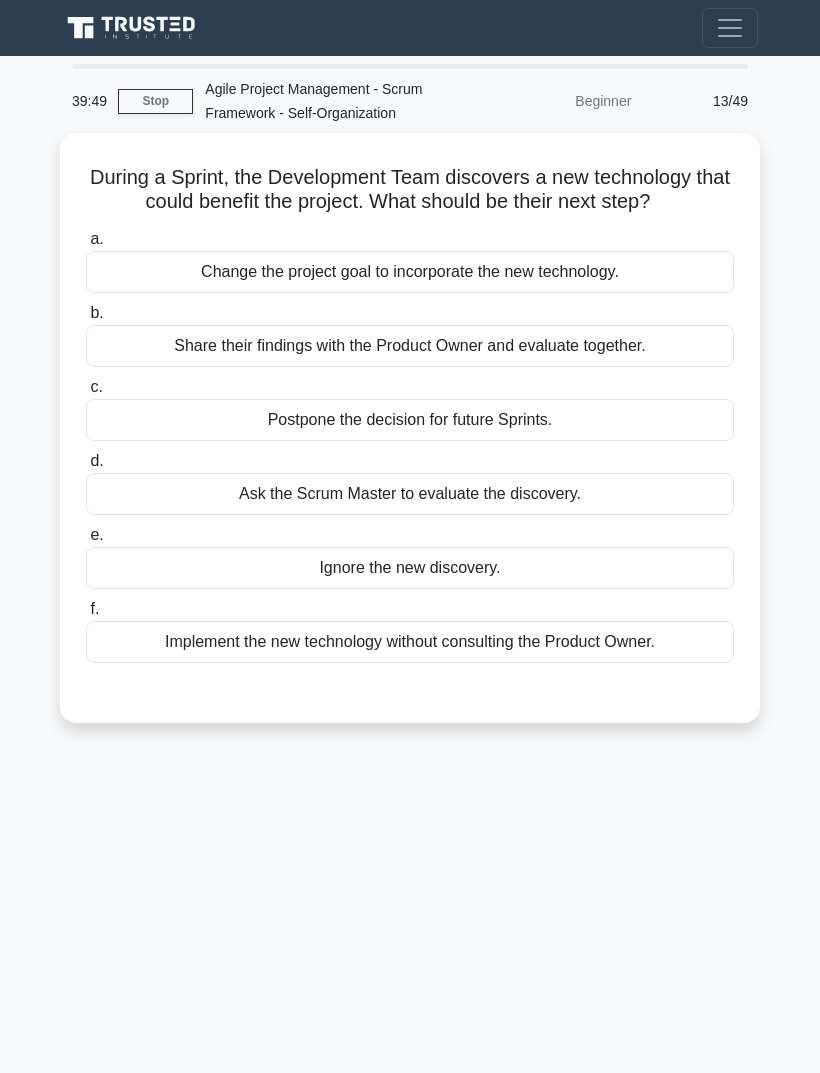 click on "Share their findings with the Product Owner and evaluate together." at bounding box center (410, 346) 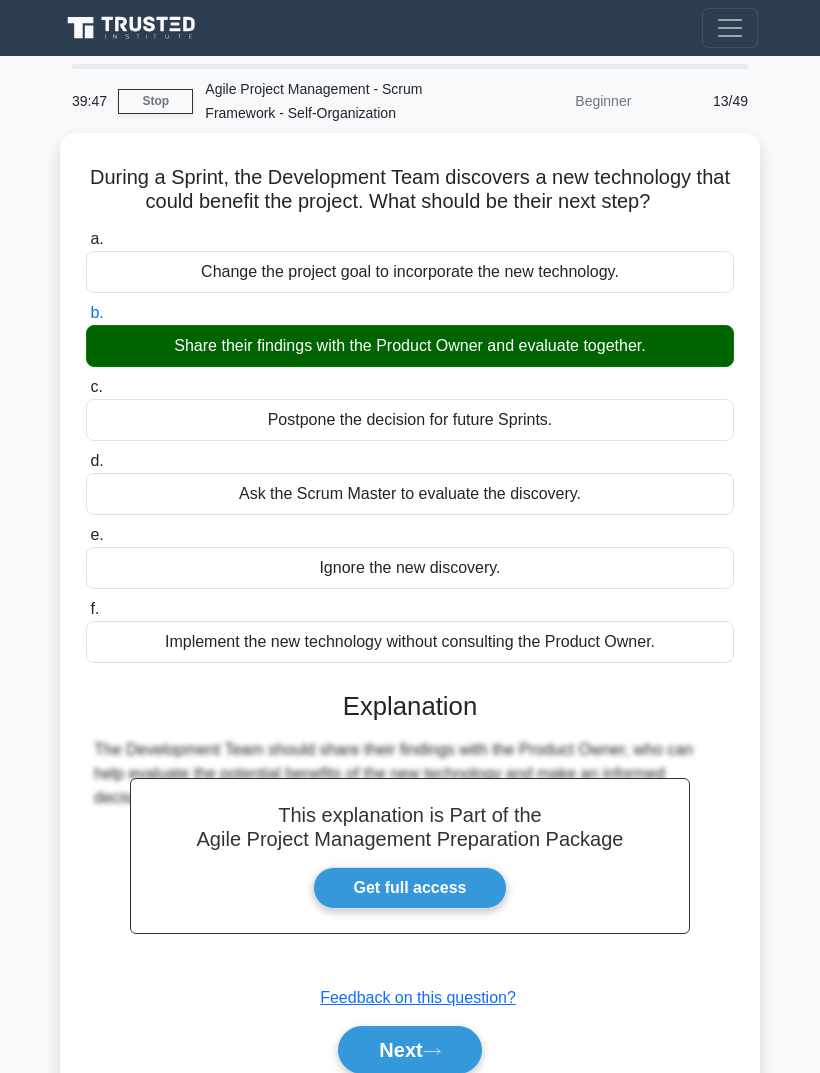 scroll, scrollTop: 41, scrollLeft: 0, axis: vertical 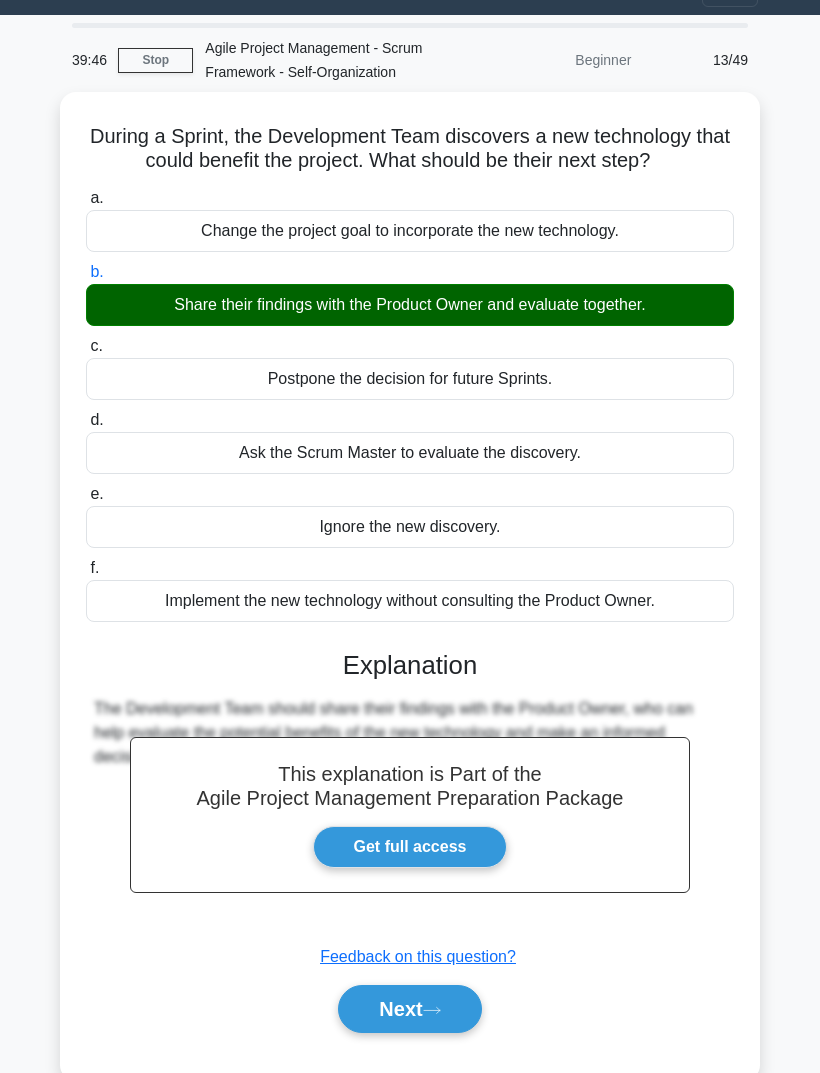 click on "Next" at bounding box center [409, 1009] 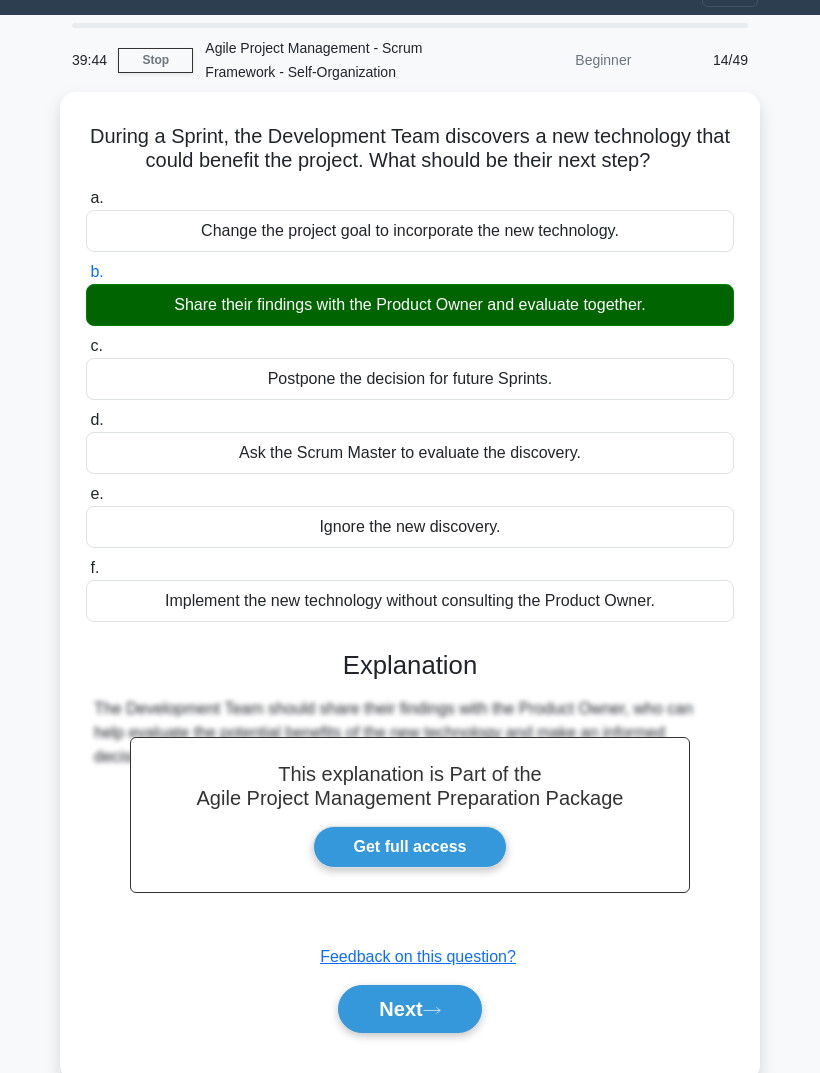 scroll, scrollTop: 0, scrollLeft: 0, axis: both 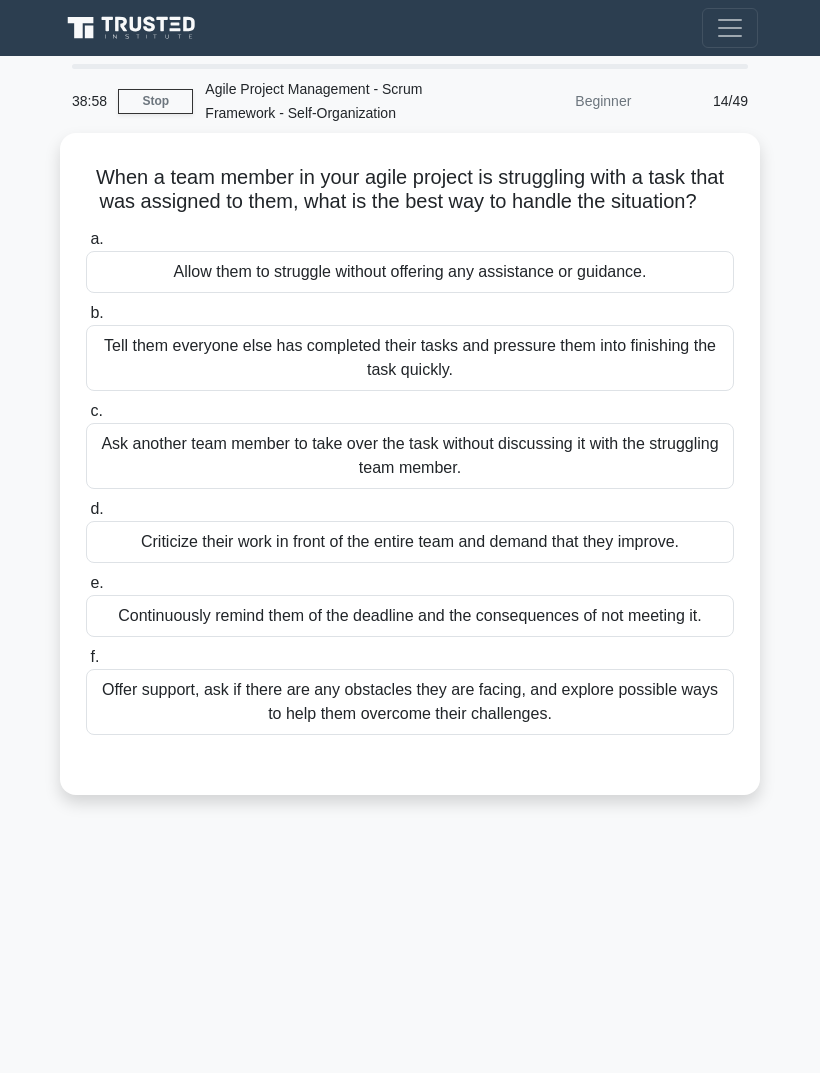 click on "Offer support, ask if there are any obstacles they are facing, and explore possible ways to help them overcome their challenges." at bounding box center (410, 702) 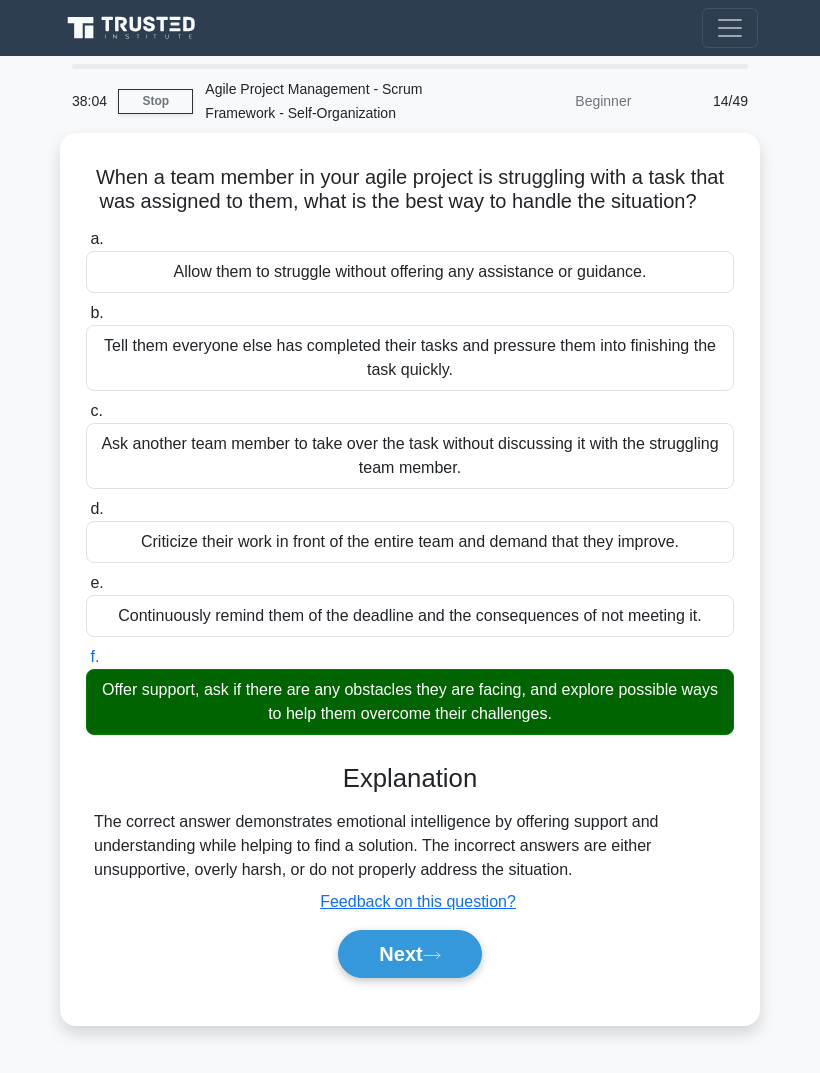 click 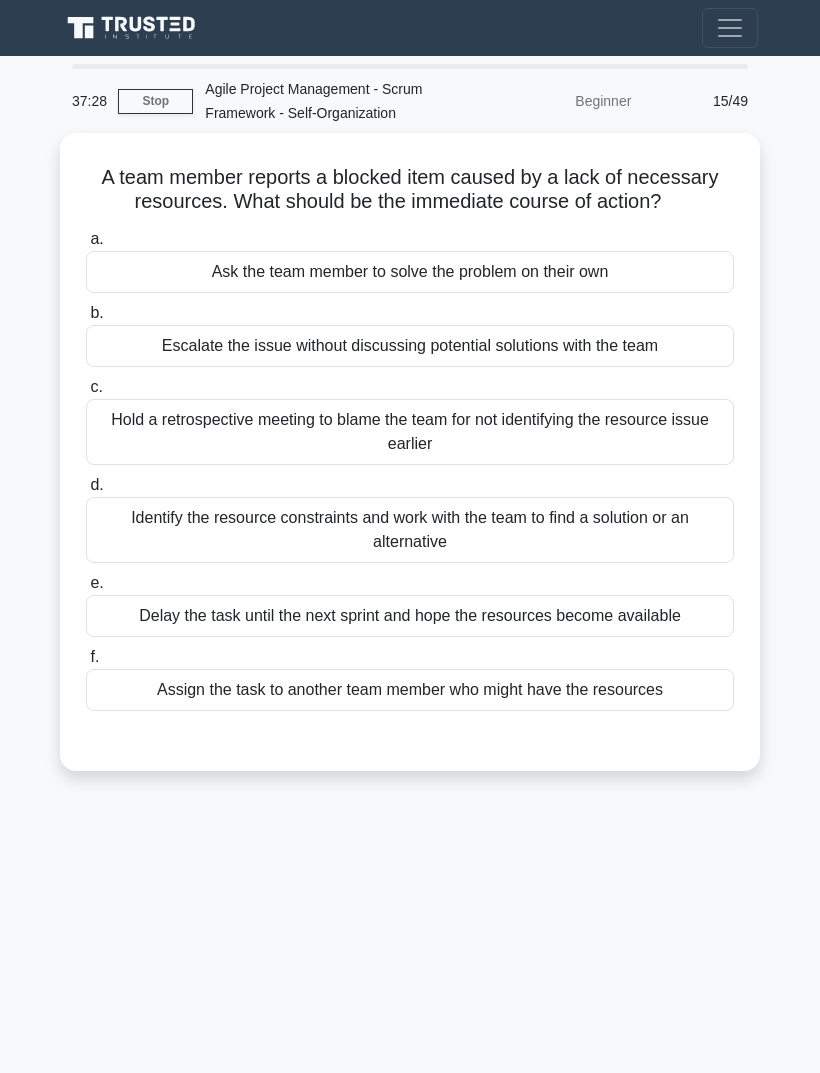 click on "Identify the resource constraints and work with the team to find a solution or an alternative" at bounding box center (410, 530) 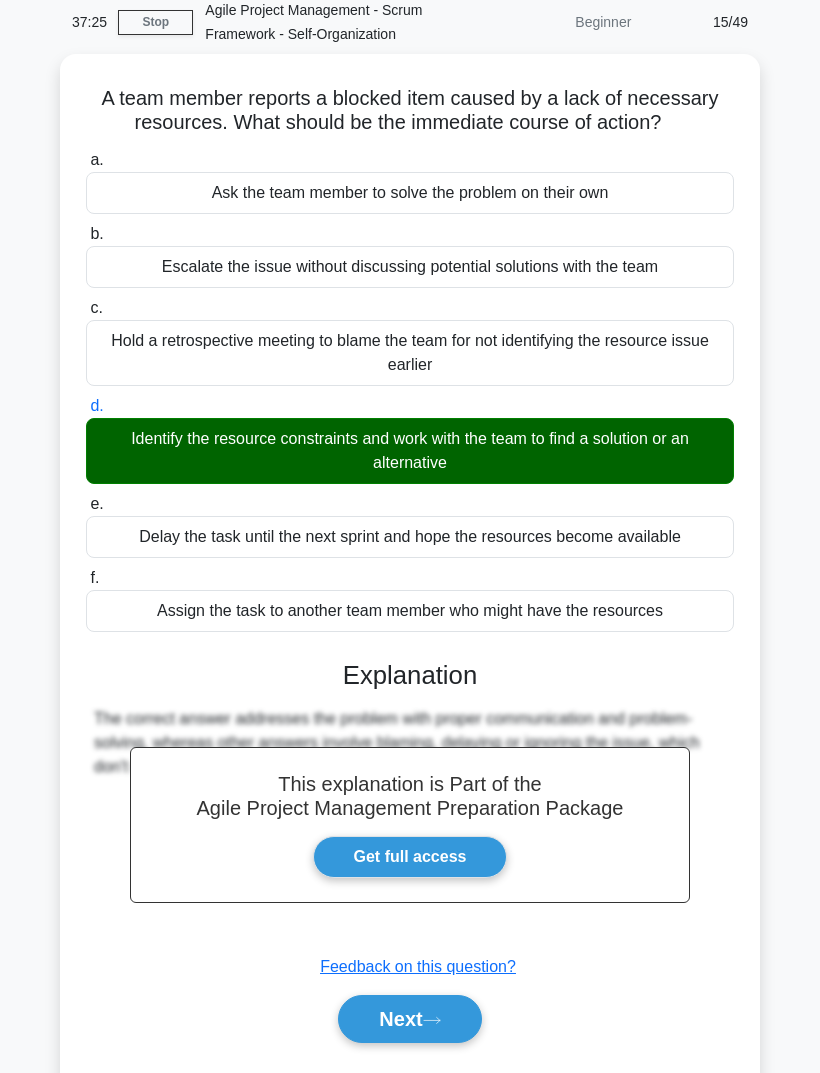 scroll, scrollTop: 89, scrollLeft: 0, axis: vertical 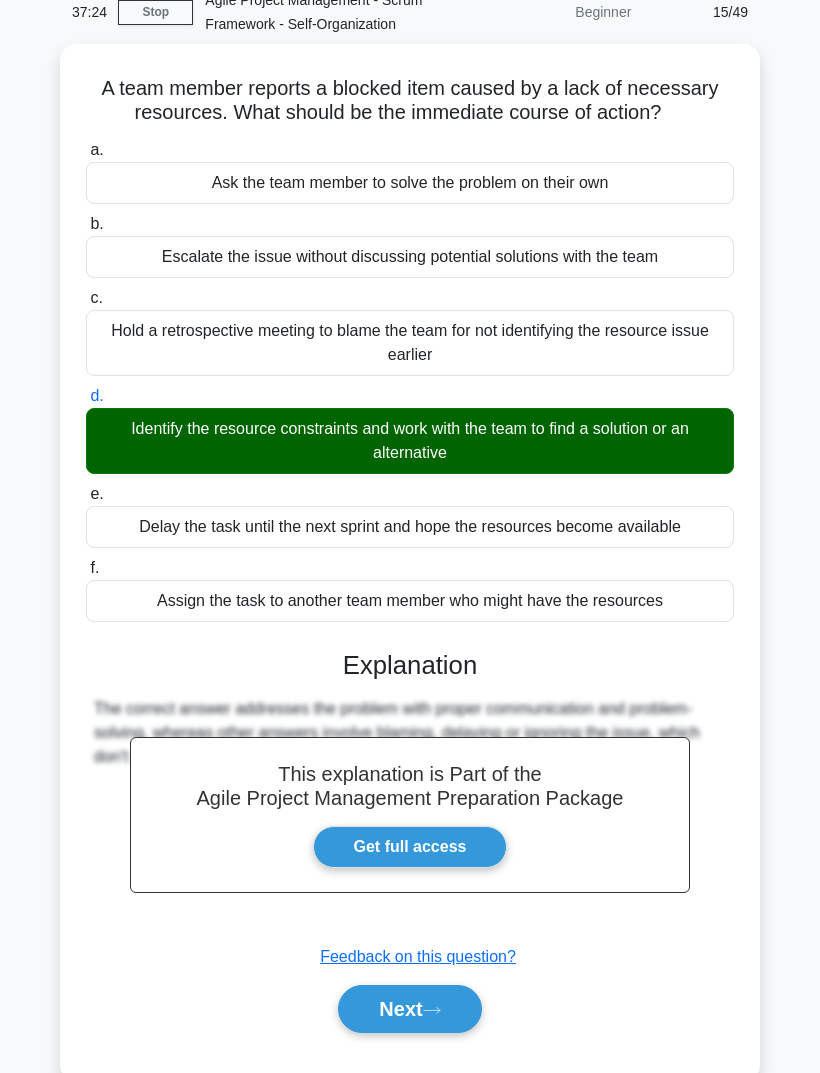 click on "Next" at bounding box center [409, 1009] 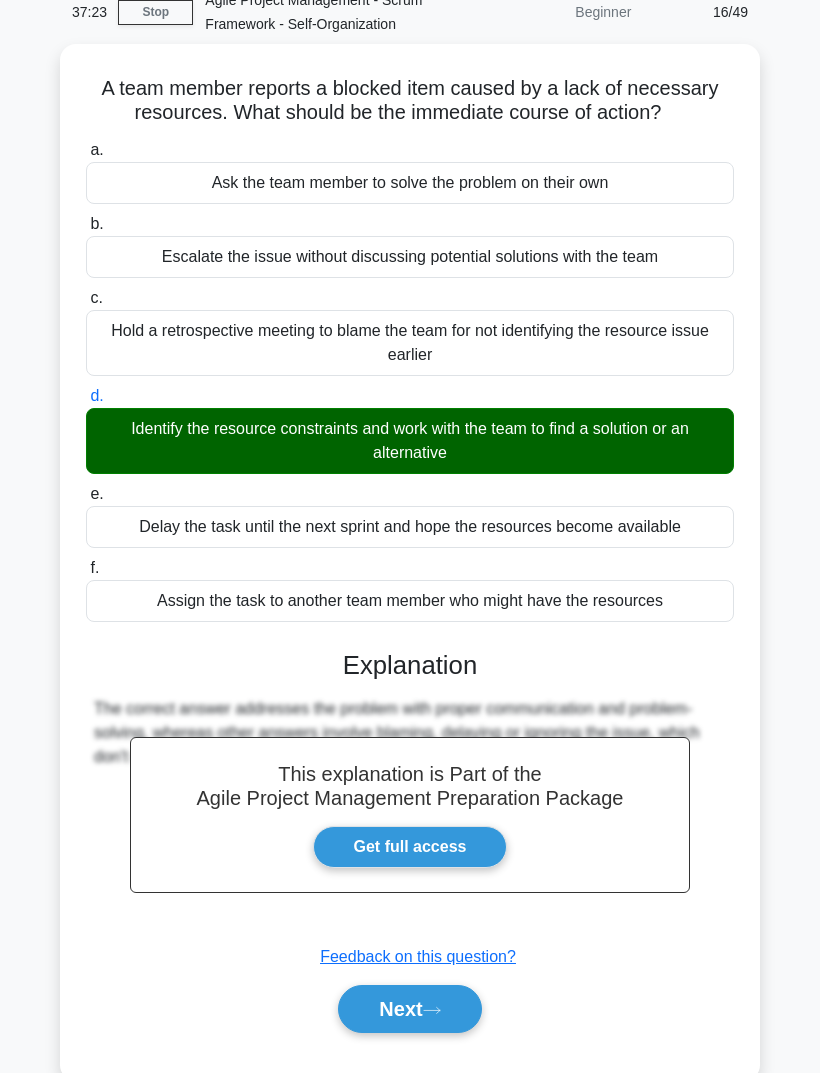 scroll, scrollTop: 0, scrollLeft: 0, axis: both 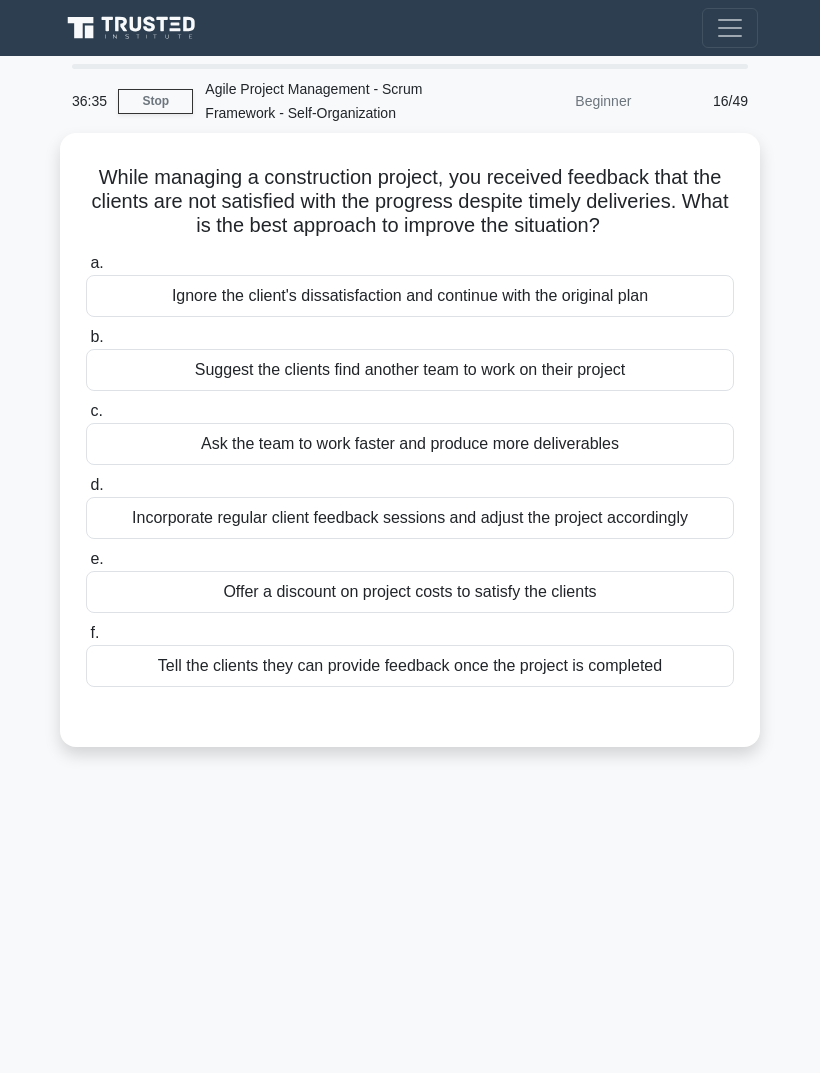 click on "Incorporate regular client feedback sessions and adjust the project accordingly" at bounding box center [410, 518] 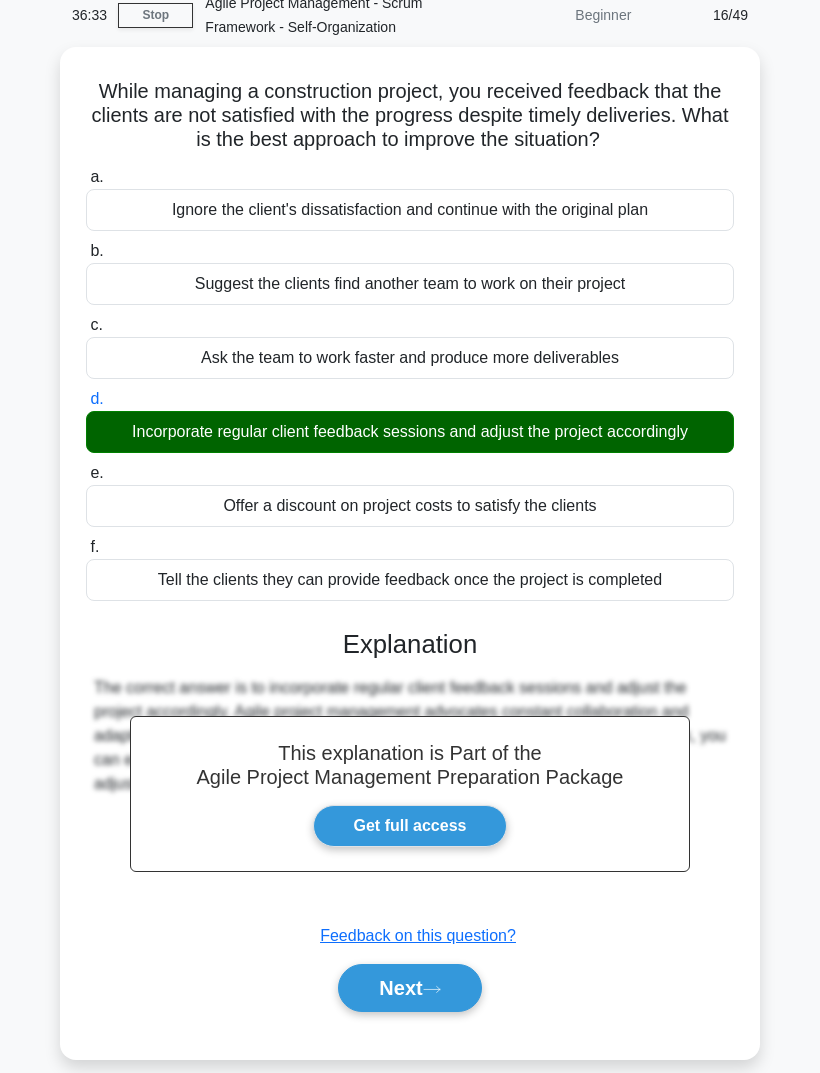 scroll, scrollTop: 89, scrollLeft: 0, axis: vertical 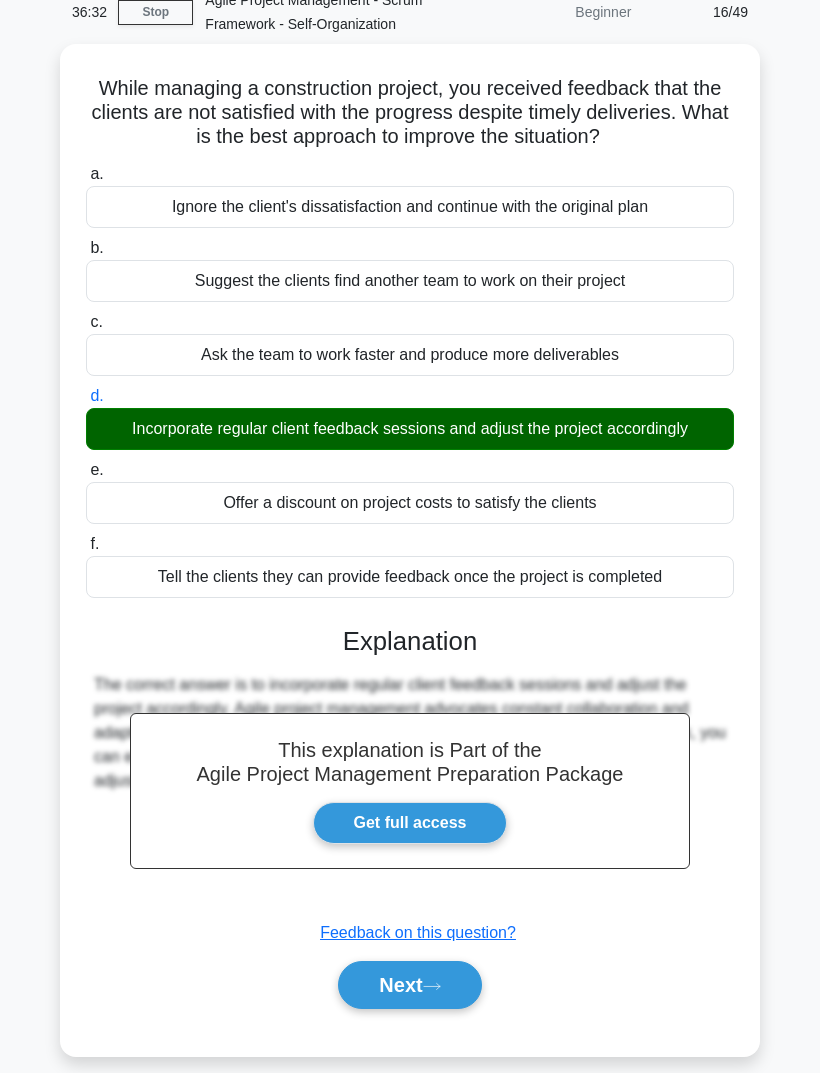 click 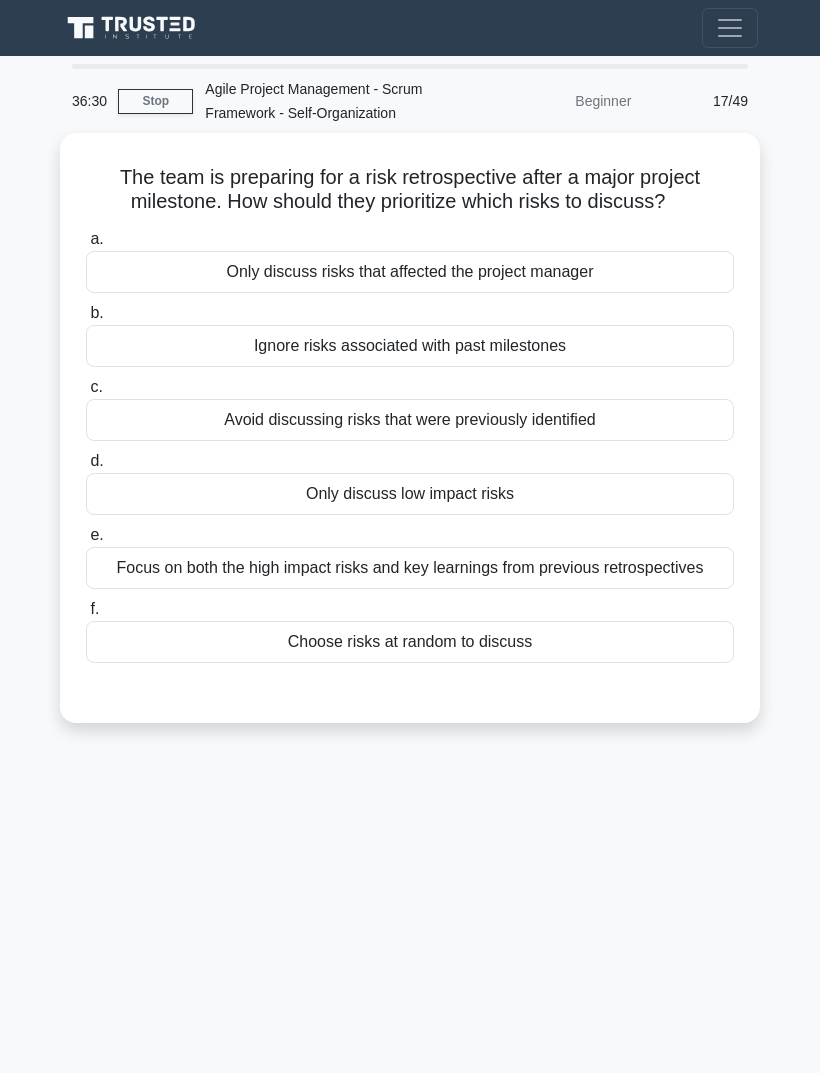 scroll, scrollTop: 0, scrollLeft: 0, axis: both 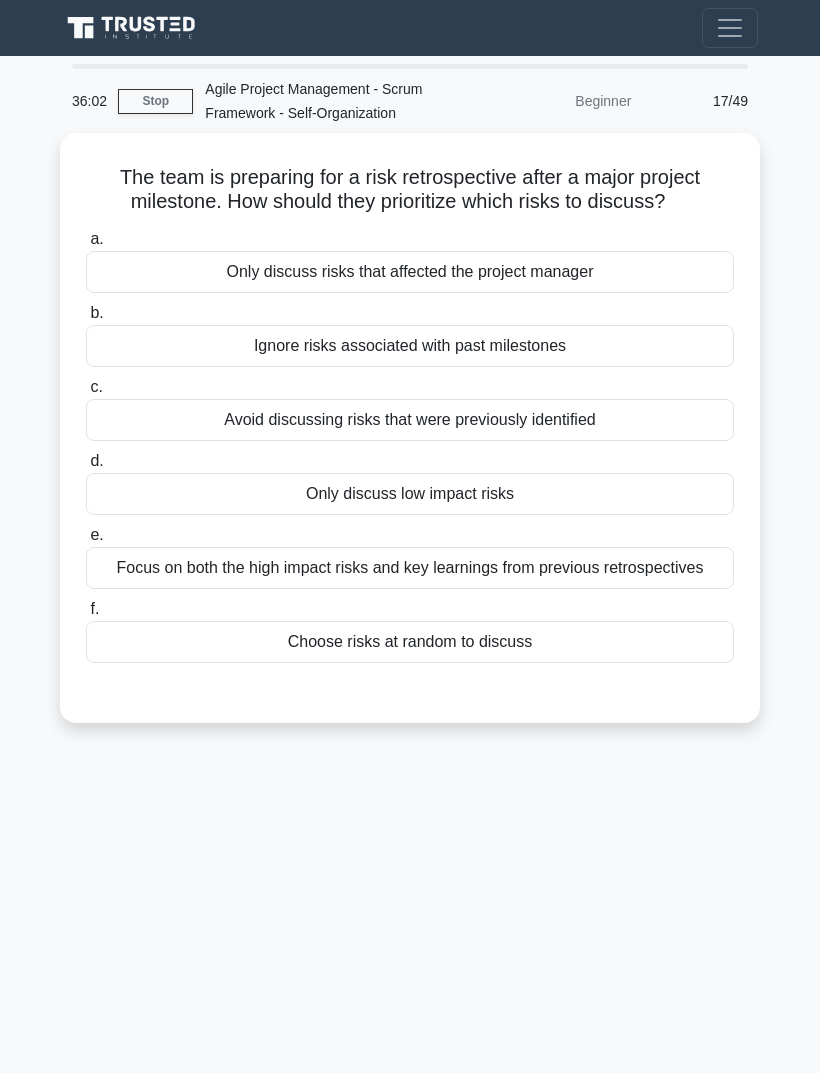 click on "Focus on both the high impact risks and key learnings from previous retrospectives" at bounding box center (410, 568) 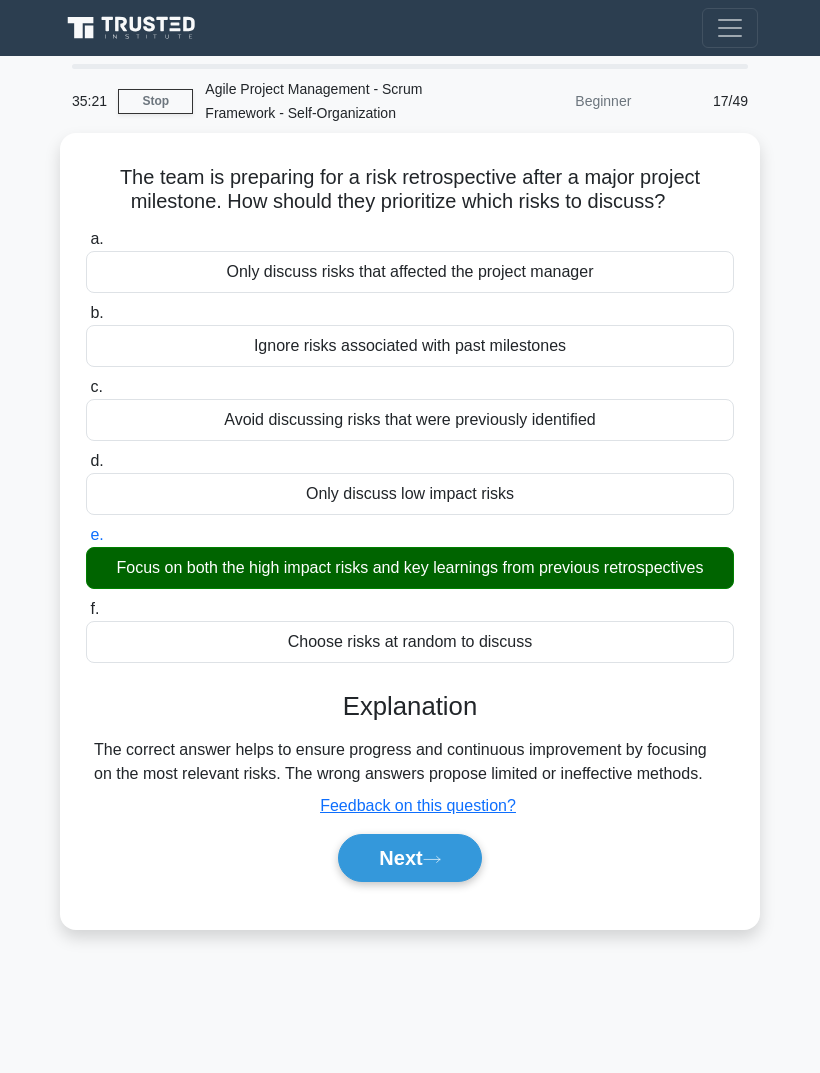 click on "Next" at bounding box center [409, 858] 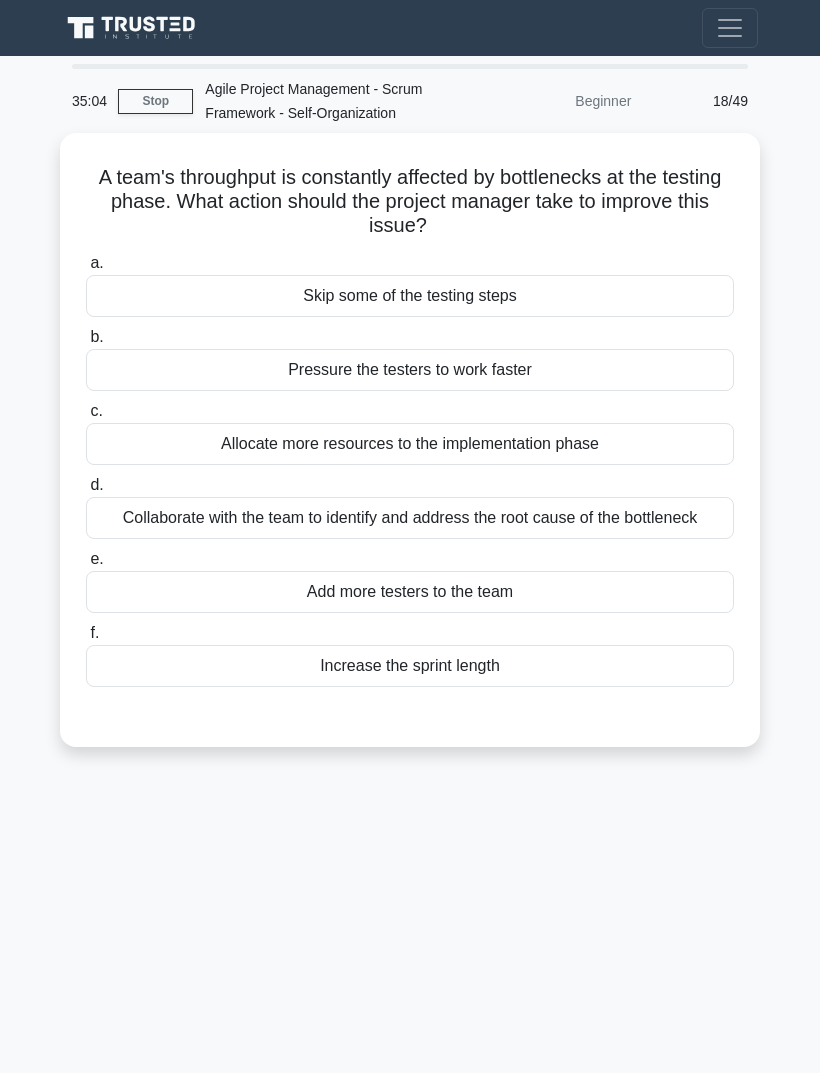 click on "Collaborate with the team to identify and address the root cause of the bottleneck" at bounding box center (410, 518) 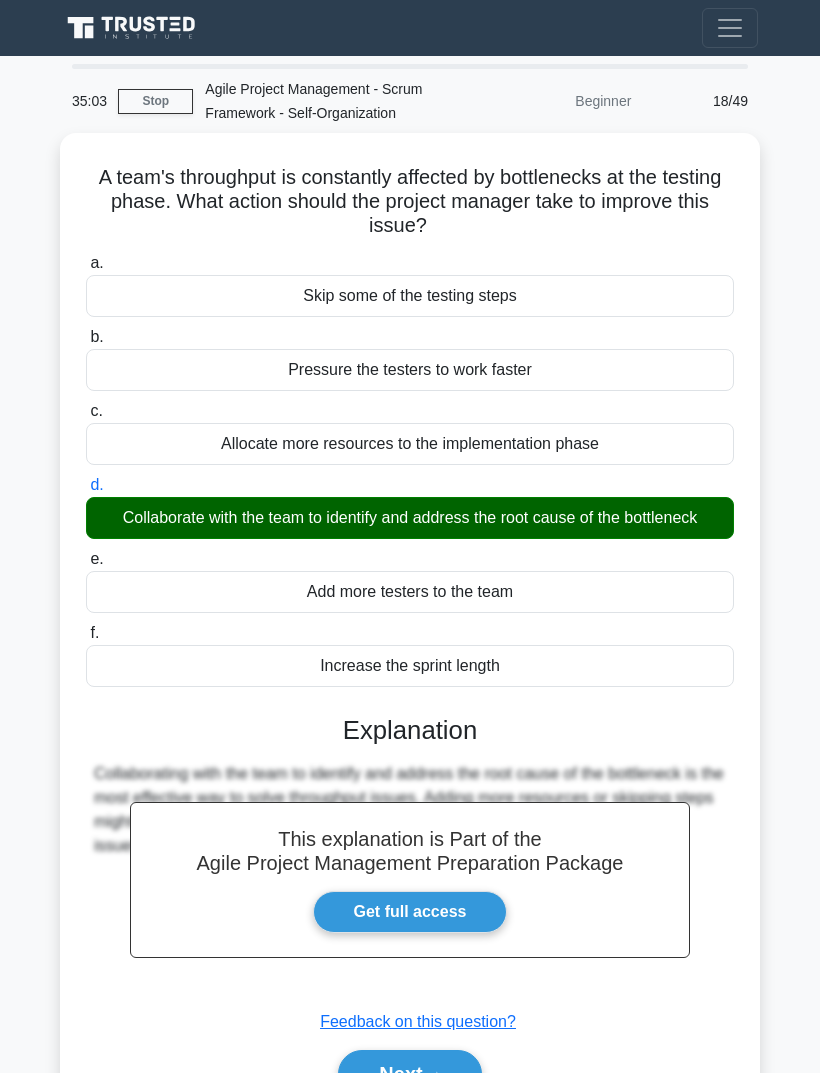 scroll, scrollTop: 65, scrollLeft: 0, axis: vertical 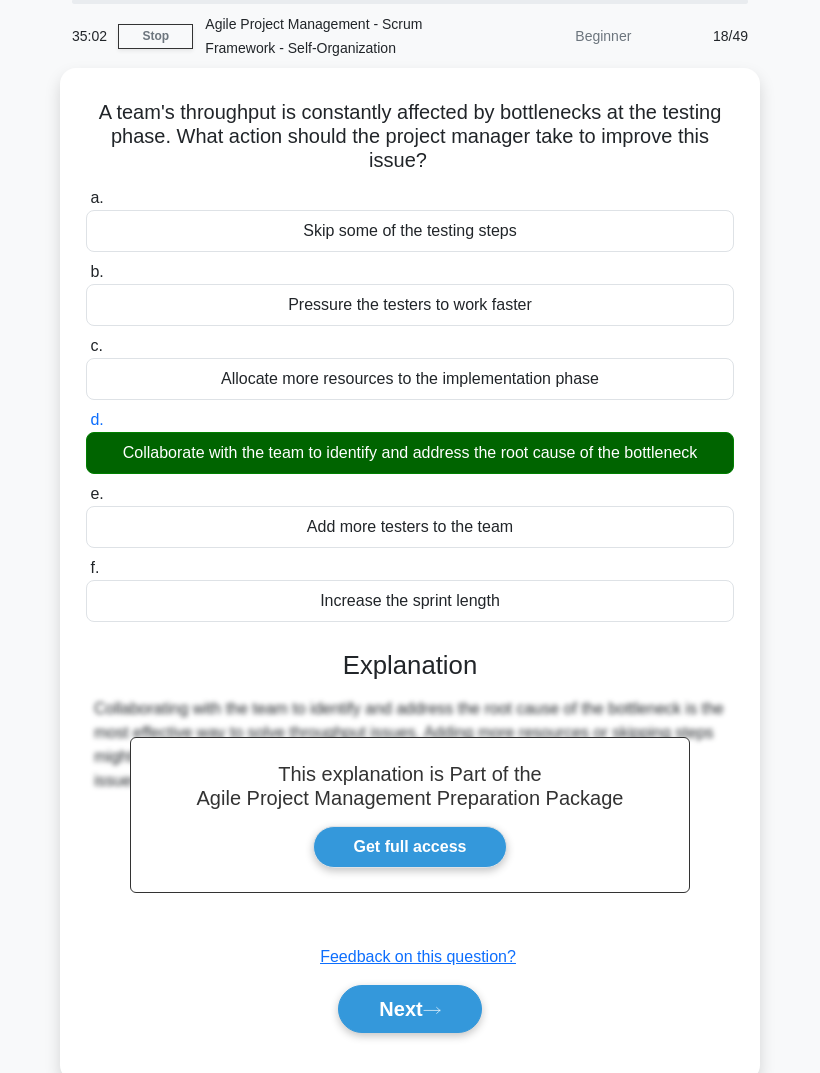 click on "Next" at bounding box center (409, 1009) 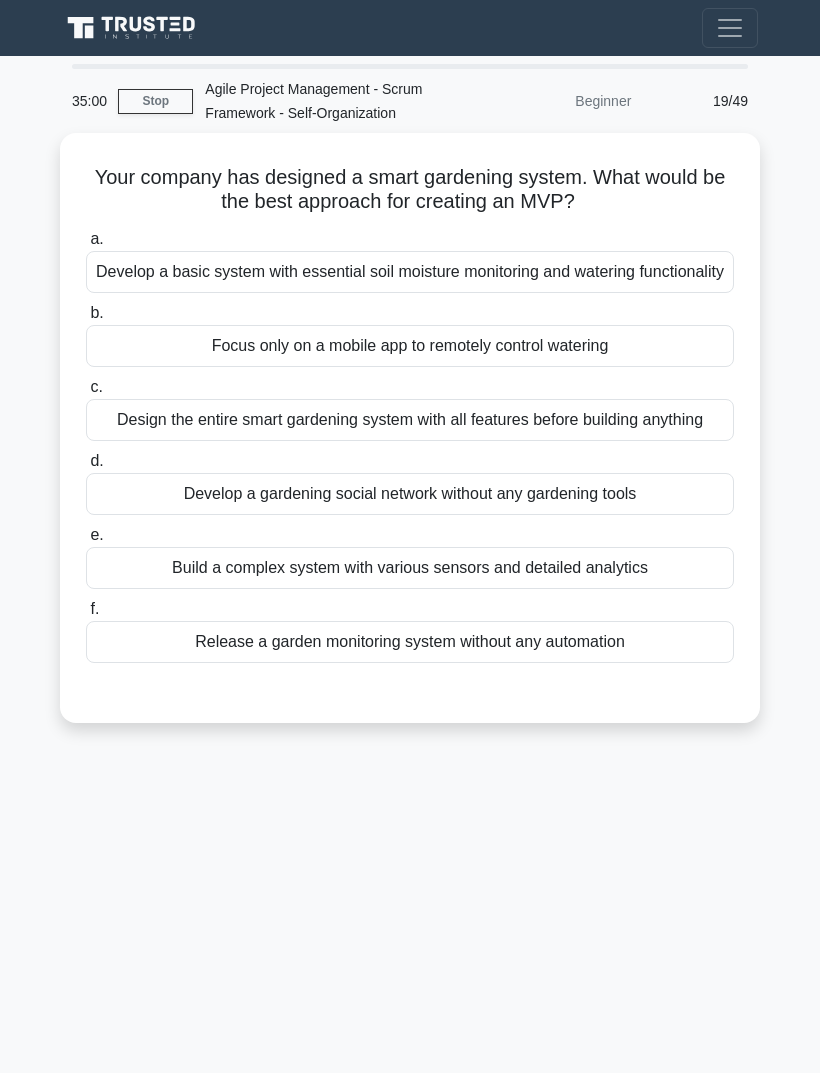 scroll, scrollTop: 0, scrollLeft: 0, axis: both 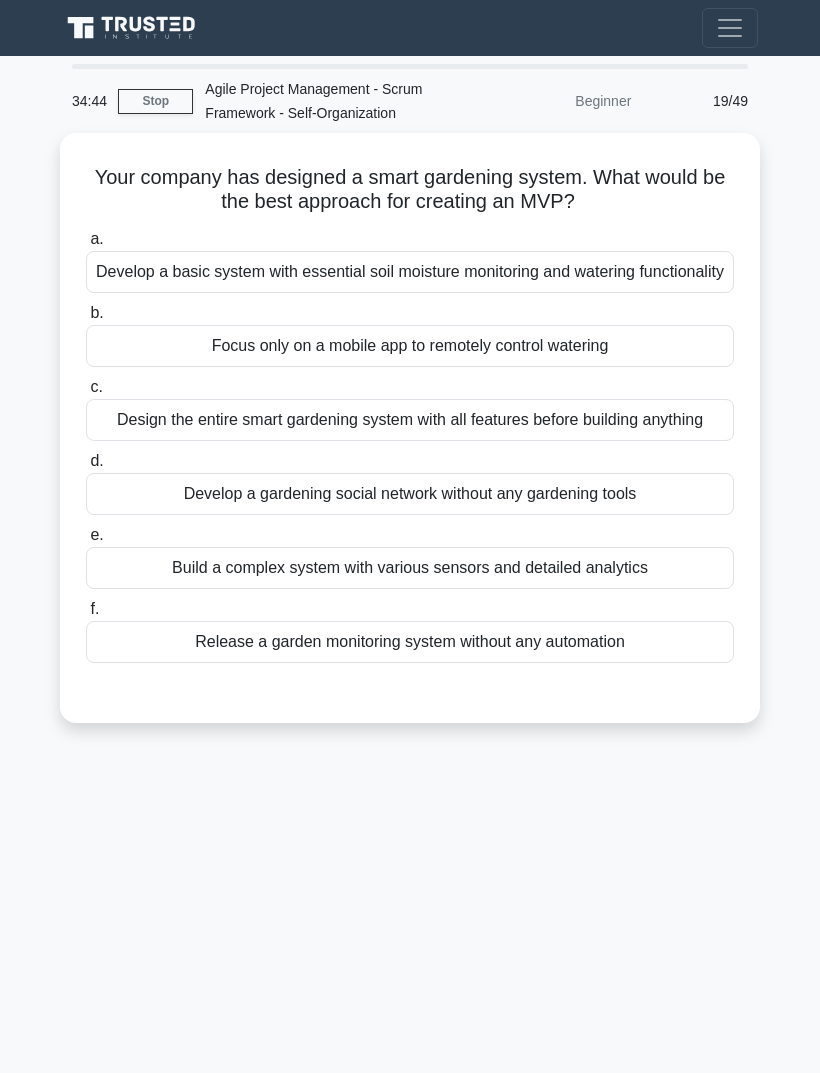 click on "Develop a basic system with essential soil moisture monitoring and watering functionality" at bounding box center [410, 272] 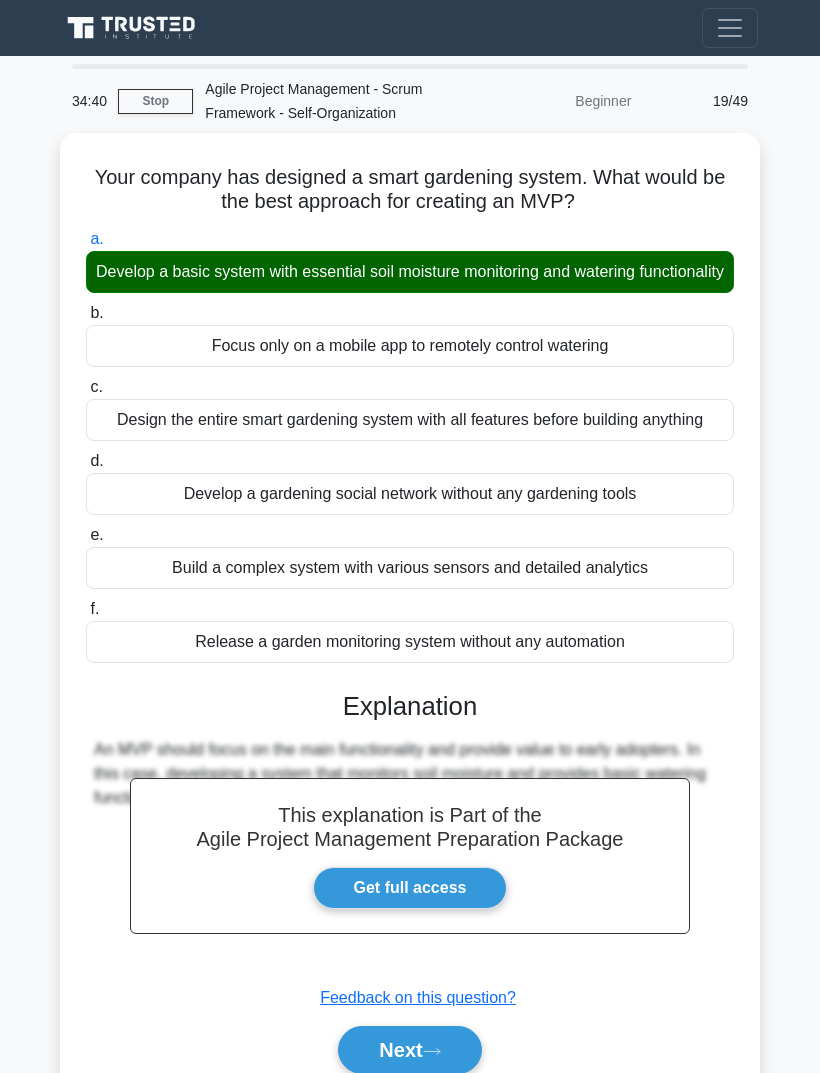 click on "Next" at bounding box center (409, 1050) 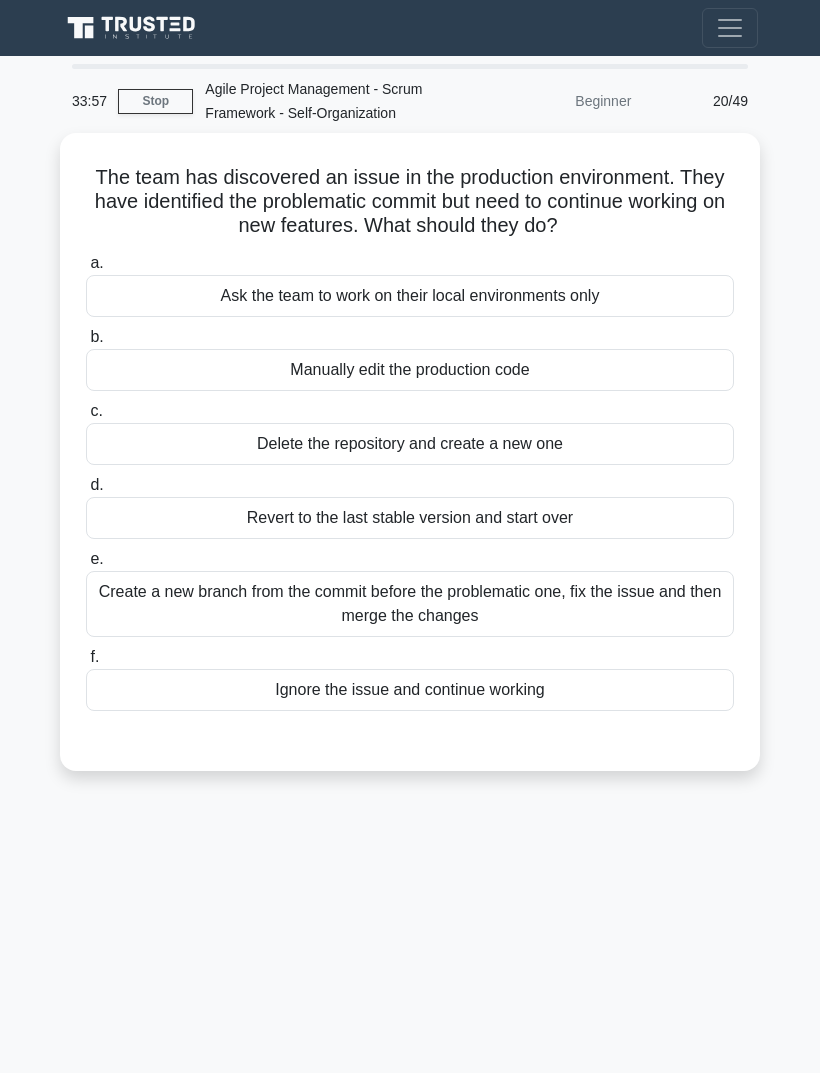 click on "Create a new branch from the commit before the problematic one, fix the issue and then merge the changes" at bounding box center (410, 604) 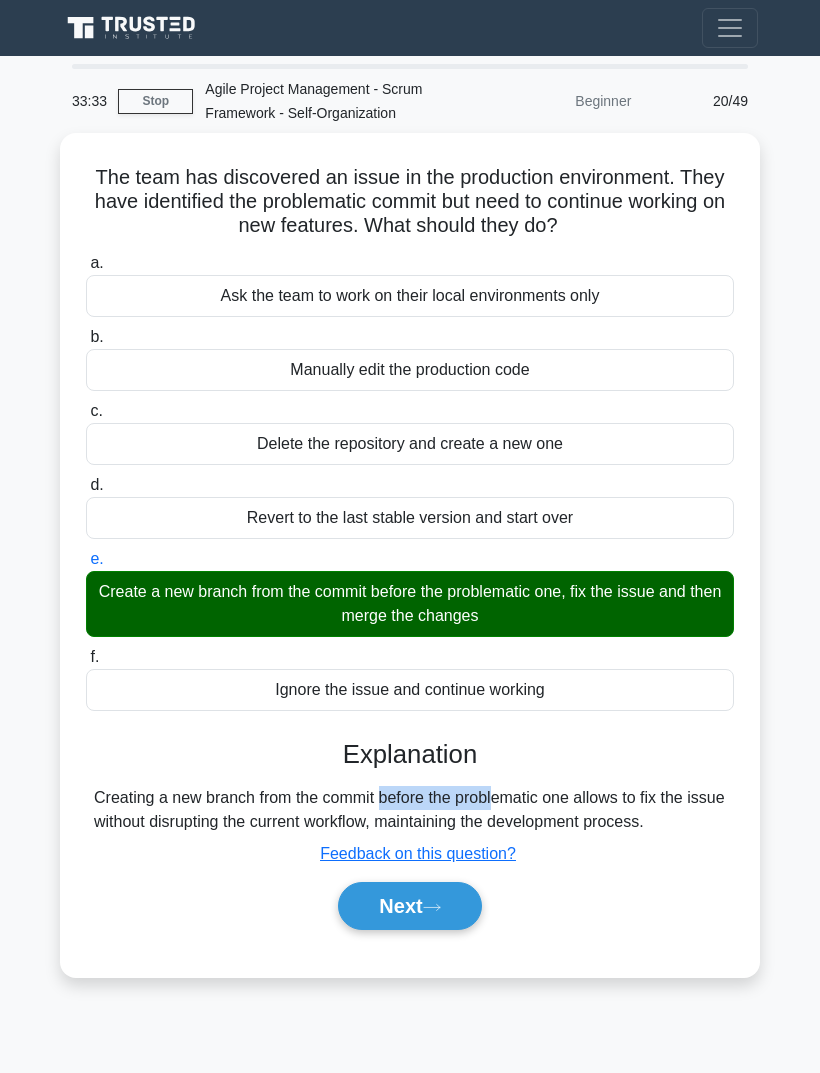 click on "33:33
Stop
Agile Project Management  - Scrum Framework  - Self-Organization
Beginner
20/49
The team has discovered an issue in the production environment. They have identified the problematic commit but need to continue working on new features. What should they do?
.spinner_0XTQ{transform-origin:center;animation:spinner_y6GP .75s linear infinite}@keyframes spinner_y6GP{100%{transform:rotate(360deg)}}
a. b. c. d. e. f." at bounding box center [410, 564] 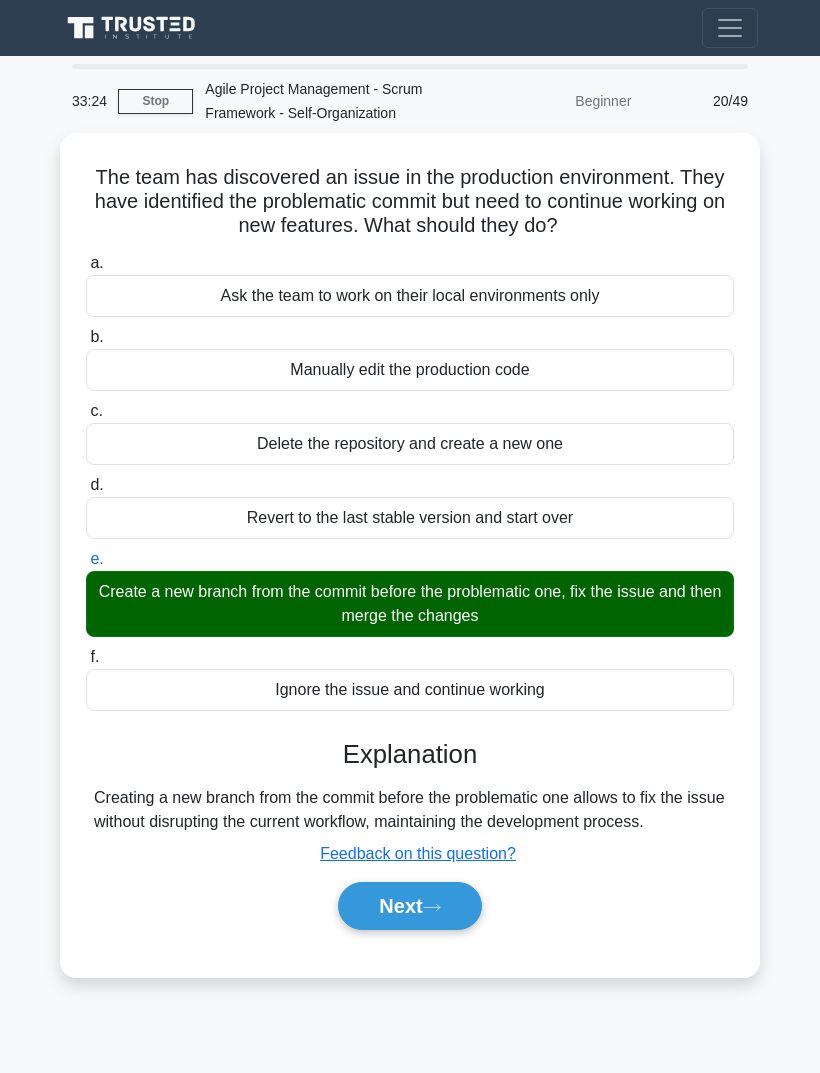 click on "Next" at bounding box center [409, 906] 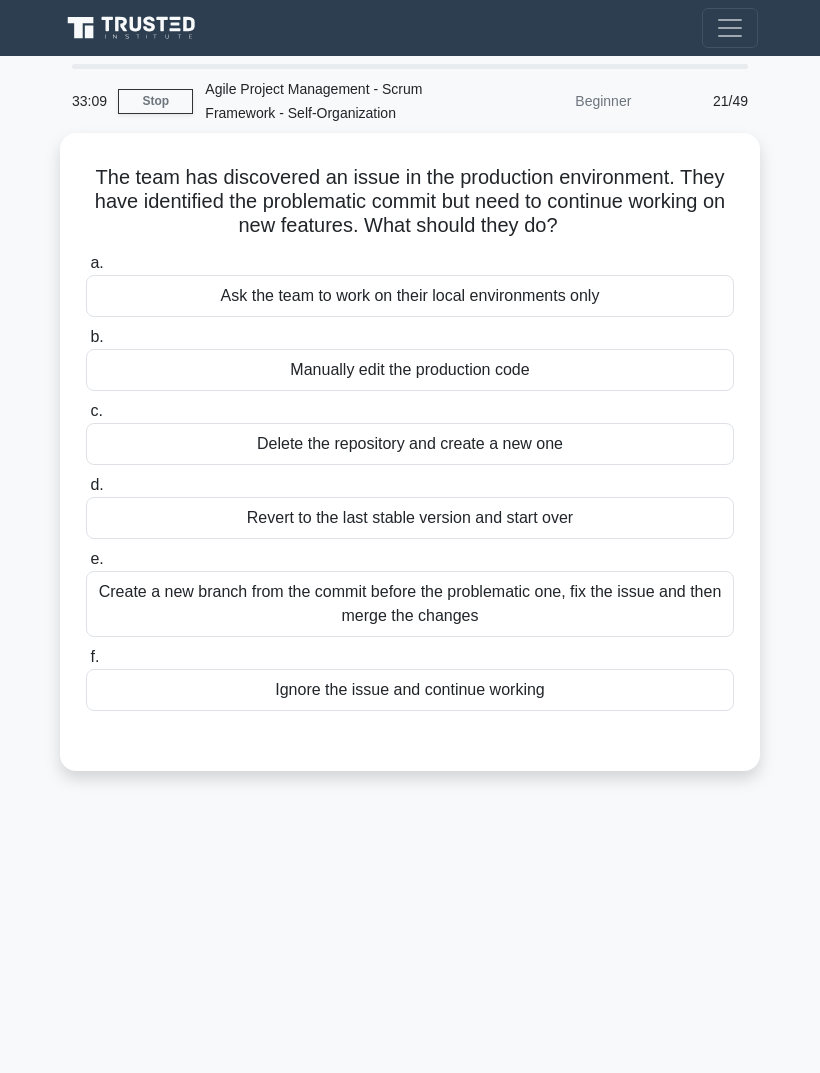 click on "Create a new branch from the commit before the problematic one, fix the issue and then merge the changes" at bounding box center (410, 604) 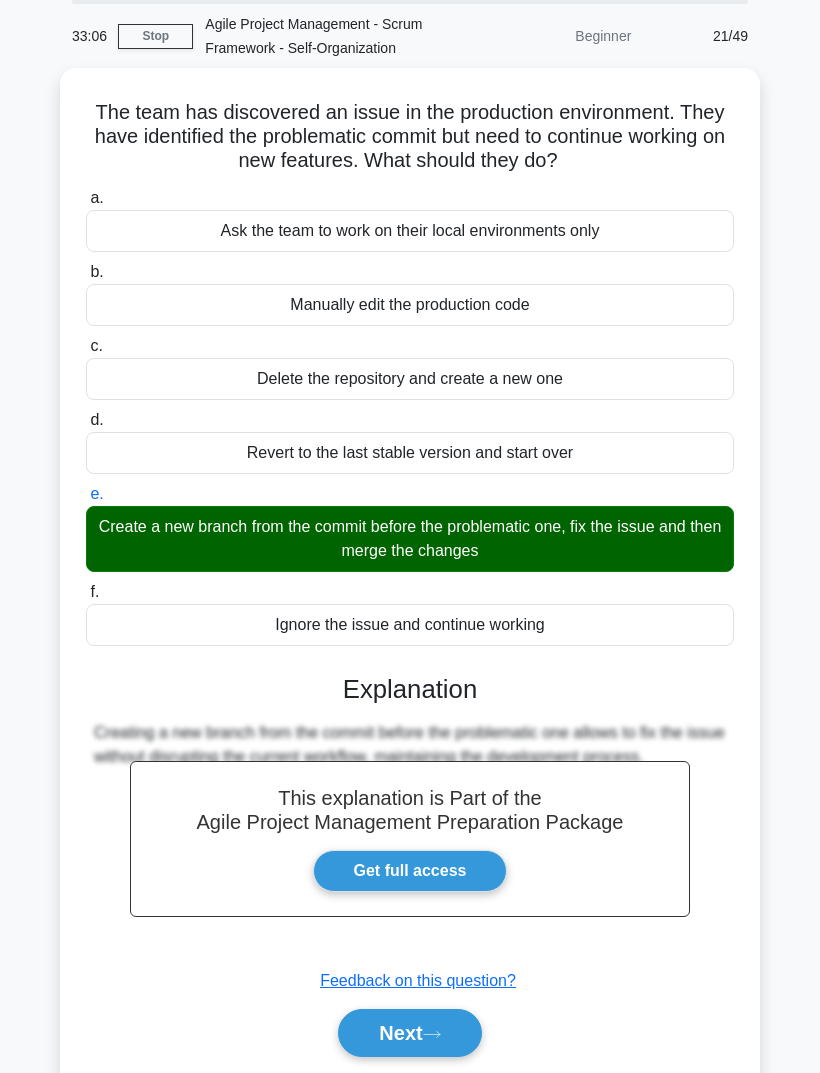 scroll, scrollTop: 89, scrollLeft: 0, axis: vertical 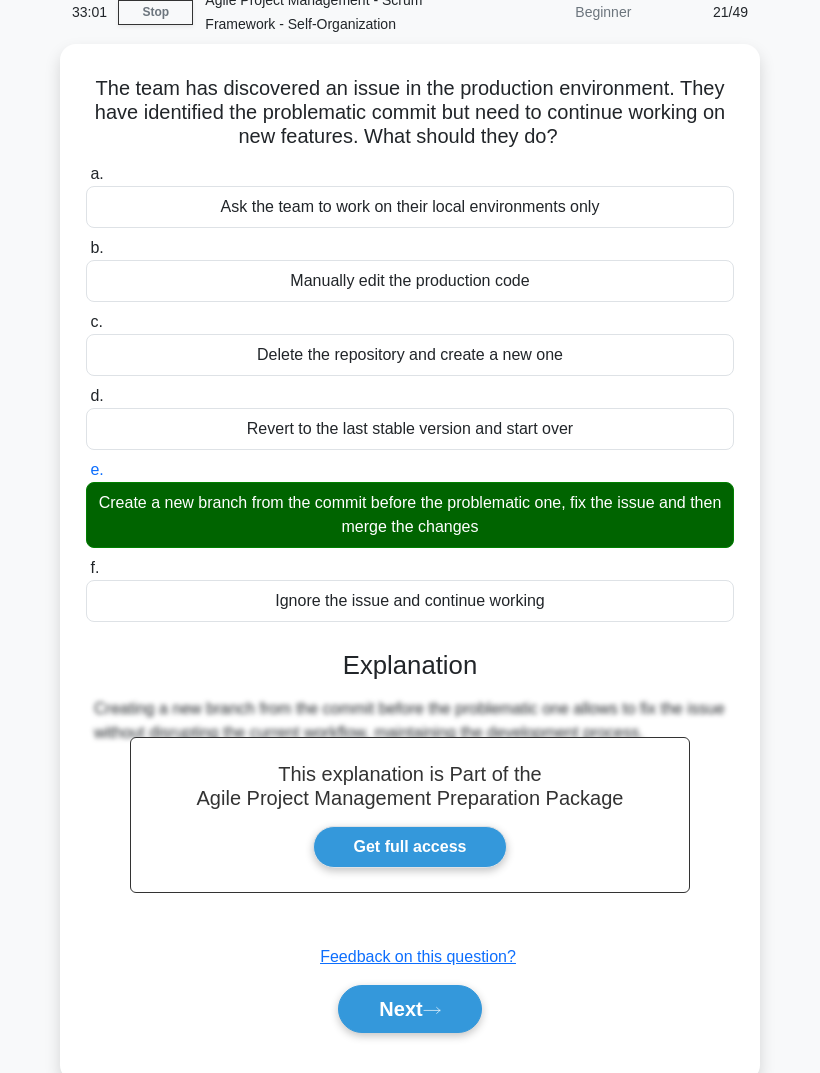 click on "Next" at bounding box center (409, 1009) 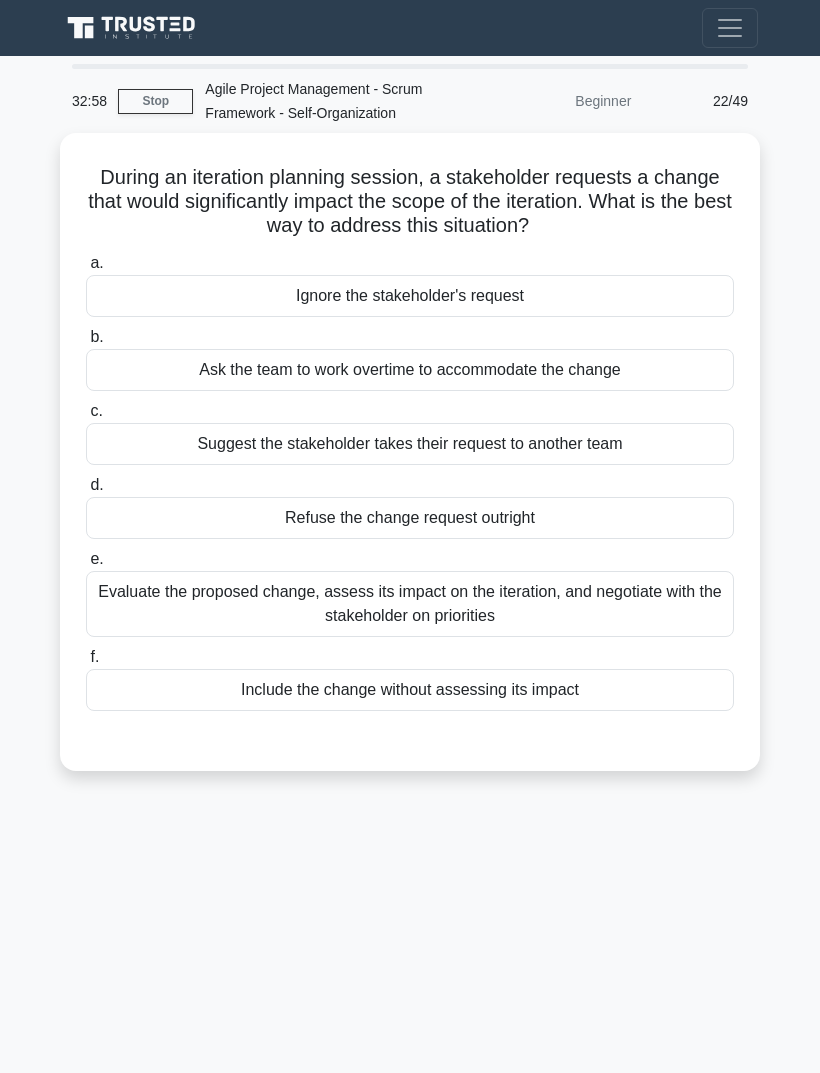 scroll, scrollTop: 0, scrollLeft: 0, axis: both 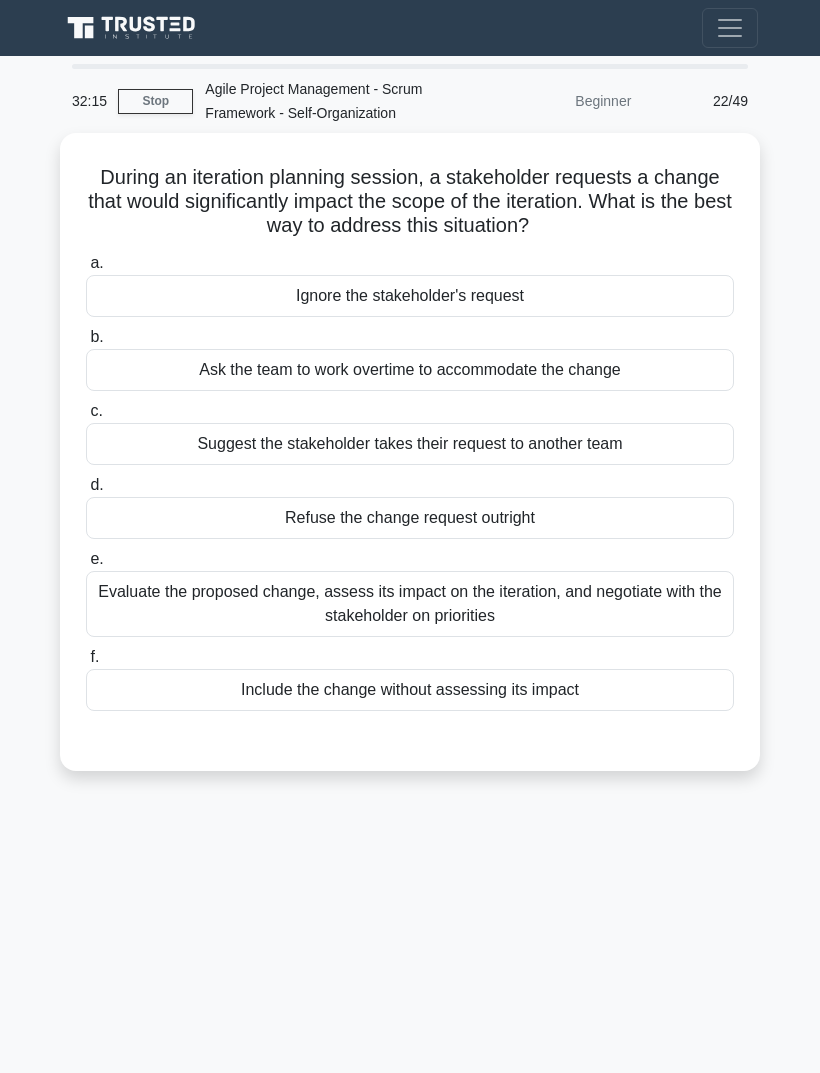 click on "Evaluate the proposed change, assess its impact on the iteration, and negotiate with the stakeholder on priorities" at bounding box center (410, 604) 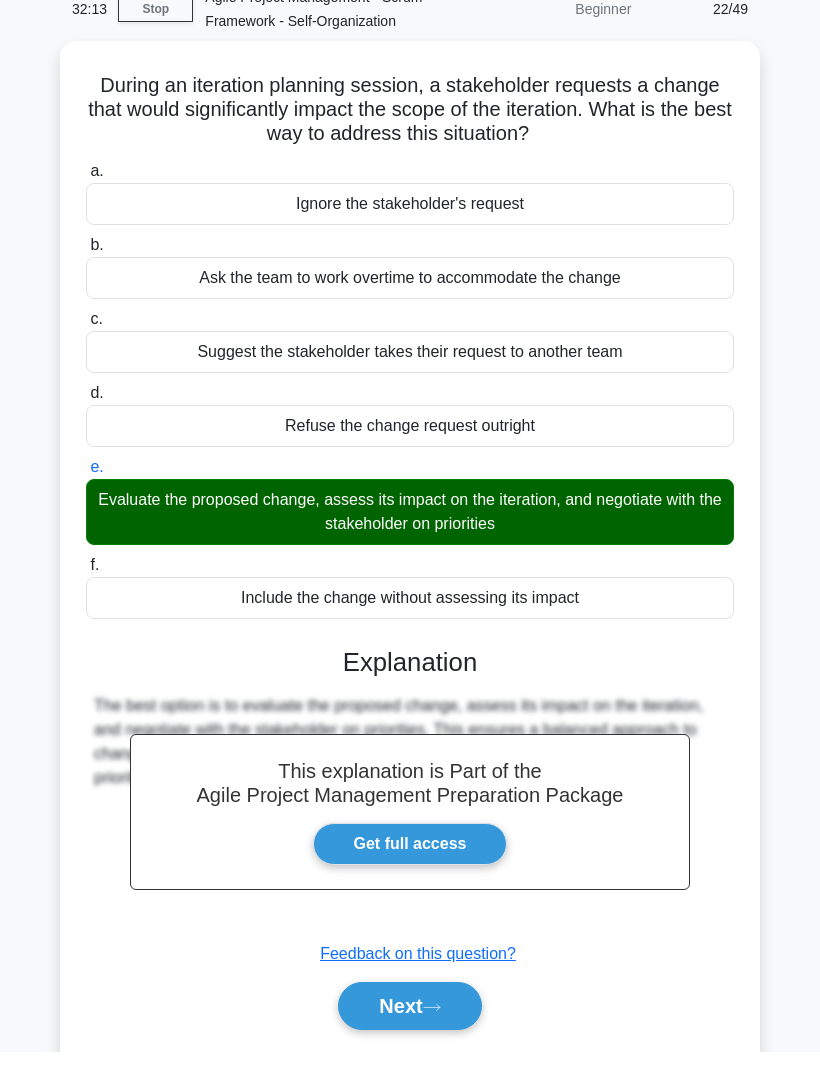 scroll, scrollTop: 65, scrollLeft: 0, axis: vertical 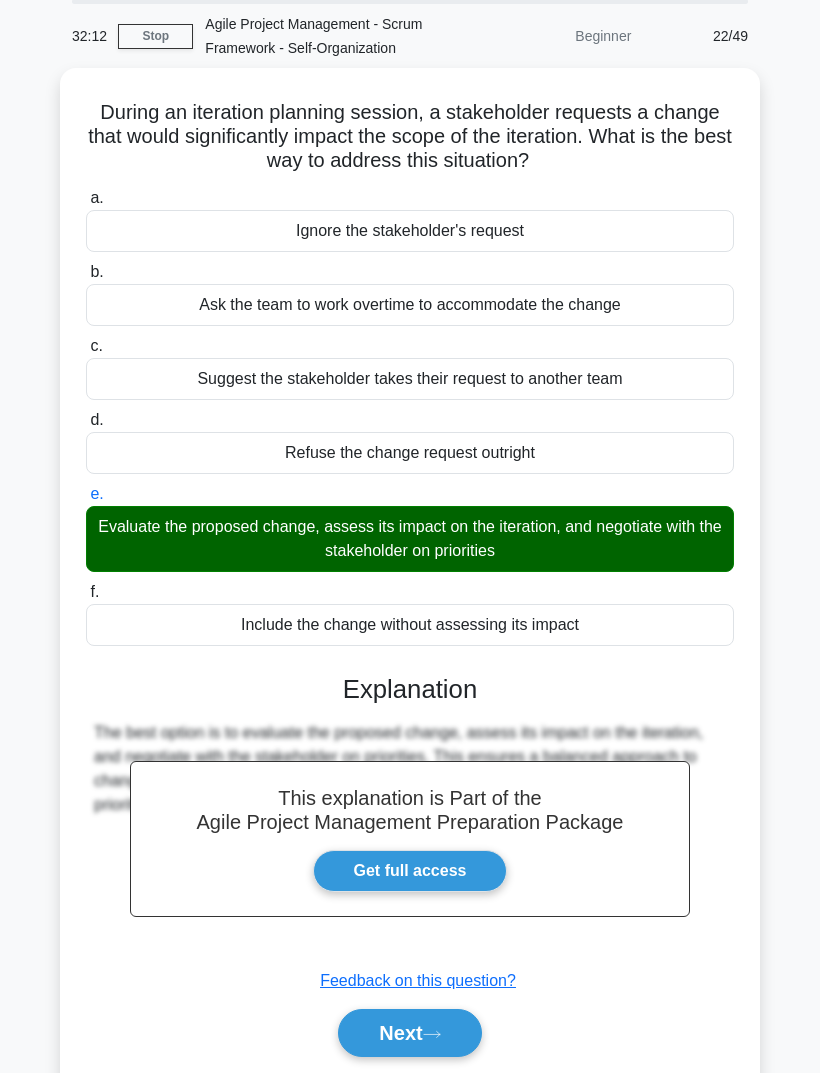 click on "Next" at bounding box center [409, 1033] 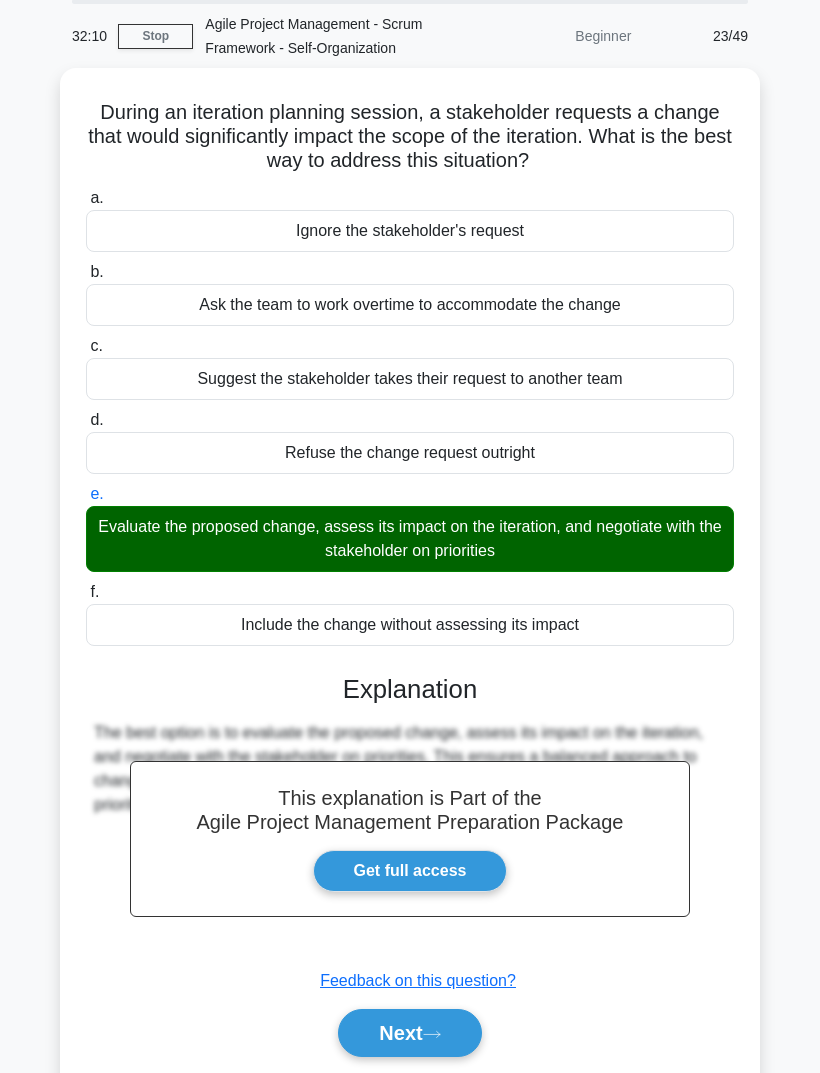 scroll, scrollTop: 0, scrollLeft: 0, axis: both 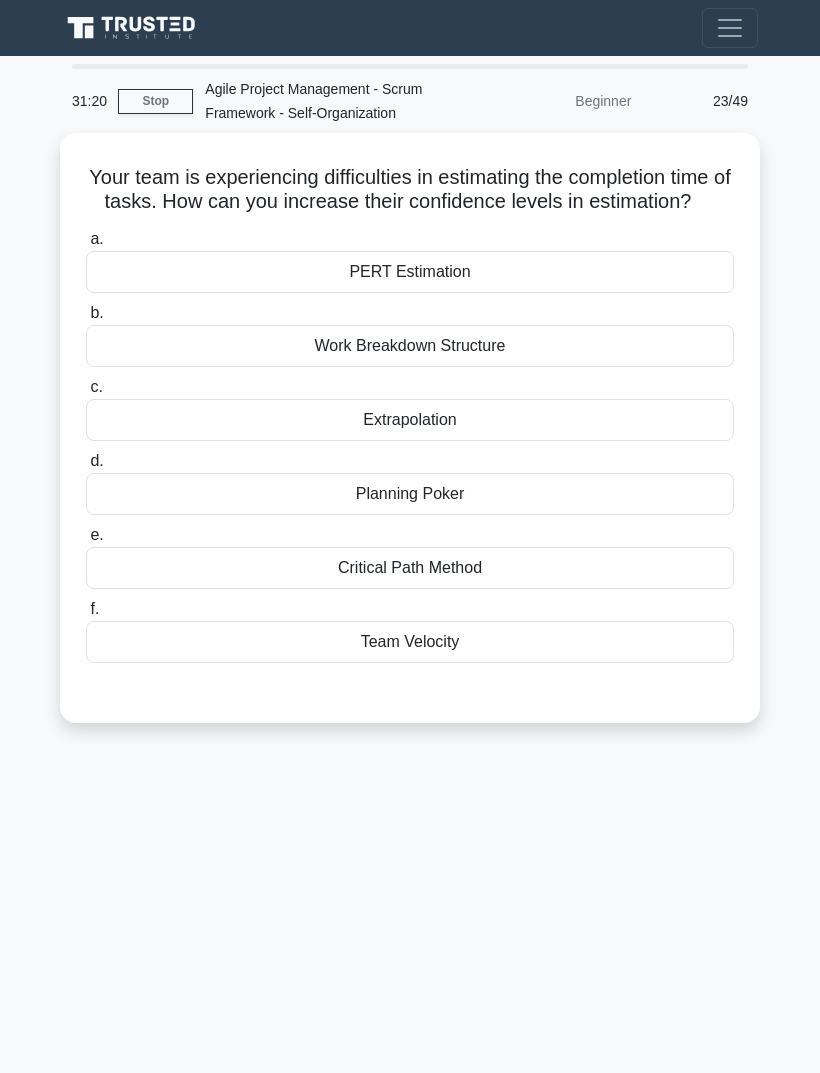 click on "Work Breakdown Structure" at bounding box center [410, 346] 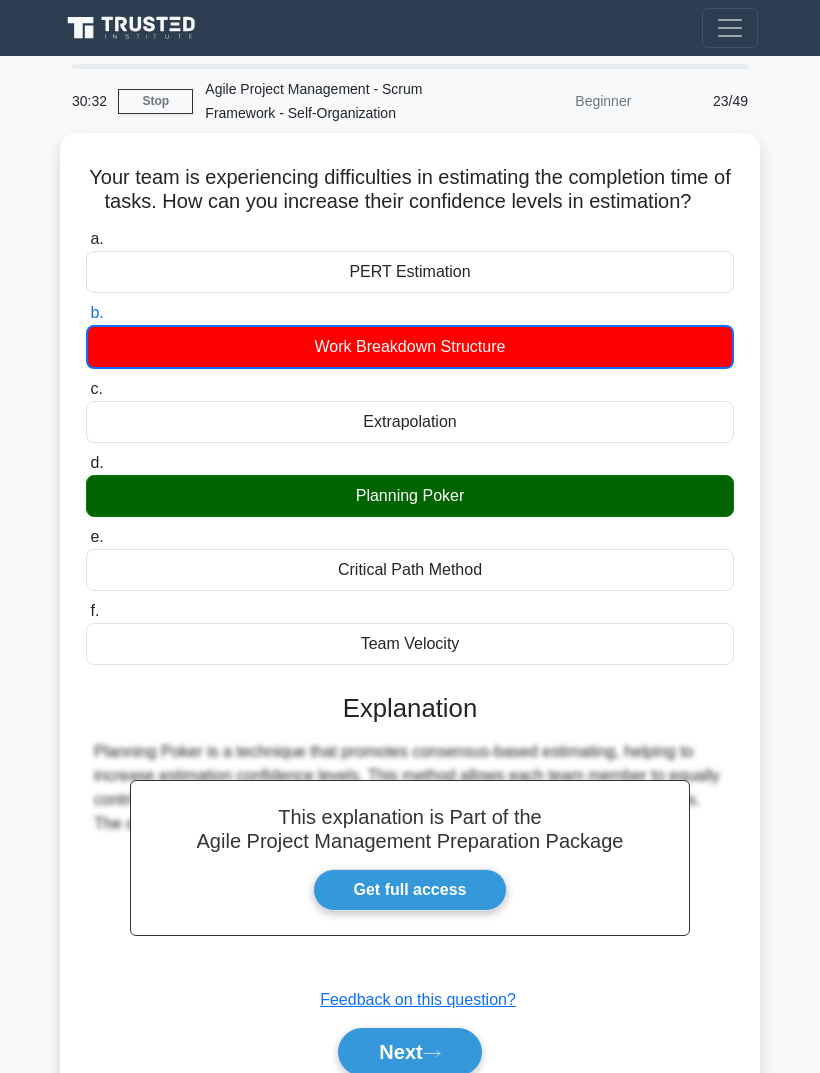 scroll, scrollTop: 43, scrollLeft: 0, axis: vertical 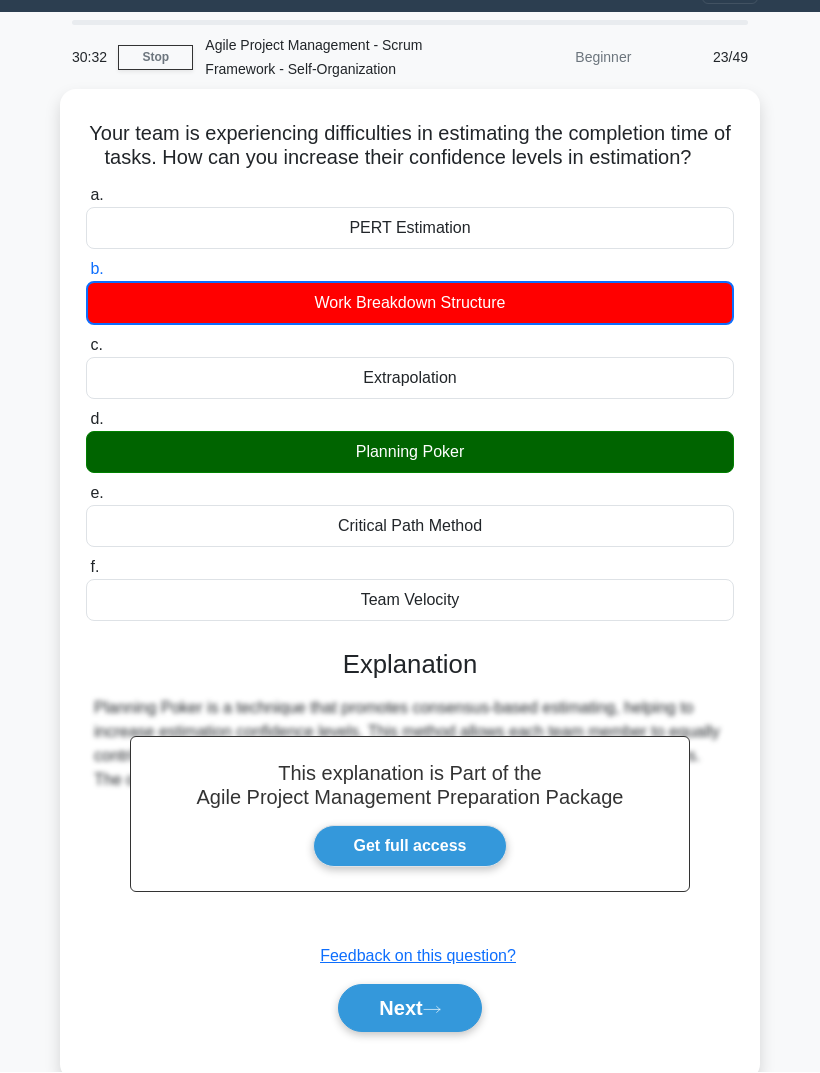 click on "Next" at bounding box center (409, 1009) 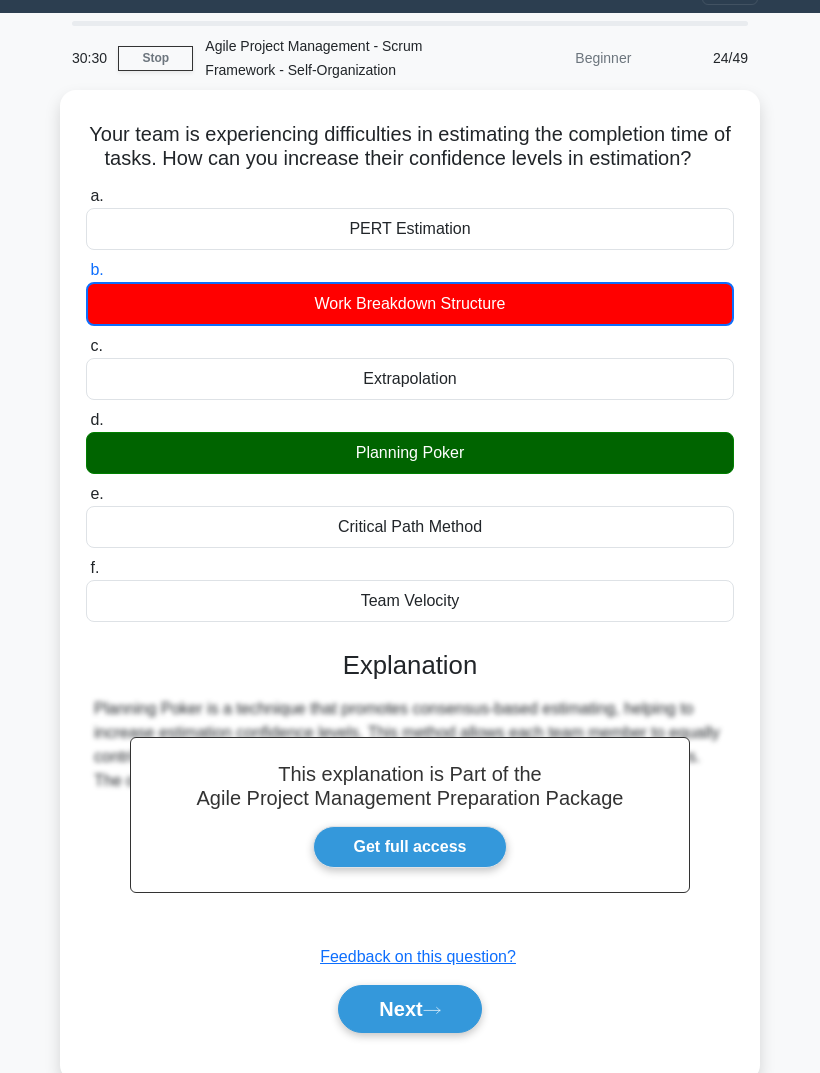 scroll, scrollTop: 0, scrollLeft: 0, axis: both 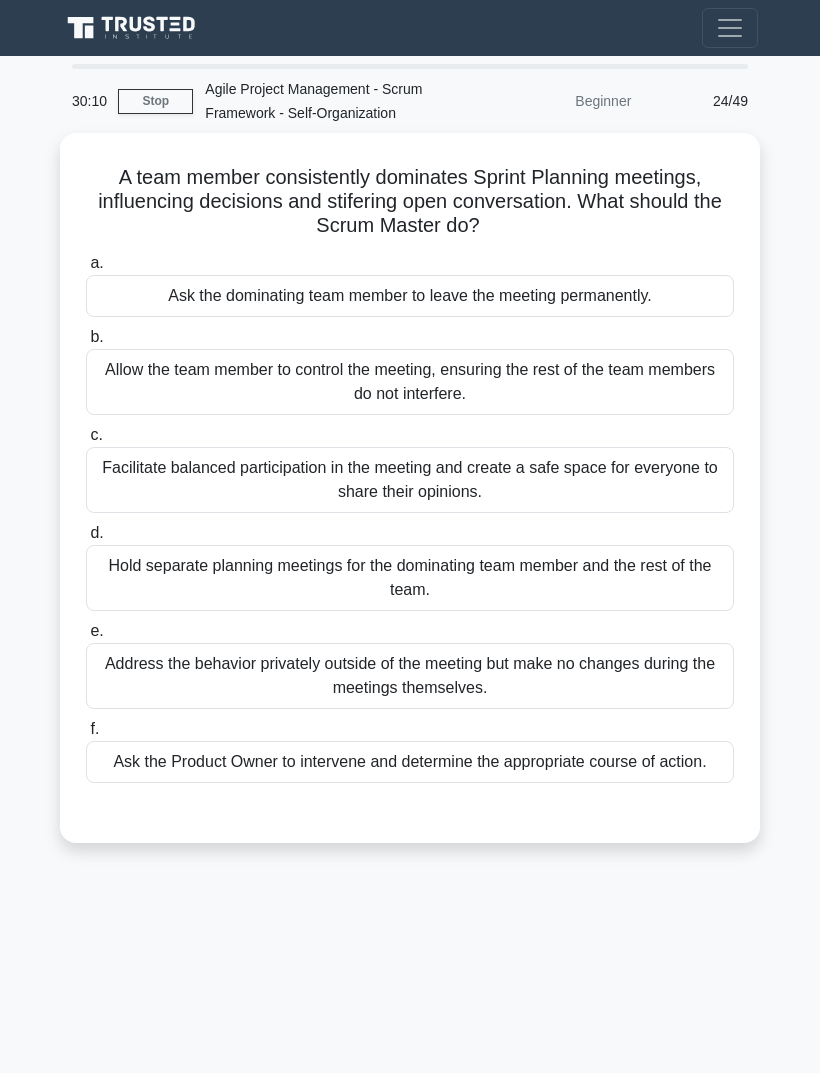 click on "Facilitate balanced participation in the meeting and create a safe space for everyone to share their opinions." at bounding box center (410, 480) 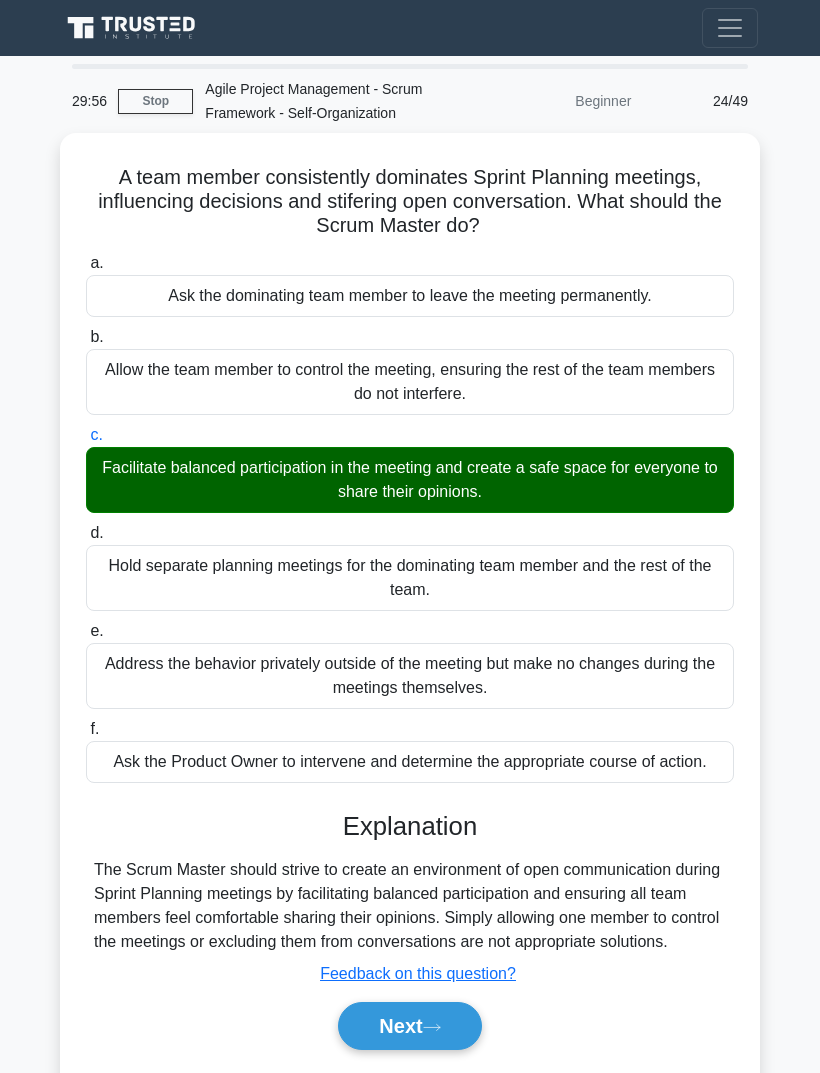 click on "Next" at bounding box center [409, 1026] 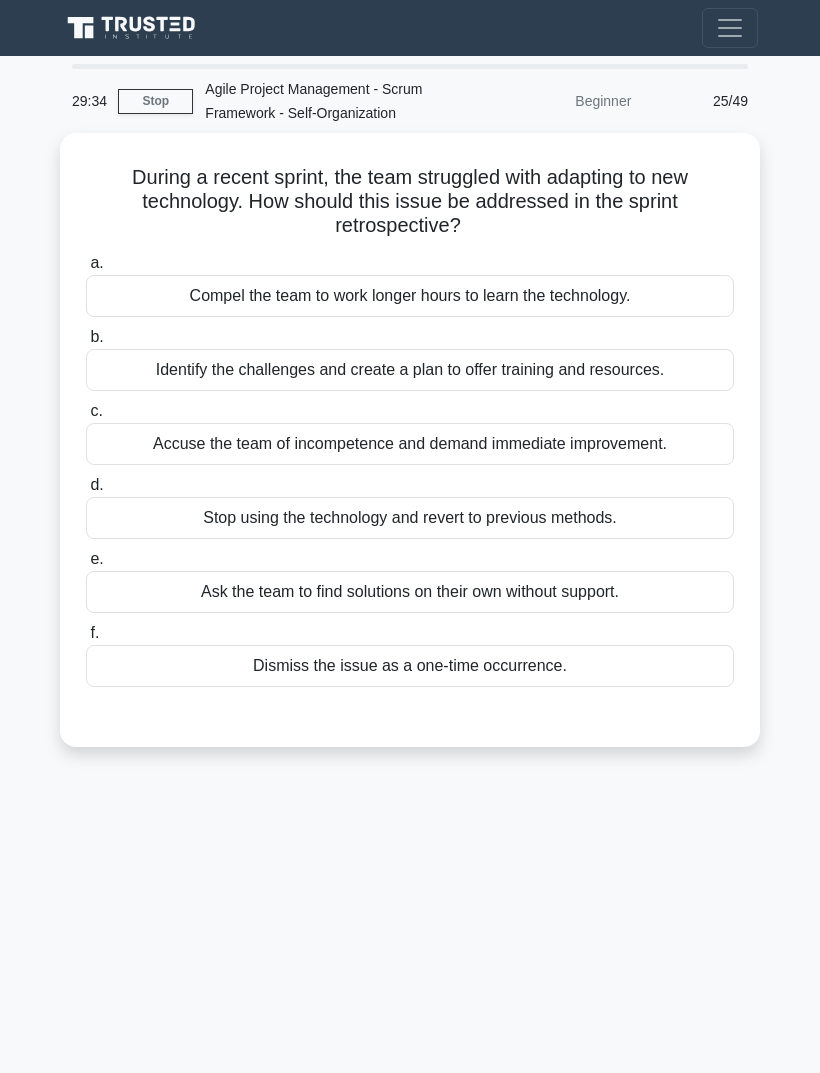 click on "Identify the challenges and create a plan to offer training and resources." at bounding box center (410, 370) 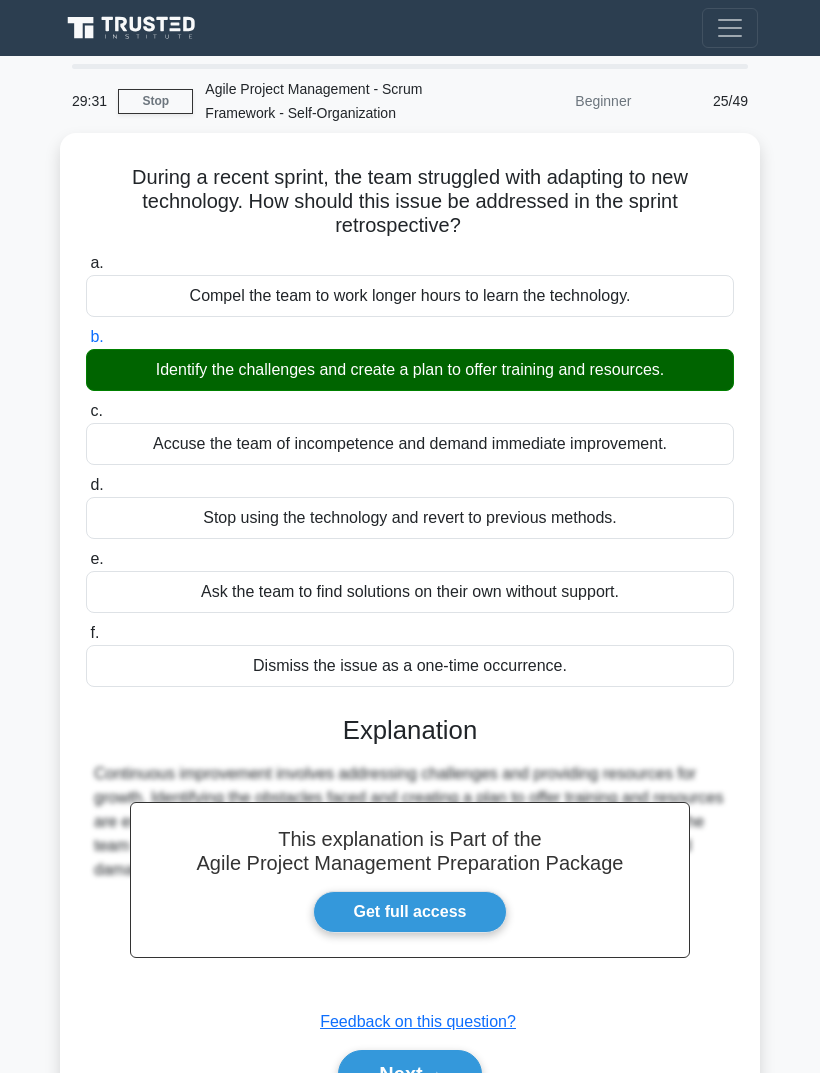 click on "Next" at bounding box center (409, 1074) 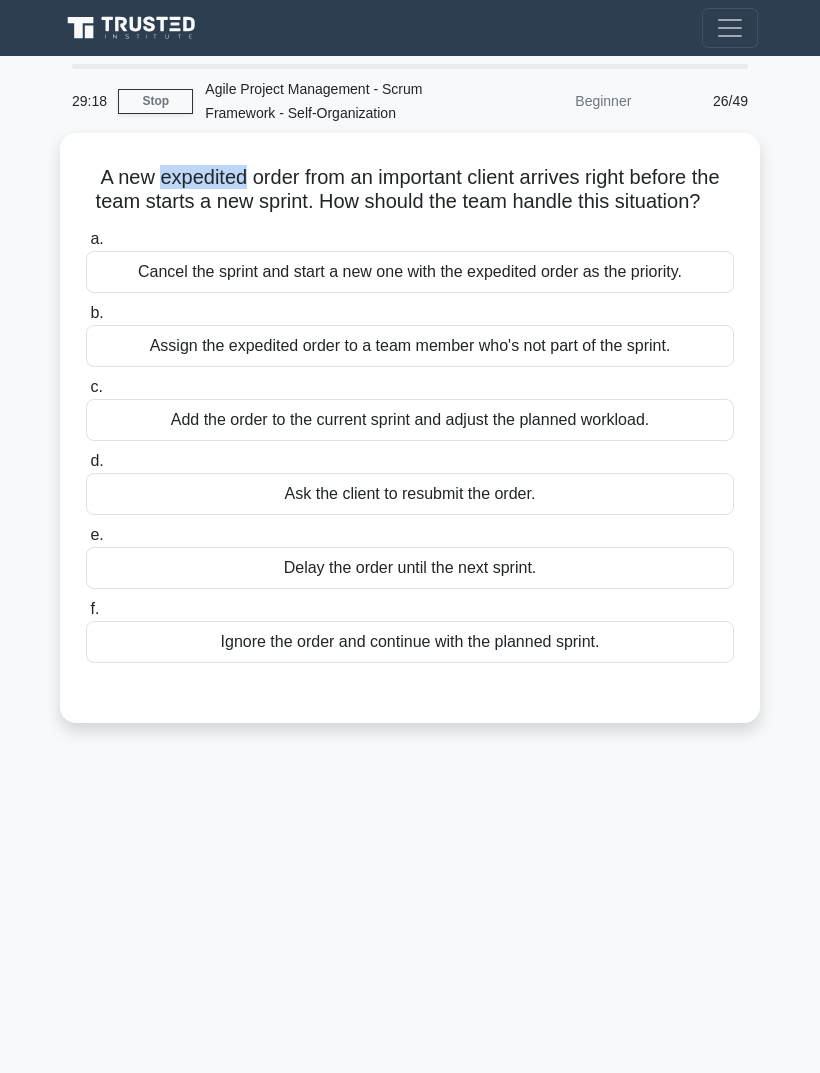 click on "29:18
Stop
Agile Project Management  - Scrum Framework  - Self-Organization
Beginner
26/49
A new expedited order from an important client arrives right before the team starts a new sprint. How should the team handle this situation?
.spinner_0XTQ{transform-origin:center;animation:spinner_y6GP .75s linear infinite}@keyframes spinner_y6GP{100%{transform:rotate(360deg)}}
a." at bounding box center (410, 564) 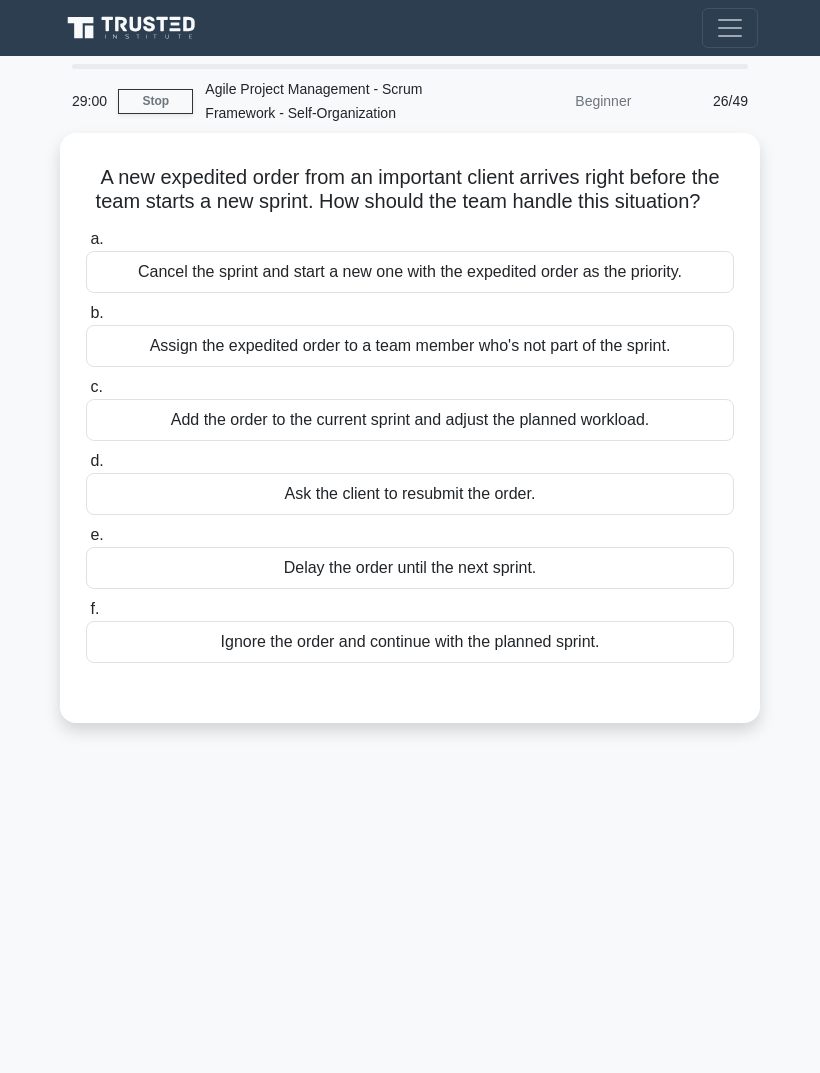 click on "Add the order to the current sprint and adjust the planned workload." at bounding box center (410, 420) 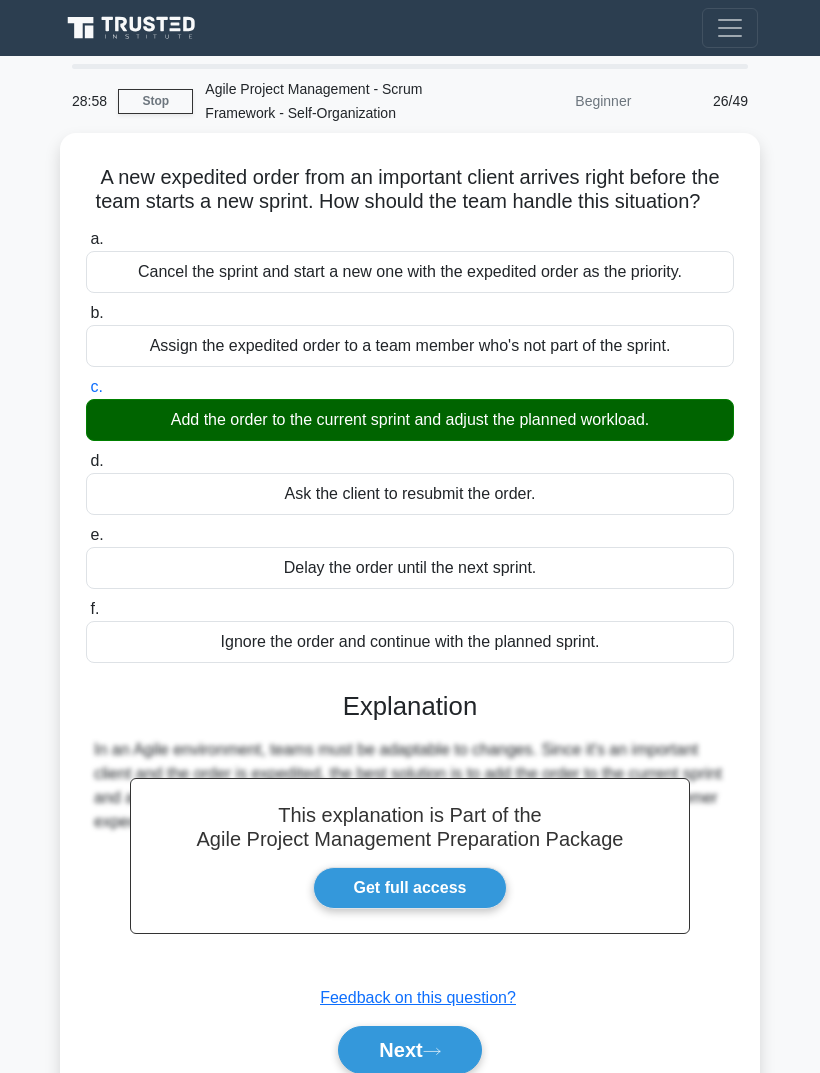 scroll, scrollTop: 65, scrollLeft: 0, axis: vertical 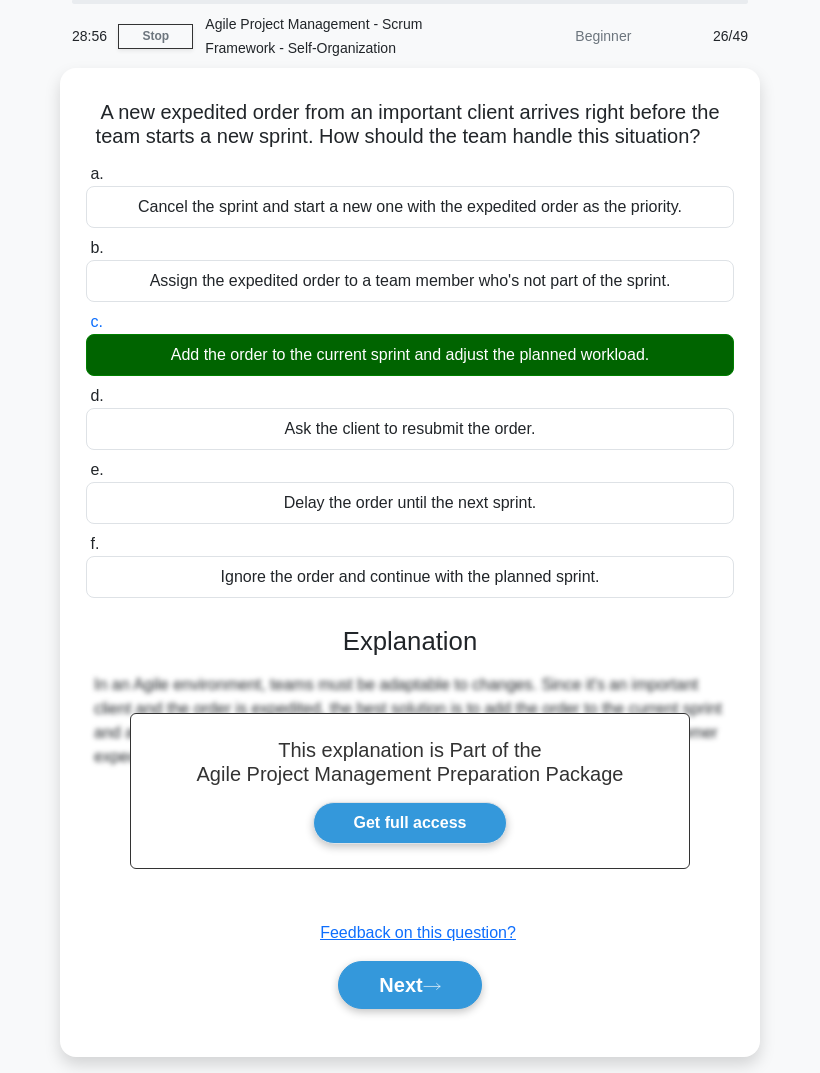 click on "Next" at bounding box center [409, 985] 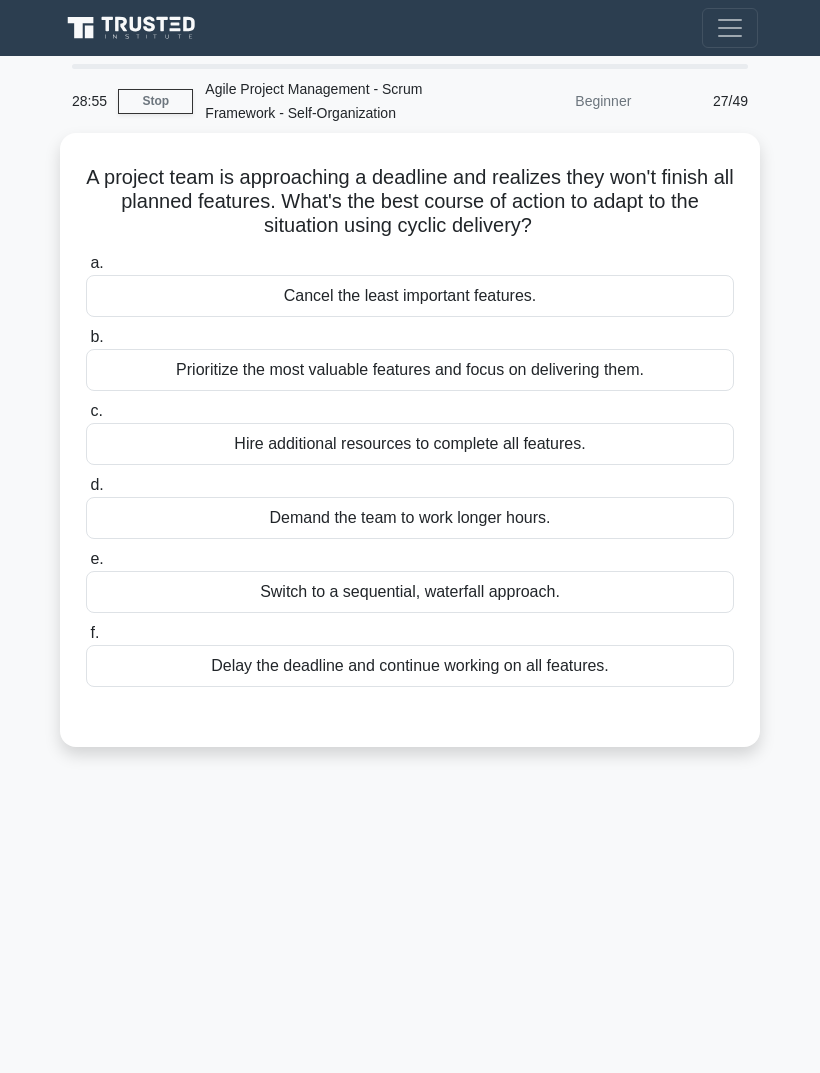 scroll, scrollTop: 0, scrollLeft: 0, axis: both 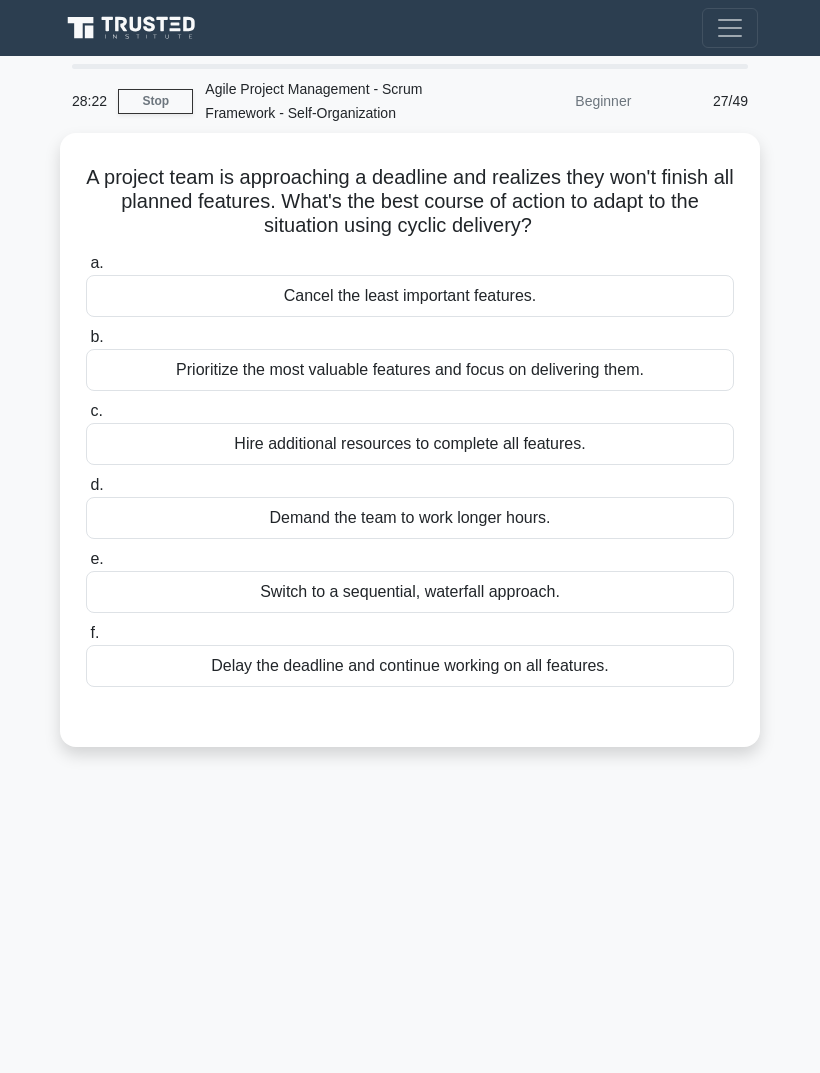 click on "Prioritize the most valuable features and focus on delivering them." at bounding box center [410, 370] 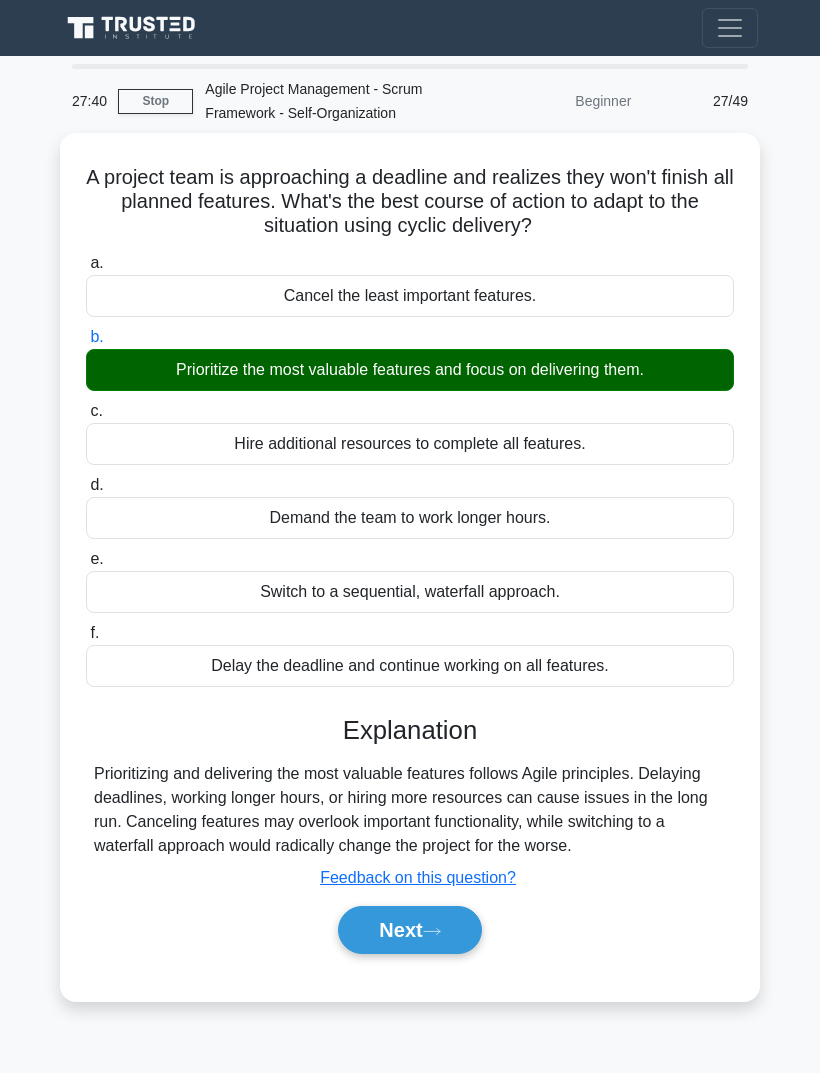 click on "Next" at bounding box center [409, 930] 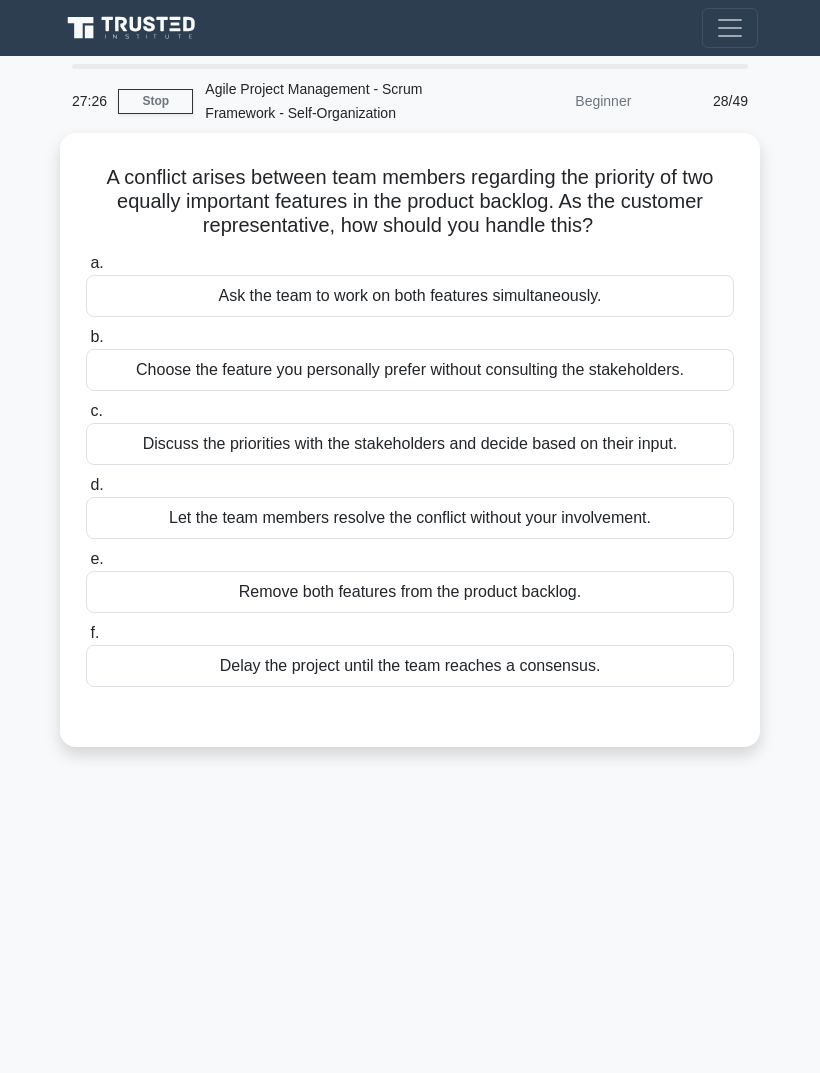 click on "Discuss the priorities with the stakeholders and decide based on their input." at bounding box center [410, 444] 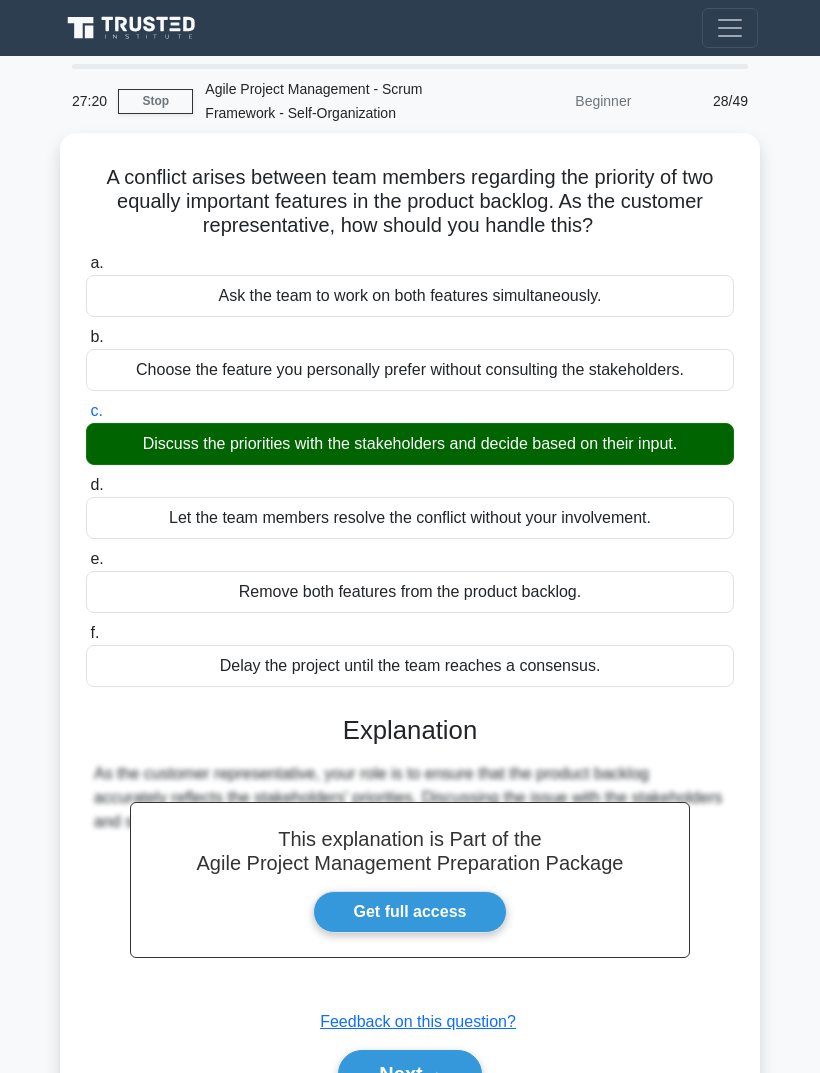 click on "Next" at bounding box center [409, 1074] 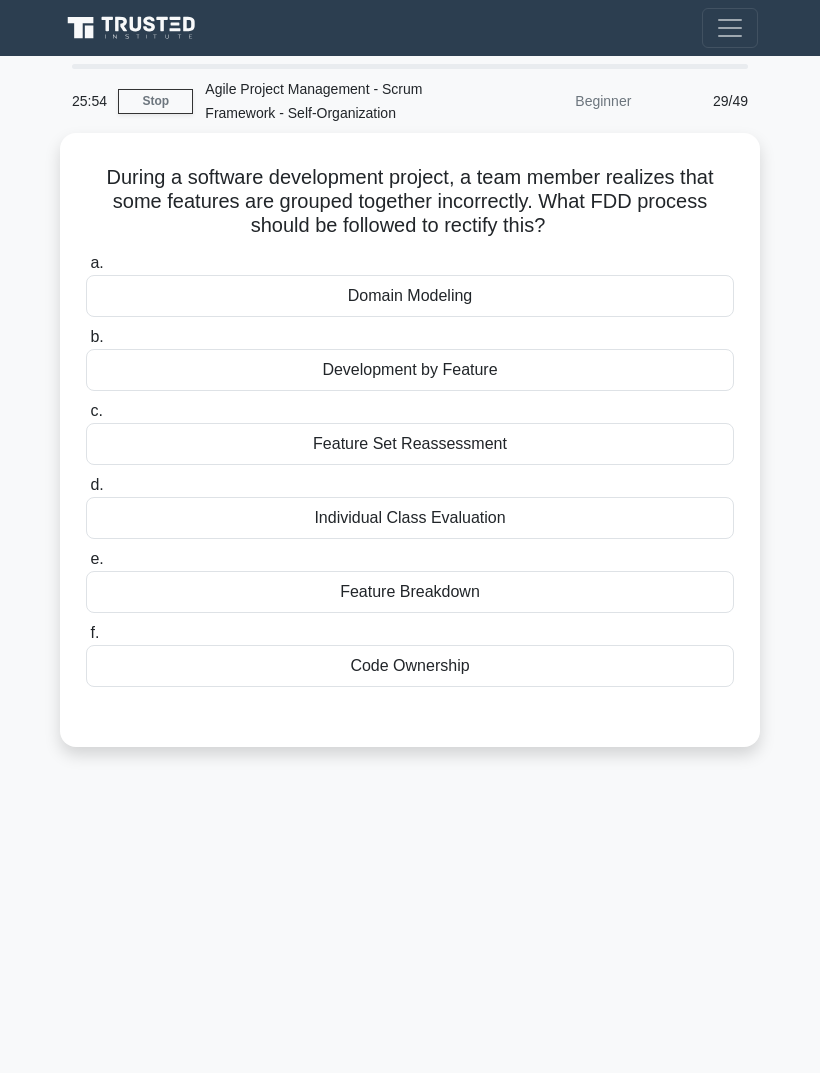 click on "Feature Set Reassessment" at bounding box center [410, 444] 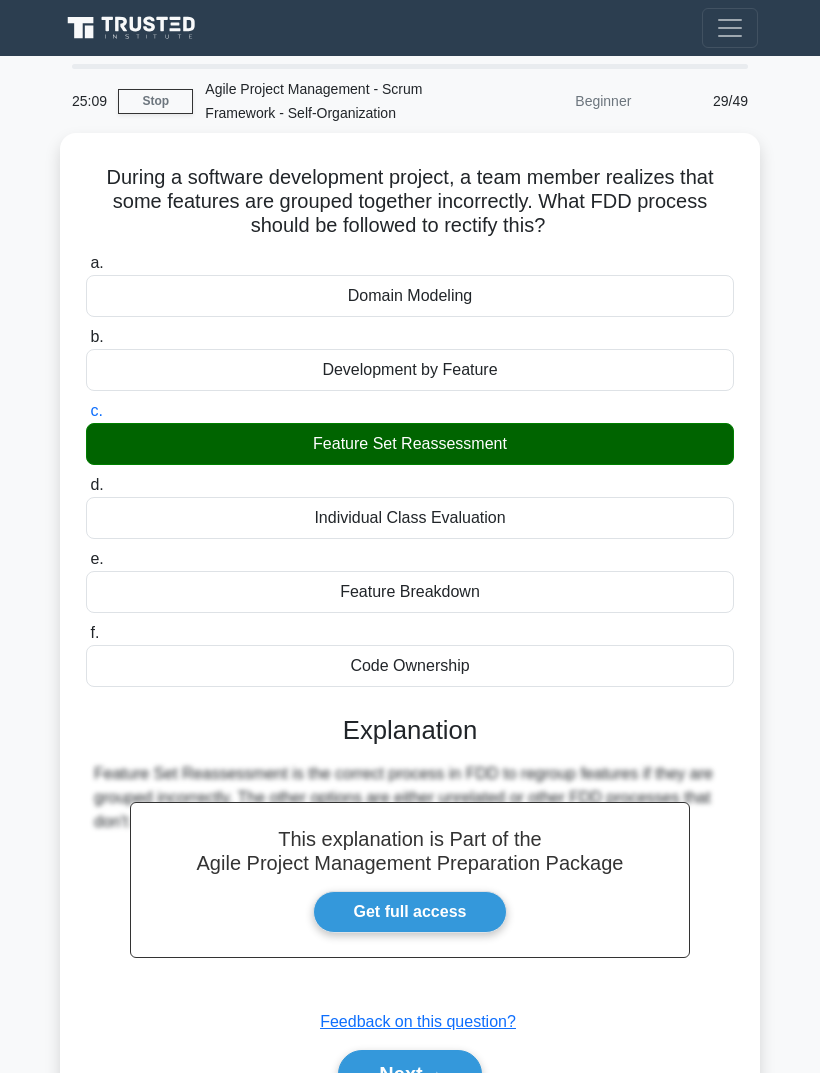 click on "Next" at bounding box center (409, 1074) 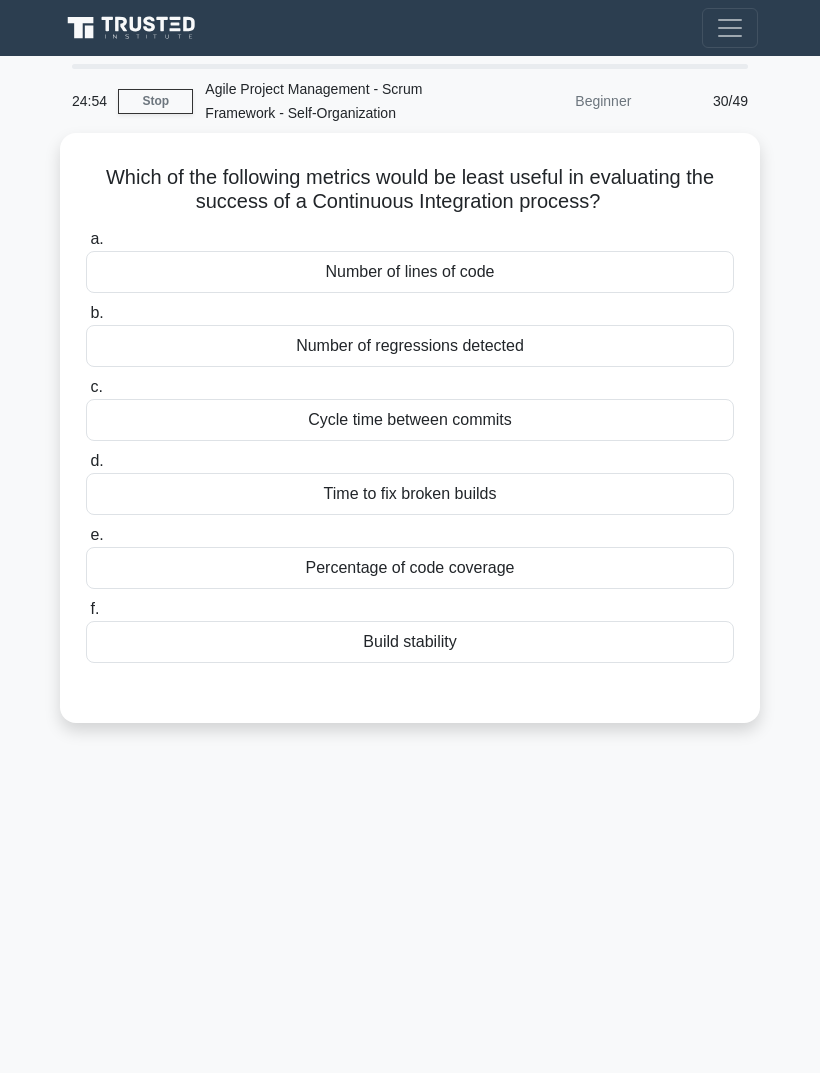 click on "Number of lines of code" at bounding box center (410, 272) 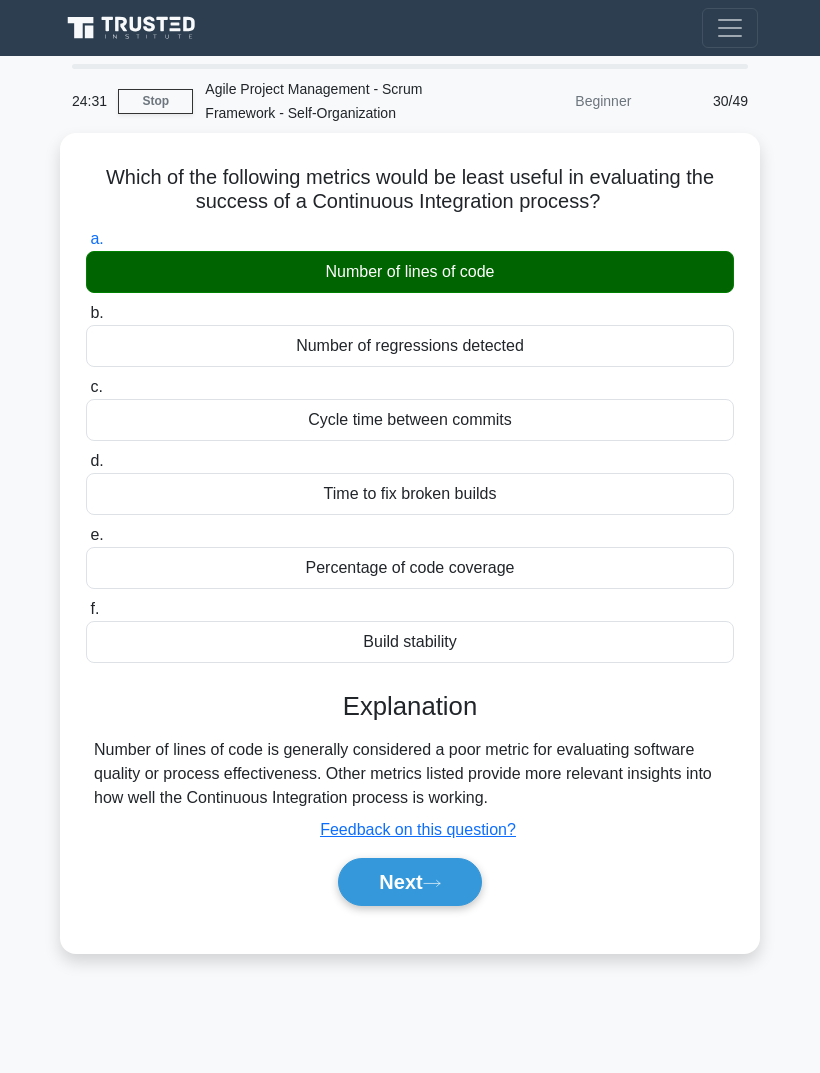 click on "Next" at bounding box center (409, 882) 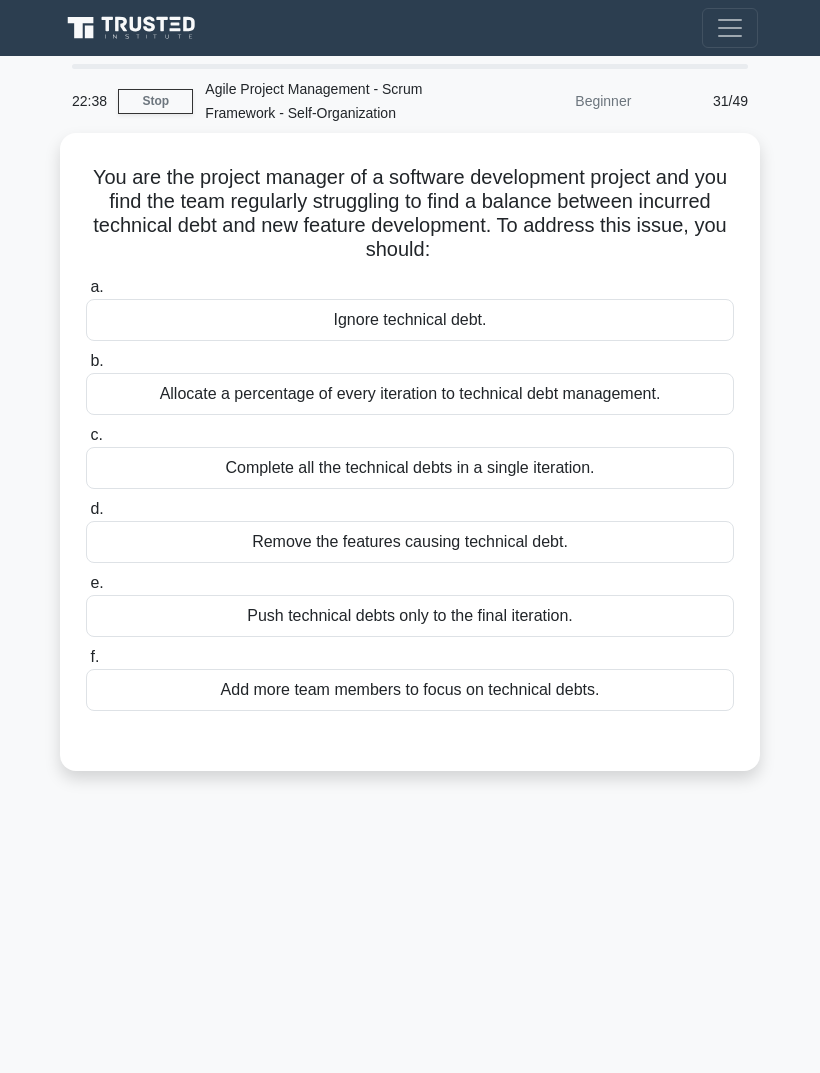 click on "Allocate a percentage of every iteration to technical debt management." at bounding box center (410, 394) 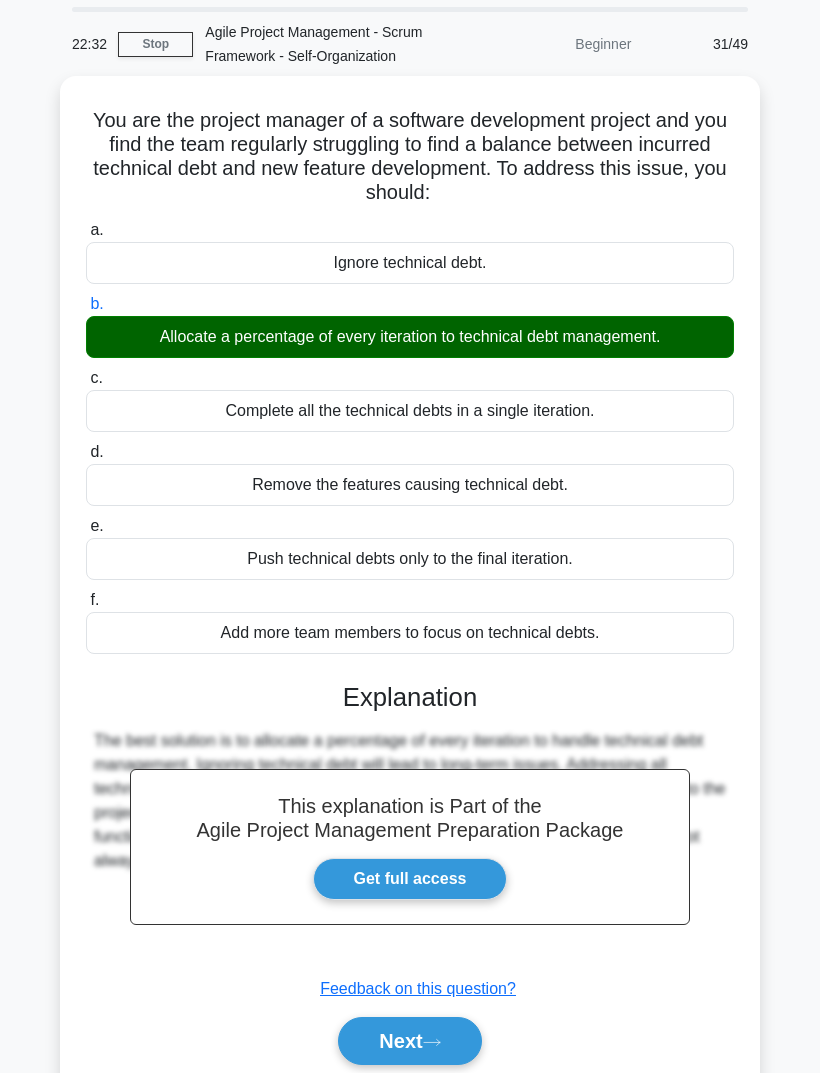 scroll, scrollTop: 65, scrollLeft: 0, axis: vertical 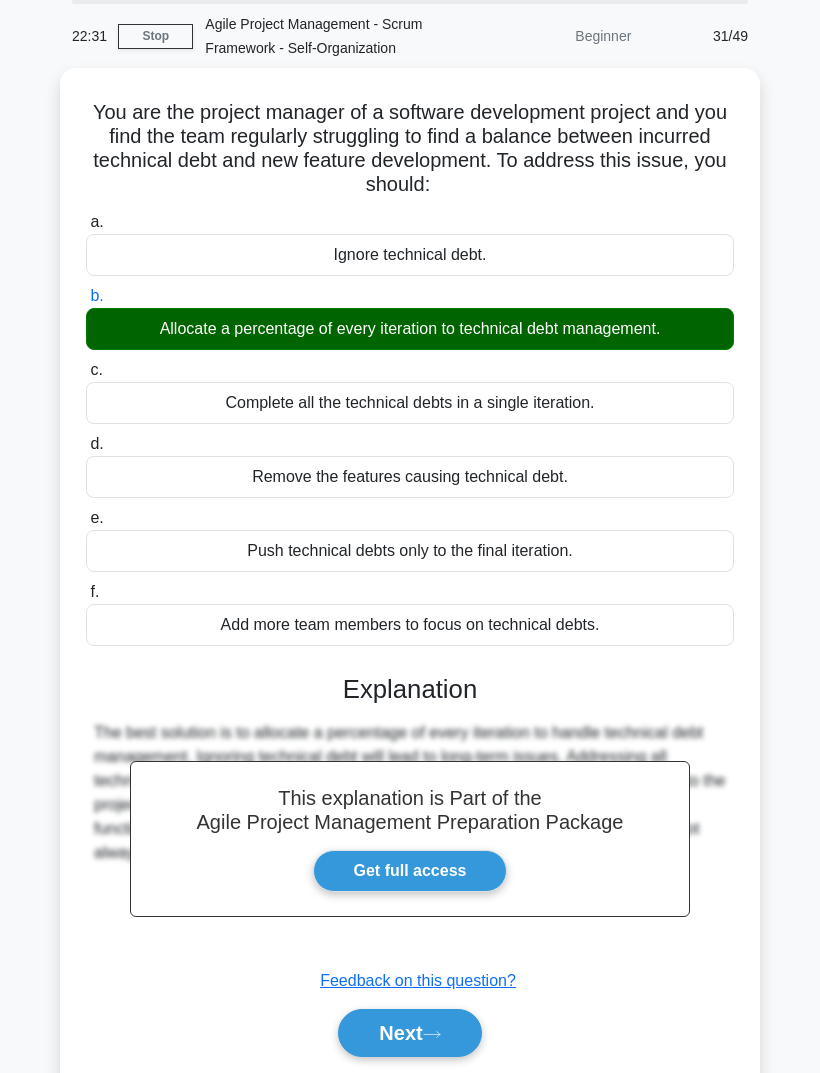 click on "Next" at bounding box center (409, 1033) 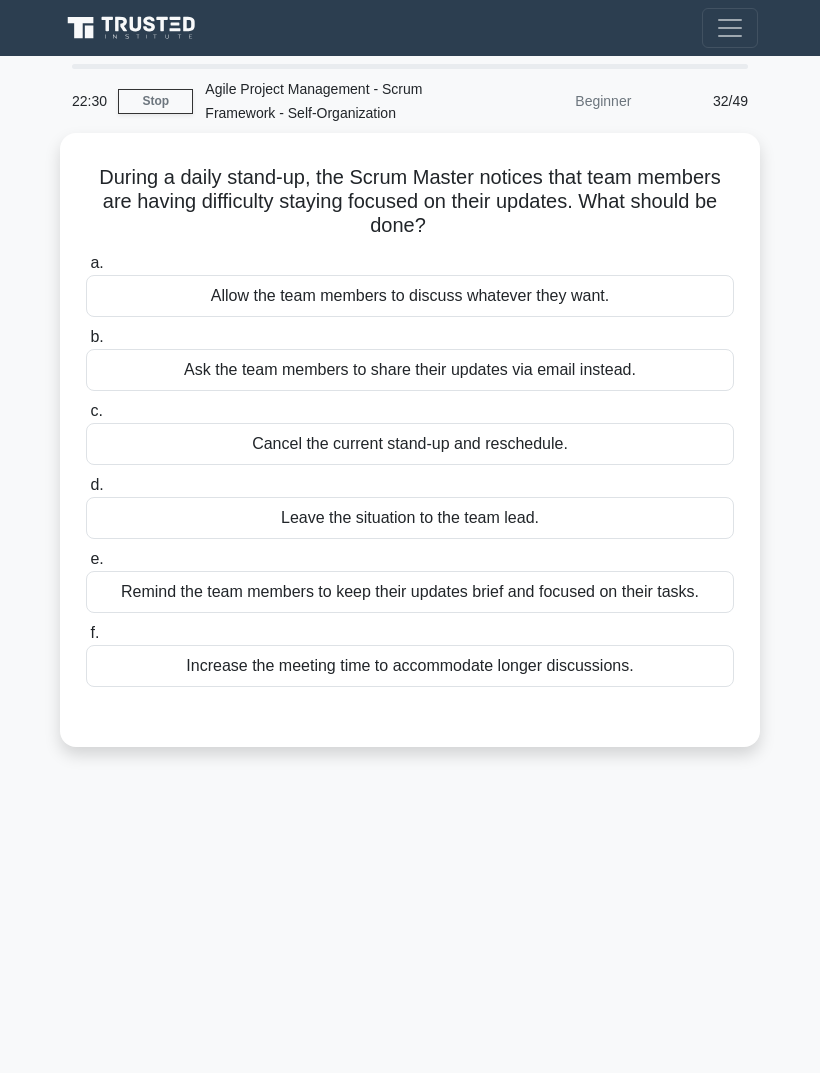 scroll, scrollTop: 0, scrollLeft: 0, axis: both 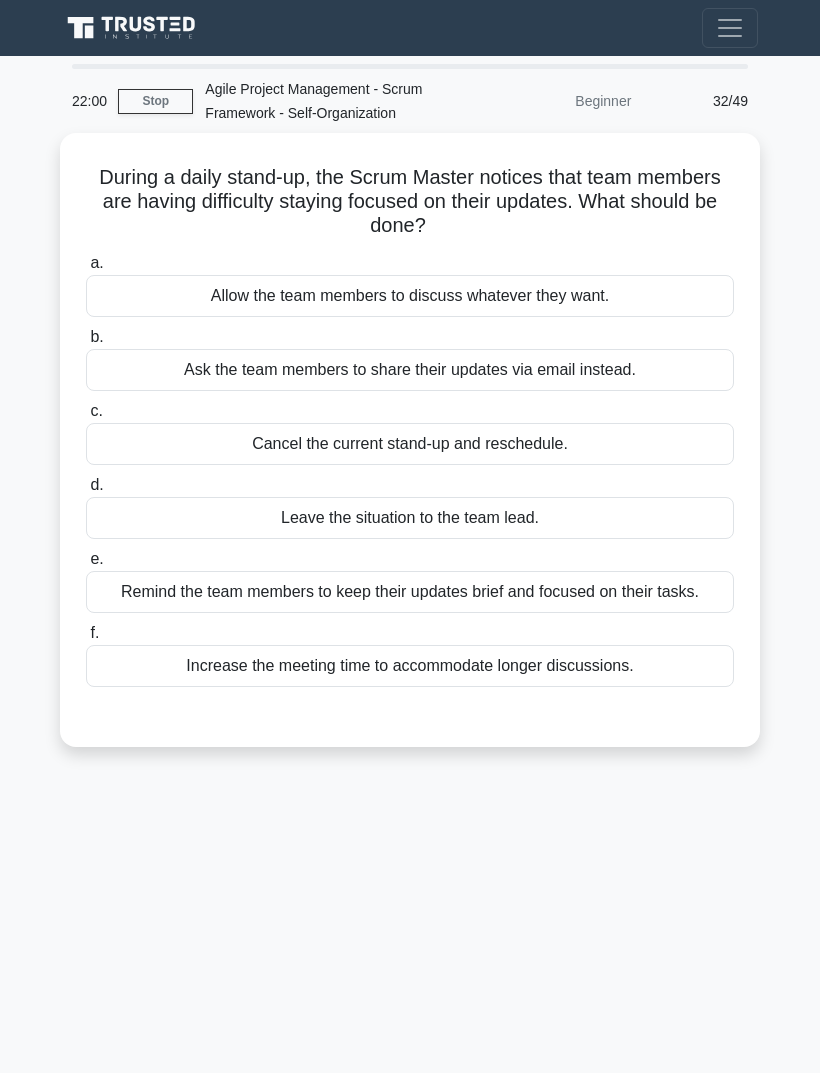 click on "Remind the team members to keep their updates brief and focused on their tasks." at bounding box center [410, 592] 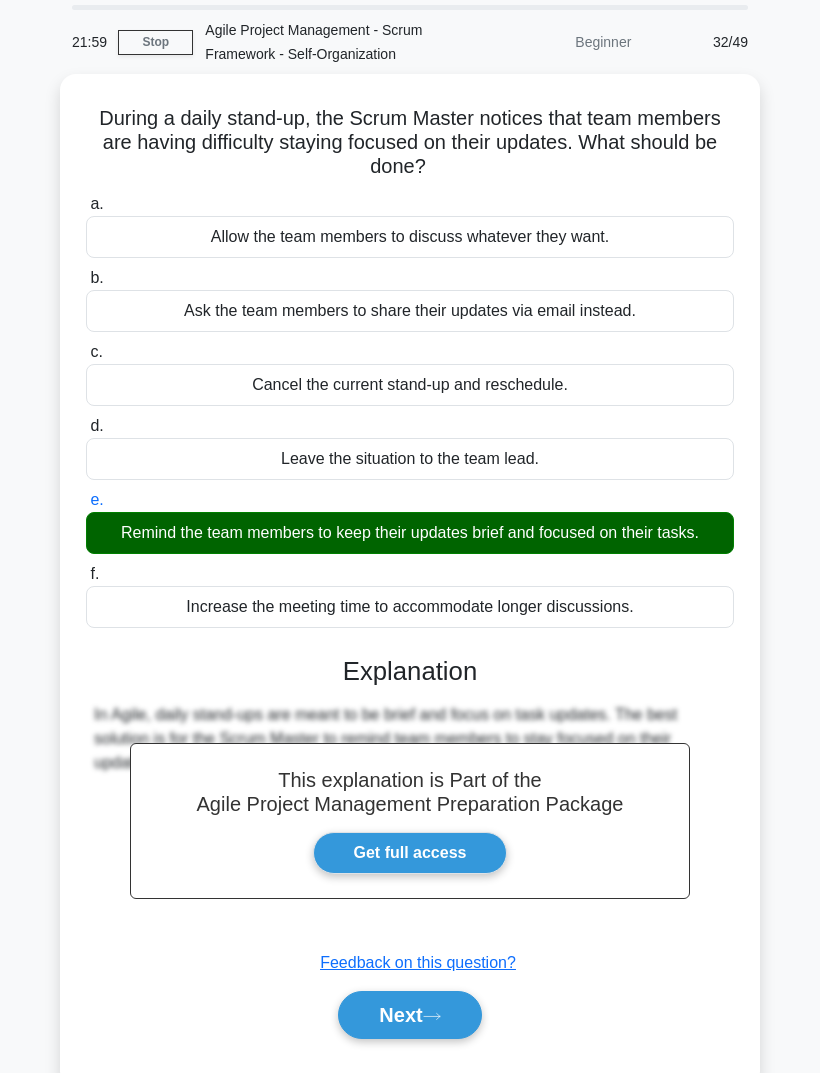 scroll, scrollTop: 65, scrollLeft: 0, axis: vertical 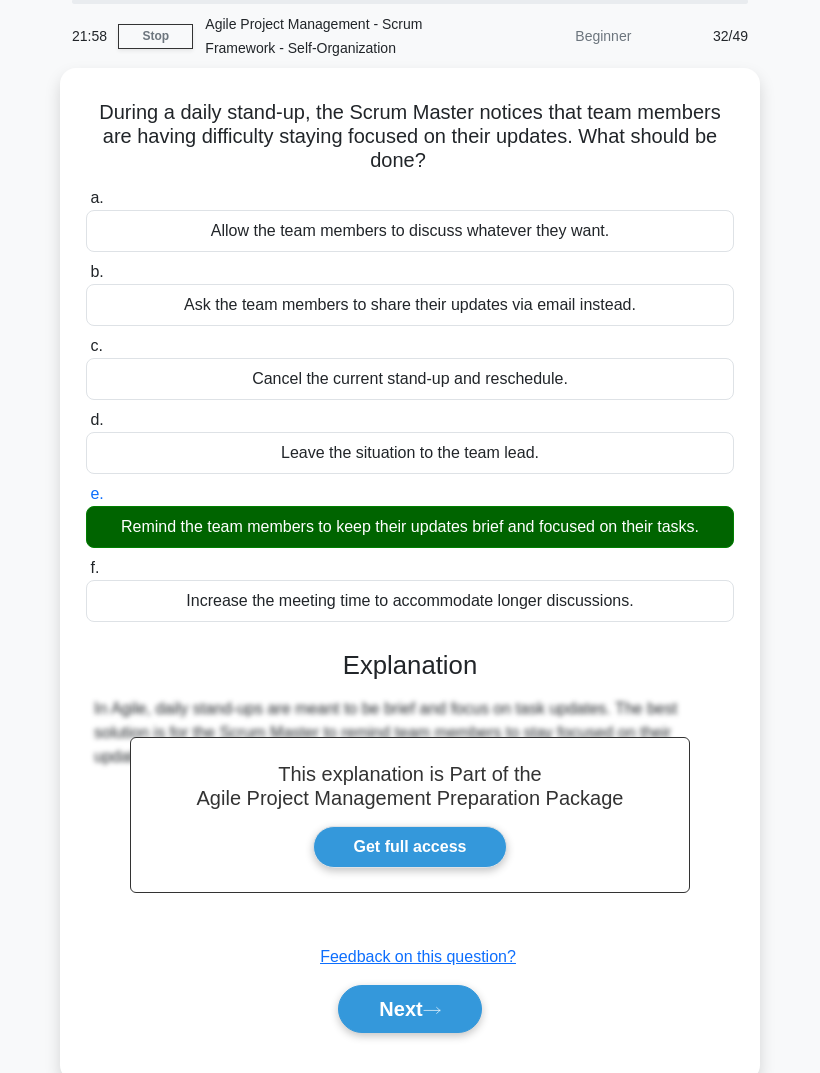 click on "Next" at bounding box center [409, 1009] 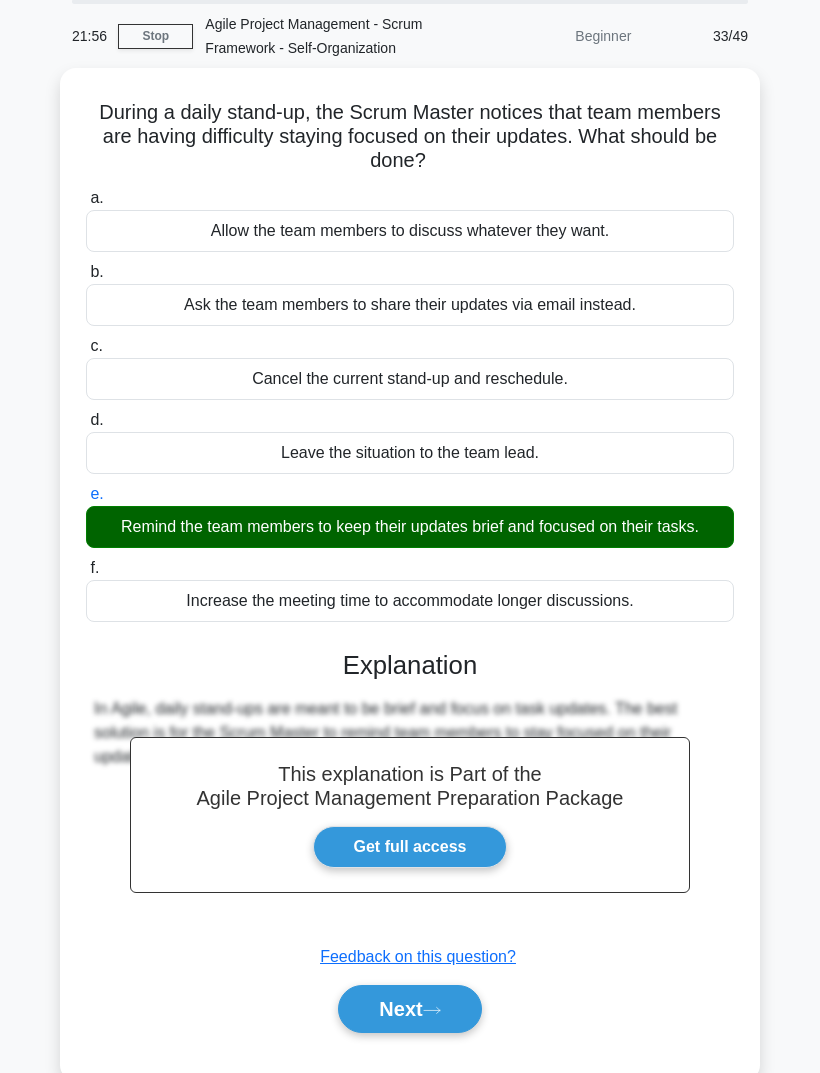 scroll, scrollTop: 0, scrollLeft: 0, axis: both 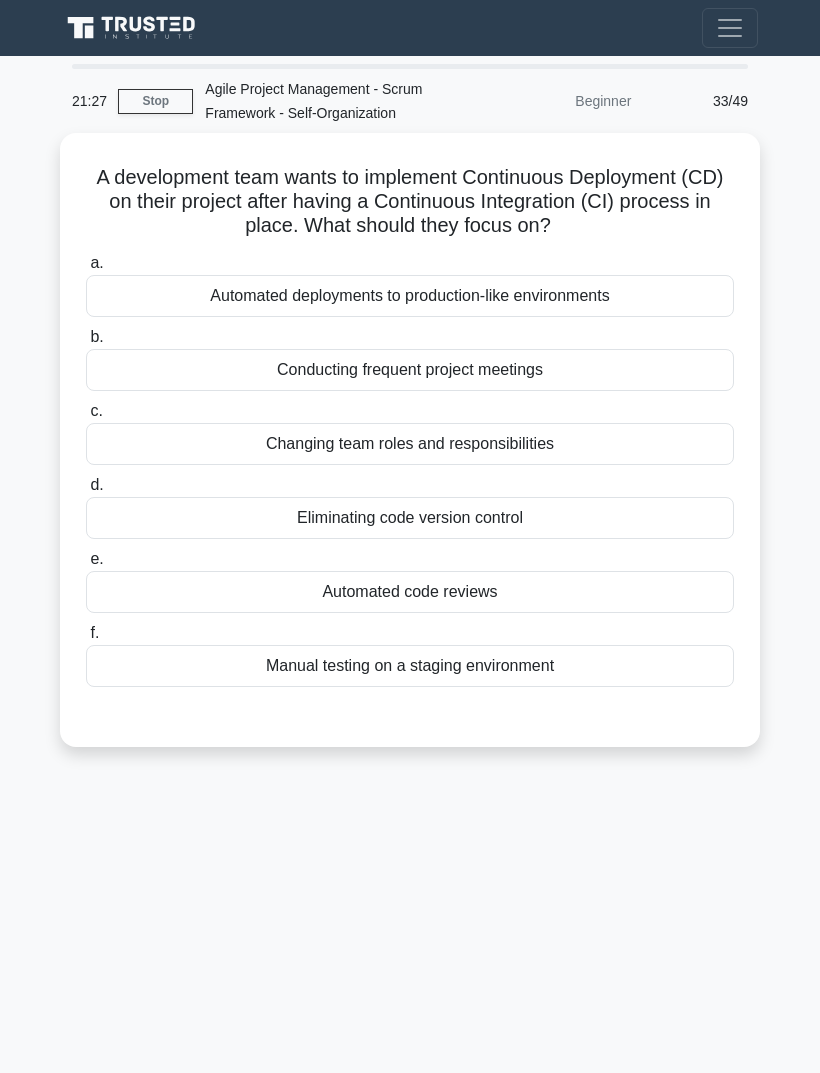 click on "Automated deployments to production-like environments" at bounding box center [410, 296] 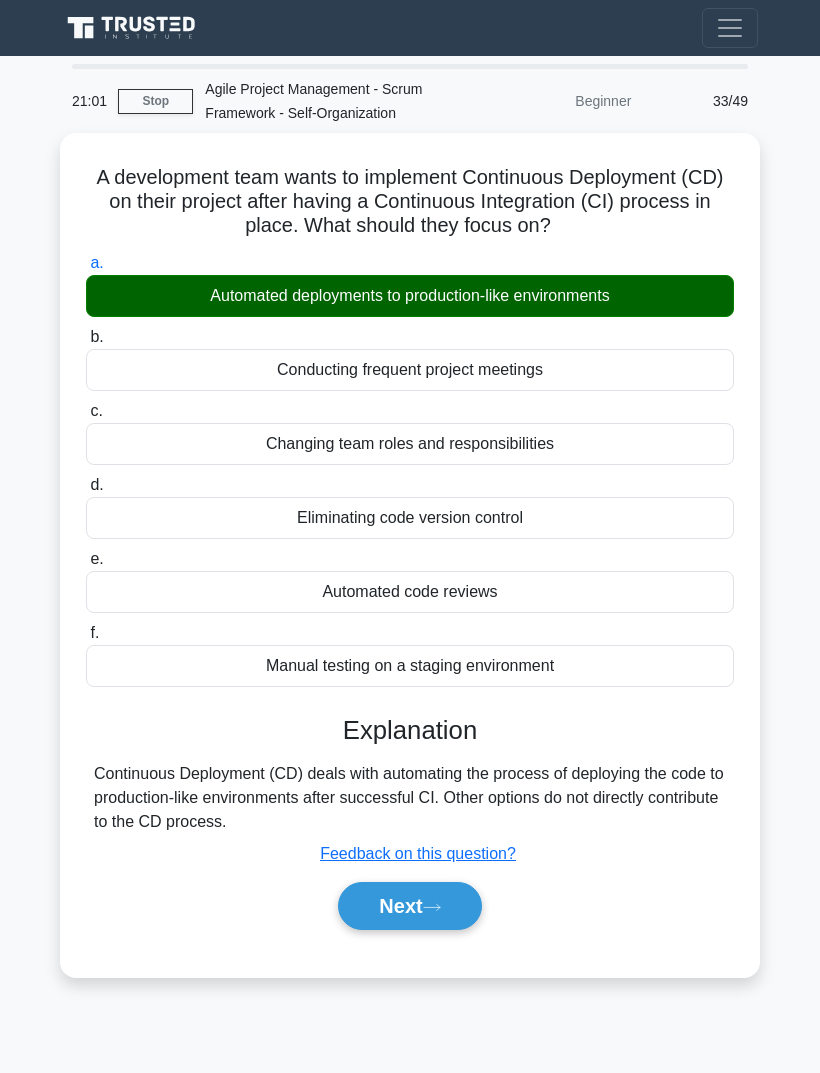 click on "Next" at bounding box center (409, 906) 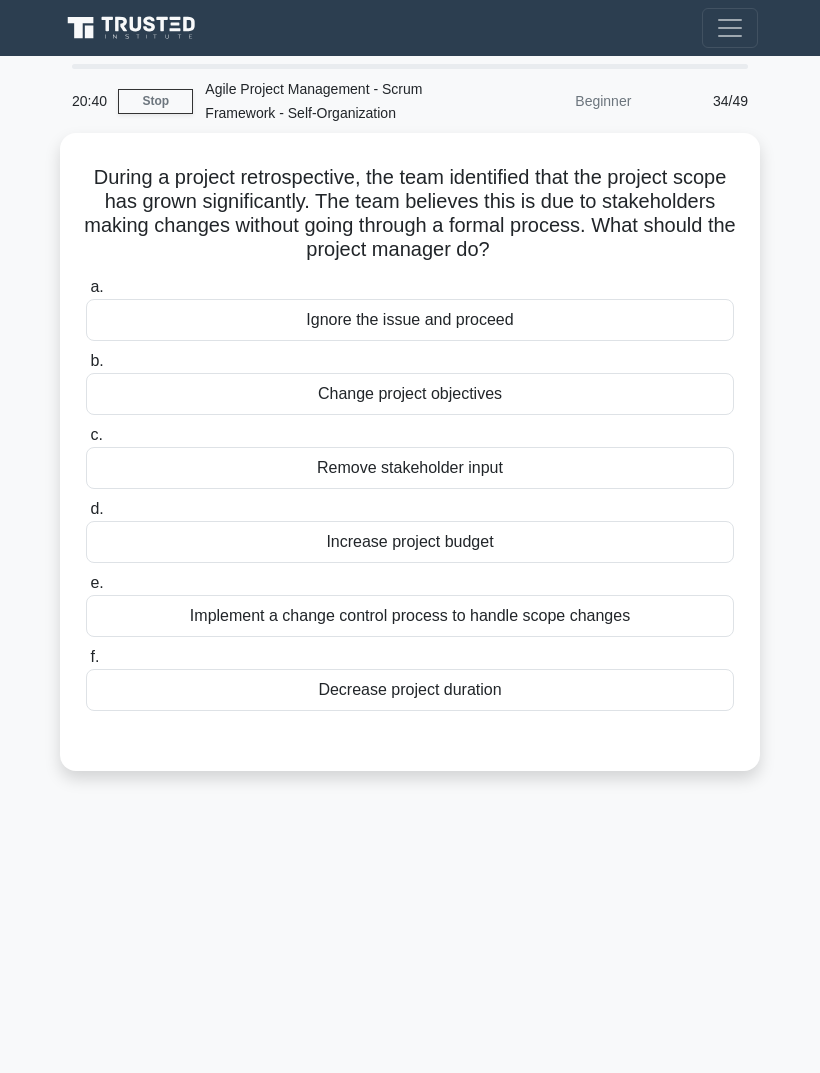 click on "Implement a change control process to handle scope changes" at bounding box center [410, 616] 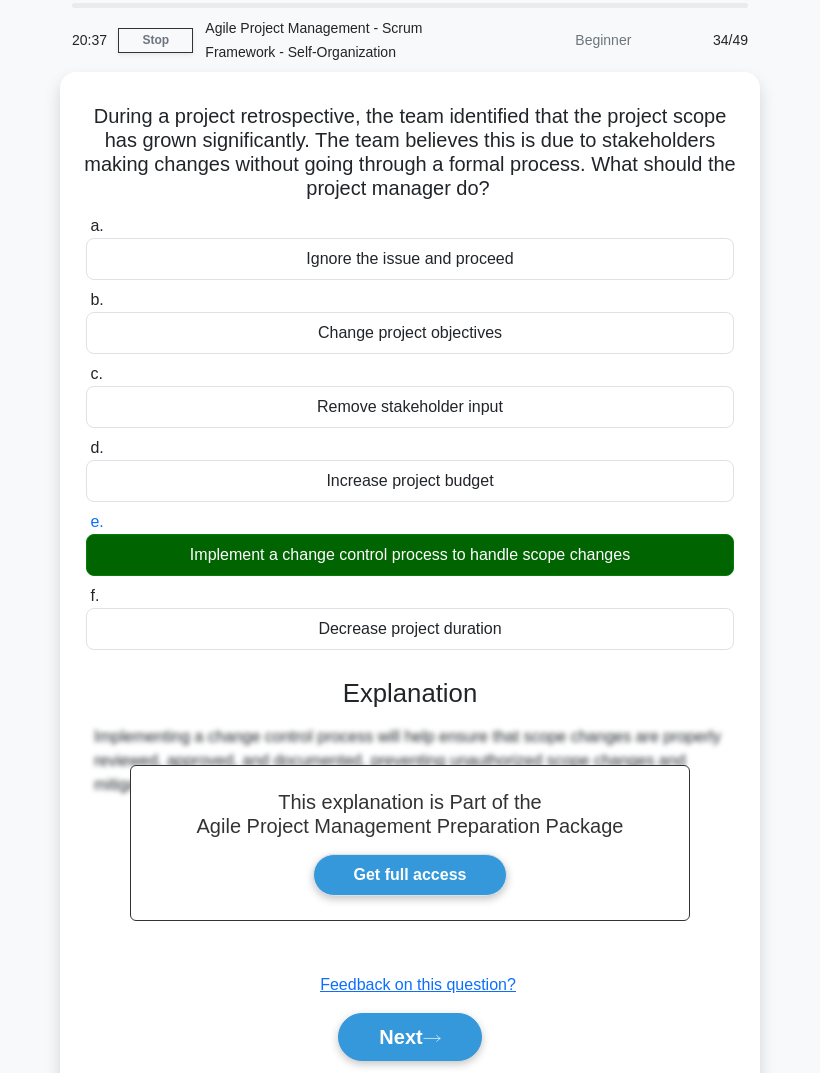scroll, scrollTop: 65, scrollLeft: 0, axis: vertical 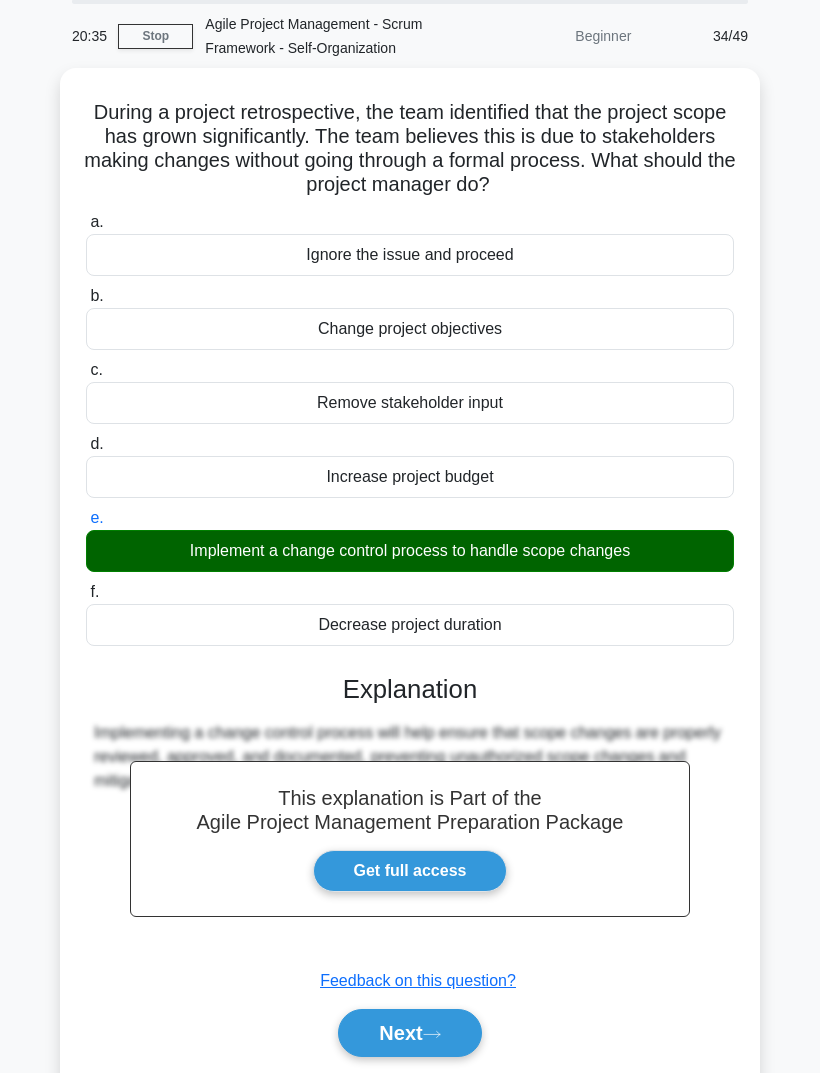 click on "Next" at bounding box center (409, 1033) 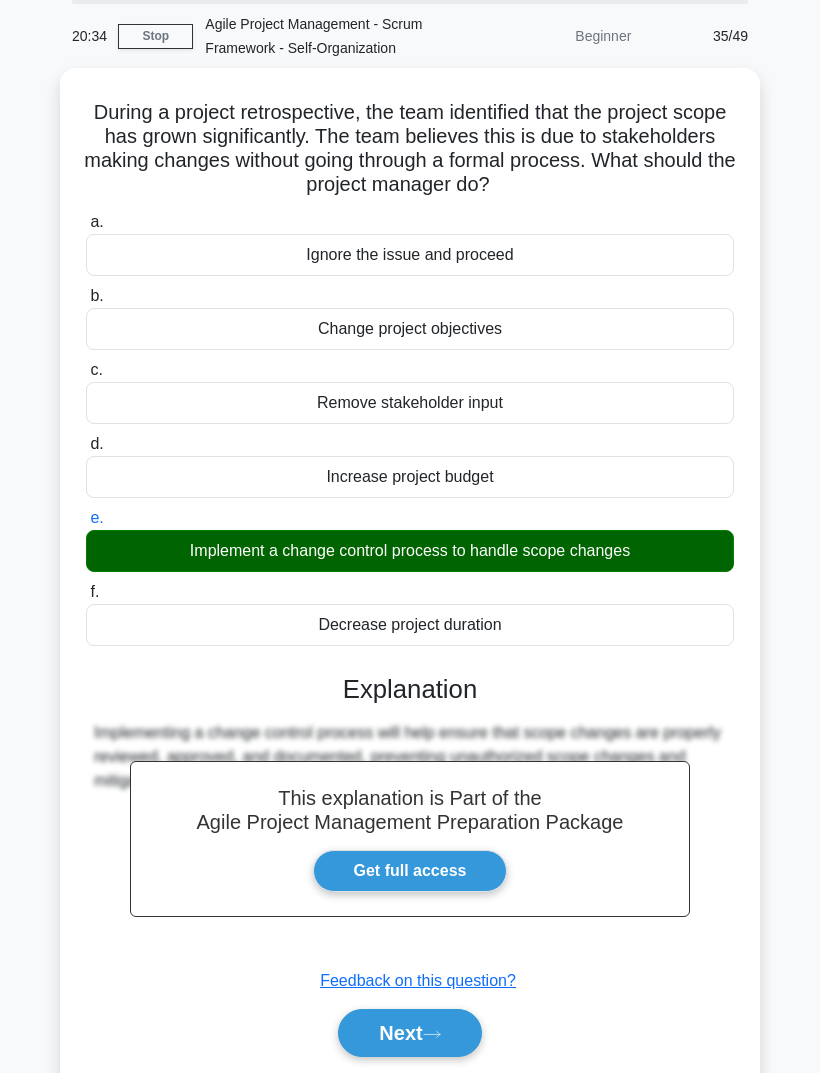 scroll, scrollTop: 0, scrollLeft: 0, axis: both 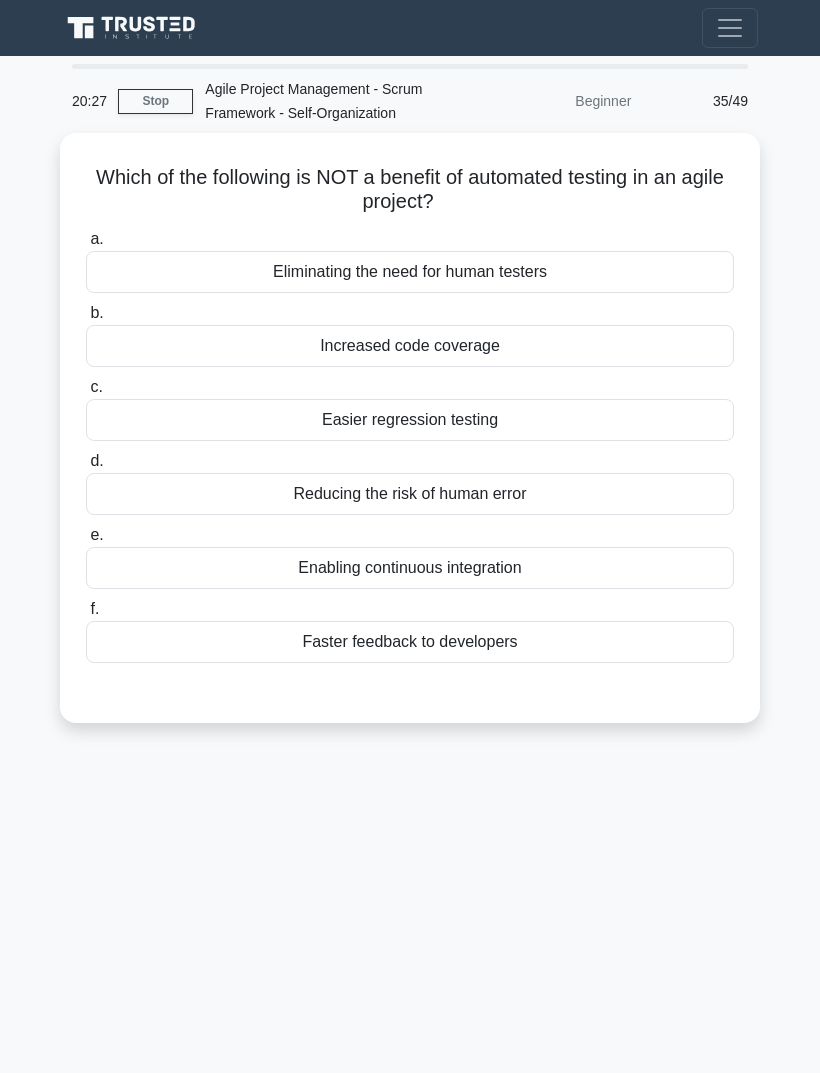 click on "Eliminating the need for human testers" at bounding box center [410, 272] 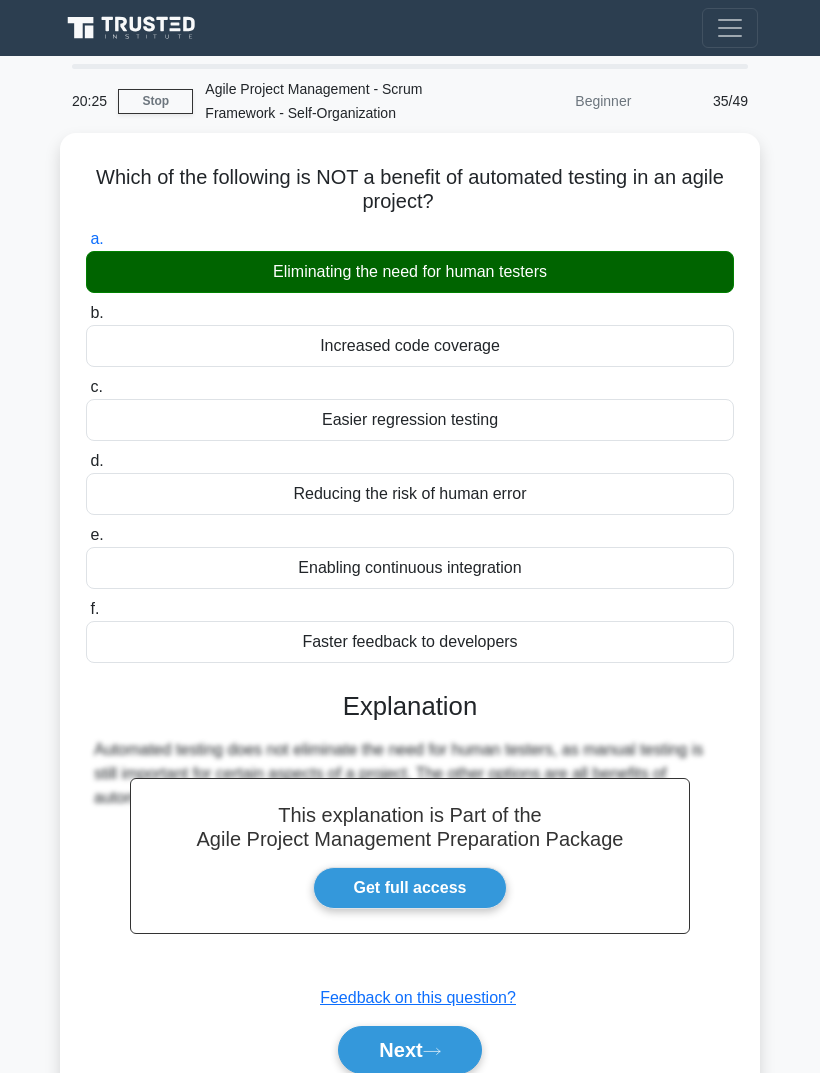 click 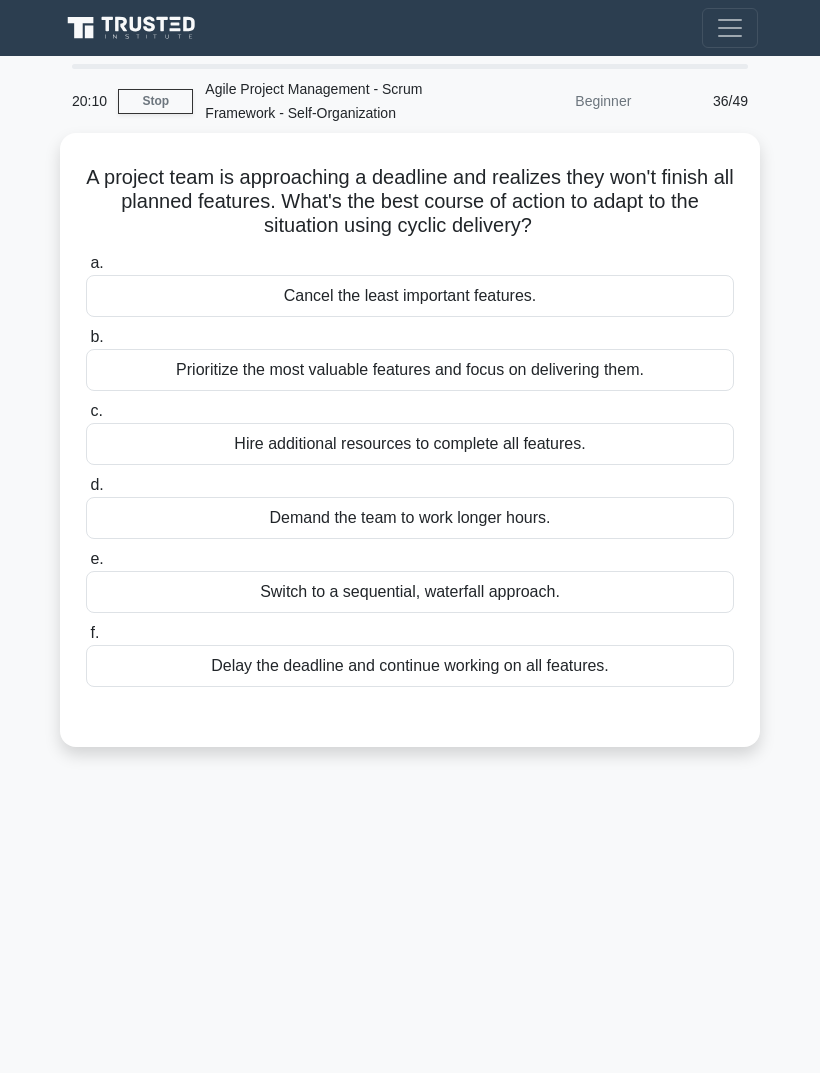 click on "Prioritize the most valuable features and focus on delivering them." at bounding box center (410, 370) 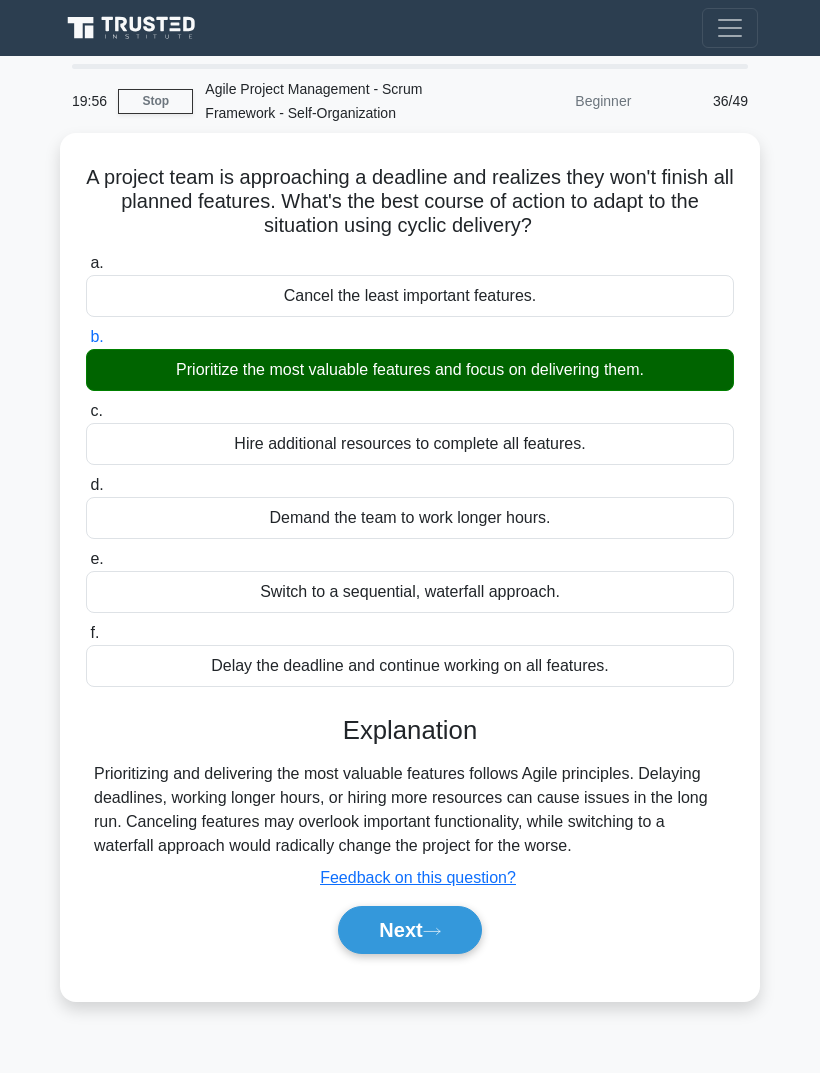 click on "Next" at bounding box center [409, 930] 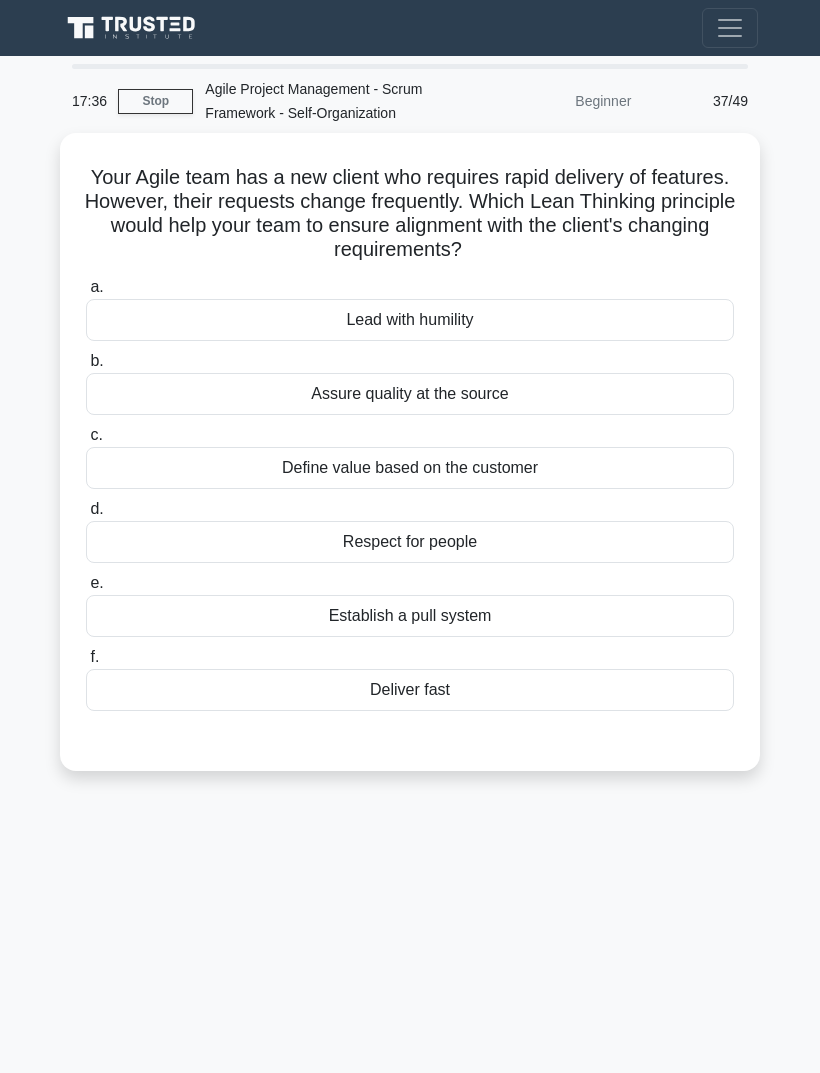 click on "Deliver fast" at bounding box center [410, 690] 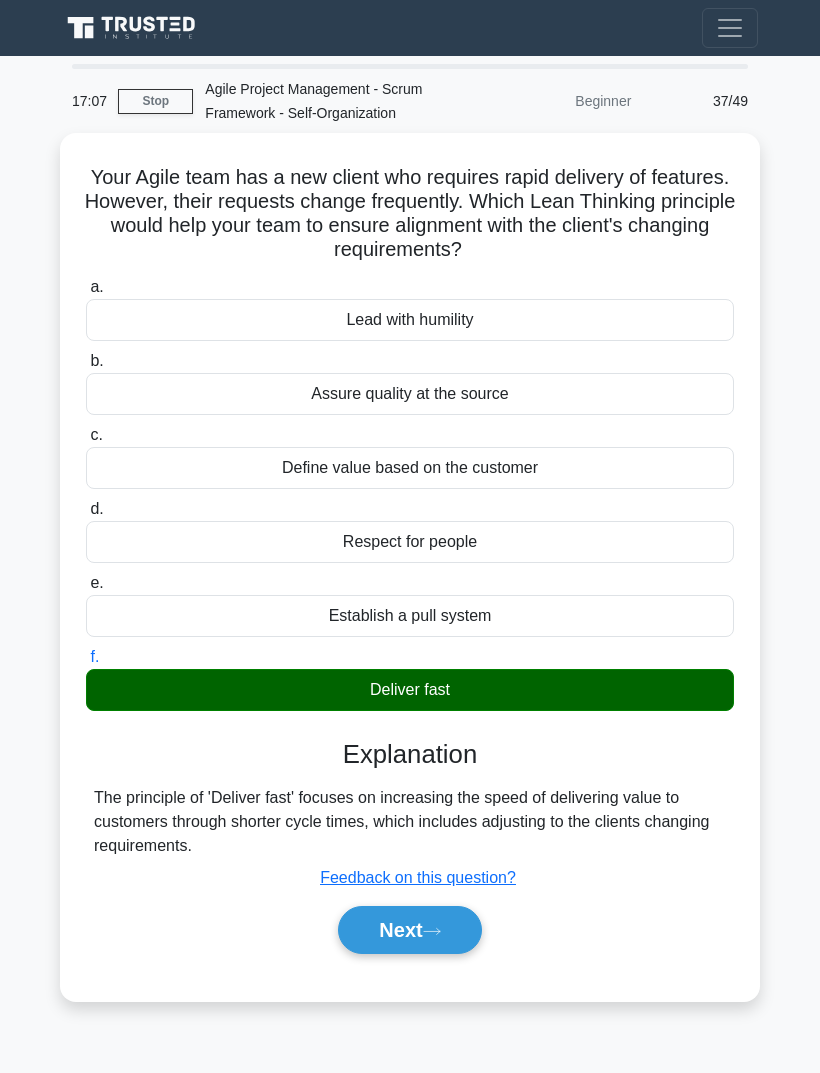 click on "Next" at bounding box center (409, 930) 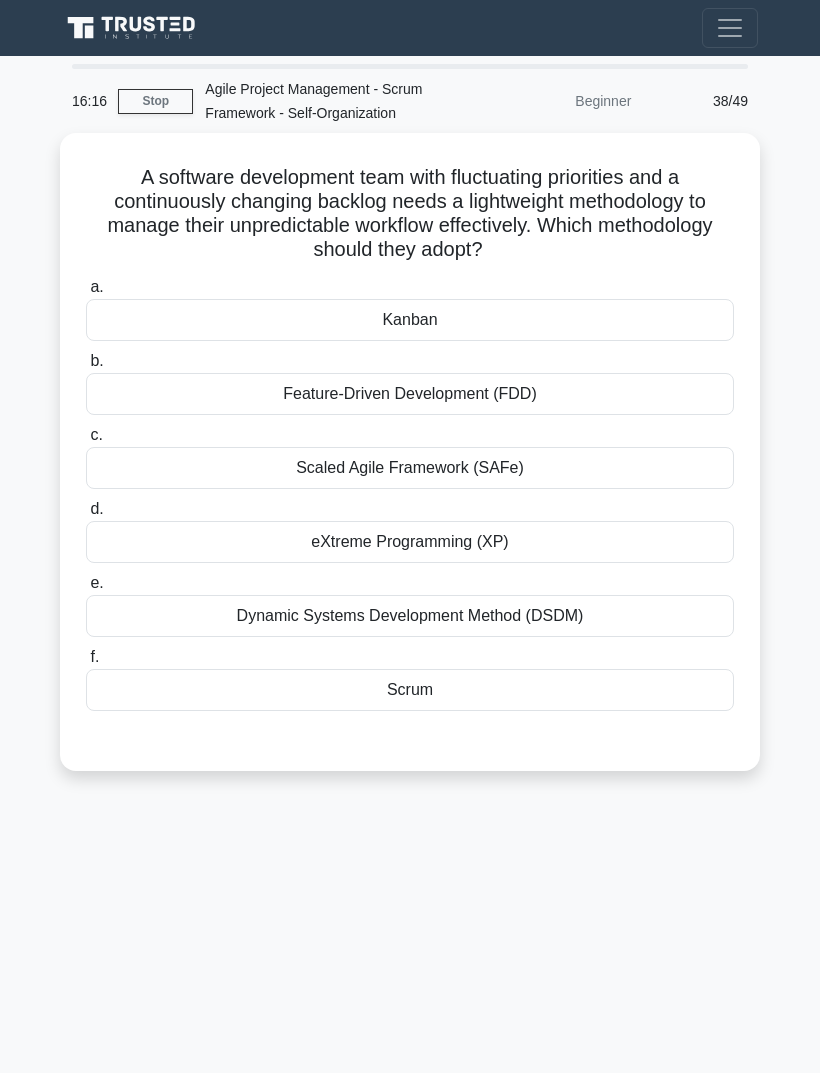 click on "Dynamic Systems Development Method (DSDM)" at bounding box center [410, 616] 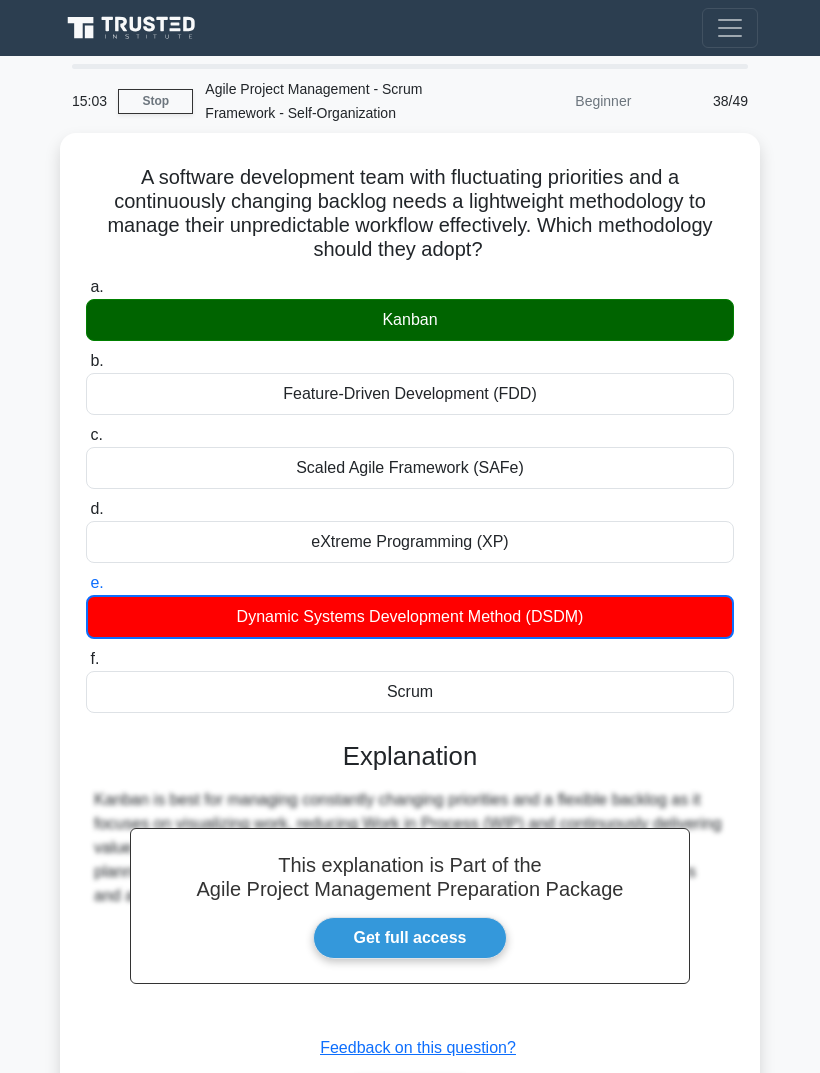scroll, scrollTop: 67, scrollLeft: 0, axis: vertical 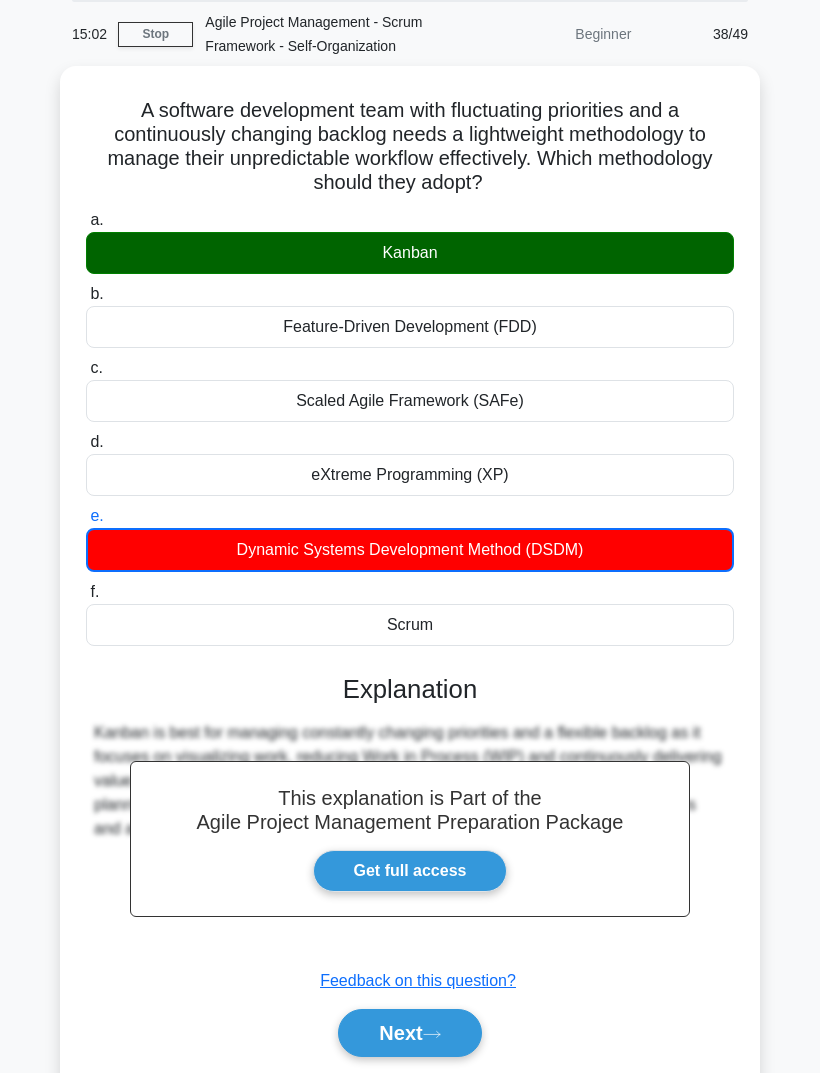 click on "Next" at bounding box center [409, 1033] 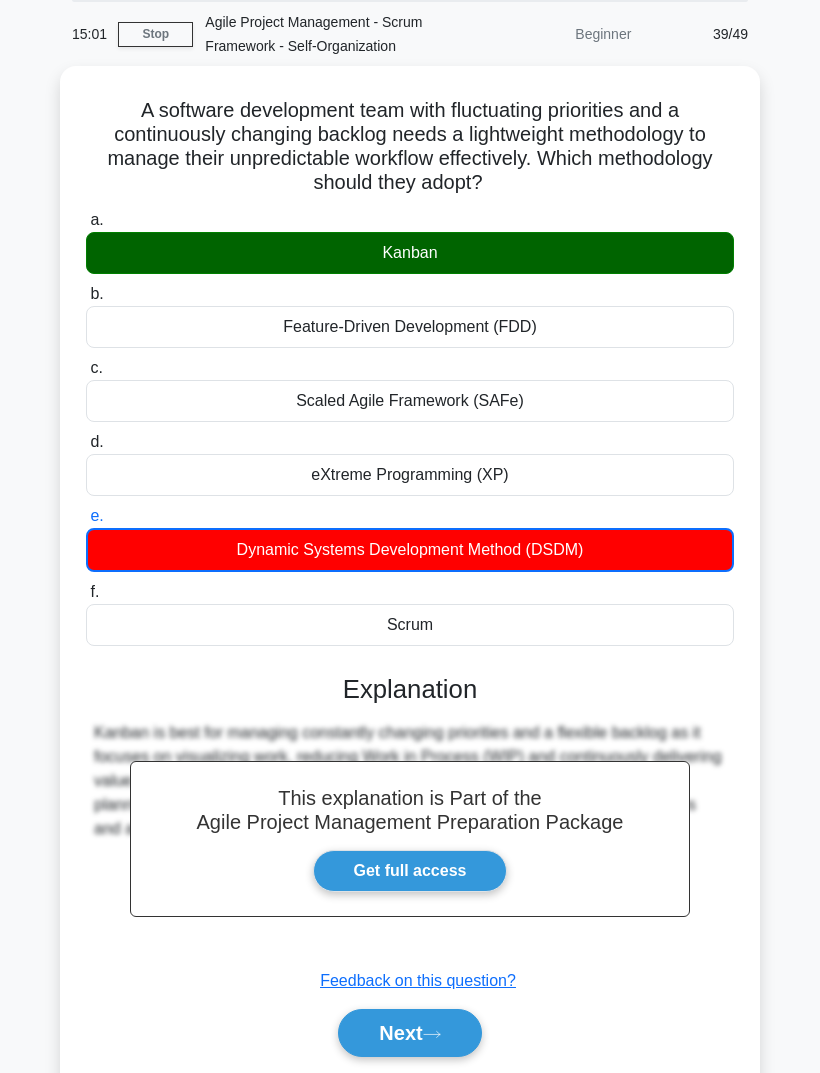 scroll, scrollTop: 0, scrollLeft: 0, axis: both 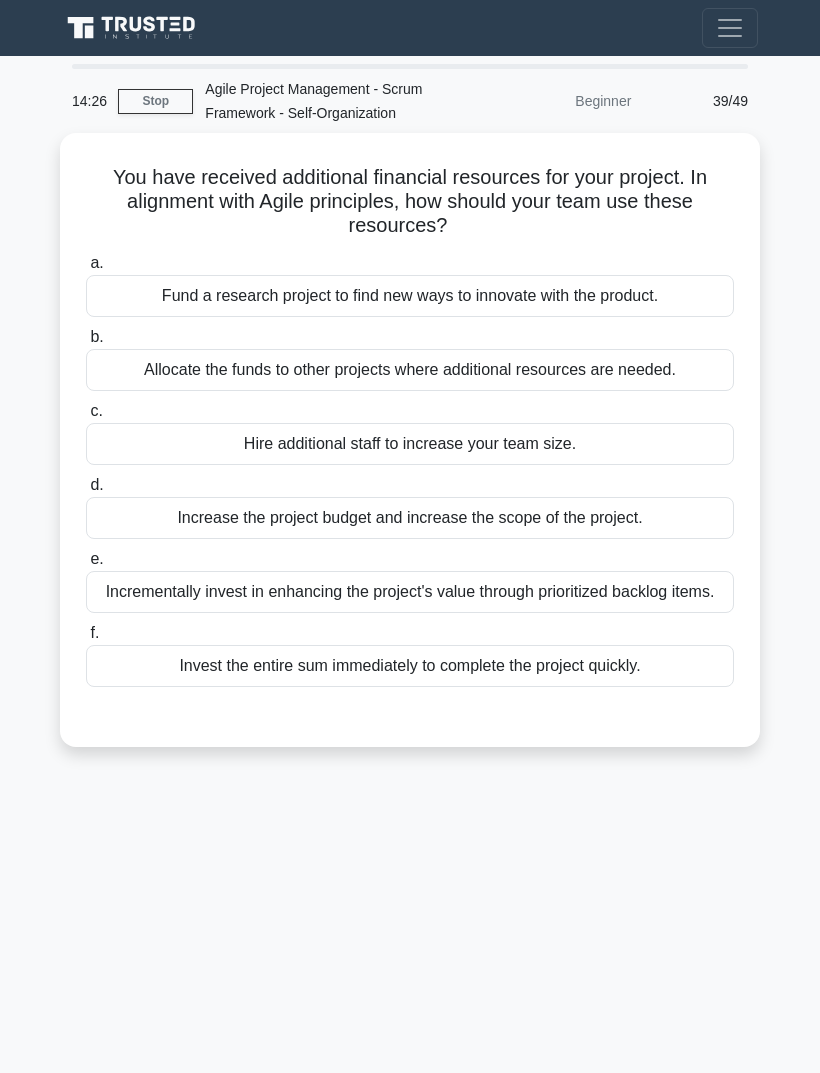 click on "Incrementally invest in enhancing the project's value through prioritized backlog items." at bounding box center [410, 592] 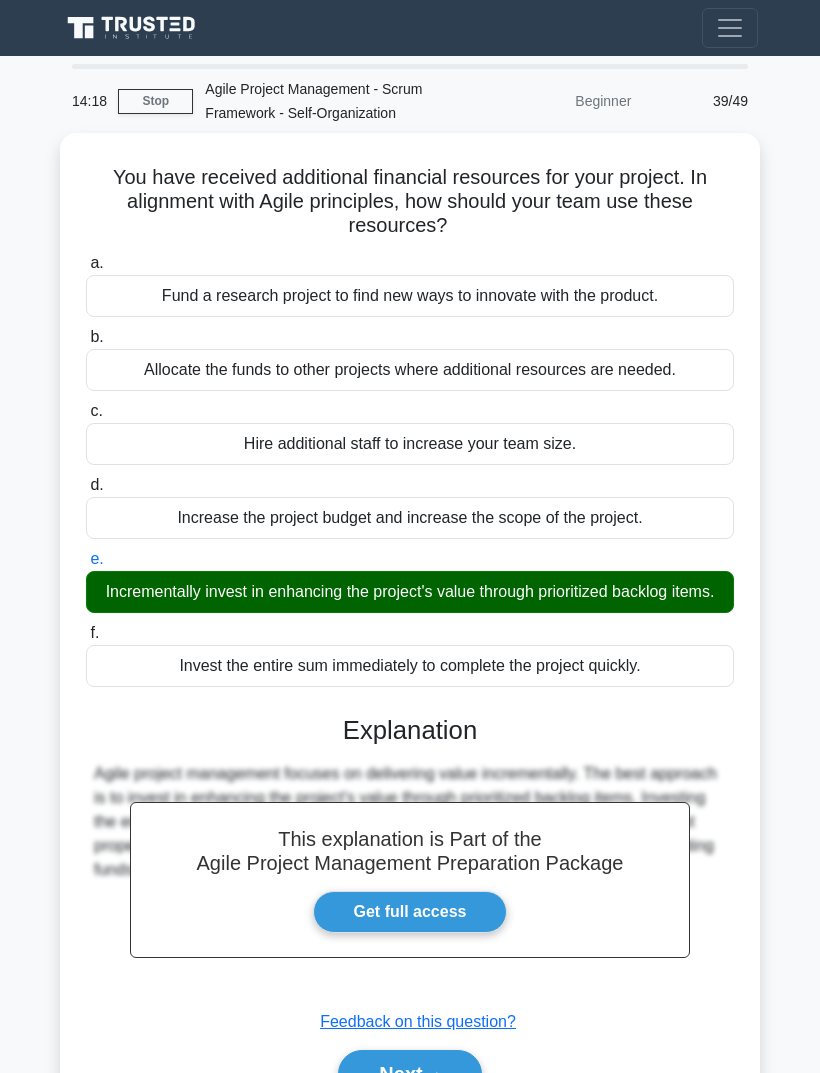 click on "Next" at bounding box center [409, 1074] 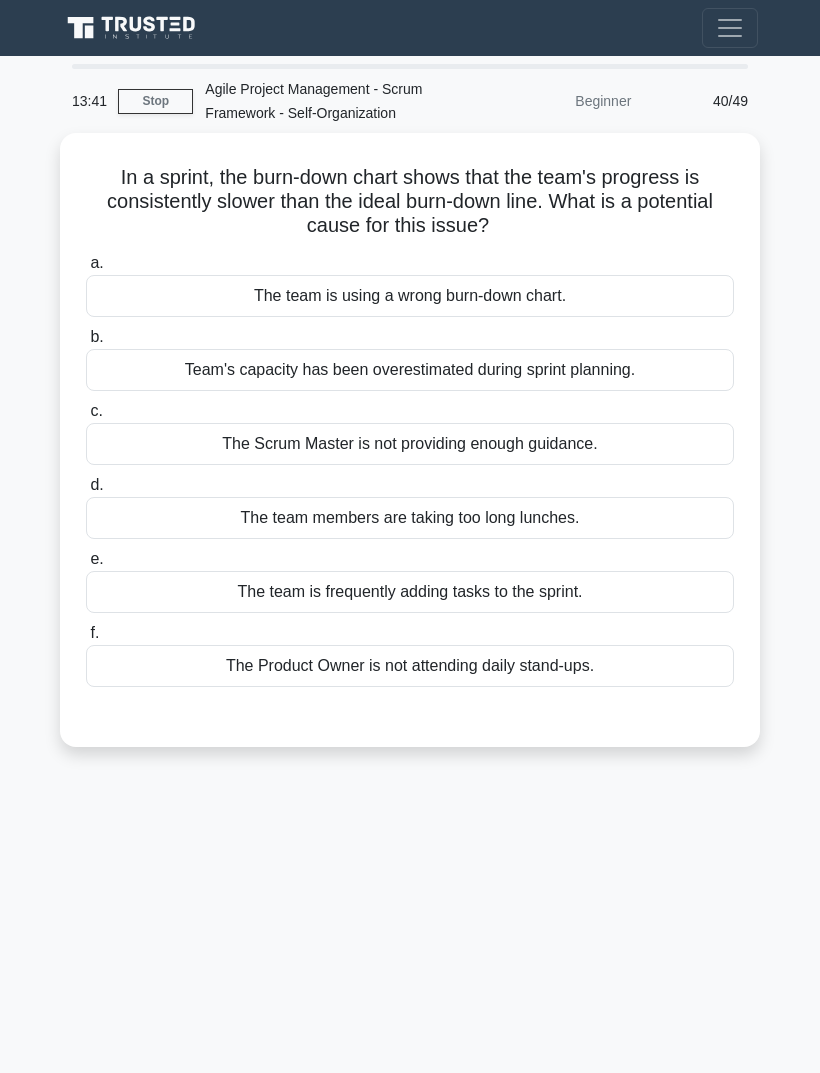 click on "Team's capacity has been overestimated during sprint planning." at bounding box center (410, 370) 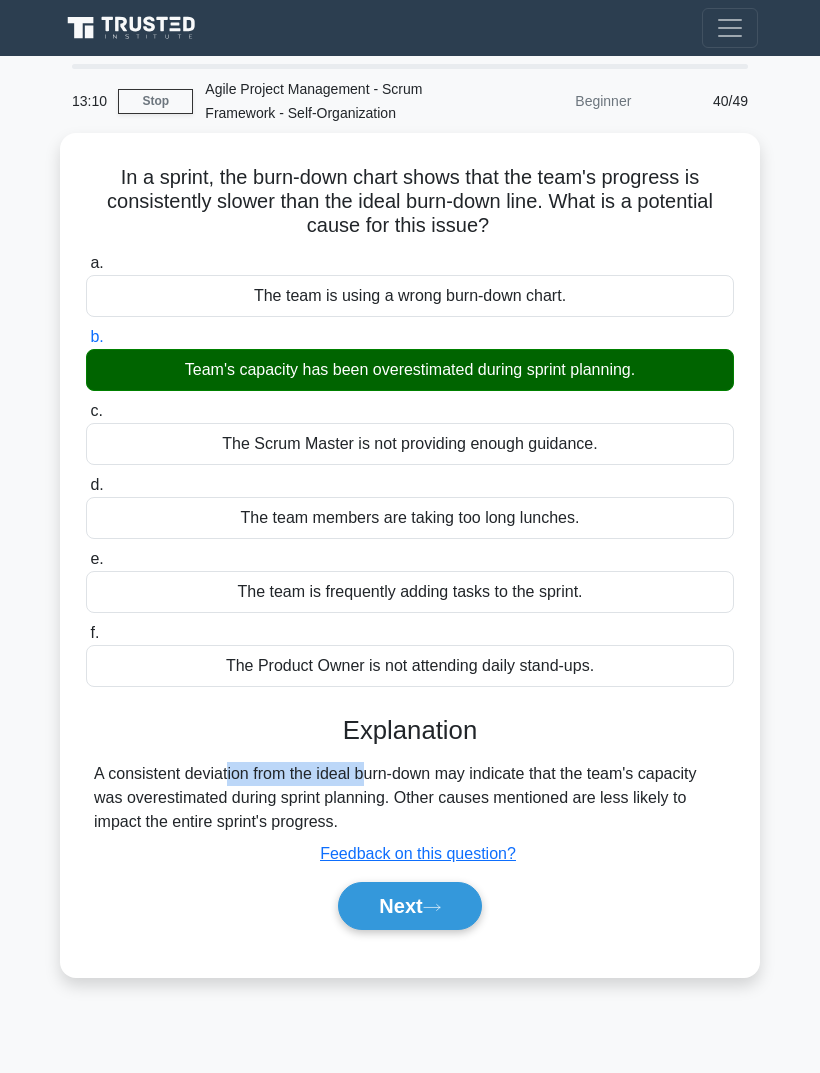 click on "13:10
Stop
Agile Project Management  - Scrum Framework  - Self-Organization
Beginner
40/49
In a sprint, the burn-down chart shows that the team's progress is consistently slower than the ideal burn-down line. What is a potential cause for this issue?
.spinner_0XTQ{transform-origin:center;animation:spinner_y6GP .75s linear infinite}@keyframes spinner_y6GP{100%{transform:rotate(360deg)}}
a. b. c. d." at bounding box center [410, 564] 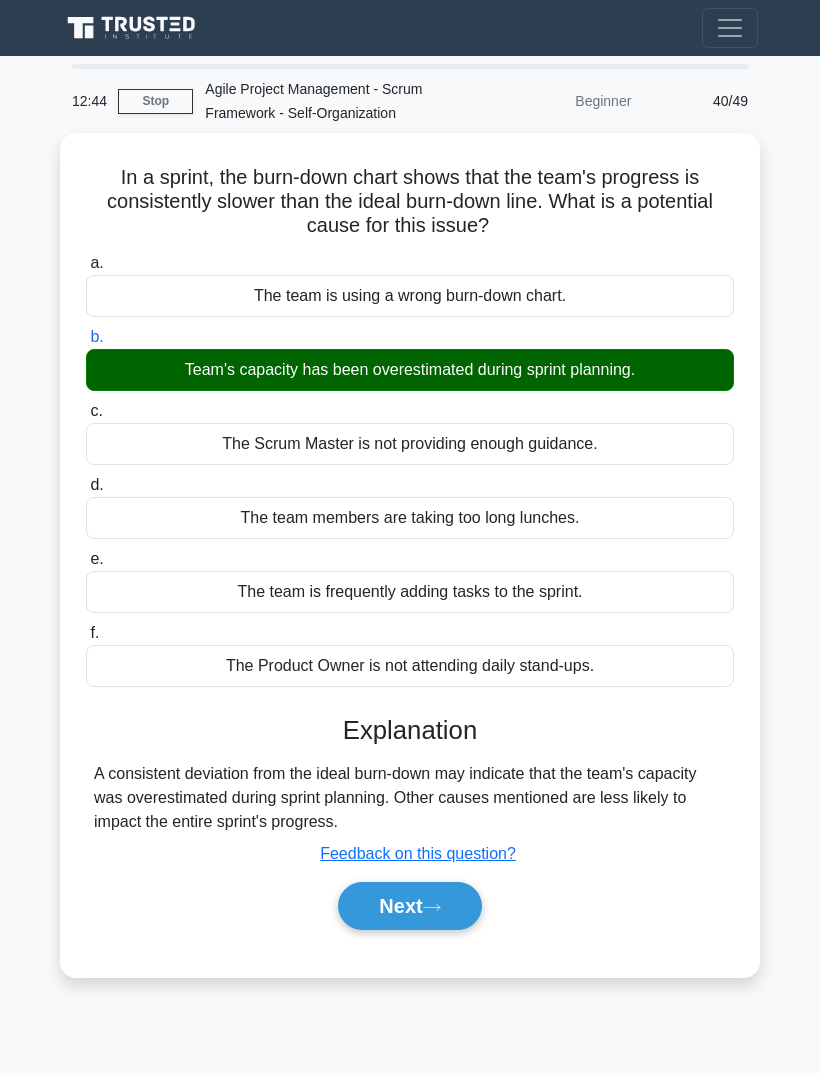 click 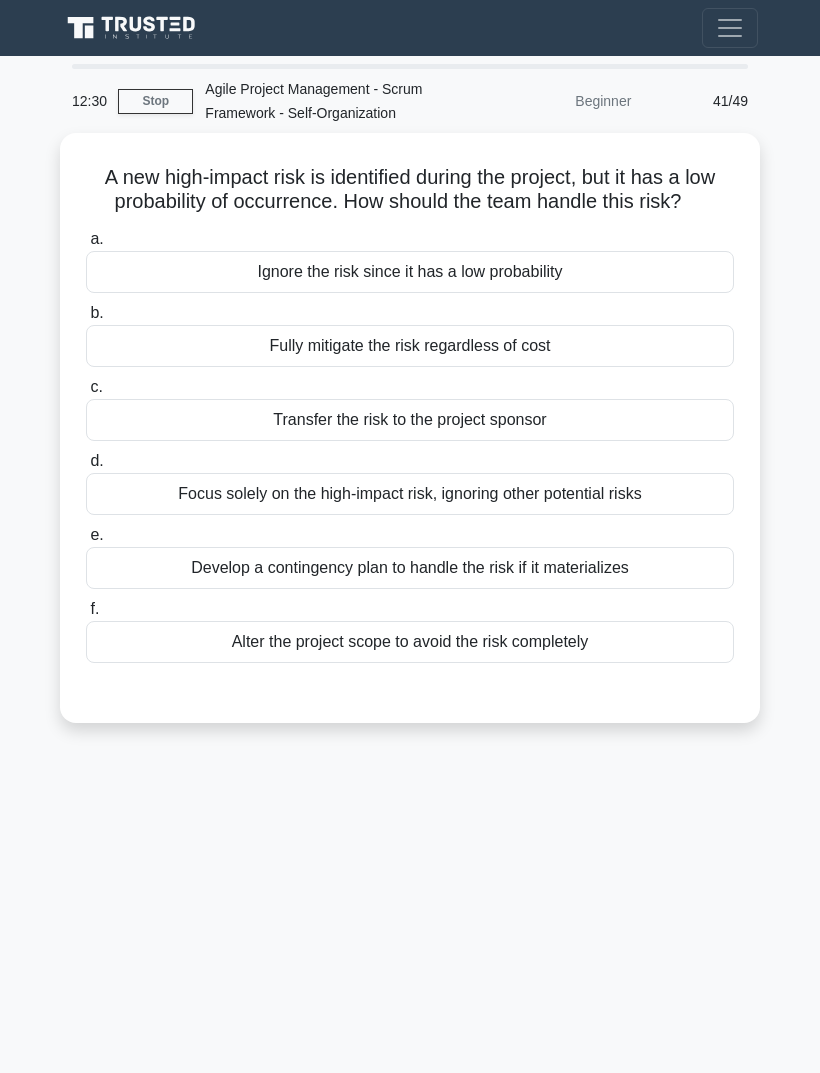 click on "Develop a contingency plan to handle the risk if it materializes" at bounding box center (410, 568) 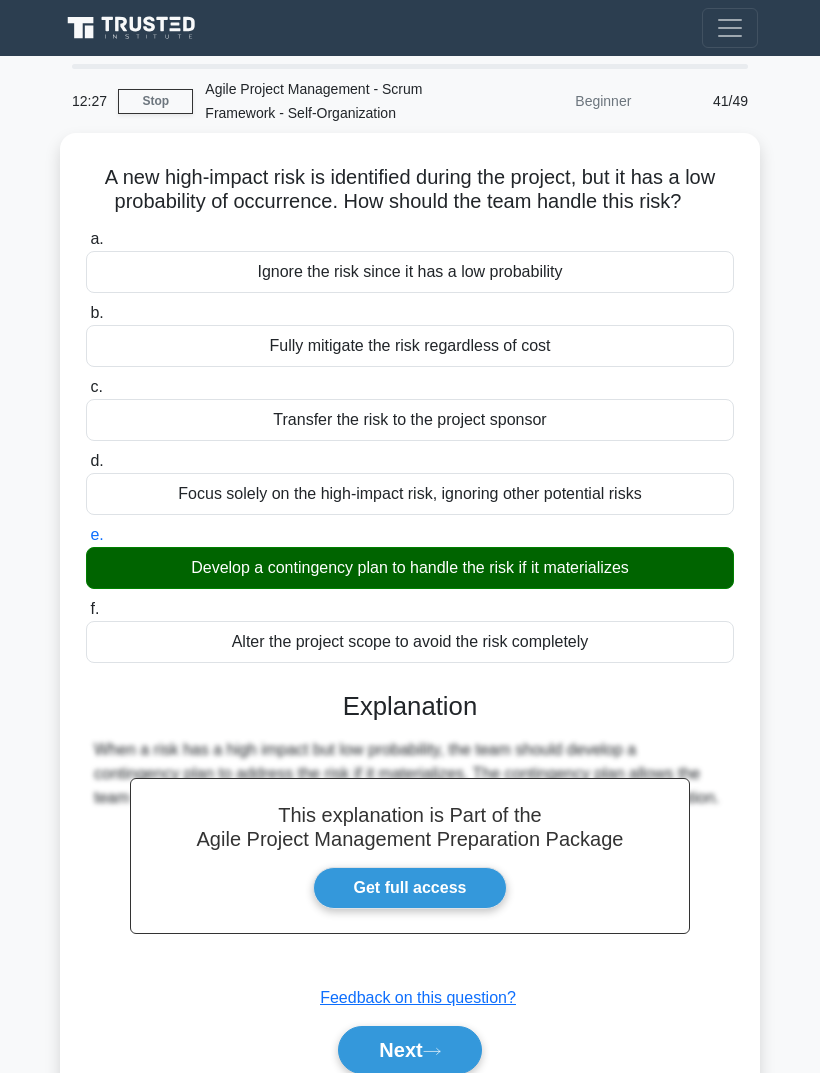 click on "Next" at bounding box center [409, 1050] 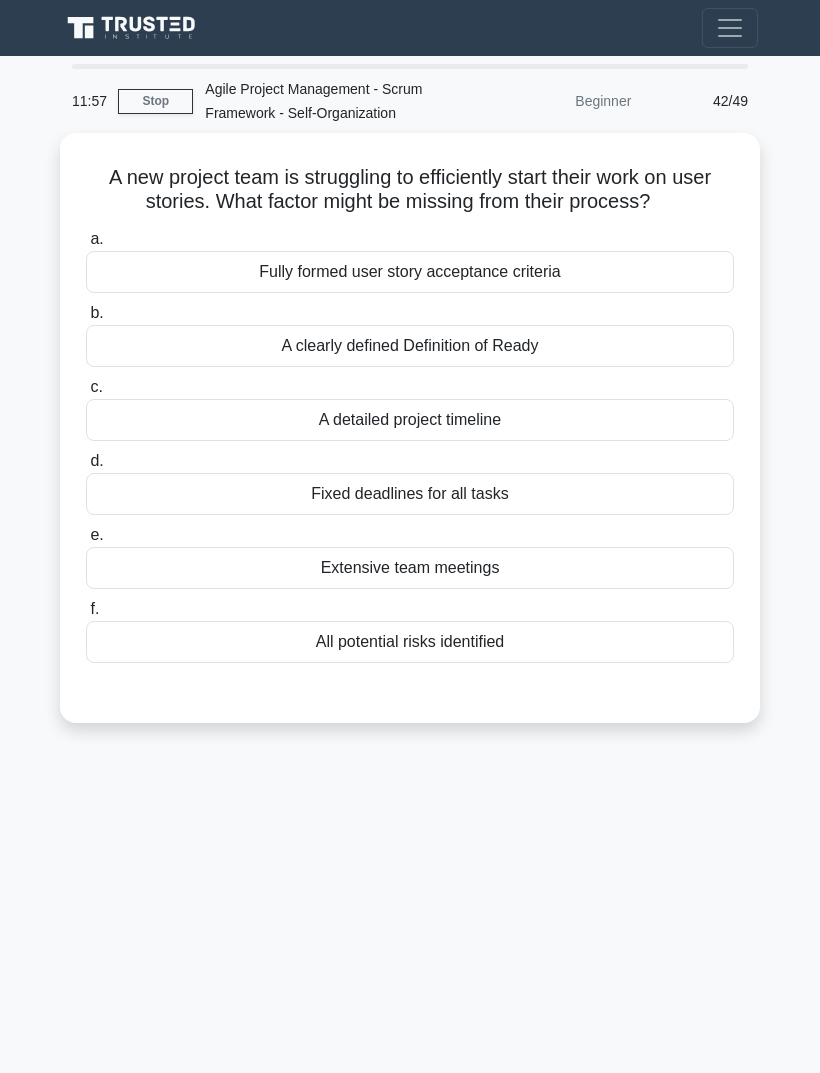 click on "A clearly defined Definition of Ready" at bounding box center [410, 346] 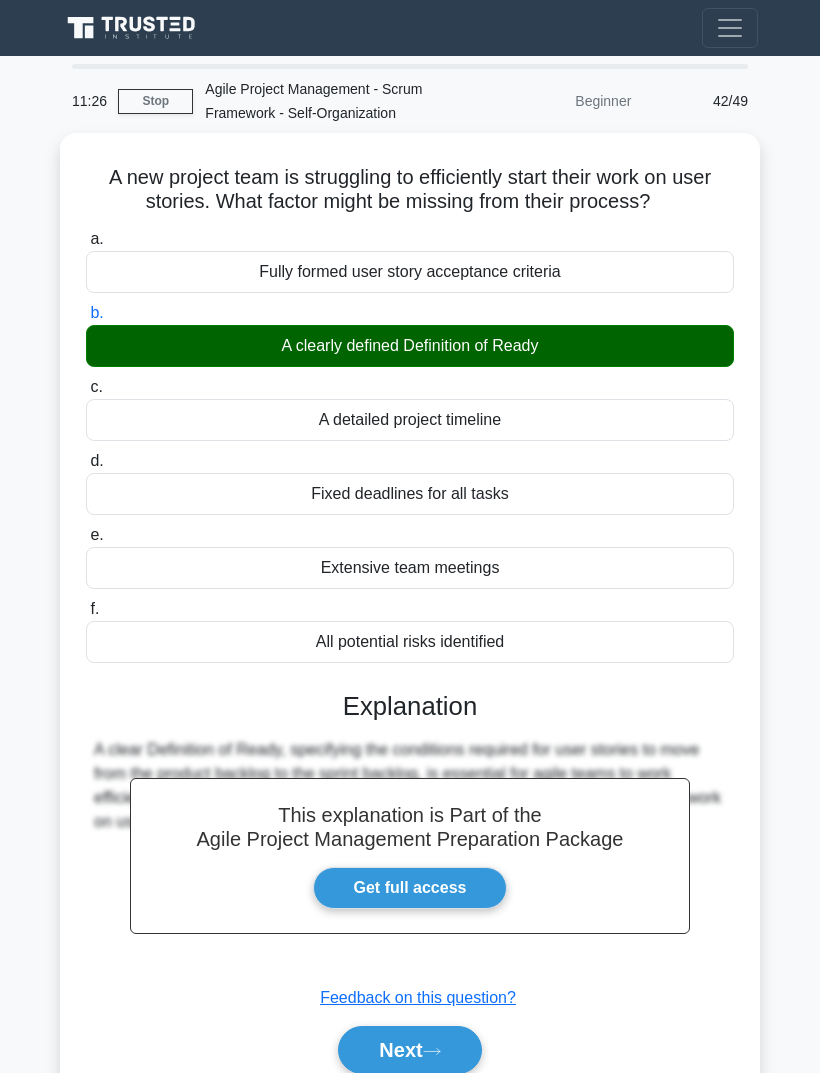 click on "Next" at bounding box center (409, 1050) 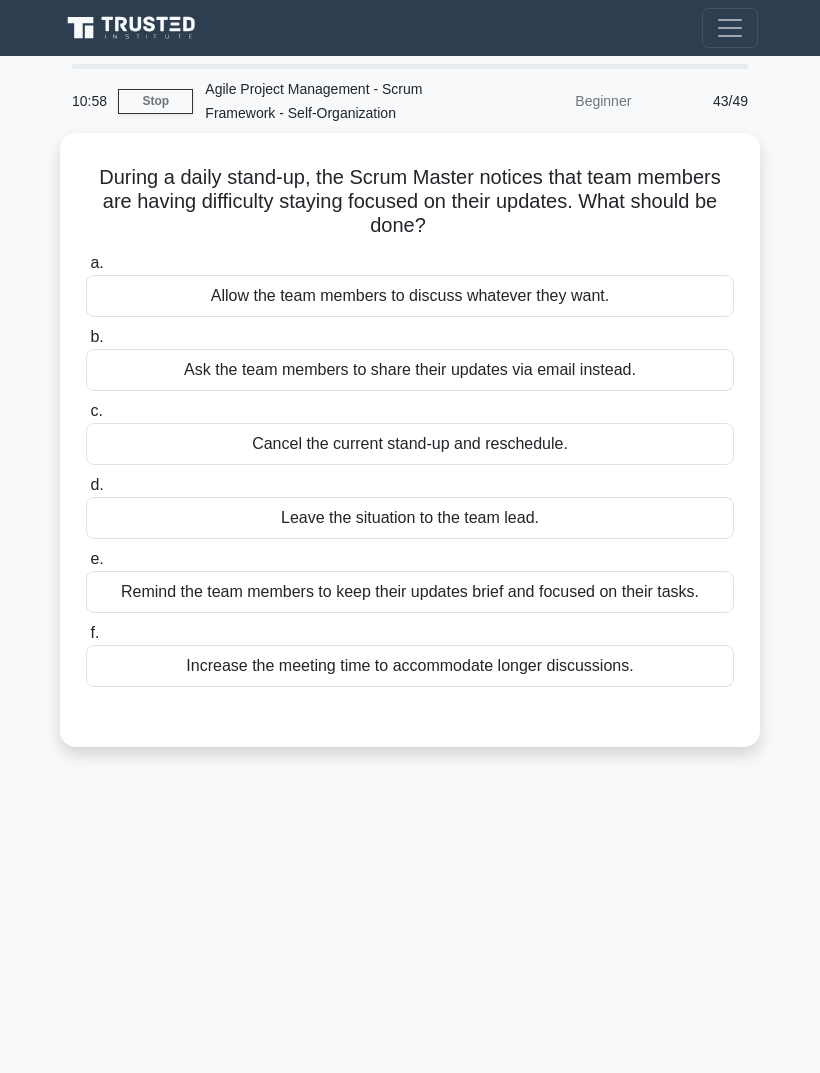 click on "Remind the team members to keep their updates brief and focused on their tasks." at bounding box center (410, 592) 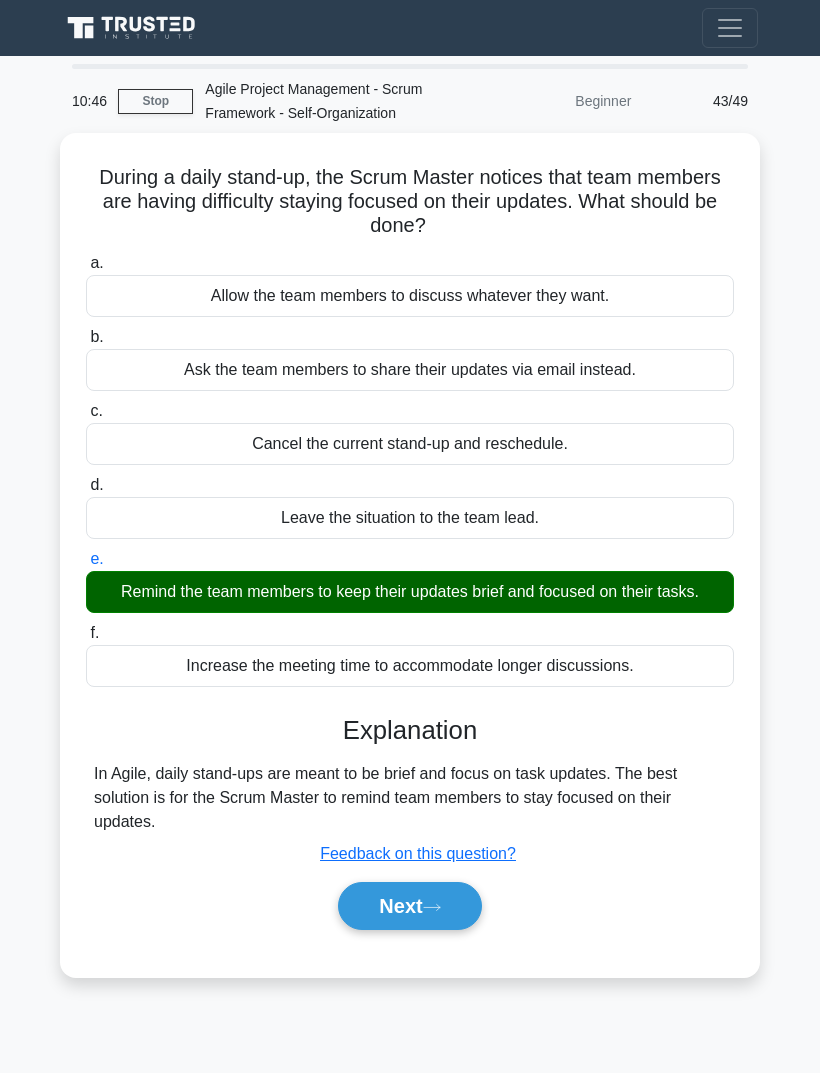 click on "Next" at bounding box center [409, 906] 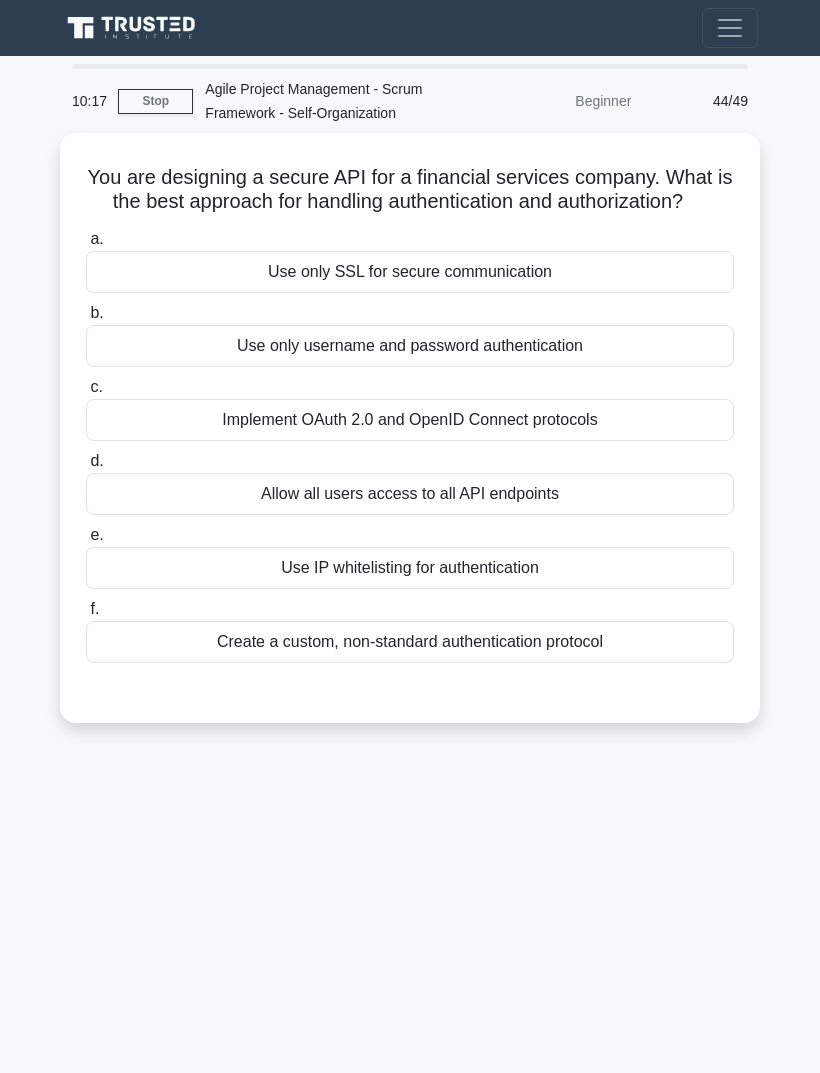 click on "Create a custom, non-standard authentication protocol" at bounding box center (410, 642) 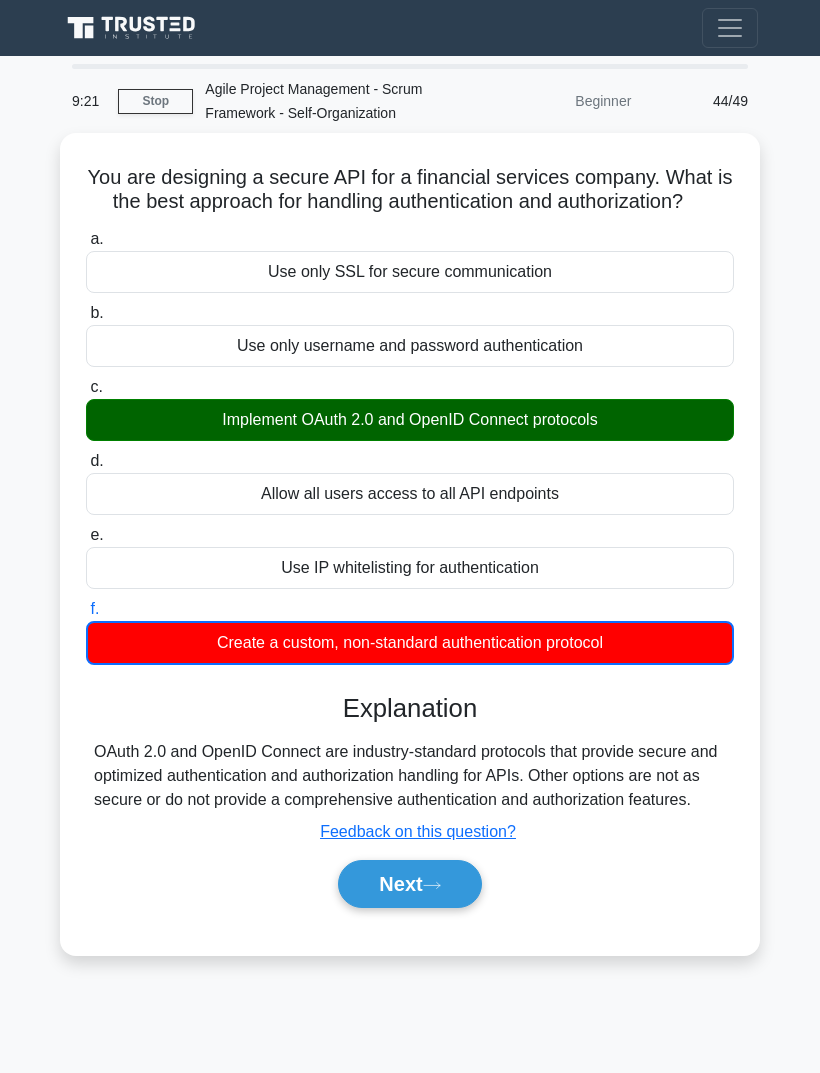 click on "Next" at bounding box center (409, 884) 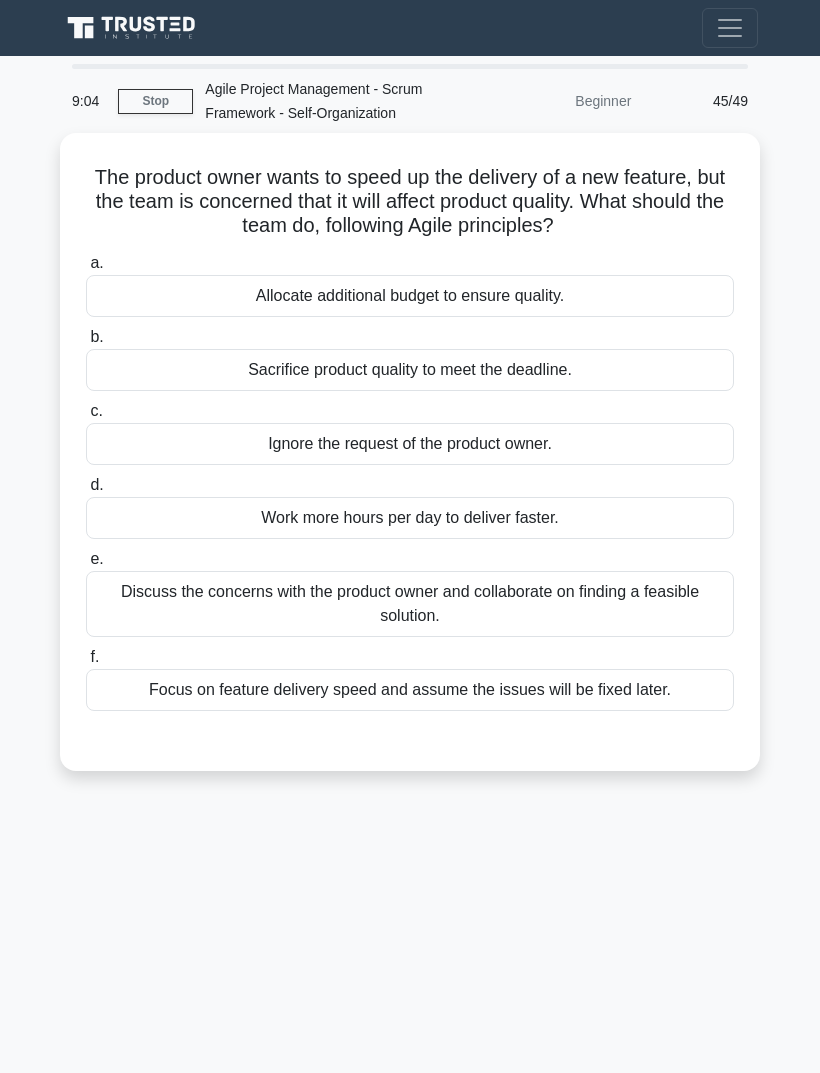click on "Discuss the concerns with the product owner and collaborate on finding a feasible solution." at bounding box center (410, 604) 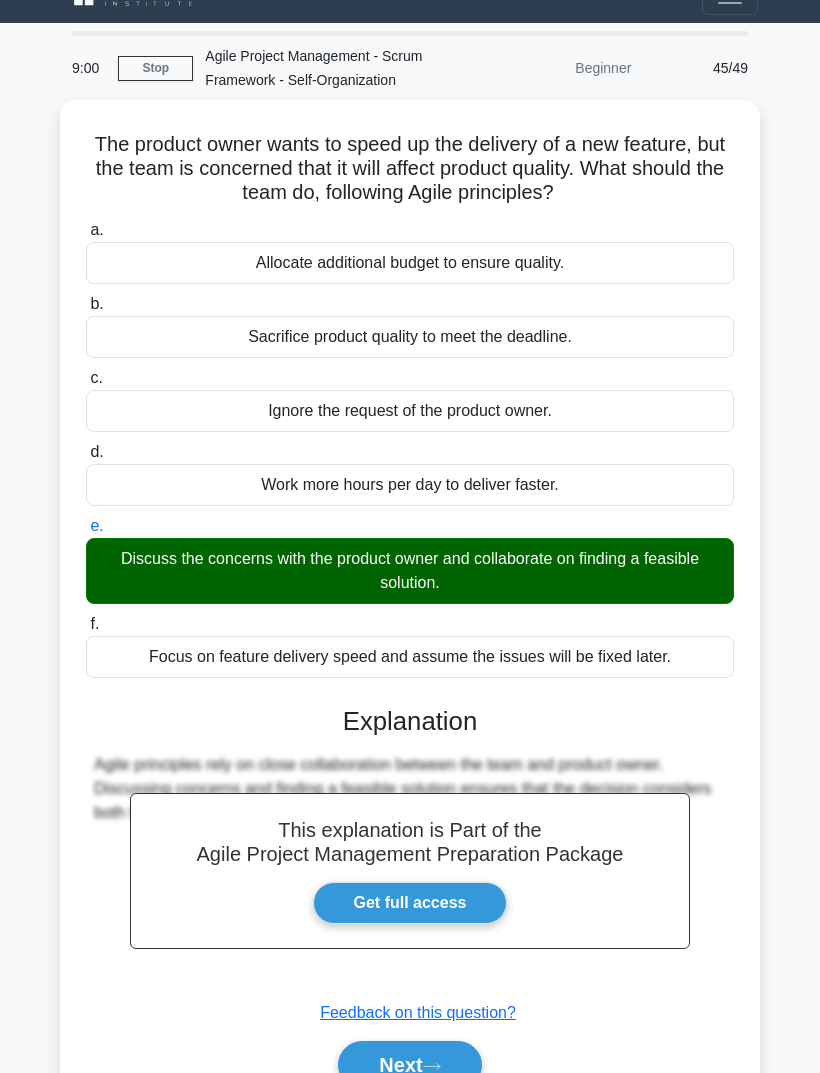 scroll, scrollTop: 65, scrollLeft: 0, axis: vertical 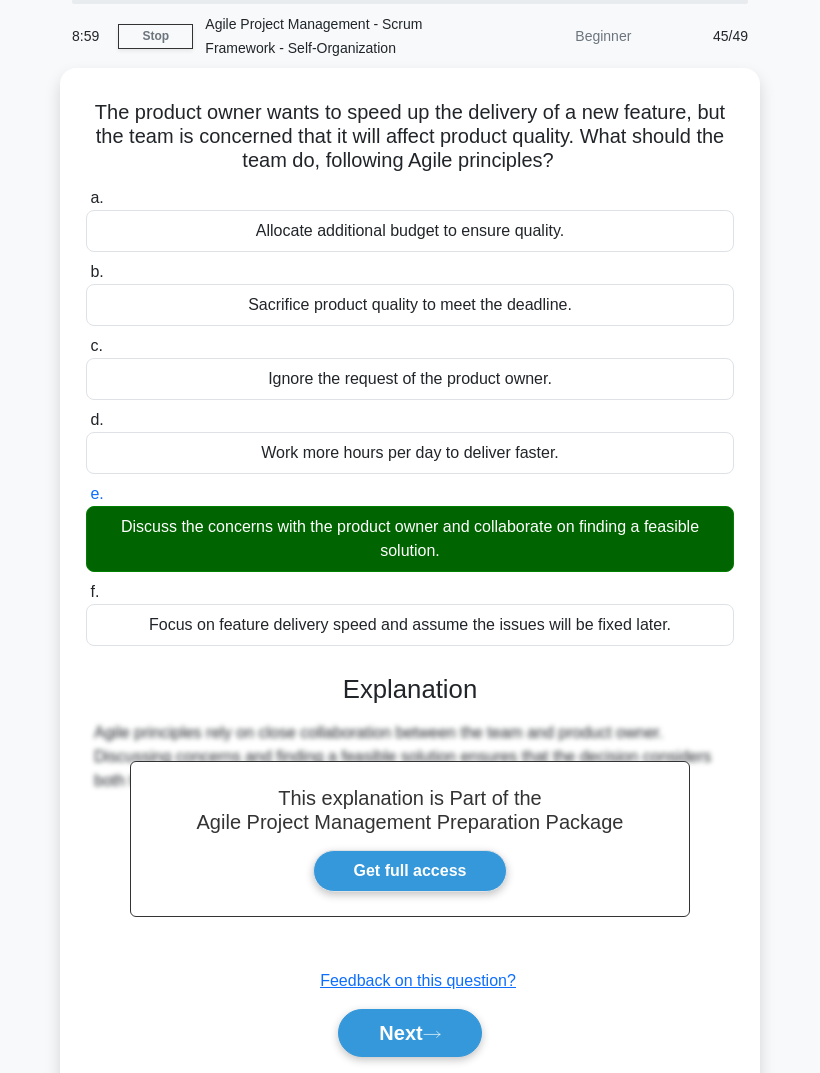 click on "Next" at bounding box center [409, 1033] 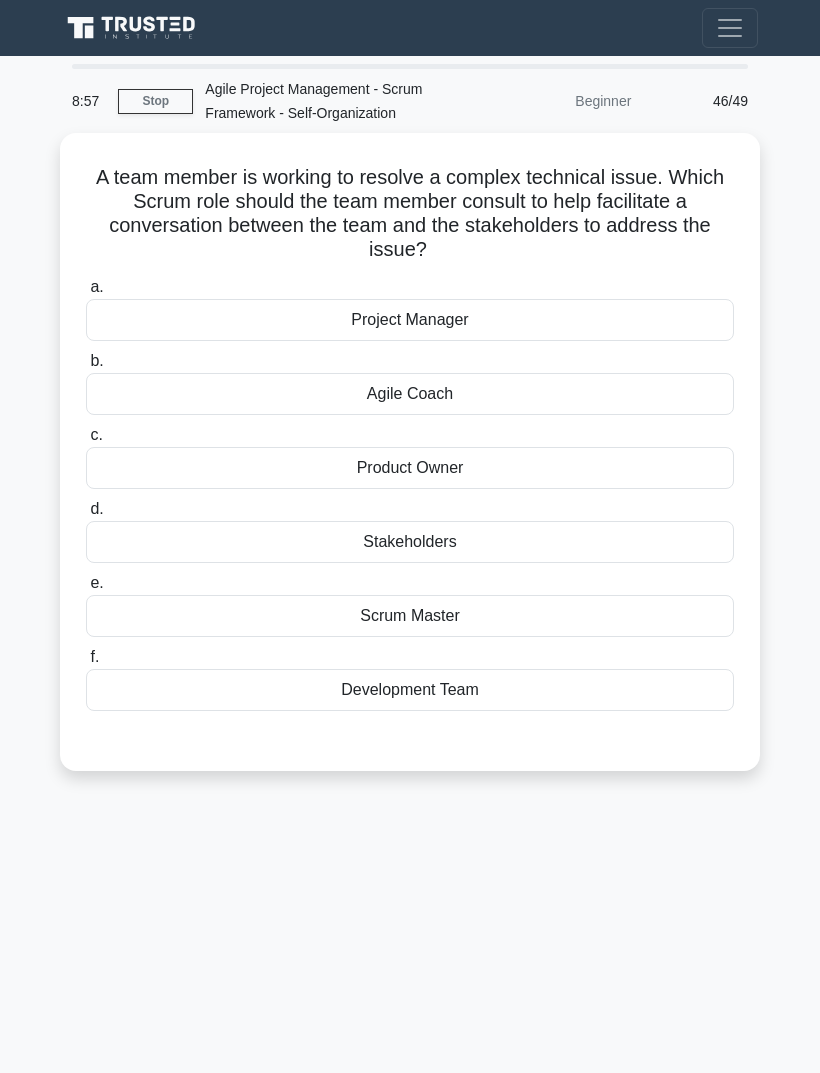 scroll, scrollTop: 0, scrollLeft: 0, axis: both 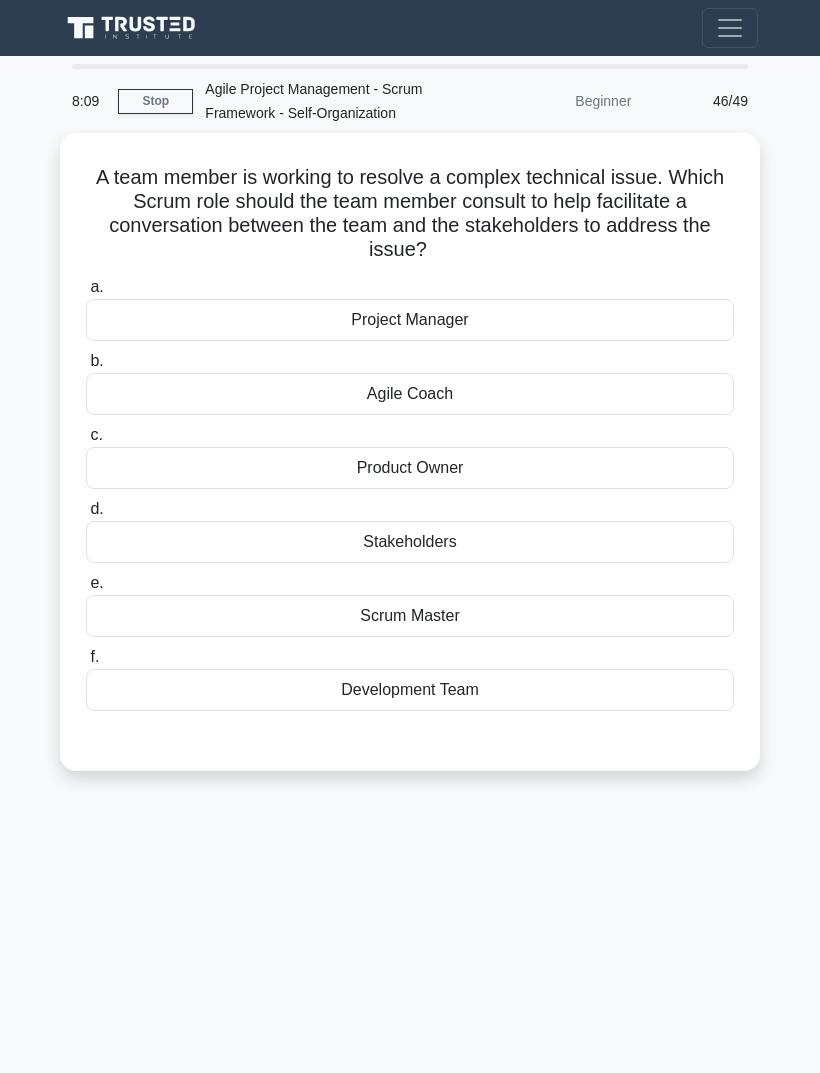 click on "Scrum Master" at bounding box center (410, 616) 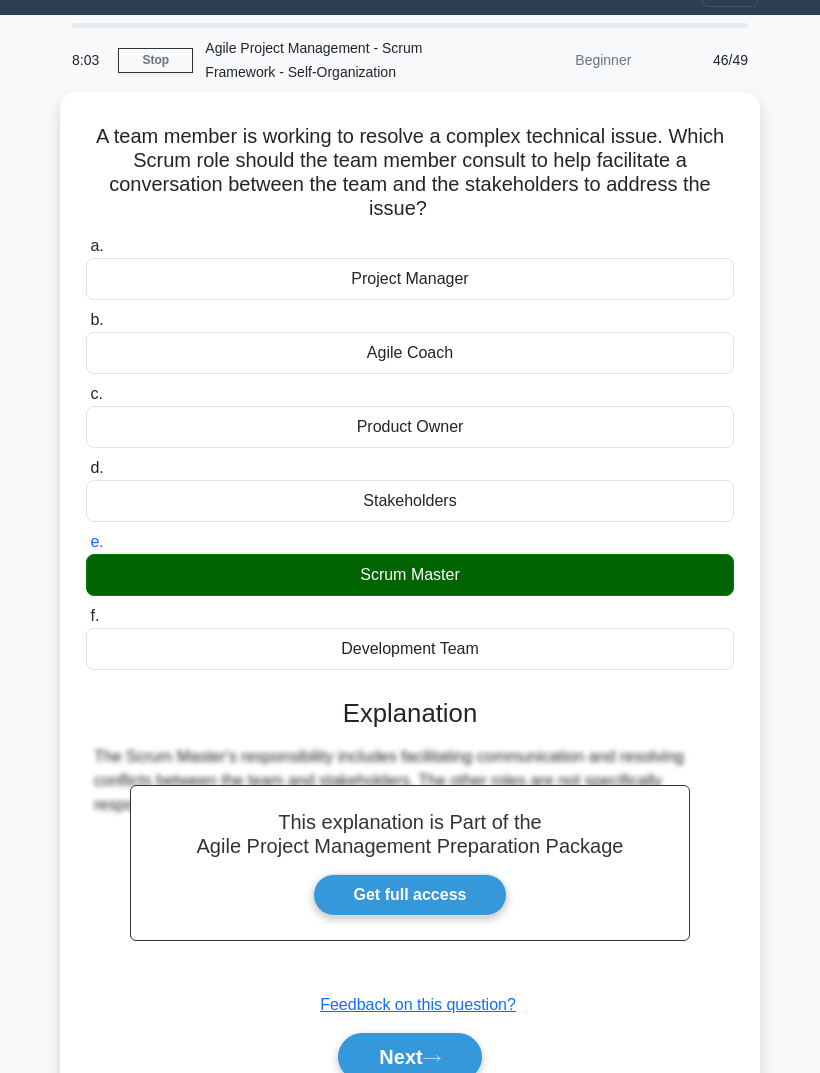 scroll, scrollTop: 42, scrollLeft: 0, axis: vertical 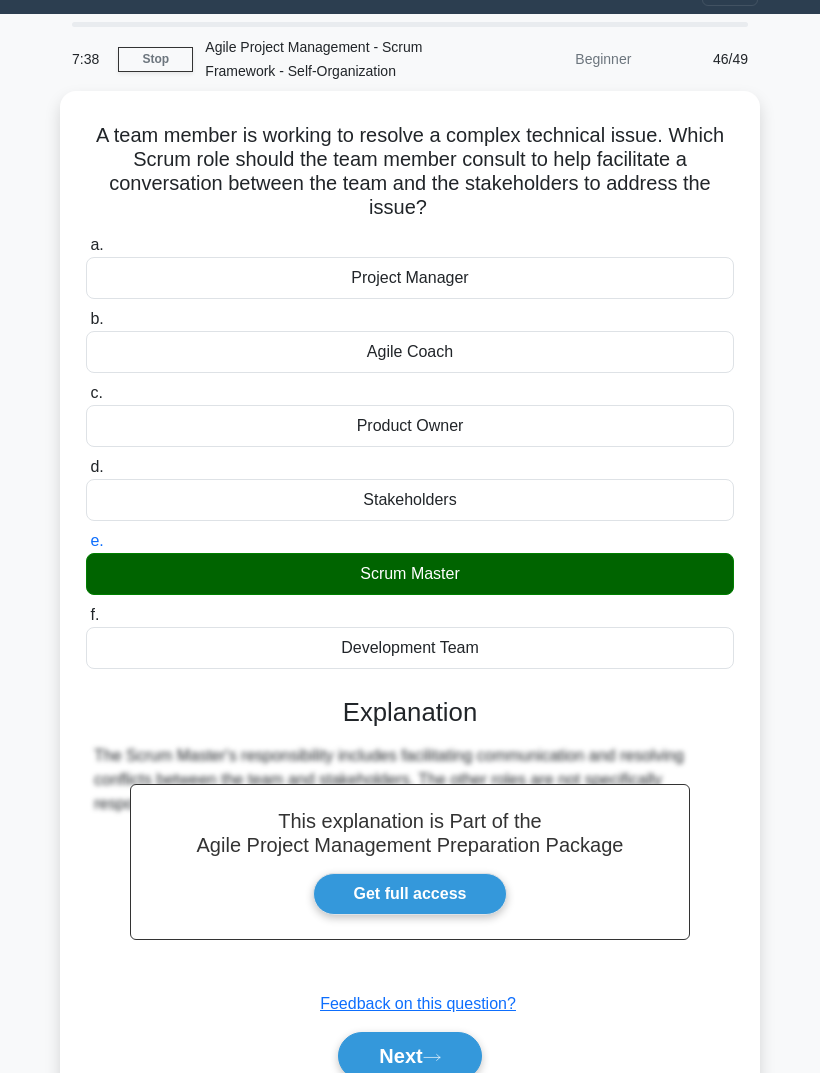 click 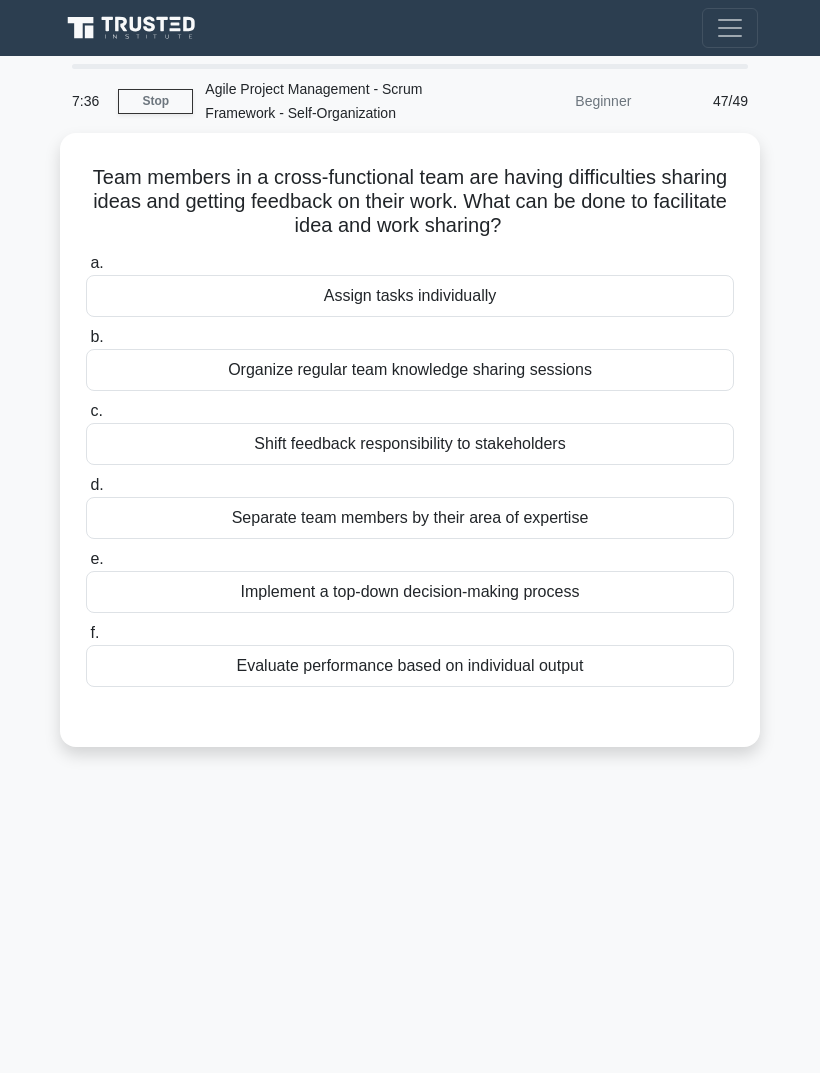 scroll, scrollTop: 0, scrollLeft: 0, axis: both 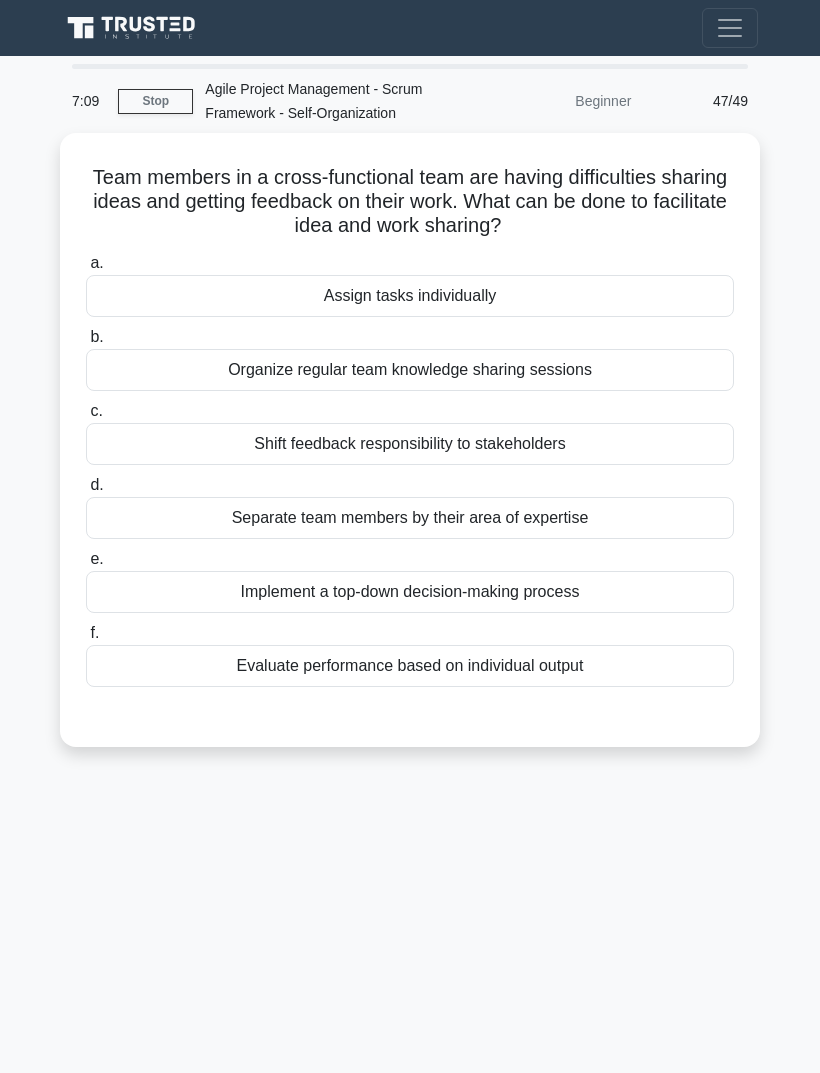 click on "Organize regular team knowledge sharing sessions" at bounding box center (410, 370) 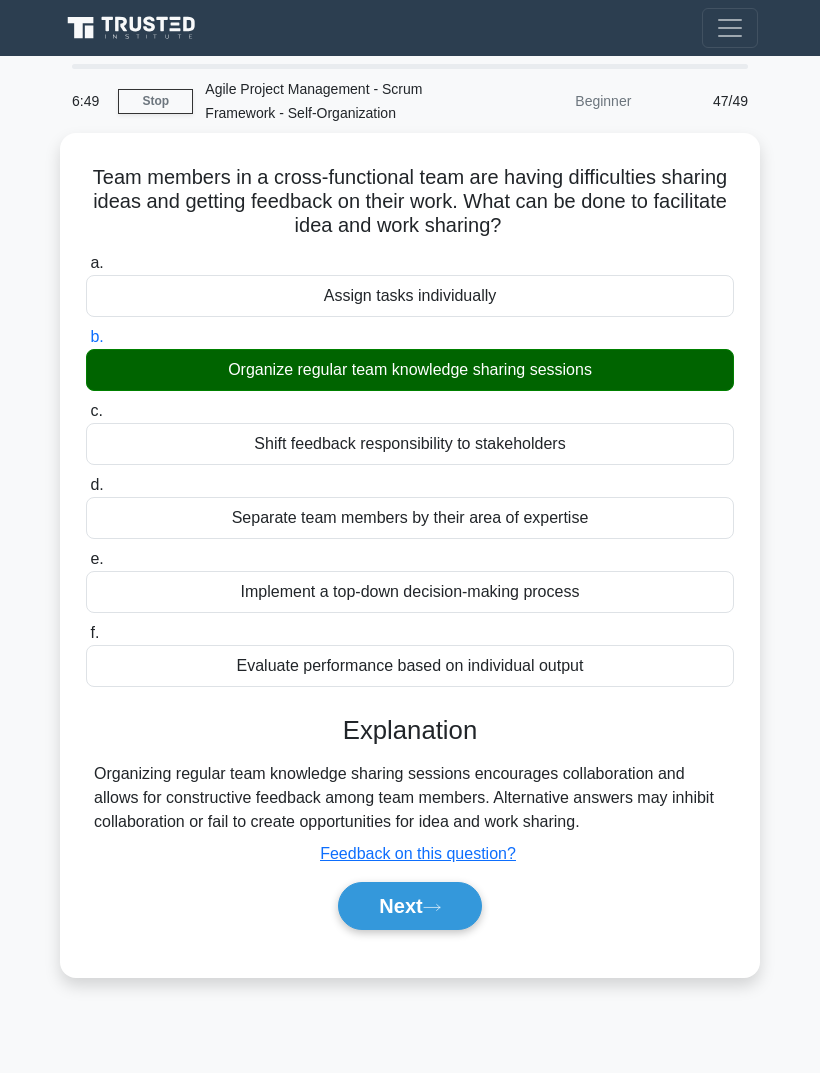 click on "Next" at bounding box center [409, 906] 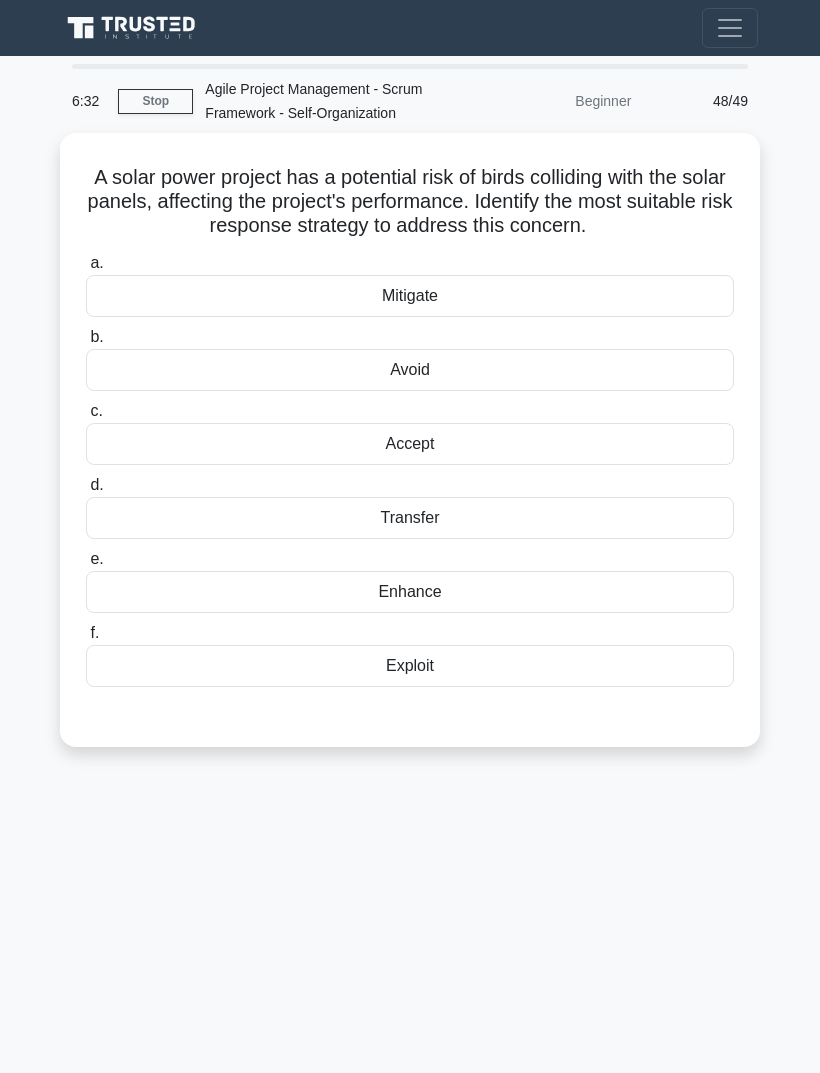 click on "Mitigate" at bounding box center (410, 296) 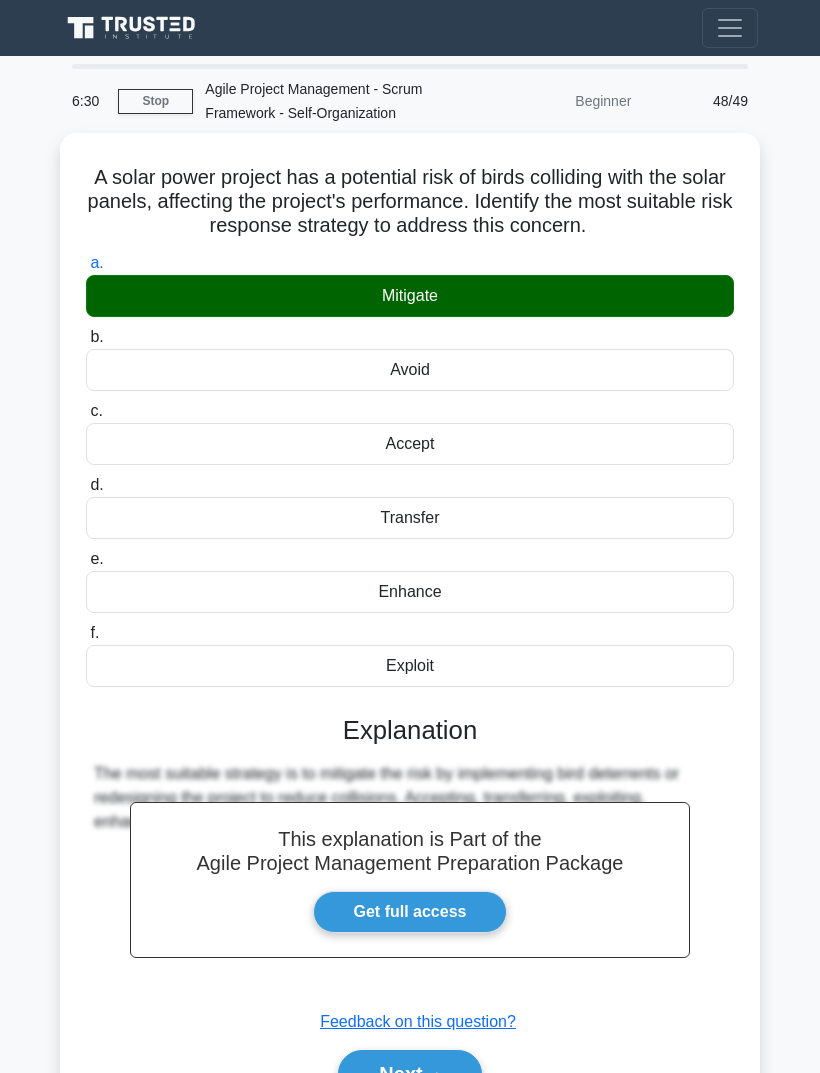 click on "Next" at bounding box center (409, 1074) 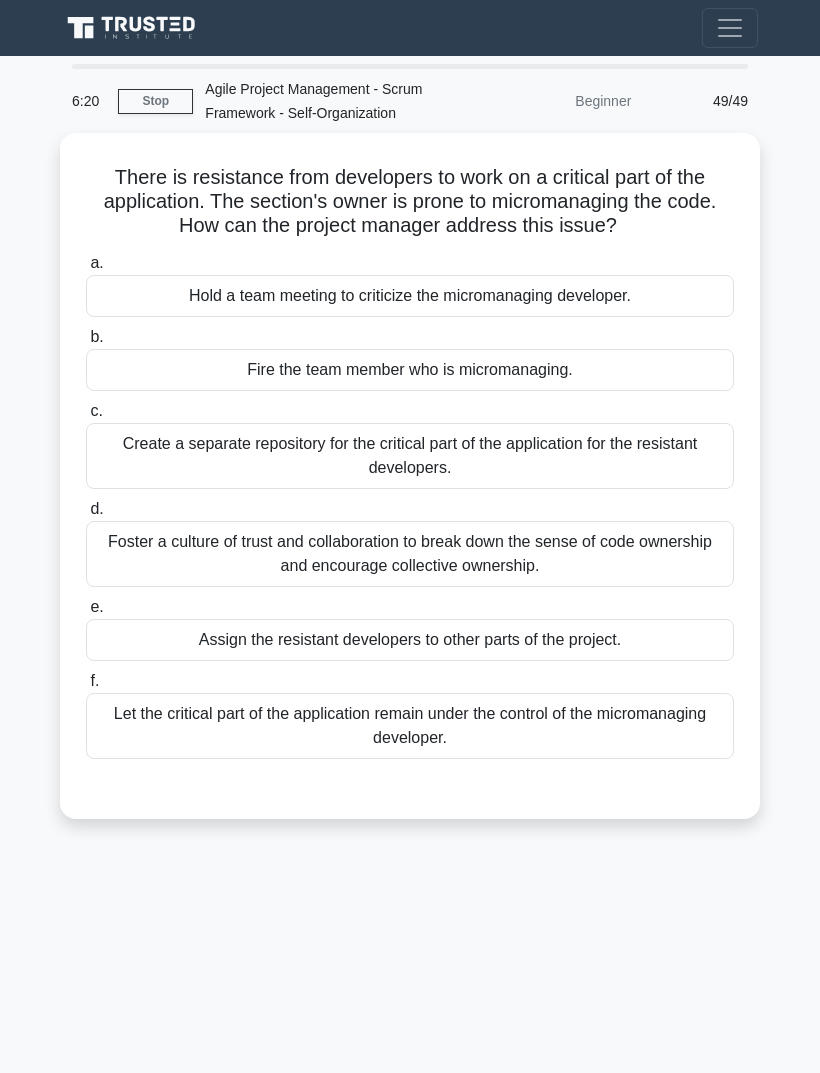 click on "Foster a culture of trust and collaboration to break down the sense of code ownership and encourage collective ownership." at bounding box center [410, 554] 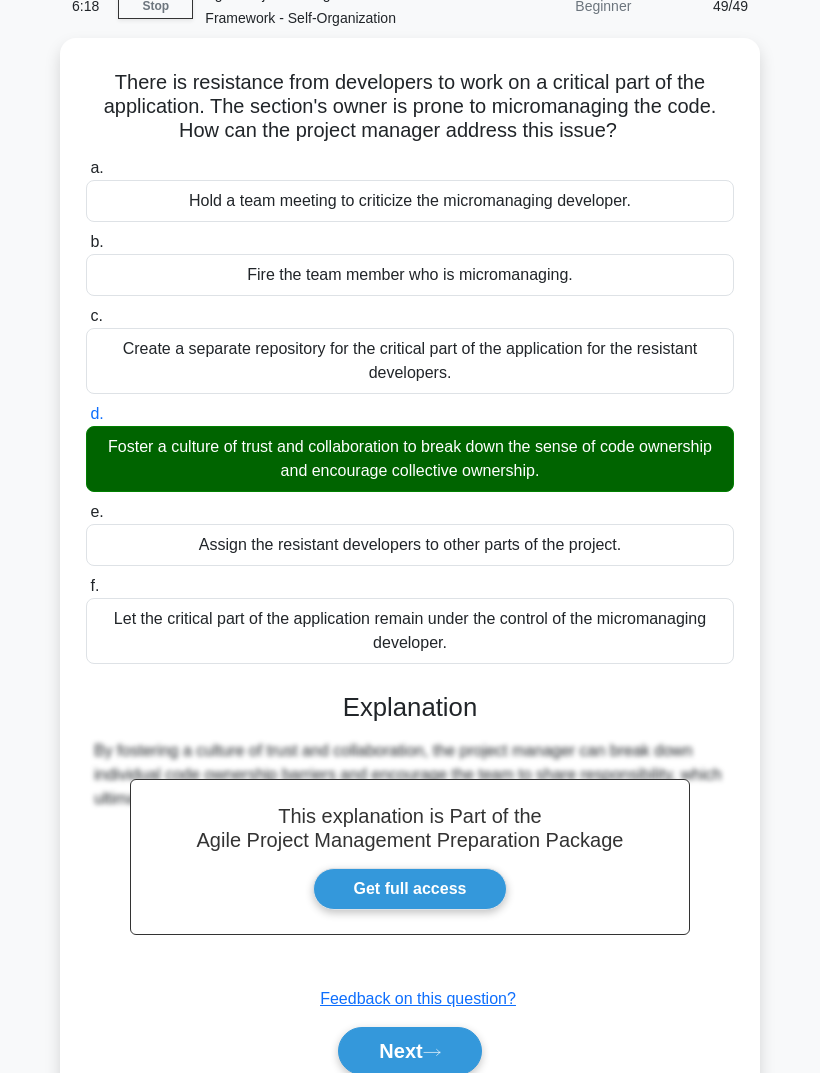 scroll, scrollTop: 113, scrollLeft: 0, axis: vertical 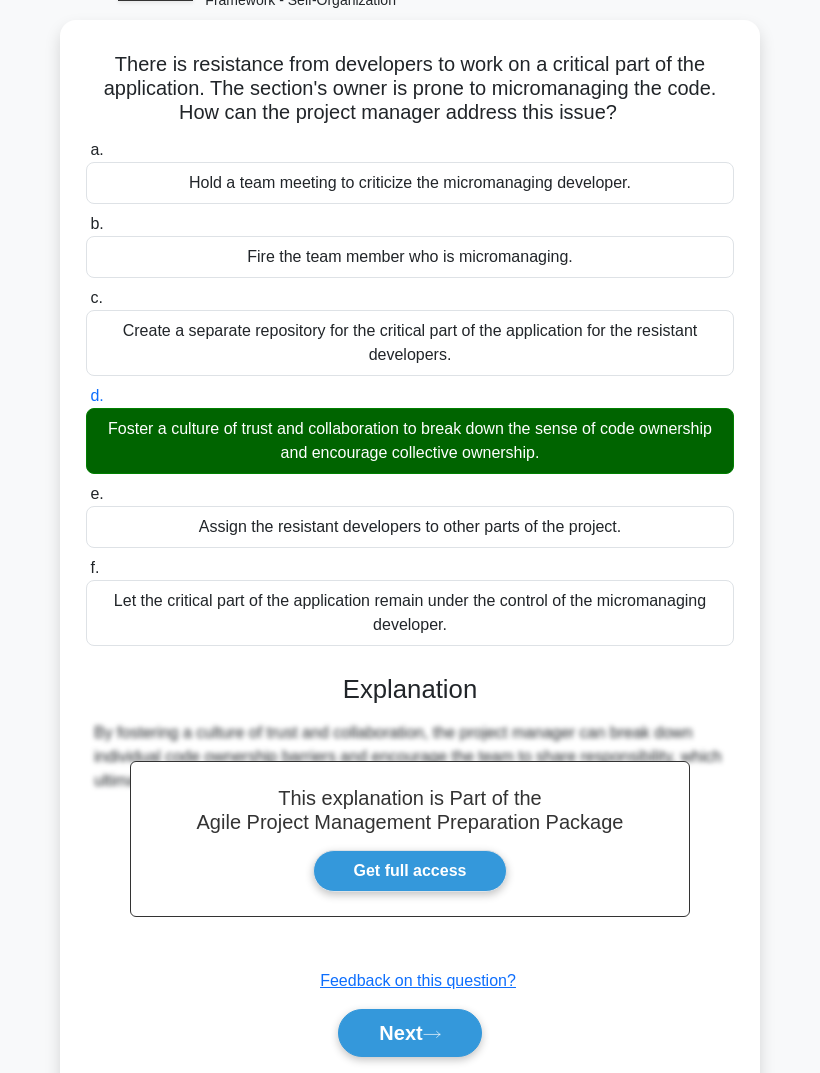 click on "Next" at bounding box center (409, 1033) 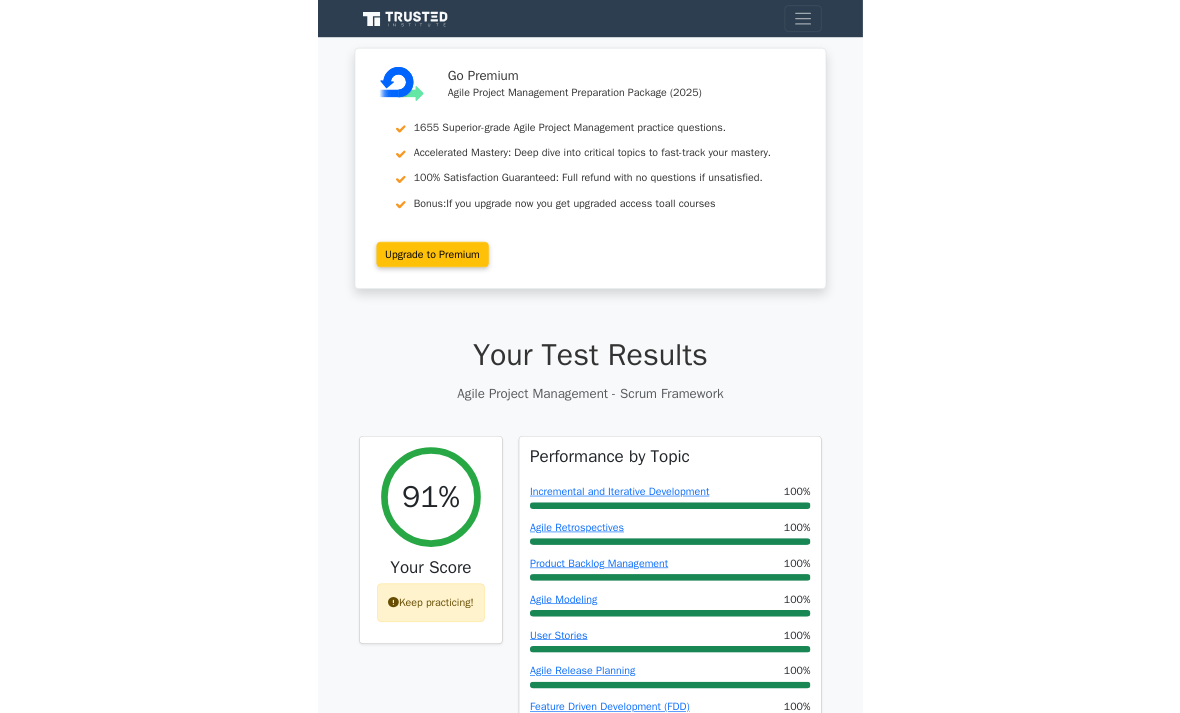 scroll, scrollTop: 0, scrollLeft: 0, axis: both 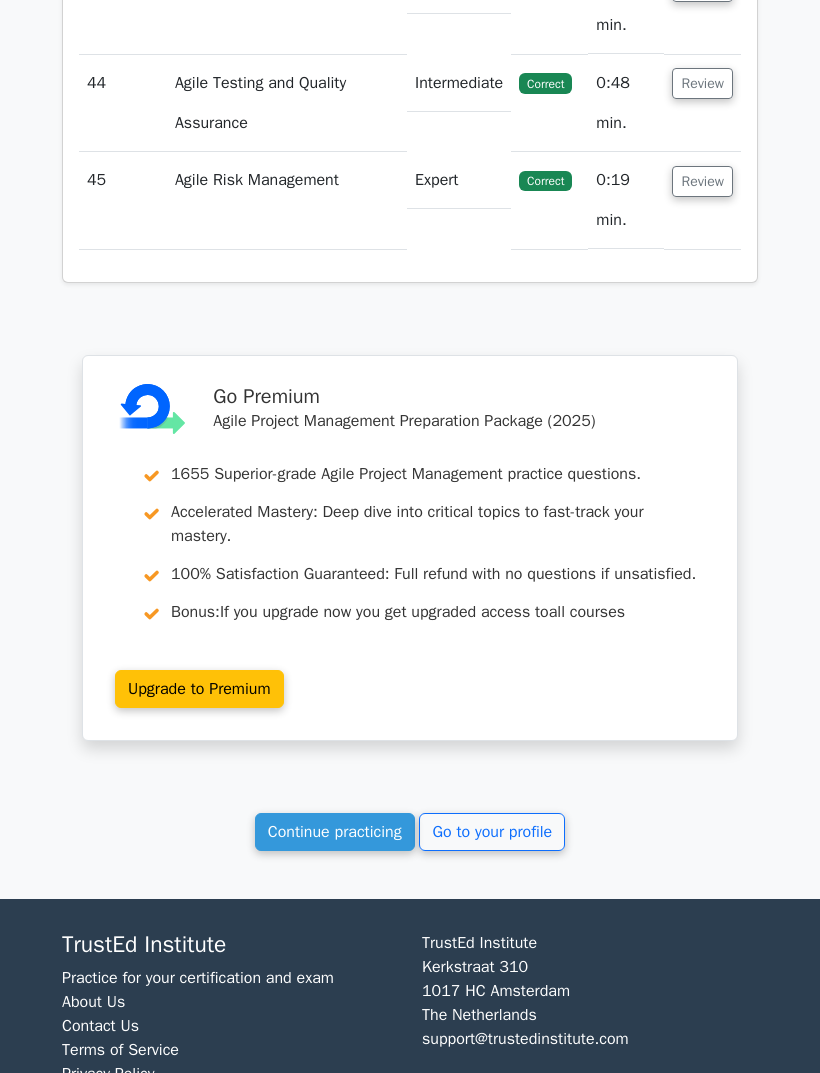 click on "Continue practicing" at bounding box center (335, 832) 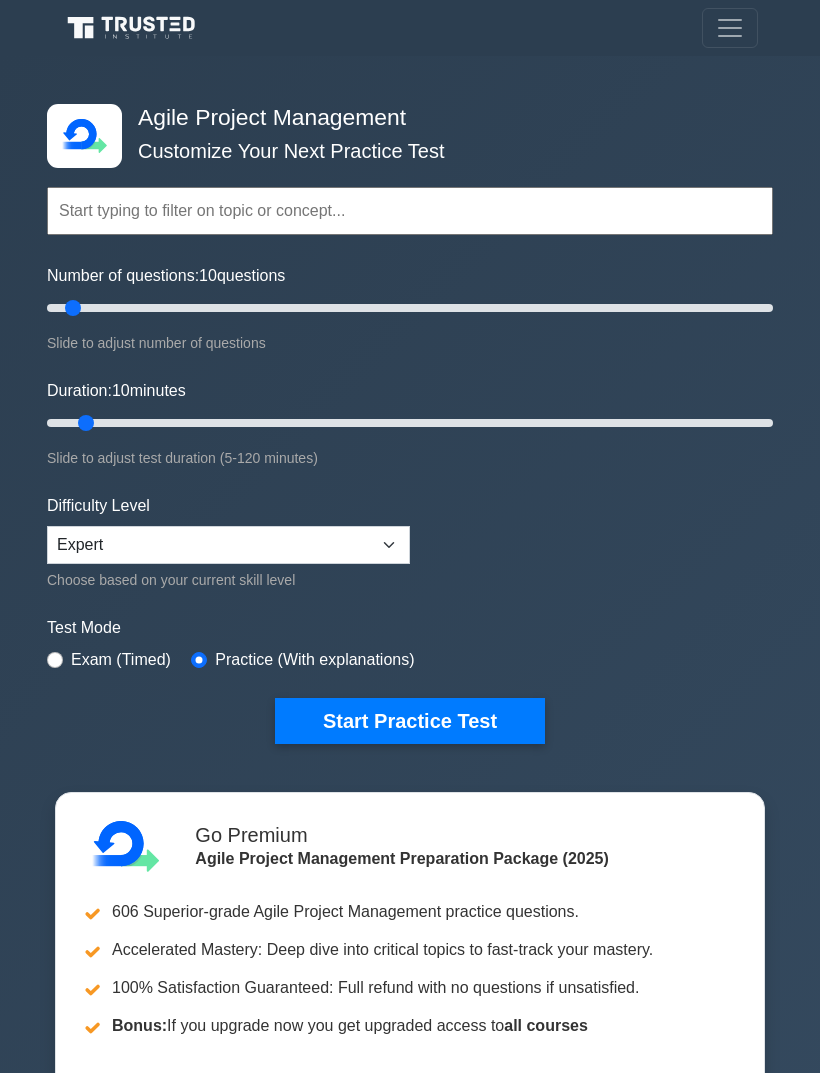 scroll, scrollTop: 0, scrollLeft: 0, axis: both 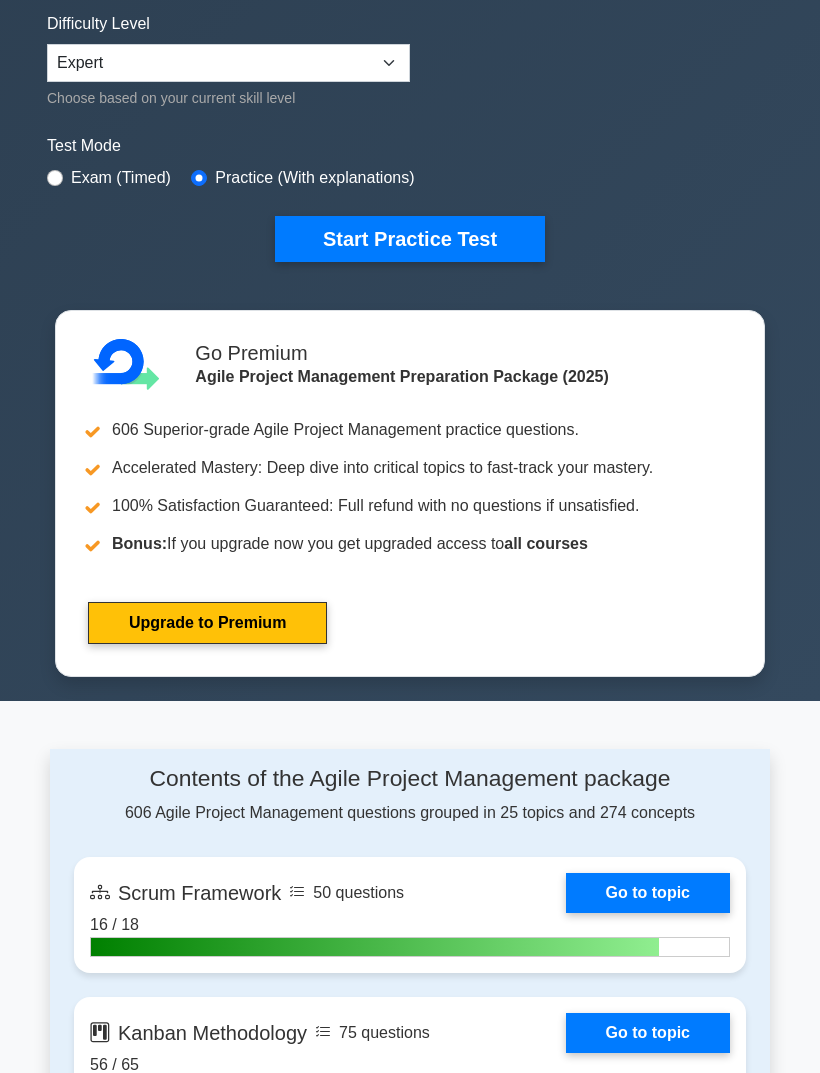 click on "Go to topic" at bounding box center [648, 893] 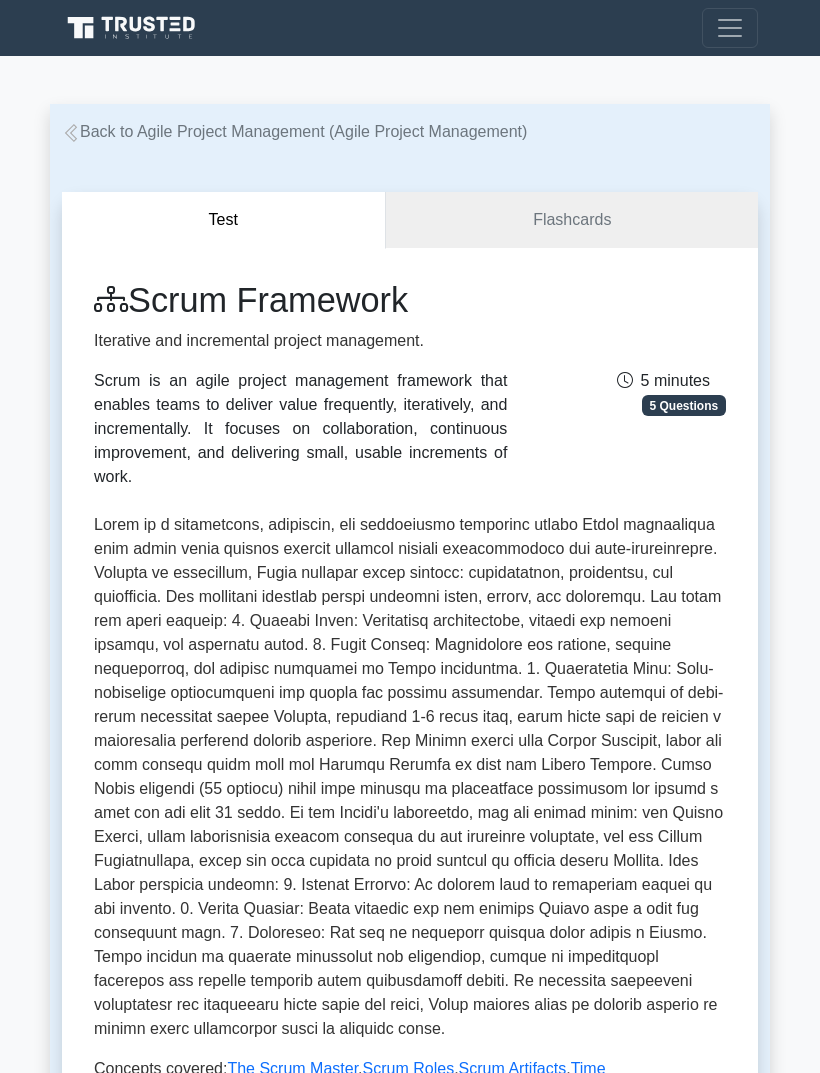 scroll, scrollTop: 0, scrollLeft: 0, axis: both 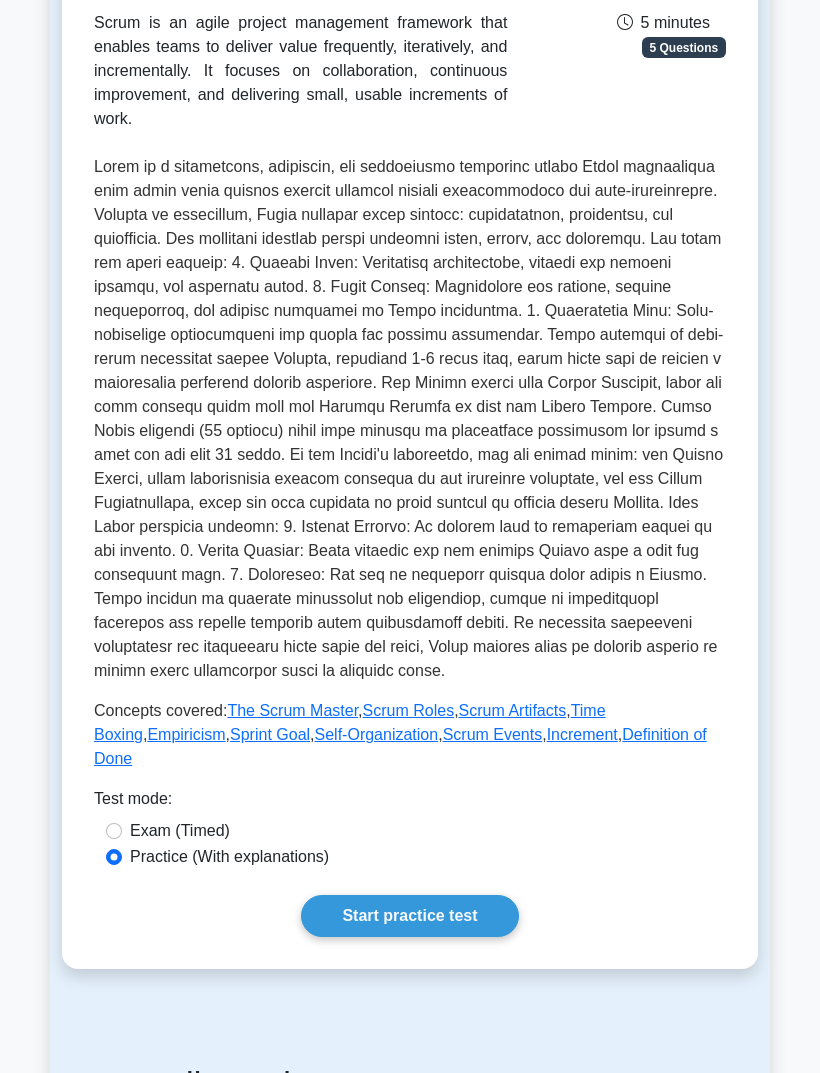 click on "Scrum Events" at bounding box center [493, 734] 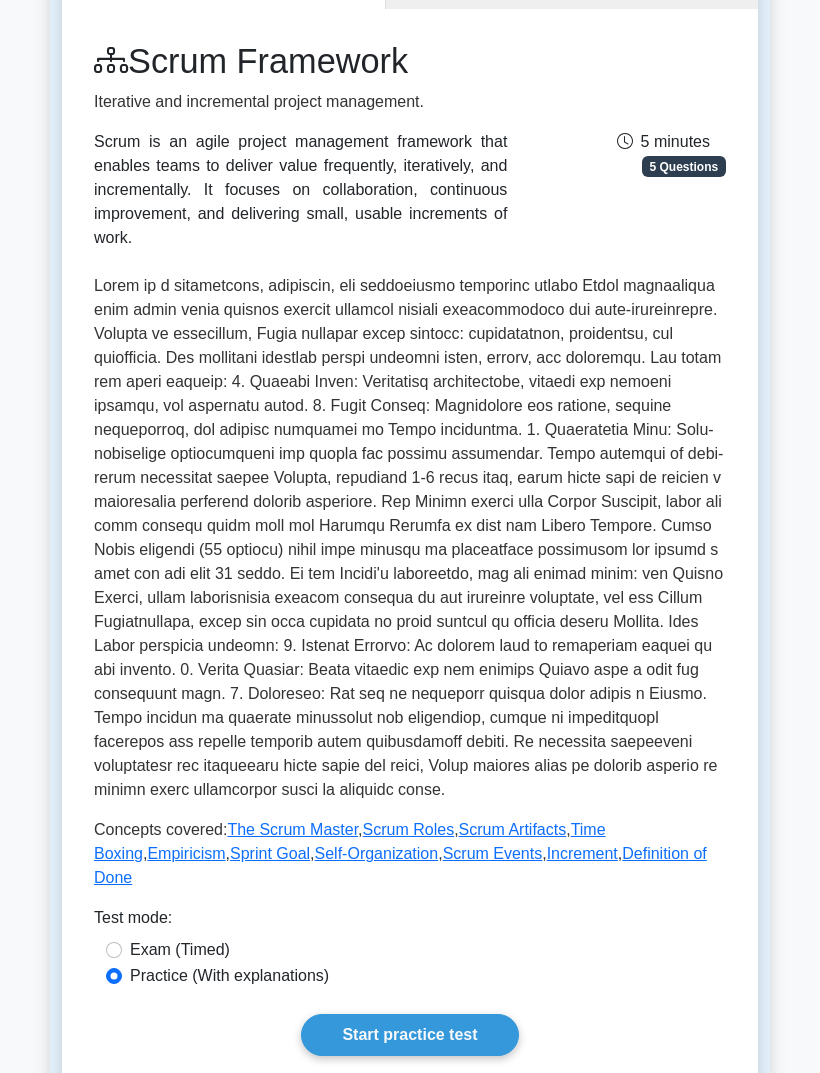 scroll, scrollTop: 0, scrollLeft: 0, axis: both 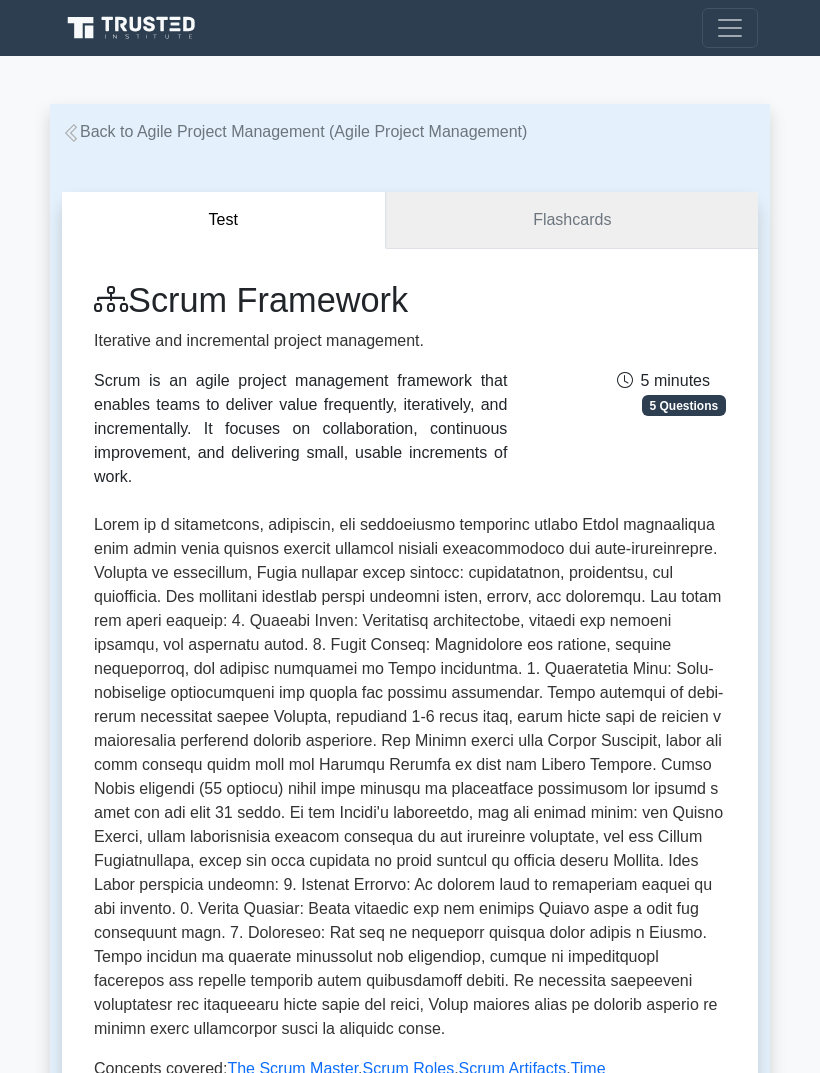 click on "Flashcards" at bounding box center [572, 220] 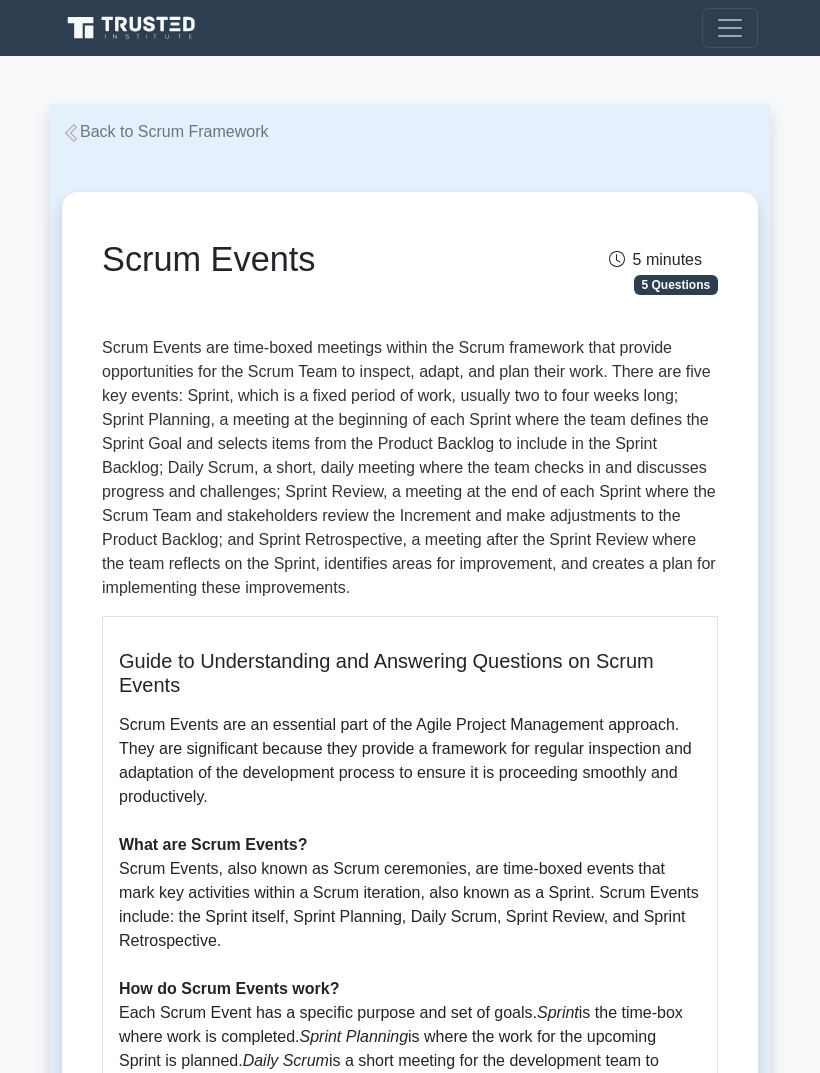 scroll, scrollTop: 0, scrollLeft: 0, axis: both 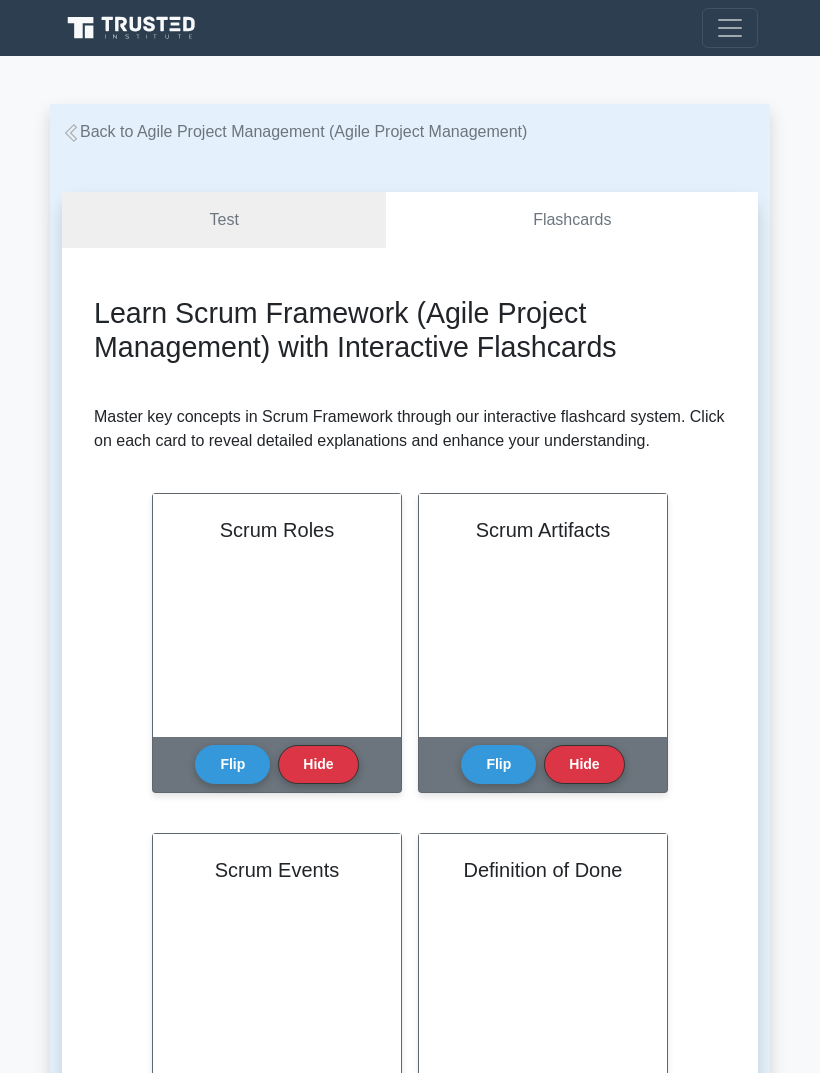 click on "Test" at bounding box center (224, 220) 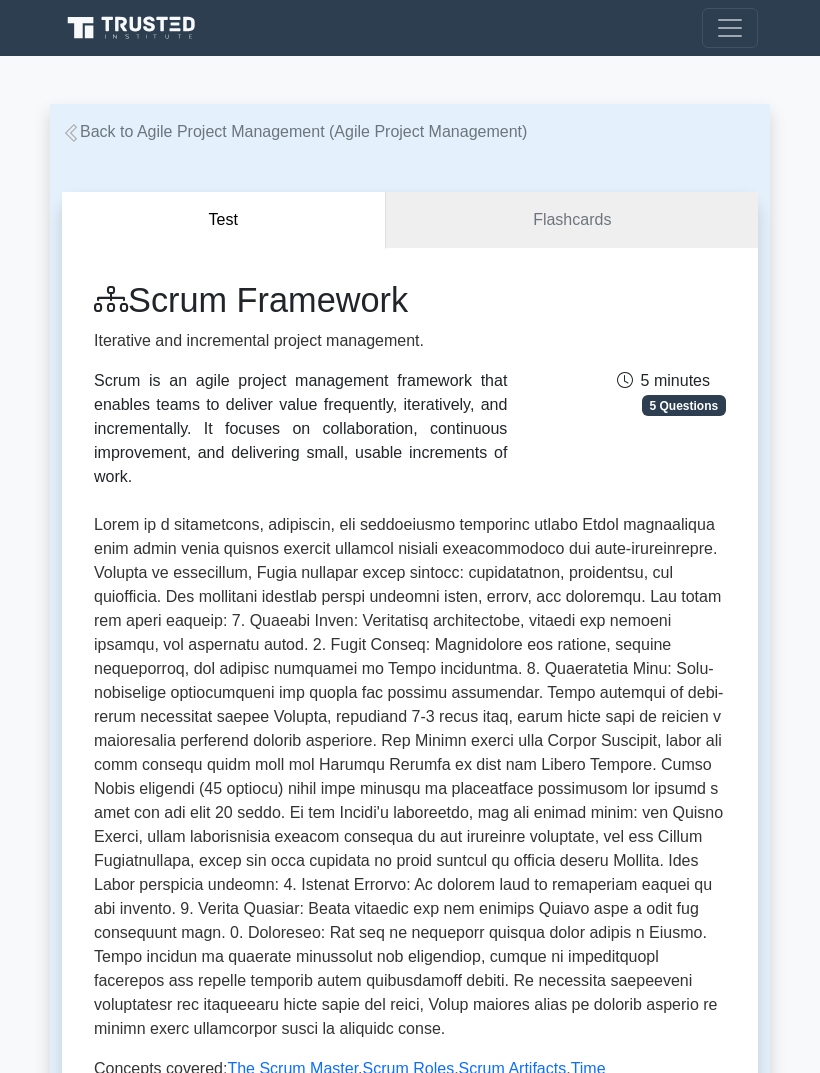 scroll, scrollTop: 0, scrollLeft: 0, axis: both 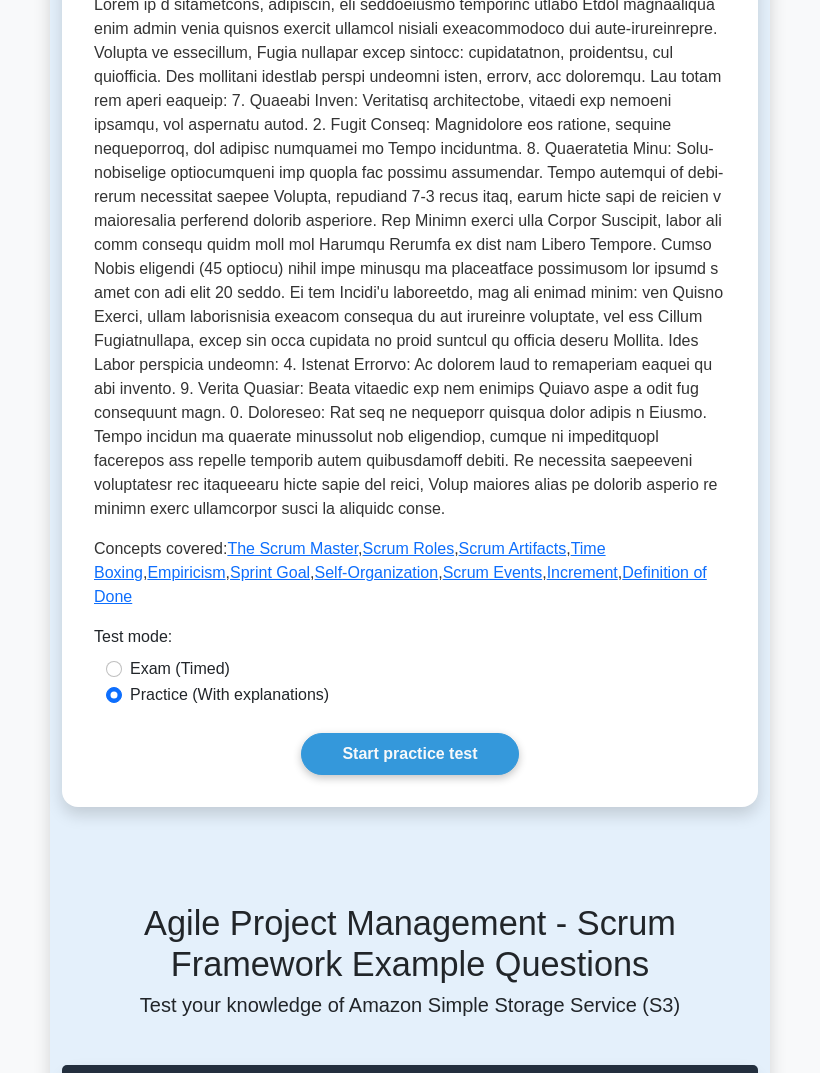 click on "Scrum Events" at bounding box center (493, 572) 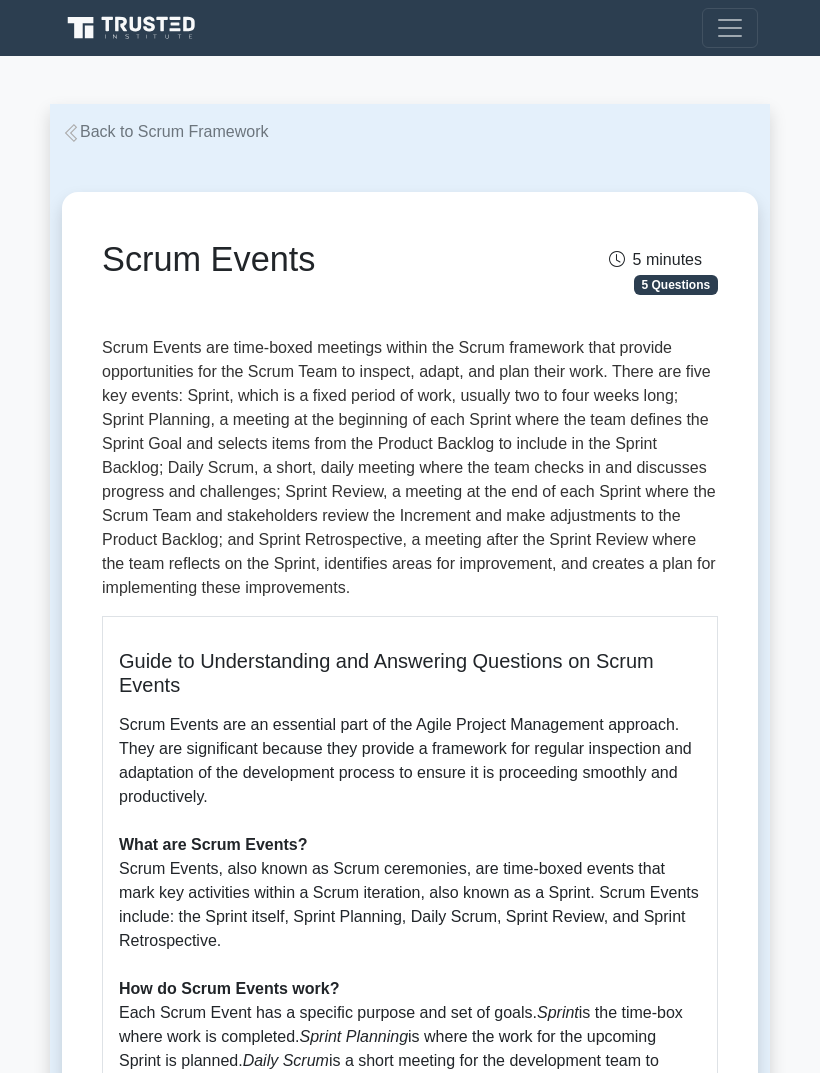 scroll, scrollTop: 0, scrollLeft: 0, axis: both 